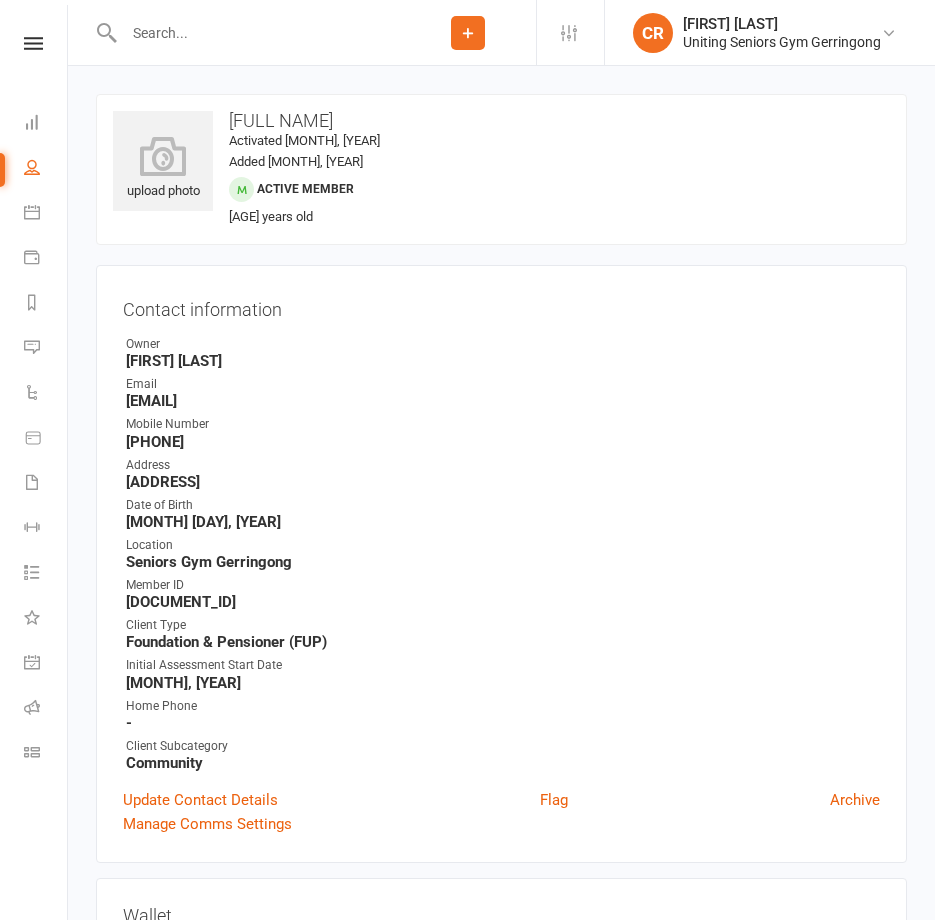 scroll, scrollTop: 0, scrollLeft: 0, axis: both 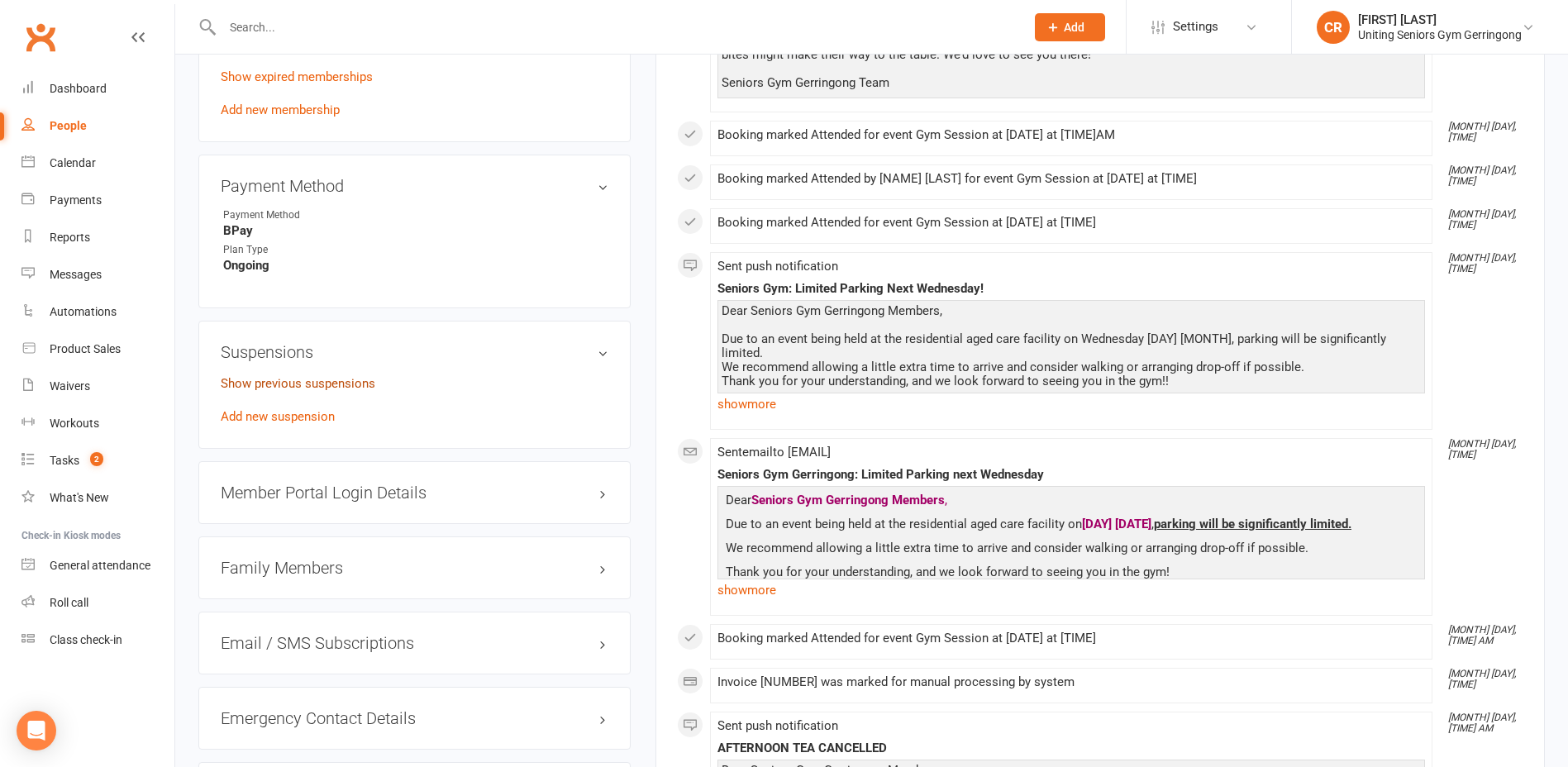 click on "Show previous suspensions" at bounding box center (298, 384) 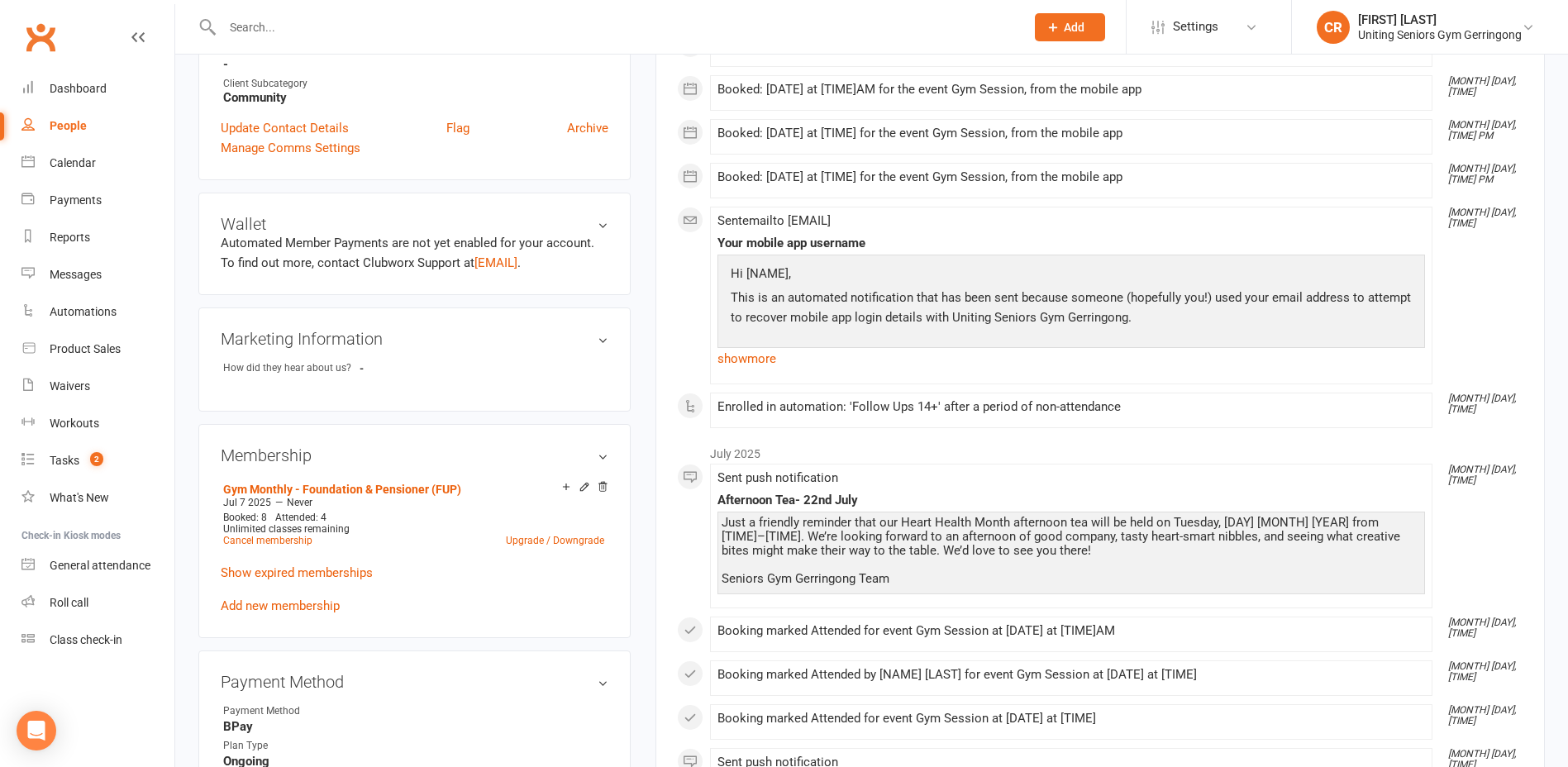scroll, scrollTop: 0, scrollLeft: 0, axis: both 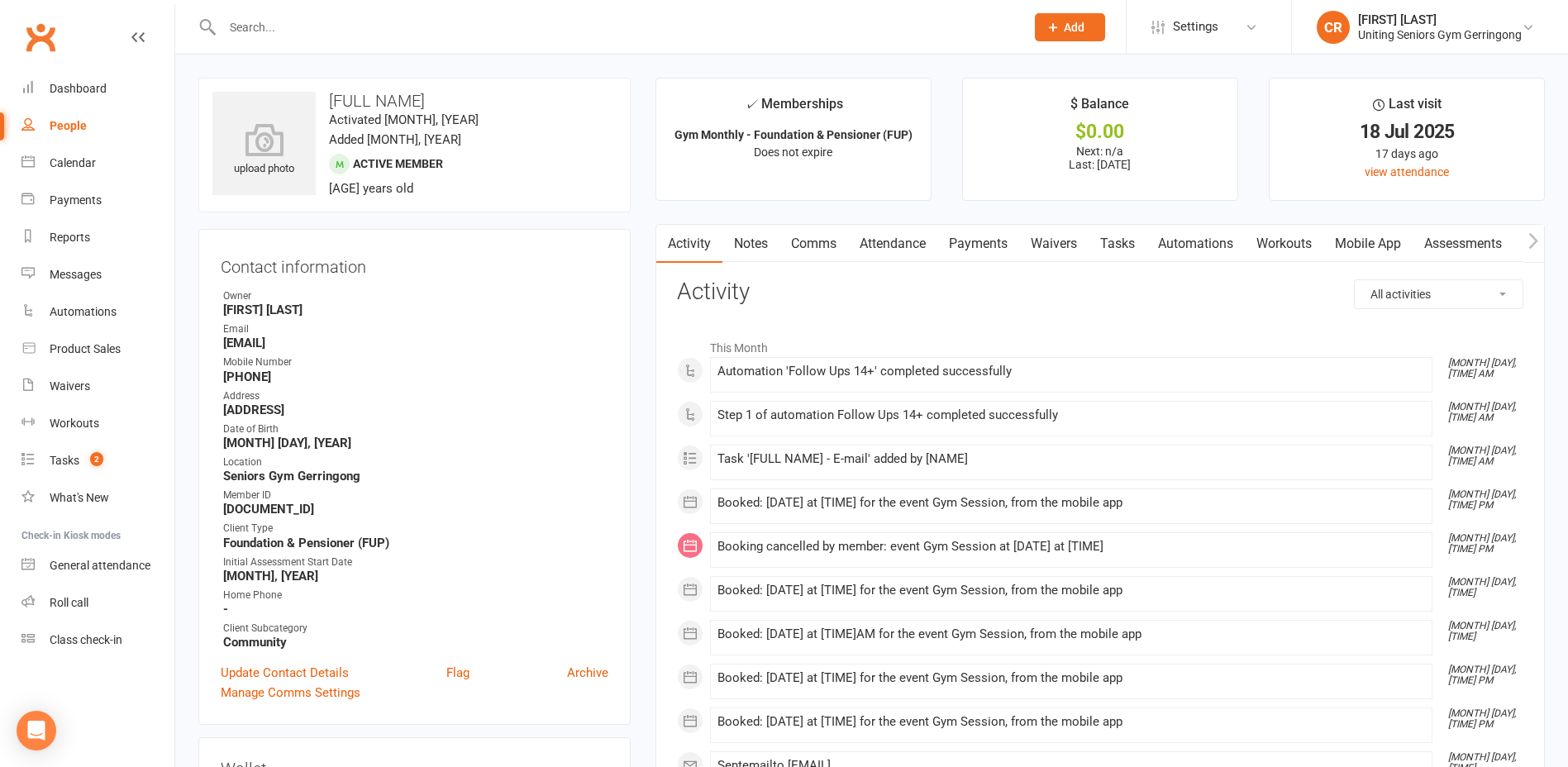 click on "Attendance" at bounding box center [893, 244] 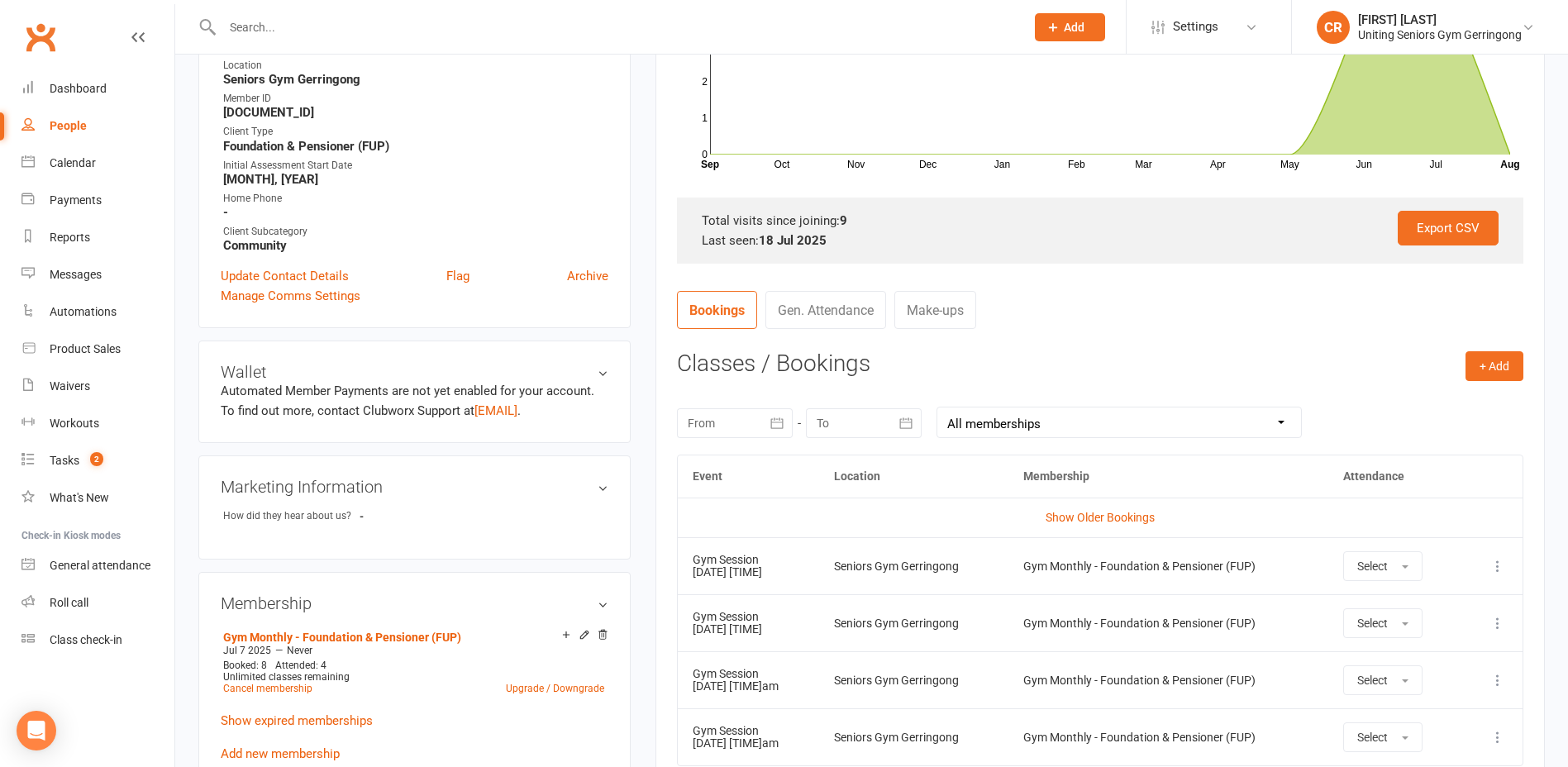scroll, scrollTop: 579, scrollLeft: 0, axis: vertical 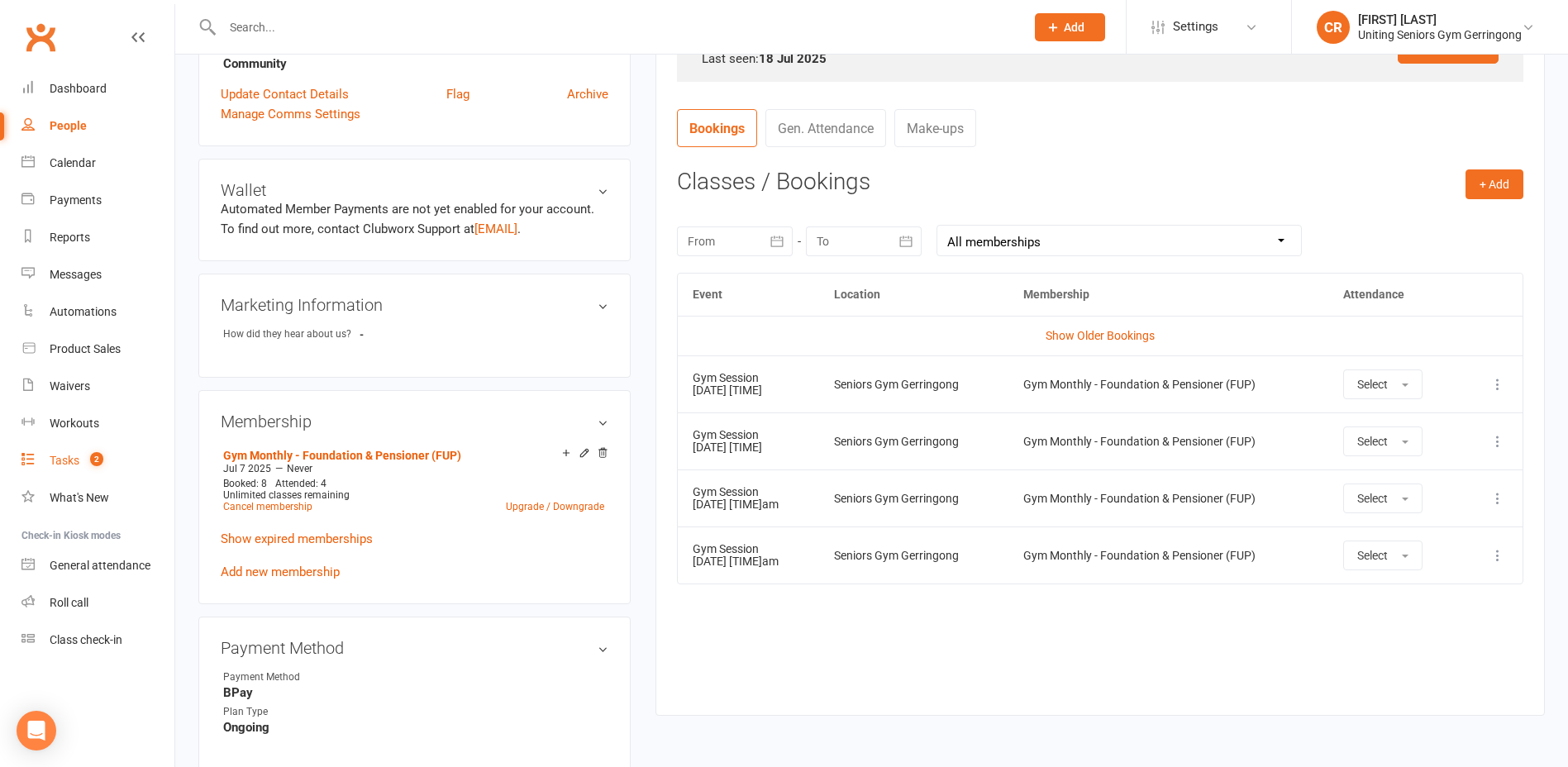 click on "Tasks   2" at bounding box center [98, 460] 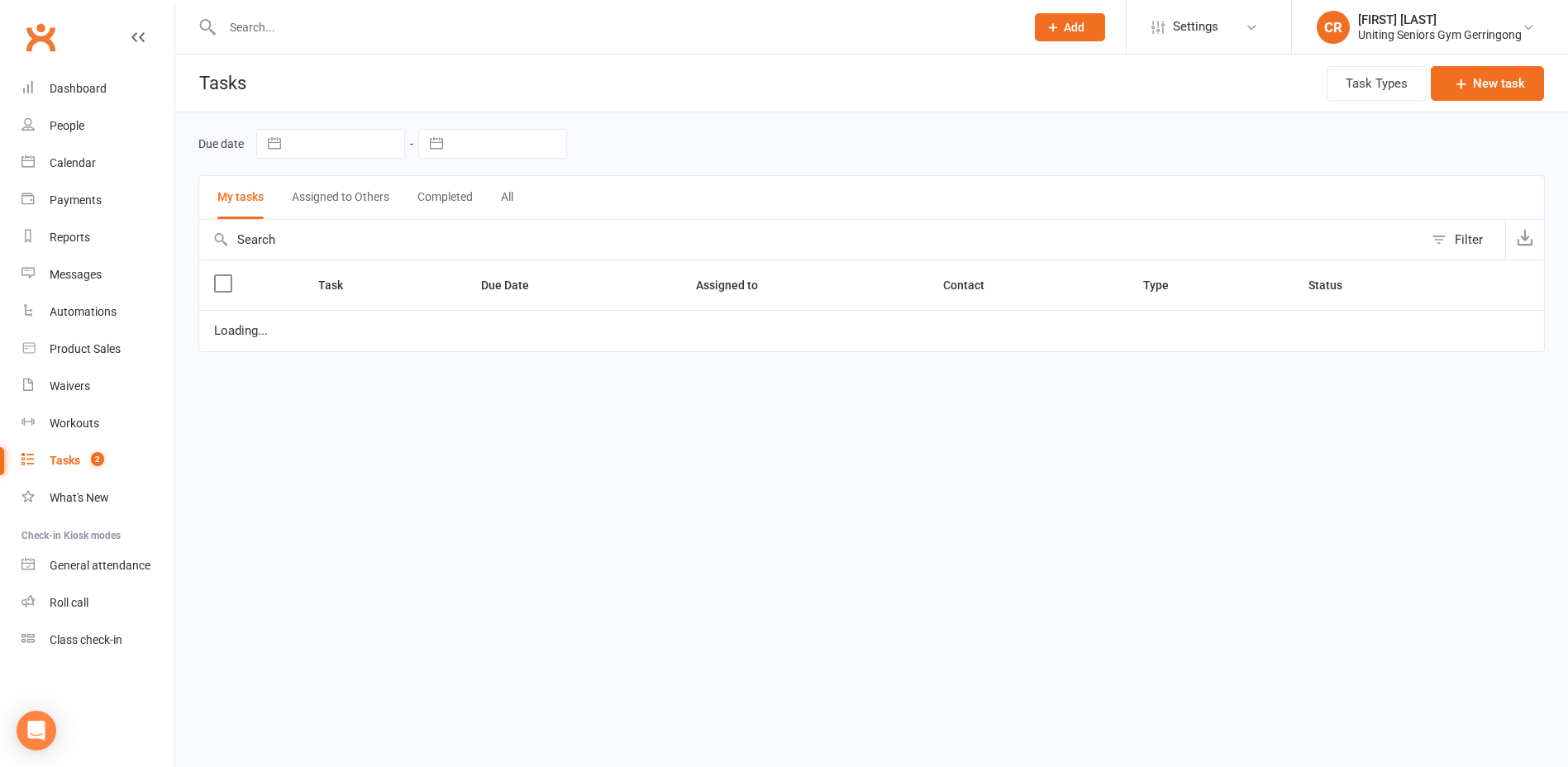 scroll, scrollTop: 0, scrollLeft: 0, axis: both 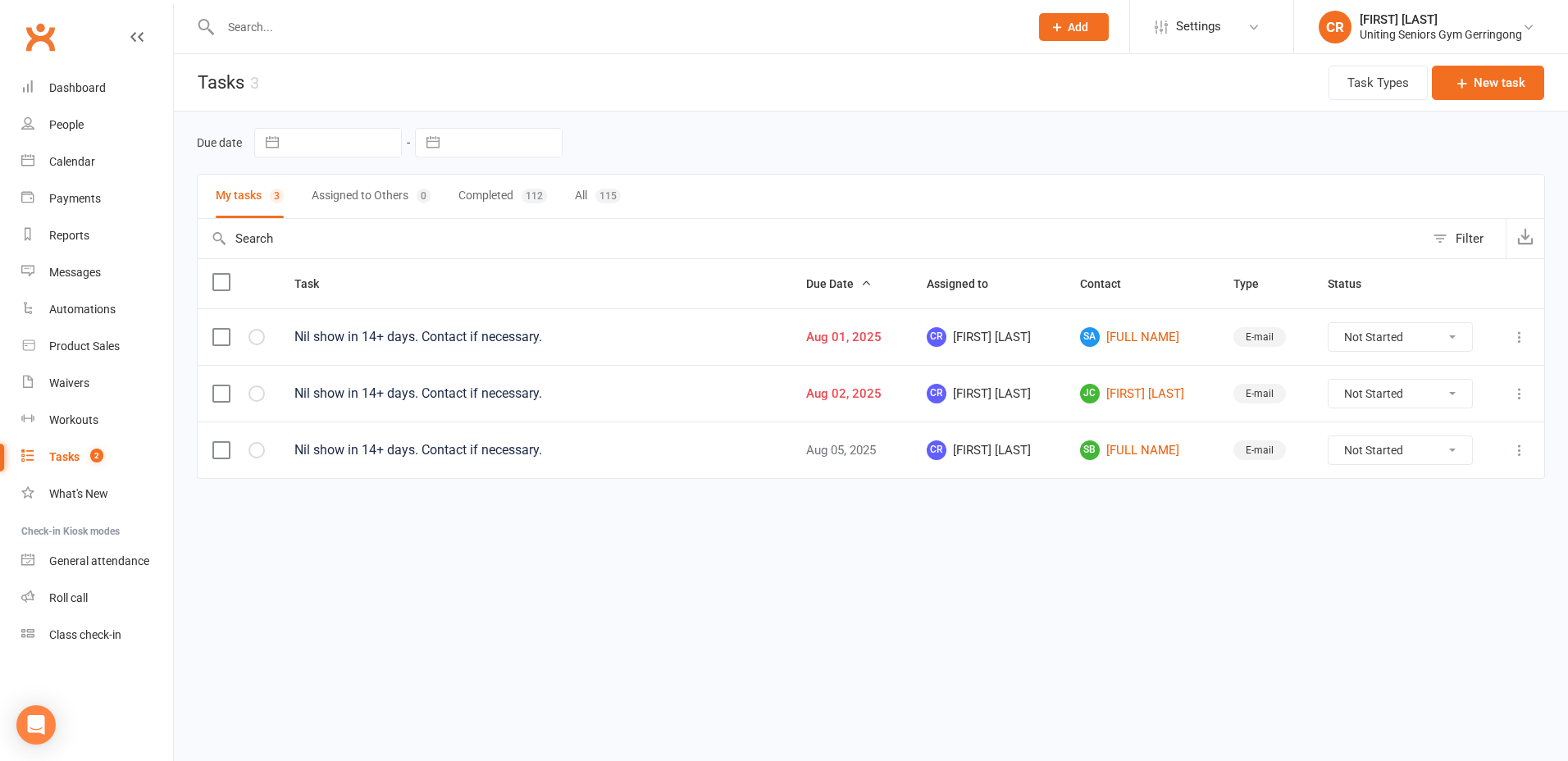 click at bounding box center [239, 449] 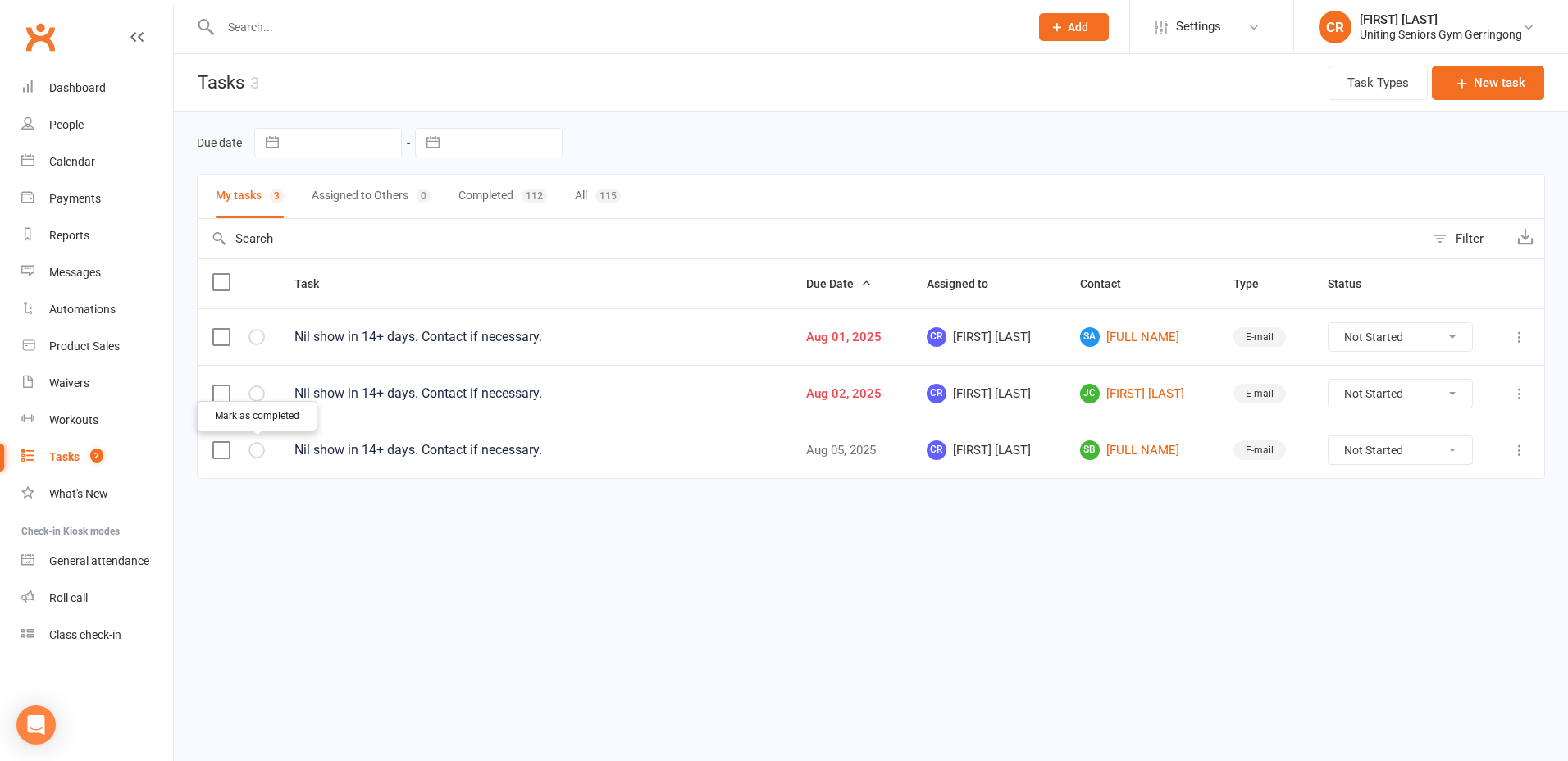 click at bounding box center (257, 450) 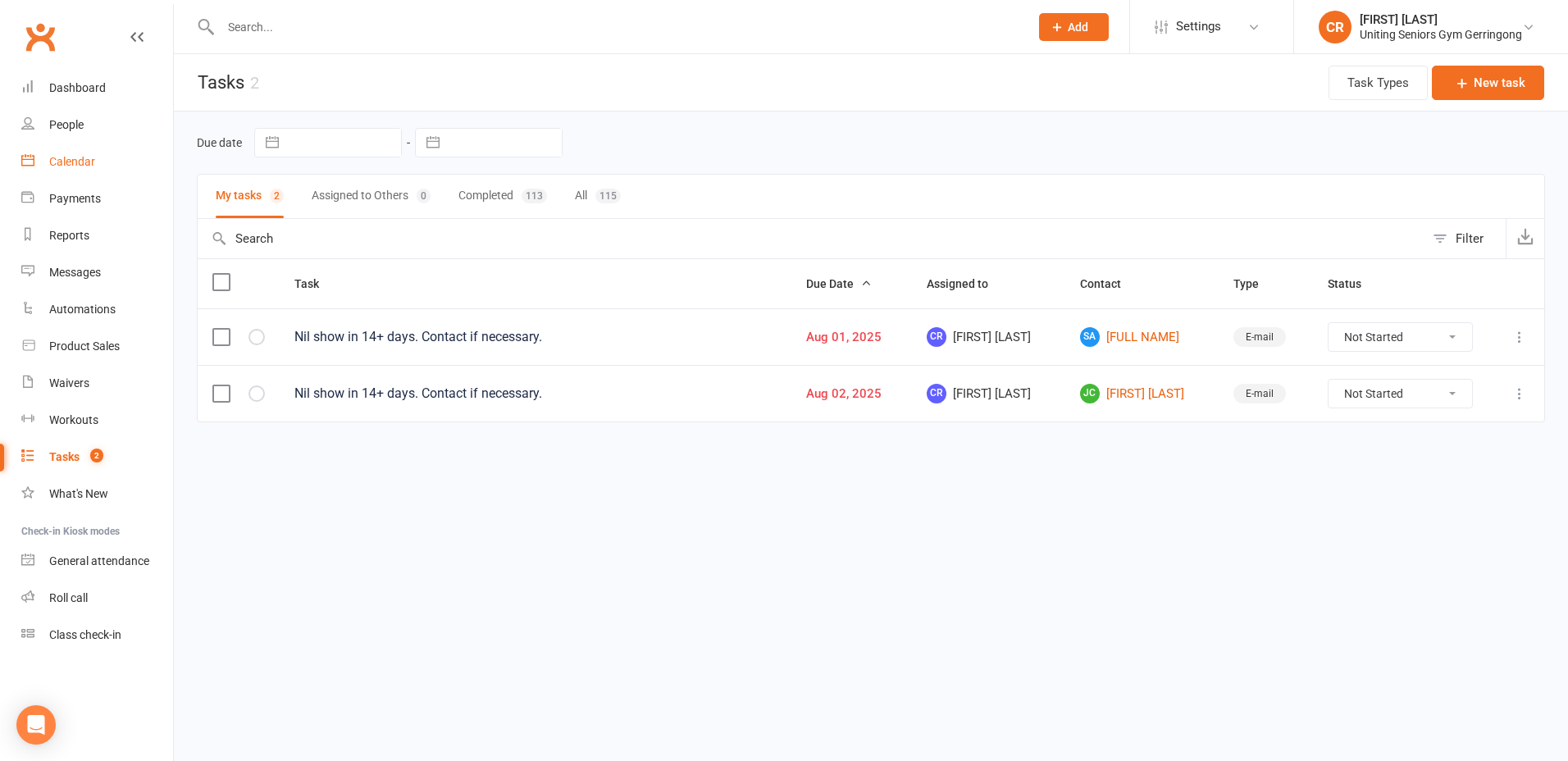 click on "Calendar" at bounding box center (97, 162) 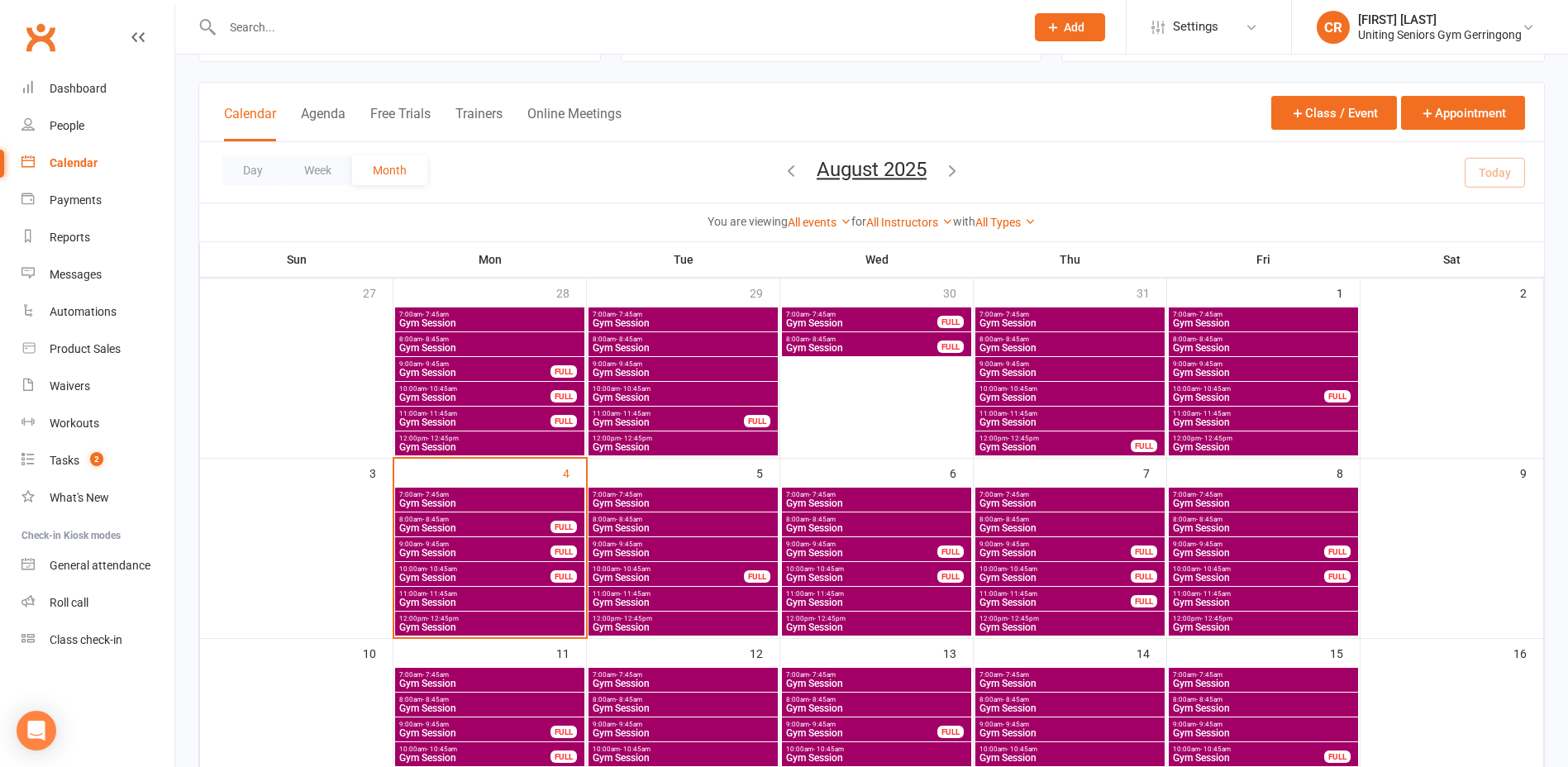scroll, scrollTop: 331, scrollLeft: 0, axis: vertical 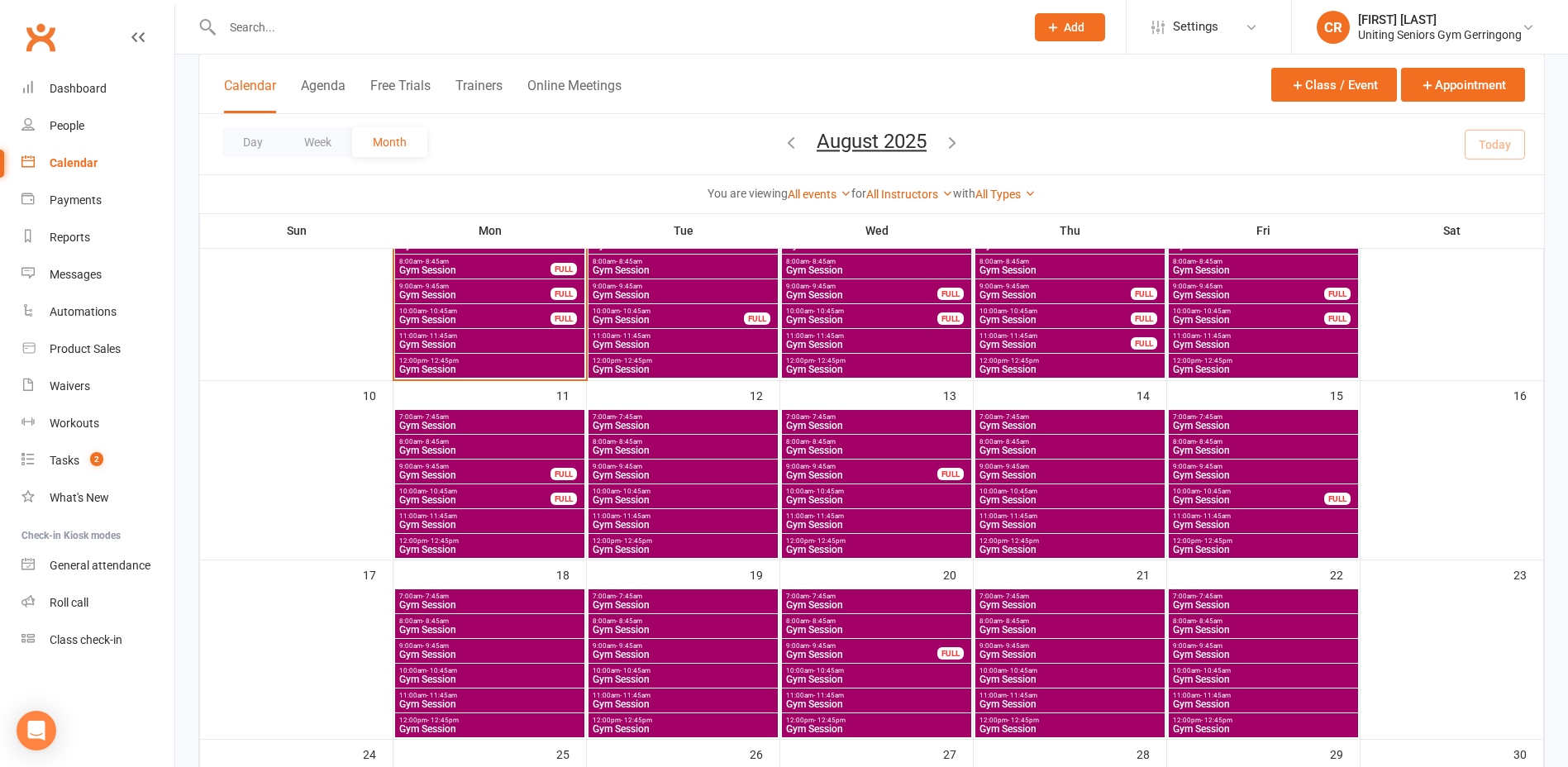 click at bounding box center [615, 27] 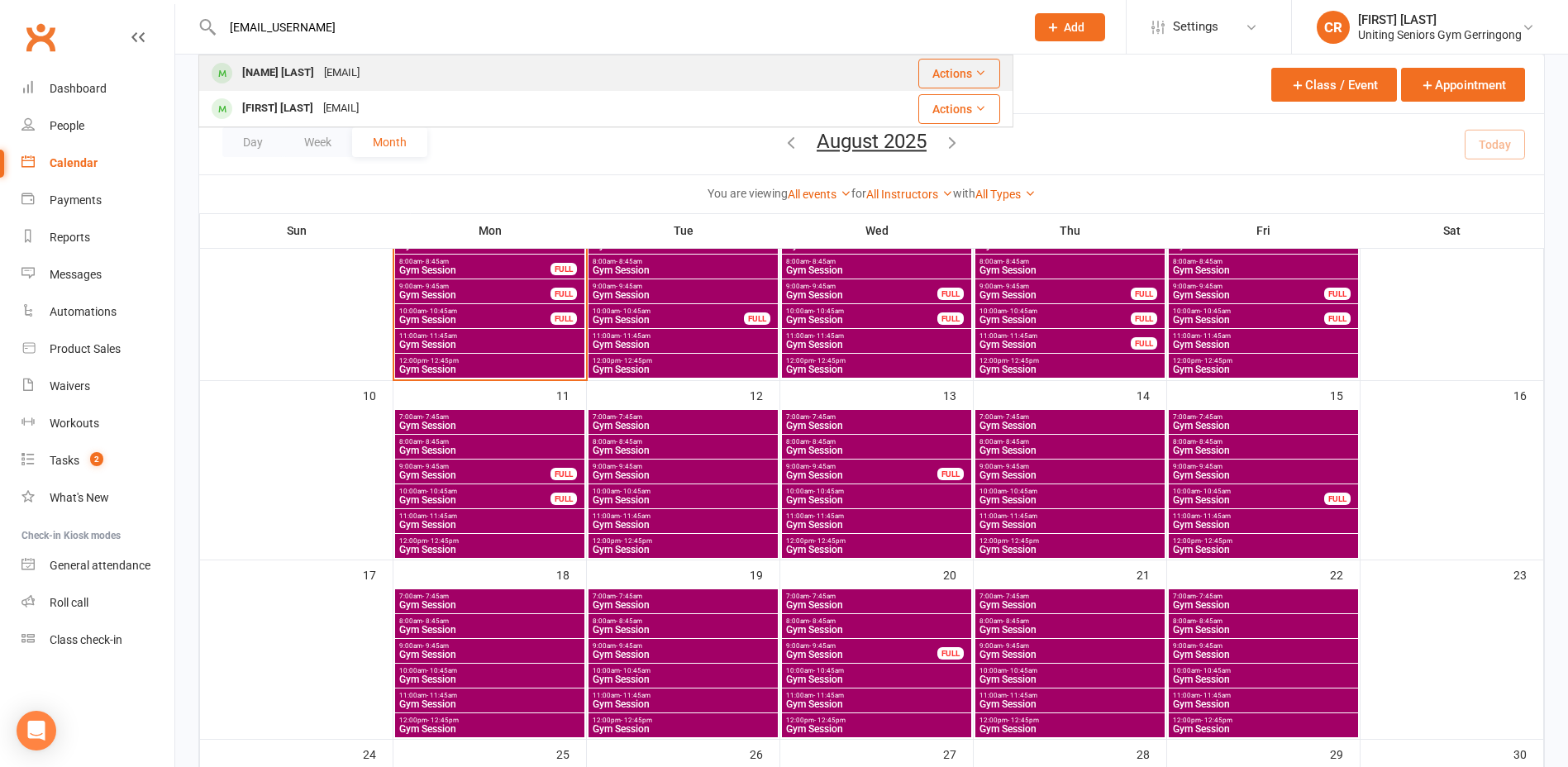 type on "[EMAIL_USERNAME]" 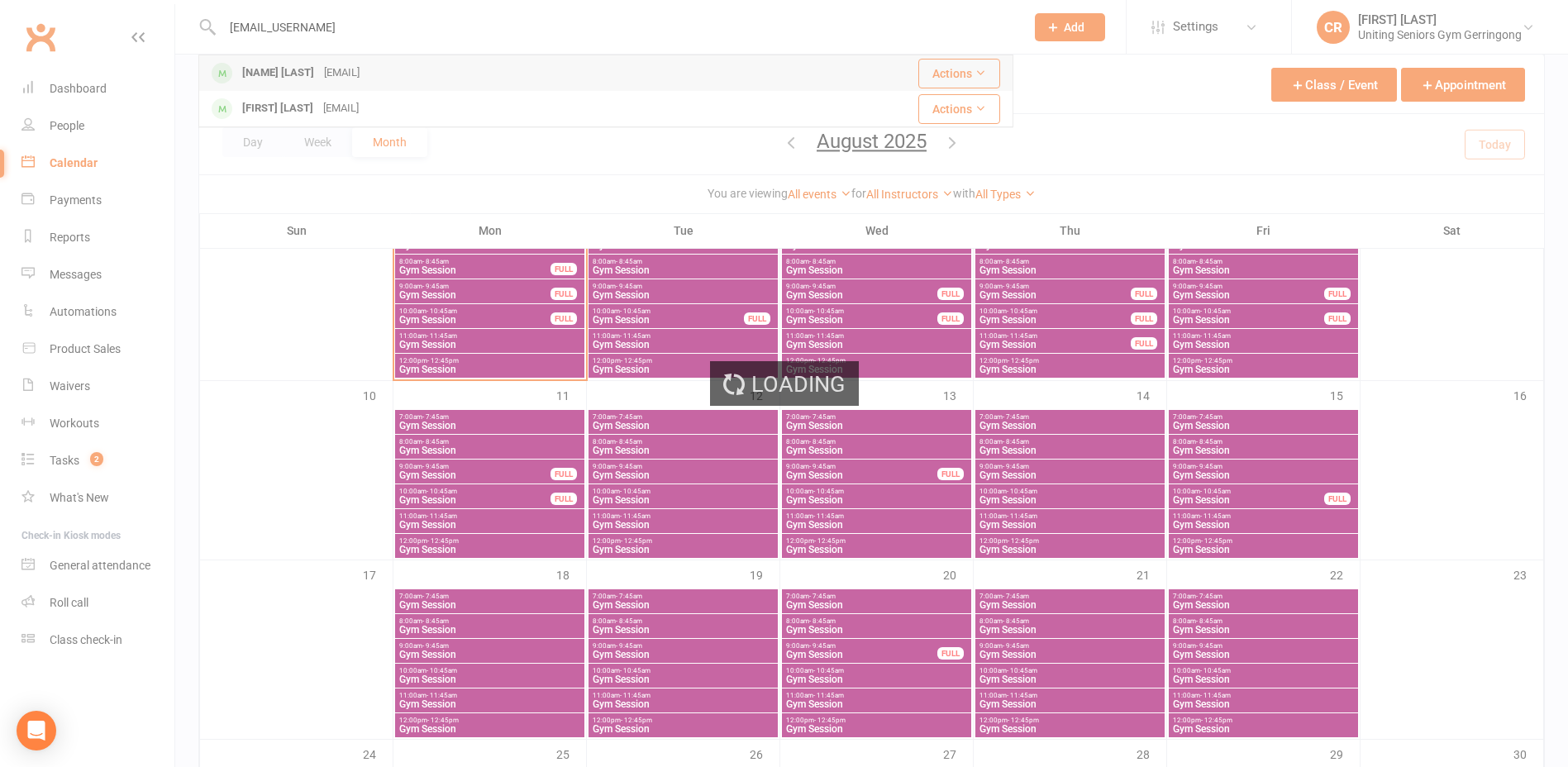 type 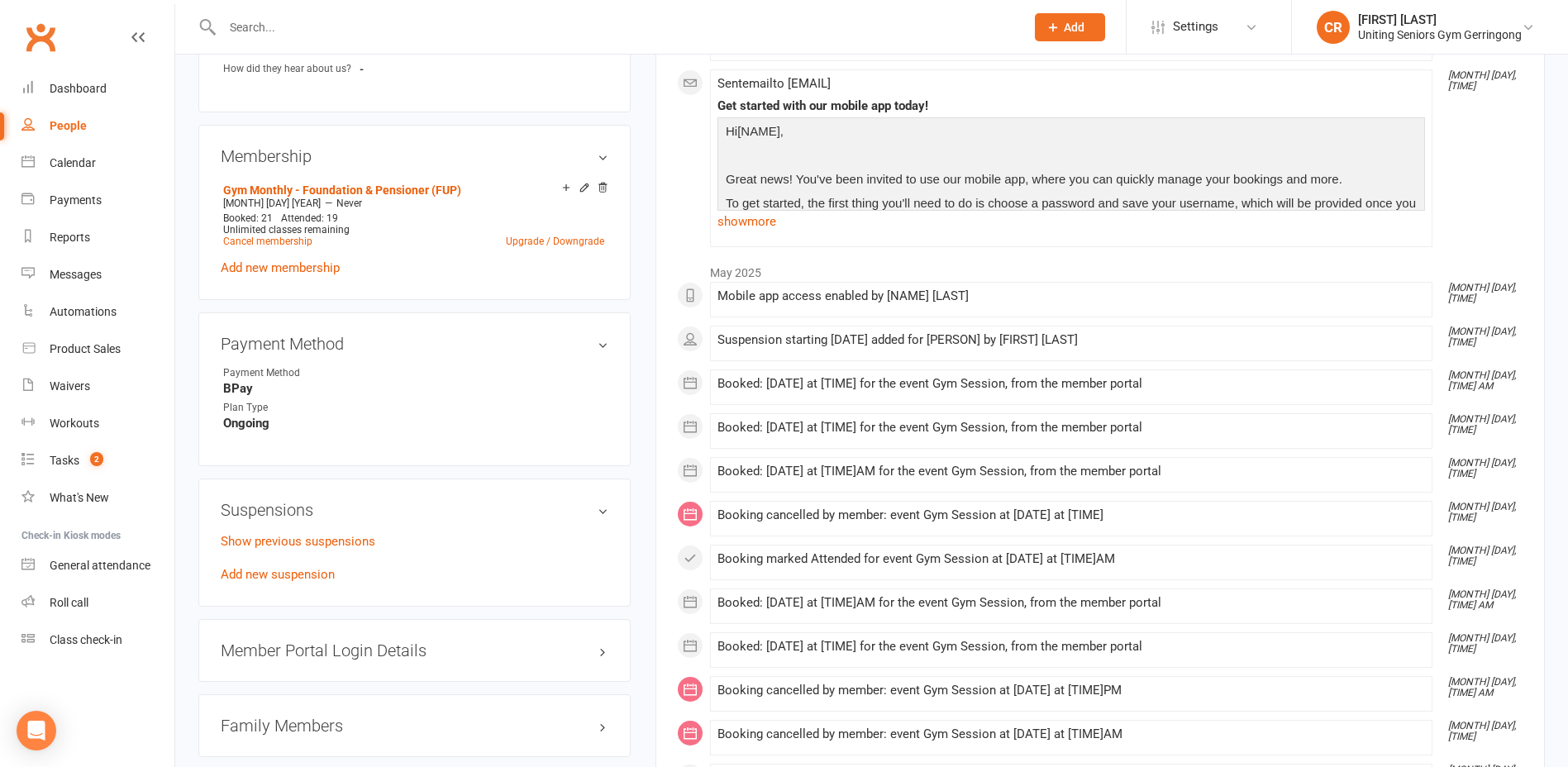 scroll, scrollTop: 909, scrollLeft: 0, axis: vertical 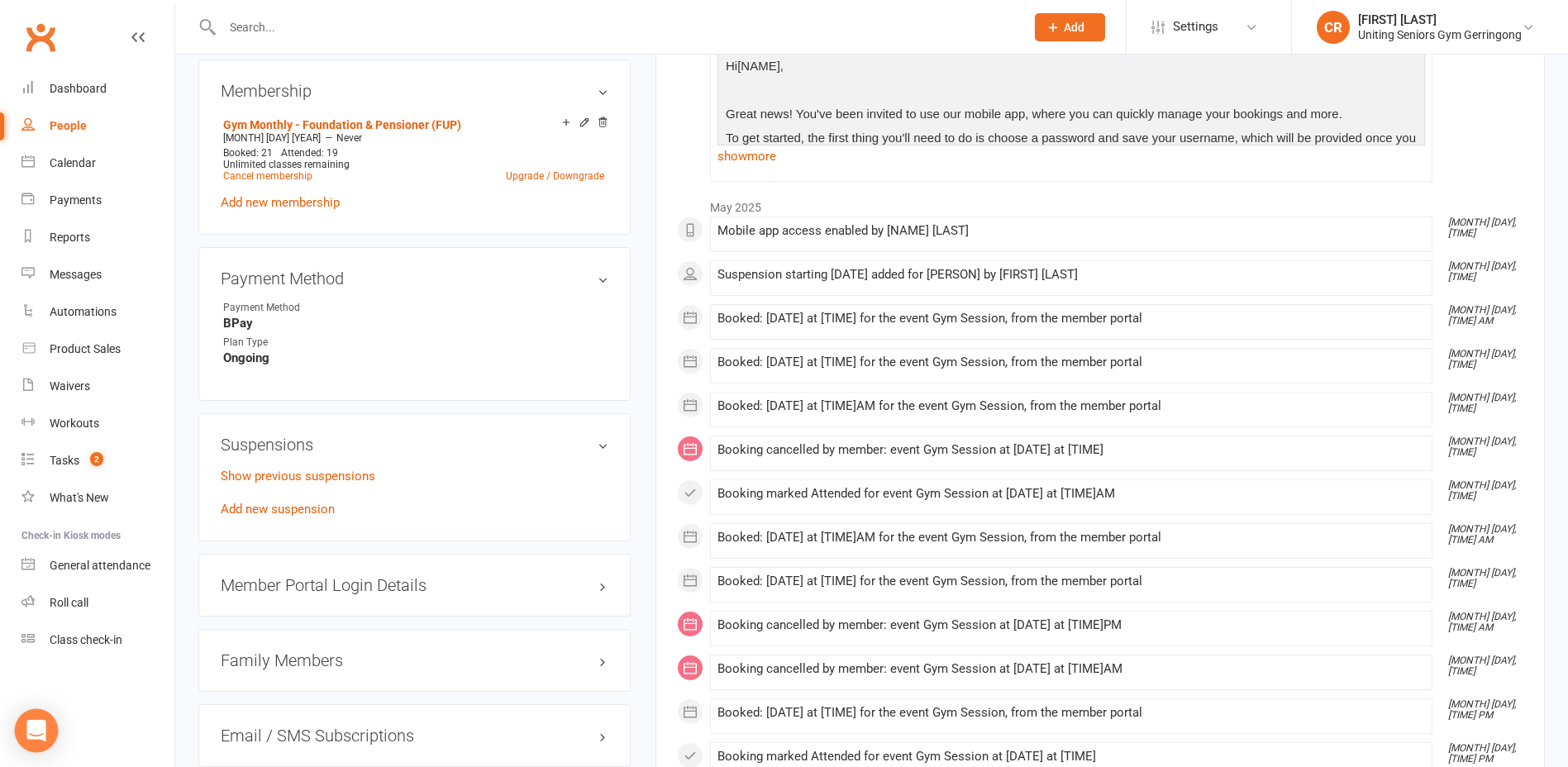 click 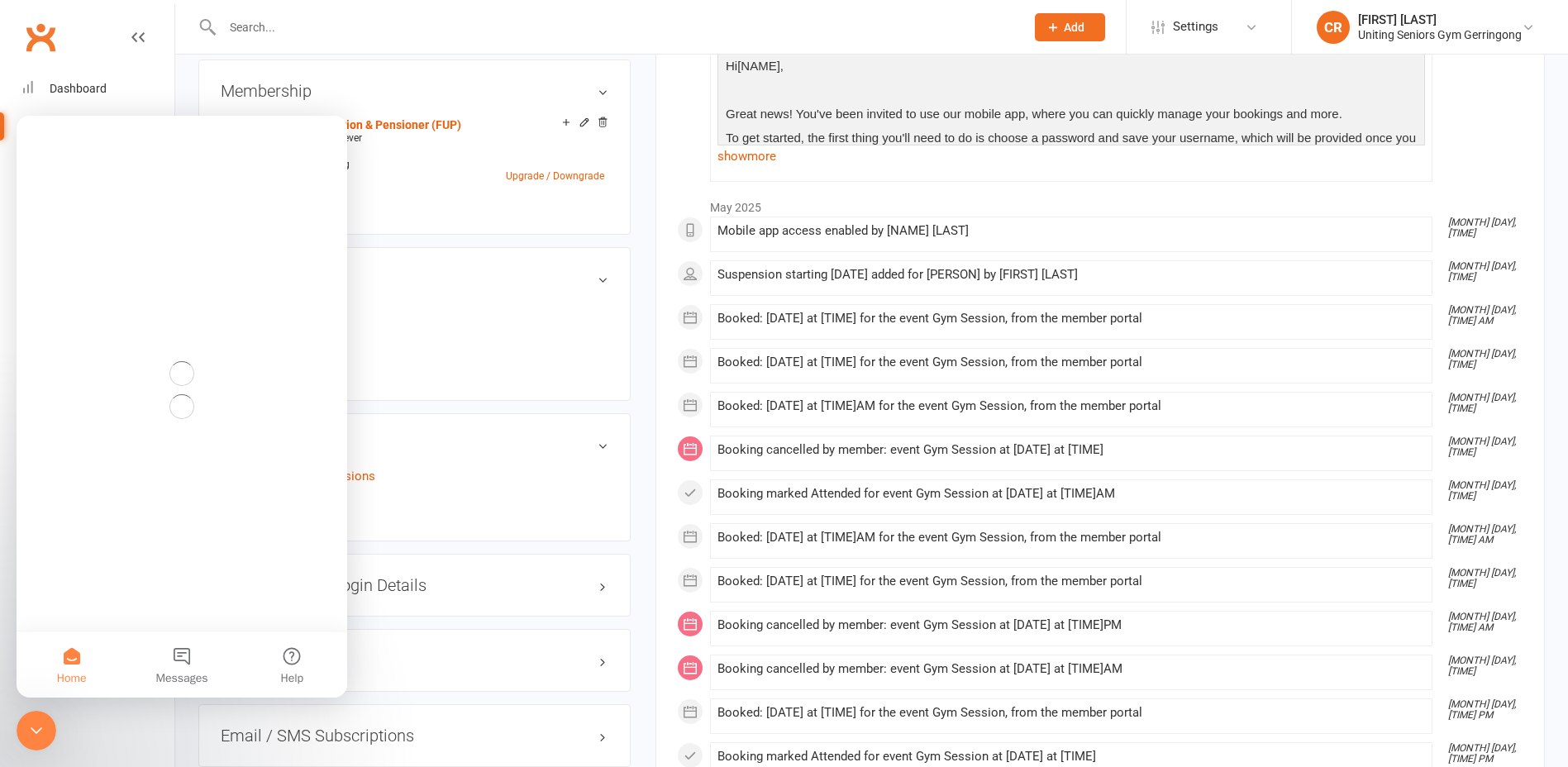 scroll, scrollTop: 0, scrollLeft: 0, axis: both 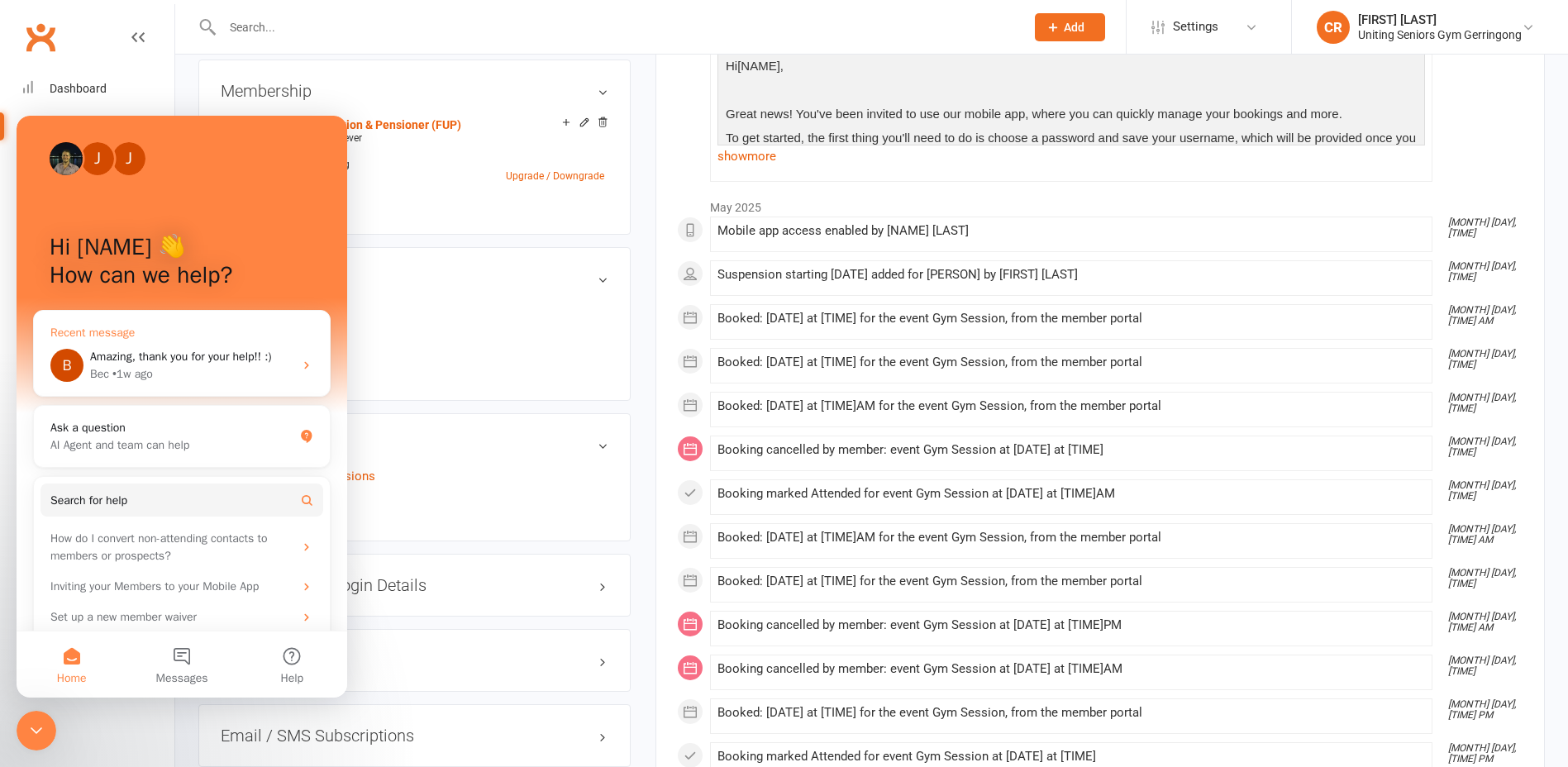 click on "[FIRST] • [TIME] ago" at bounding box center [192, 374] 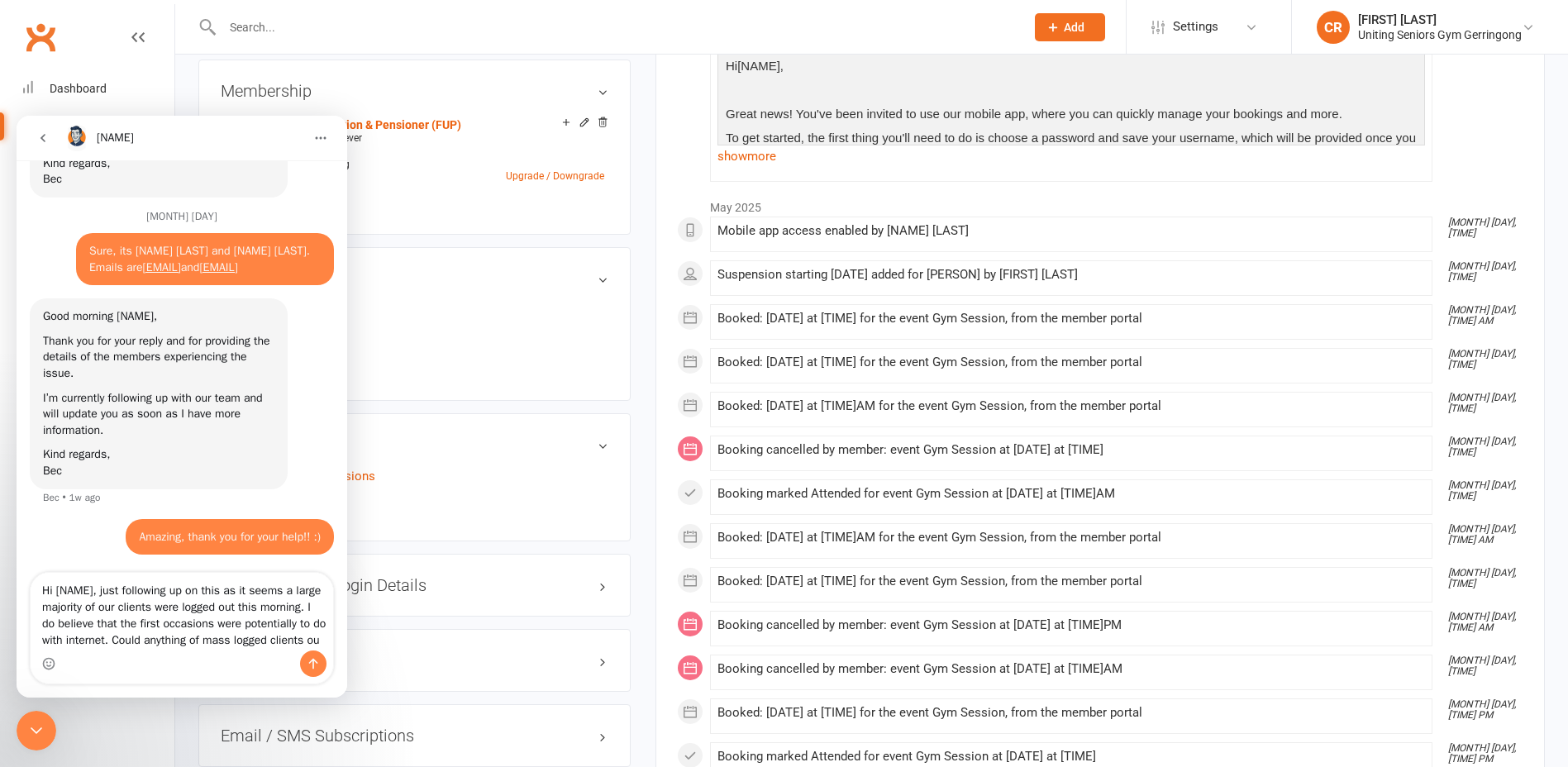 scroll, scrollTop: 2472, scrollLeft: 0, axis: vertical 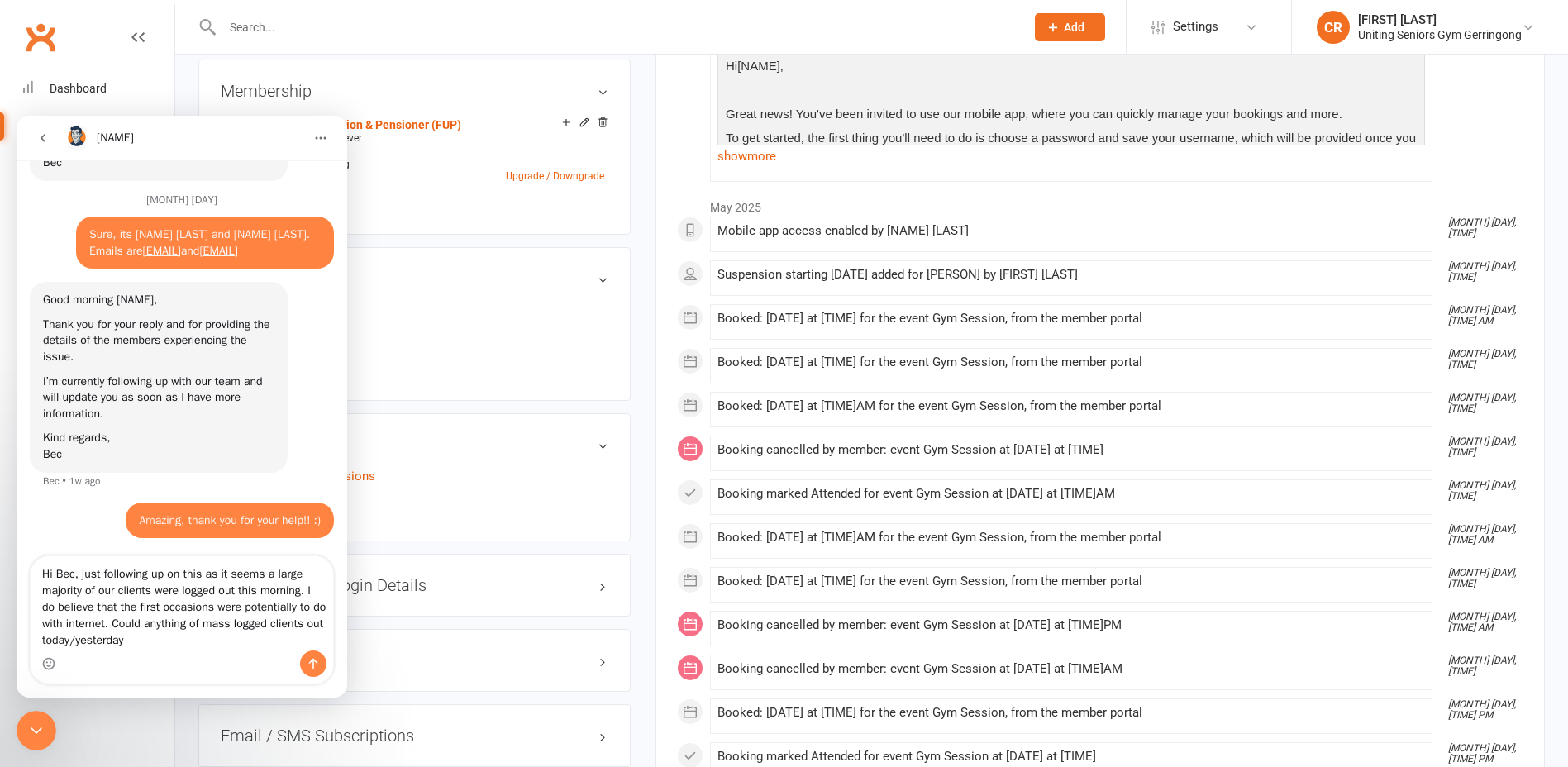 type on "Hi [NAME], just following up on this as it seems a large majority of our clients were logged out this morning. I do believe that the first occasions were potentially to do with internet. Could anything of mass logged clients out today/yesterday?" 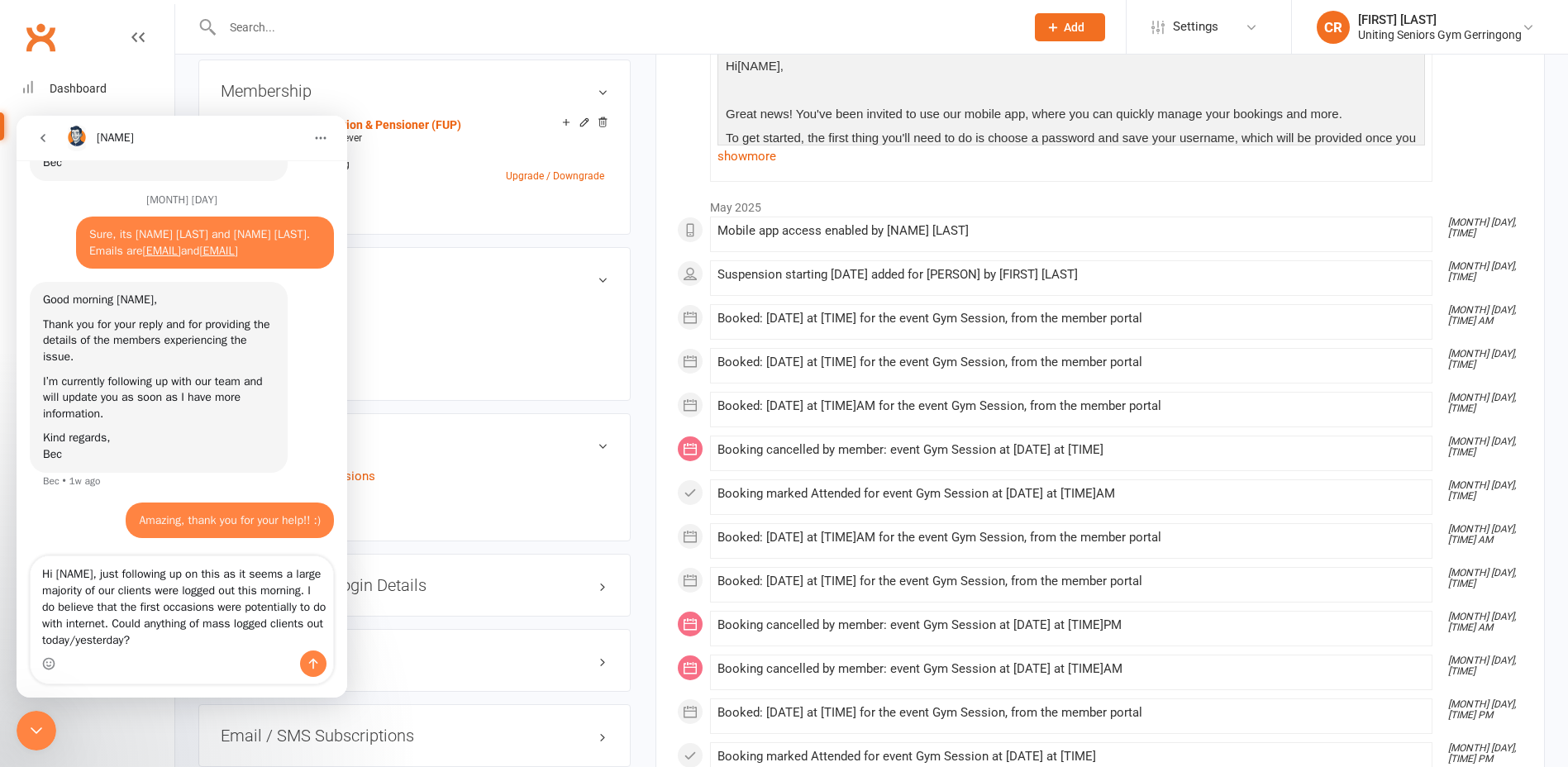 type 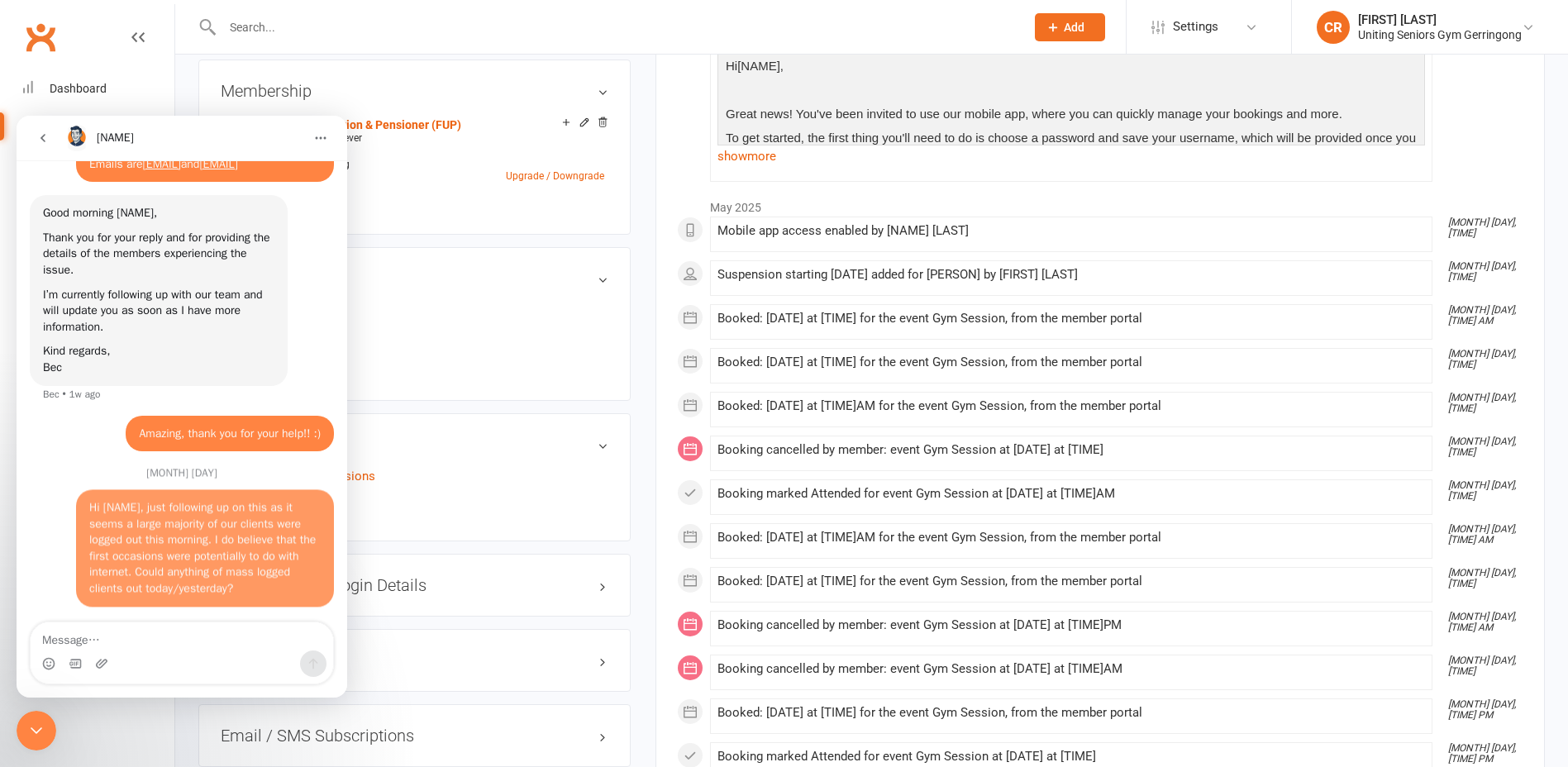 scroll, scrollTop: 2559, scrollLeft: 0, axis: vertical 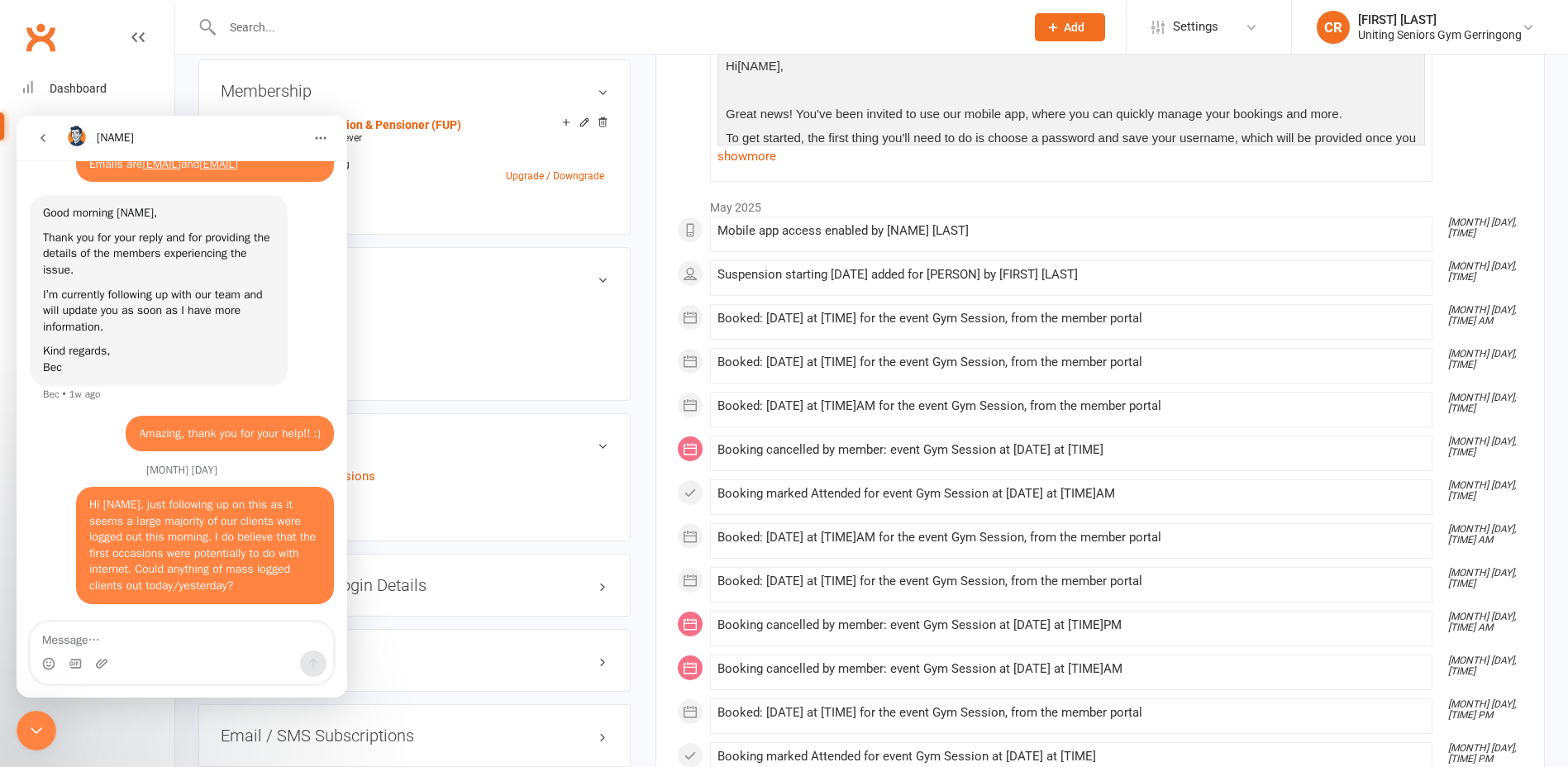click on "✓ Memberships Gym Monthly - Foundation & Pensioner (FUP) Does not expire $ Balance $0.00 Next: n/a Last: [DATE] Last visit [DATE] [TIME] ago view attendance
Activity Notes Comms Attendance Payments Waivers Tasks Automations Workouts Mobile App Assessments Credit balance
All activities Bookings / Attendances Communications Notes Failed SMSes Gradings Members Memberships Mobile App POS Sales Payments Credit Vouchers Prospects Reports Automations Tasks Waivers Workouts Kiosk Mode Consent Assessments Contact Flags Family Relationships Activity [MONTH] [YEAR] [MONTH] [DAY], [TIME] AM Sent email to [EMAIL] Seniors Gym Gerringong: Limited Parking next Wednesday Dear Seniors Gym Gerringong Members , Due to an event being held at the residential aged care facility on Wednesday [DAY] [MONTH], parking will be significantly limited. We recommend allowing a little extra time to arrive and consider walking or arranging drop-off if possible. Warm Regards, Seniors Gym Gerringong Team show more" at bounding box center [1100, 671] 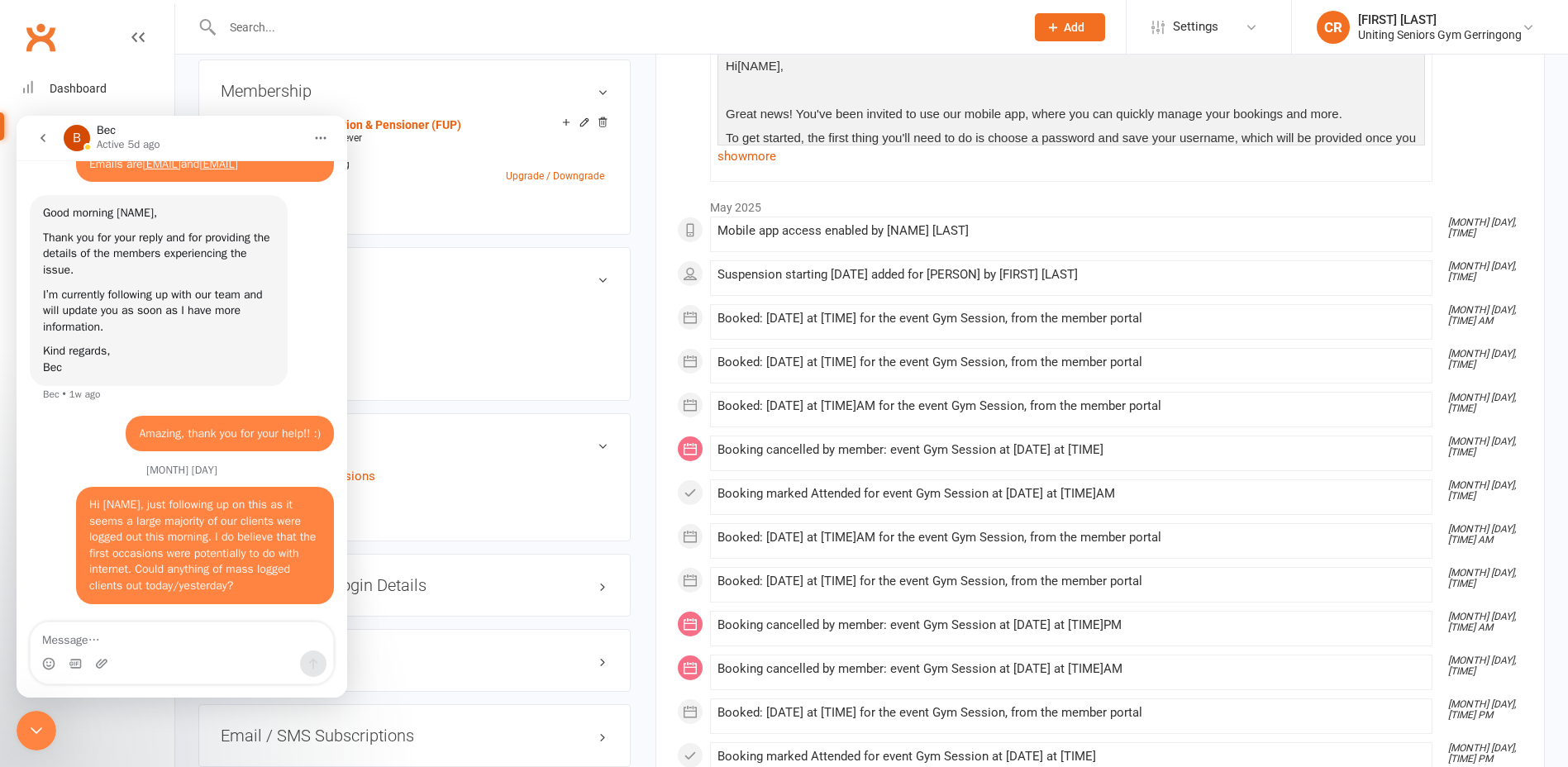 click at bounding box center [43, 138] 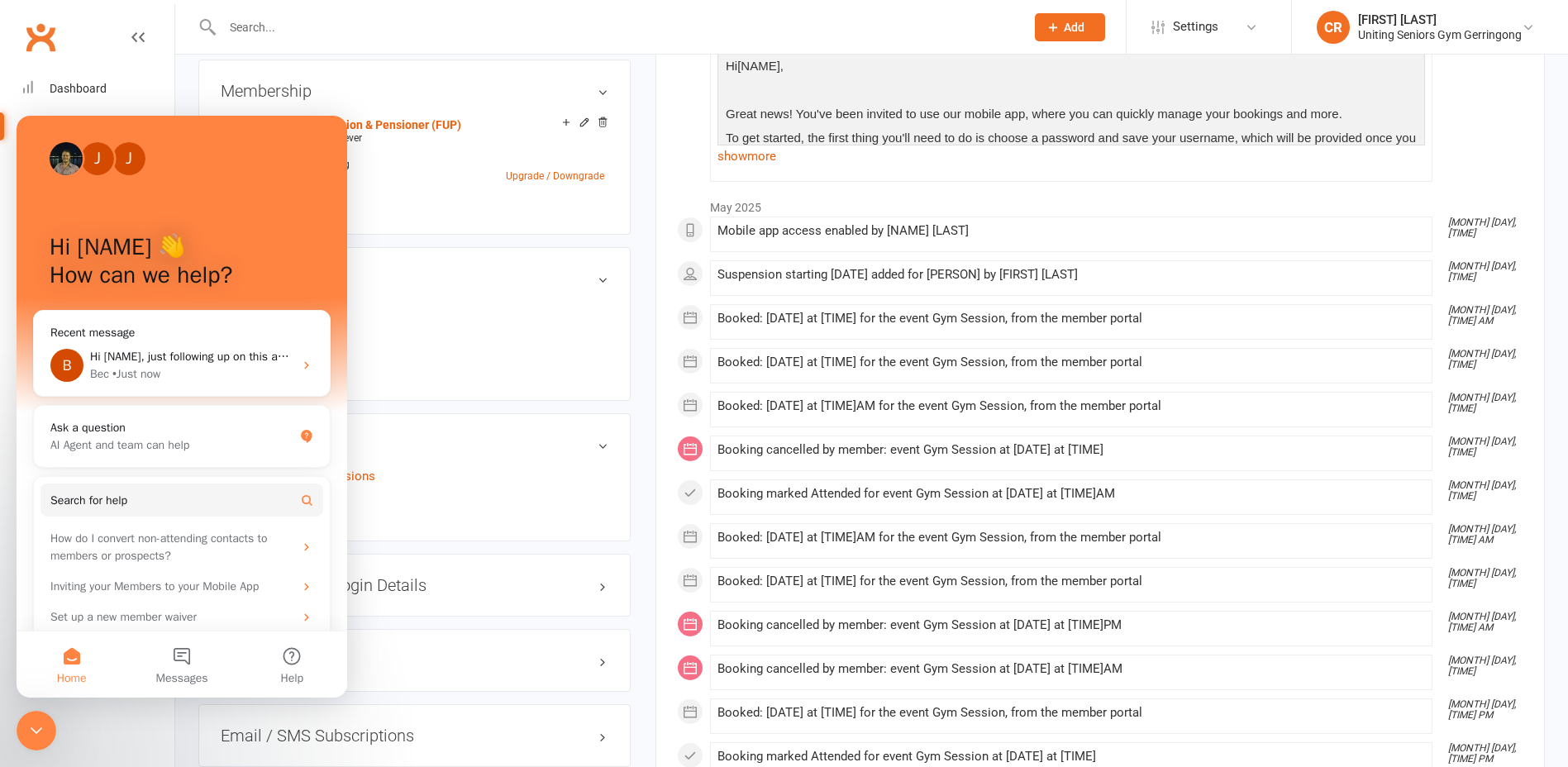click at bounding box center [36, 731] 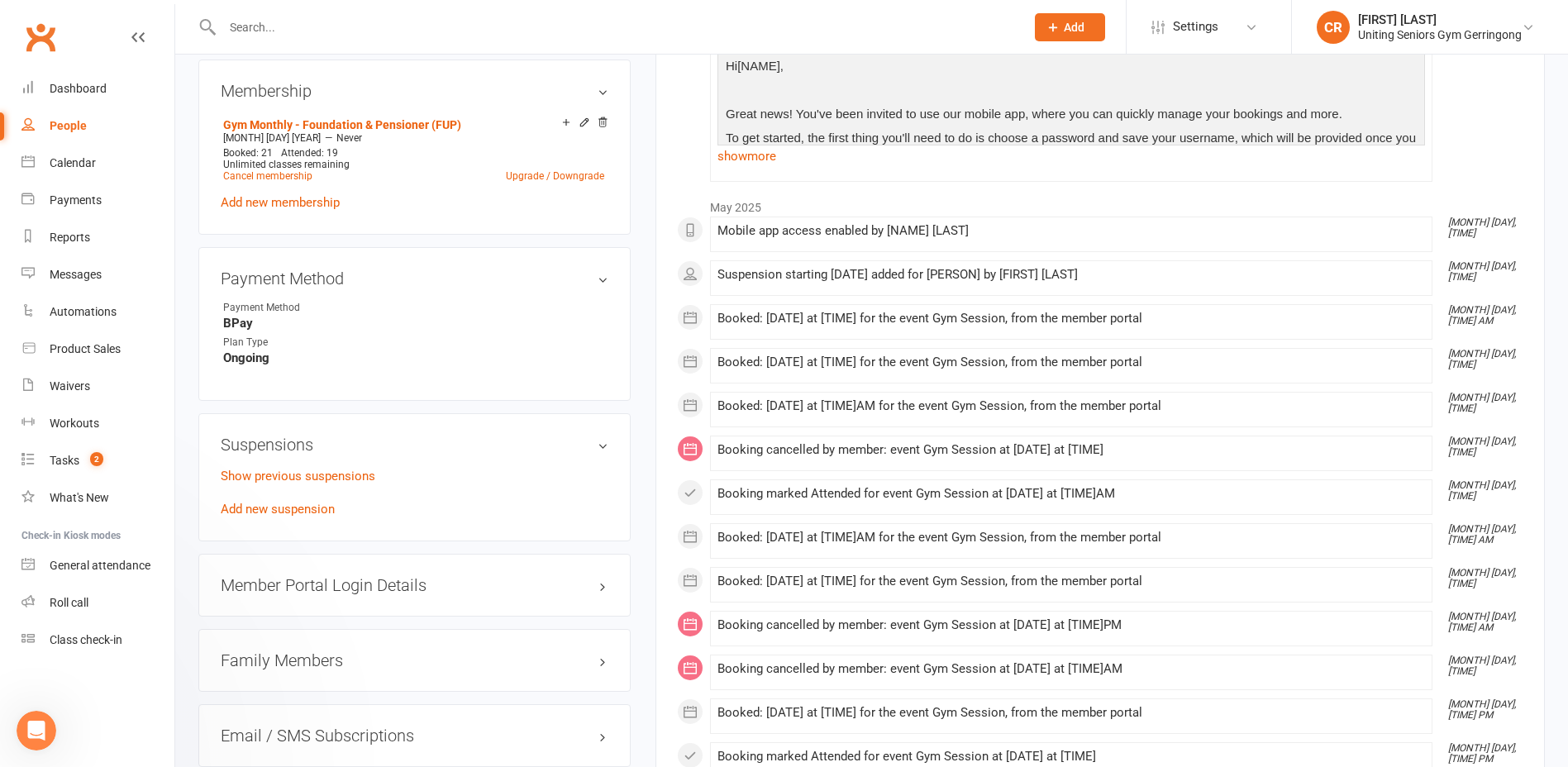 scroll, scrollTop: 0, scrollLeft: 0, axis: both 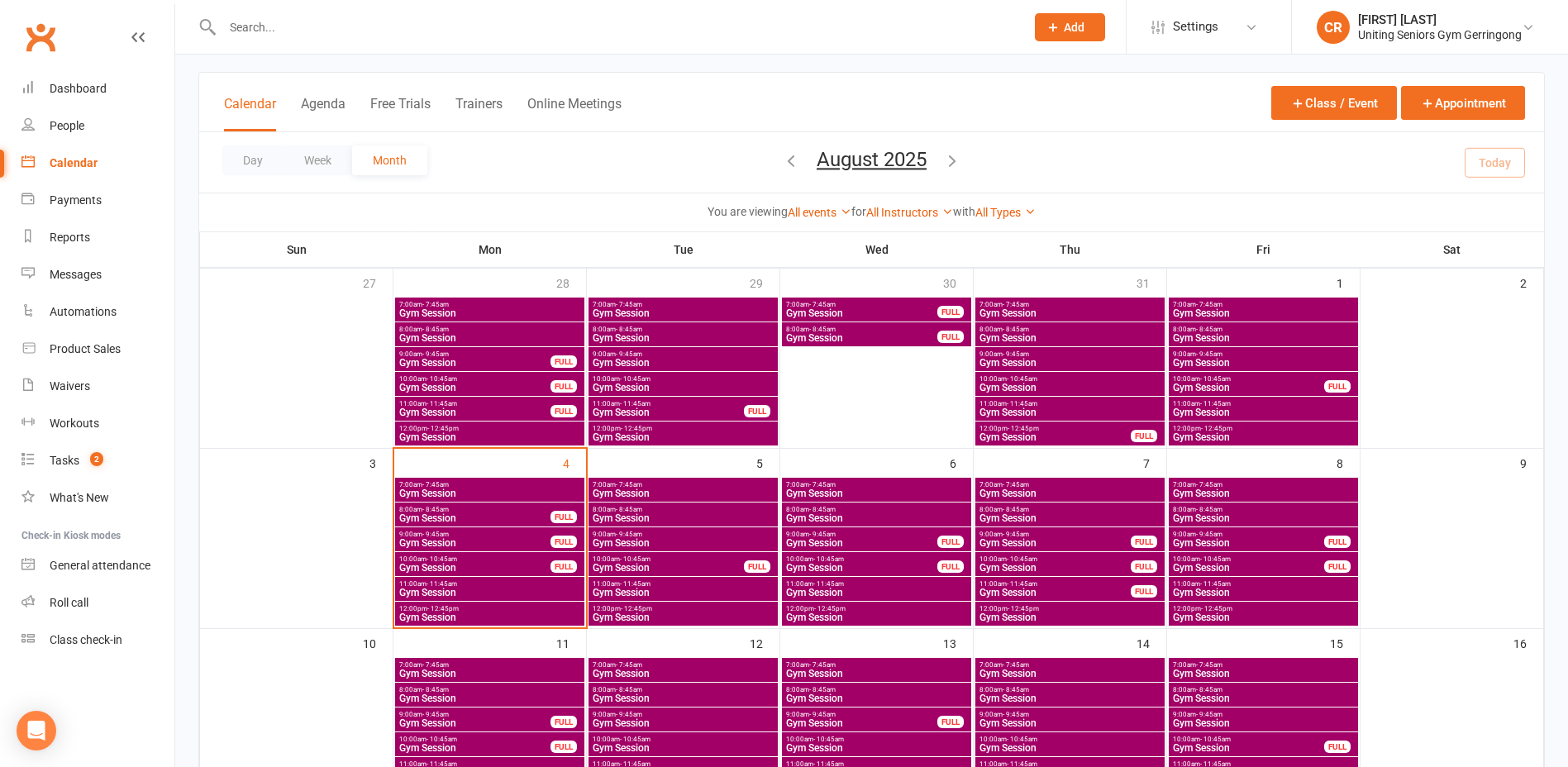 click on "Gym Session" at bounding box center [489, 493] 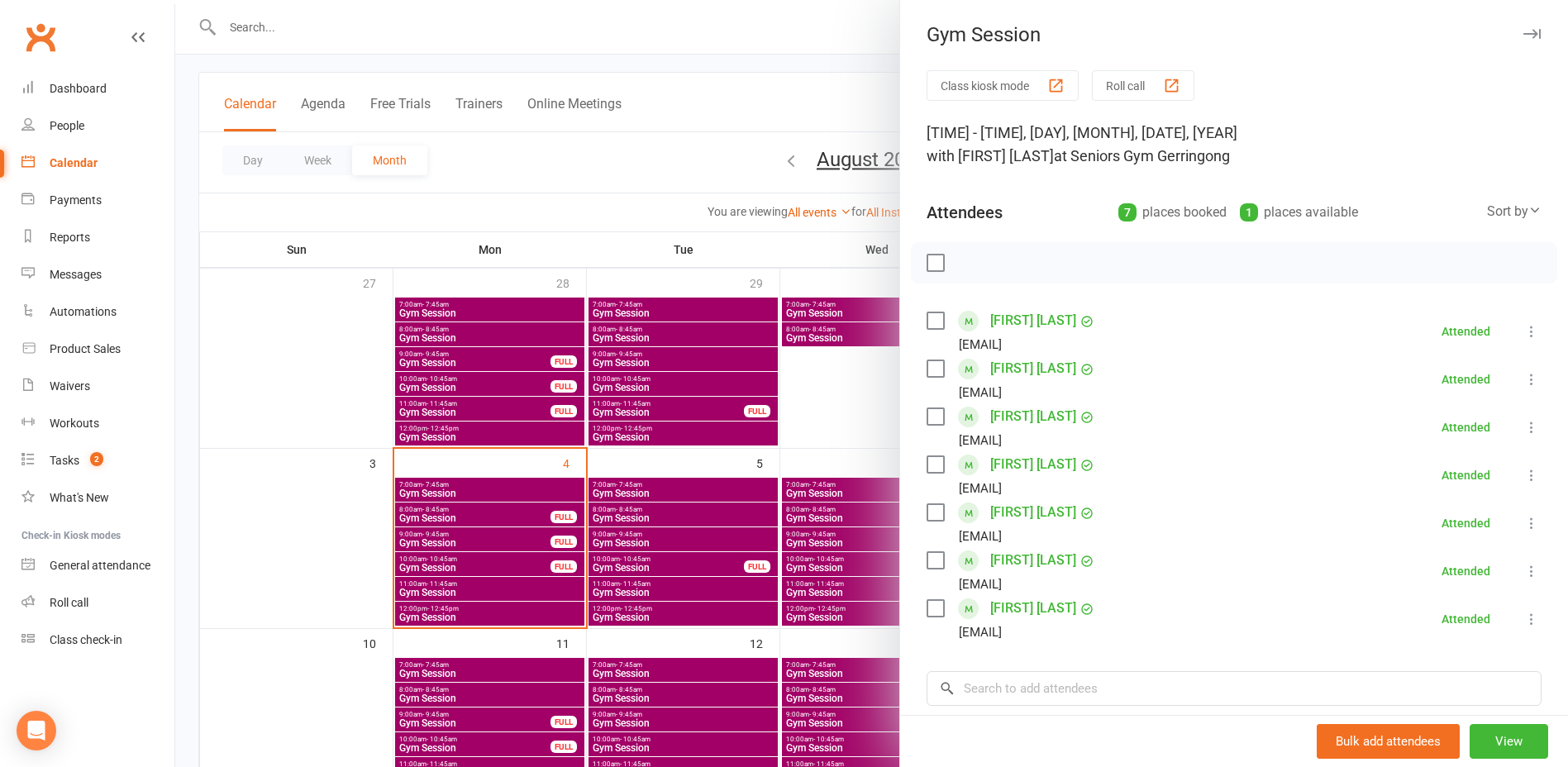 click at bounding box center (871, 384) 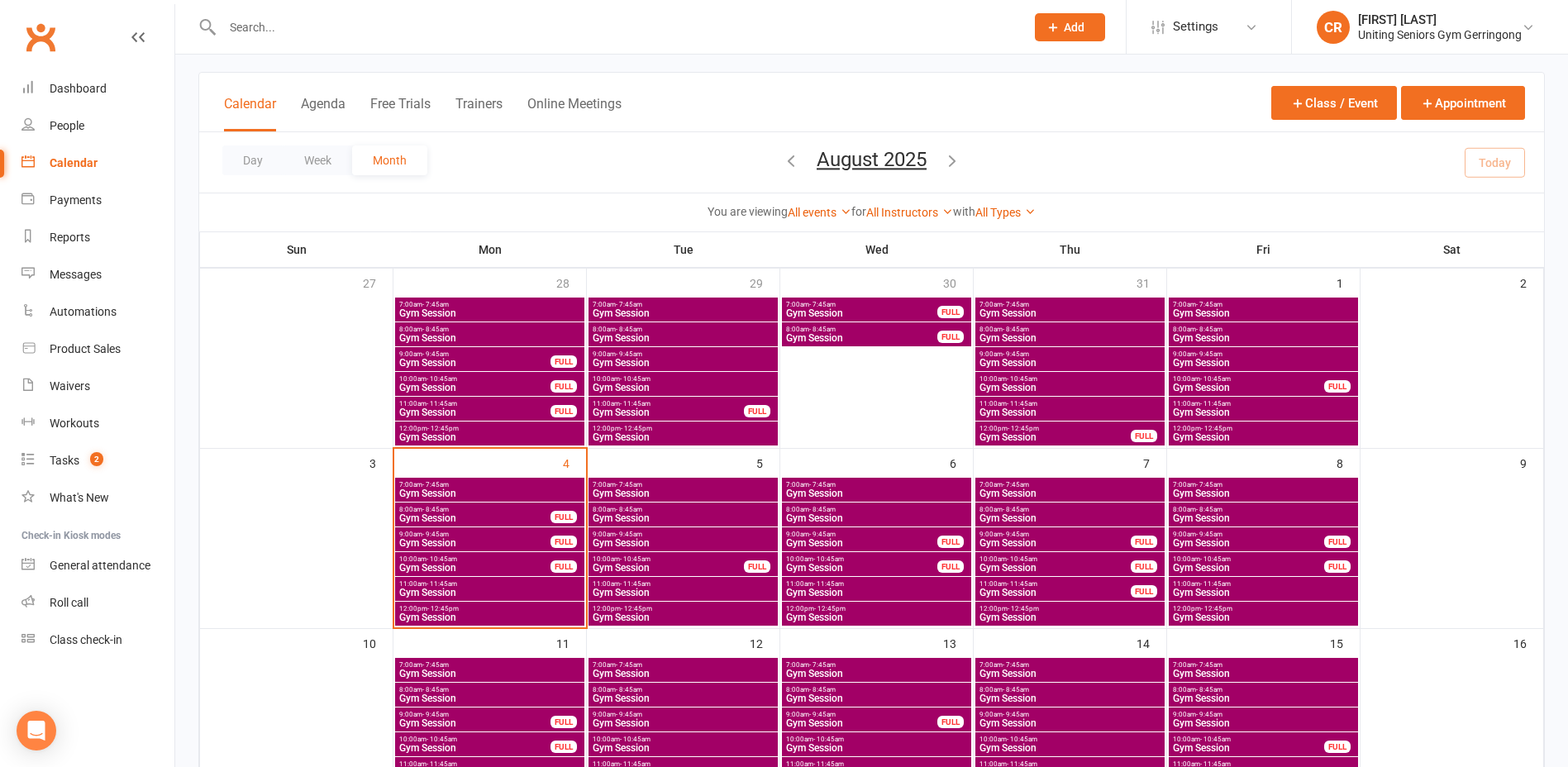 click on "Gym Session" at bounding box center [474, 518] 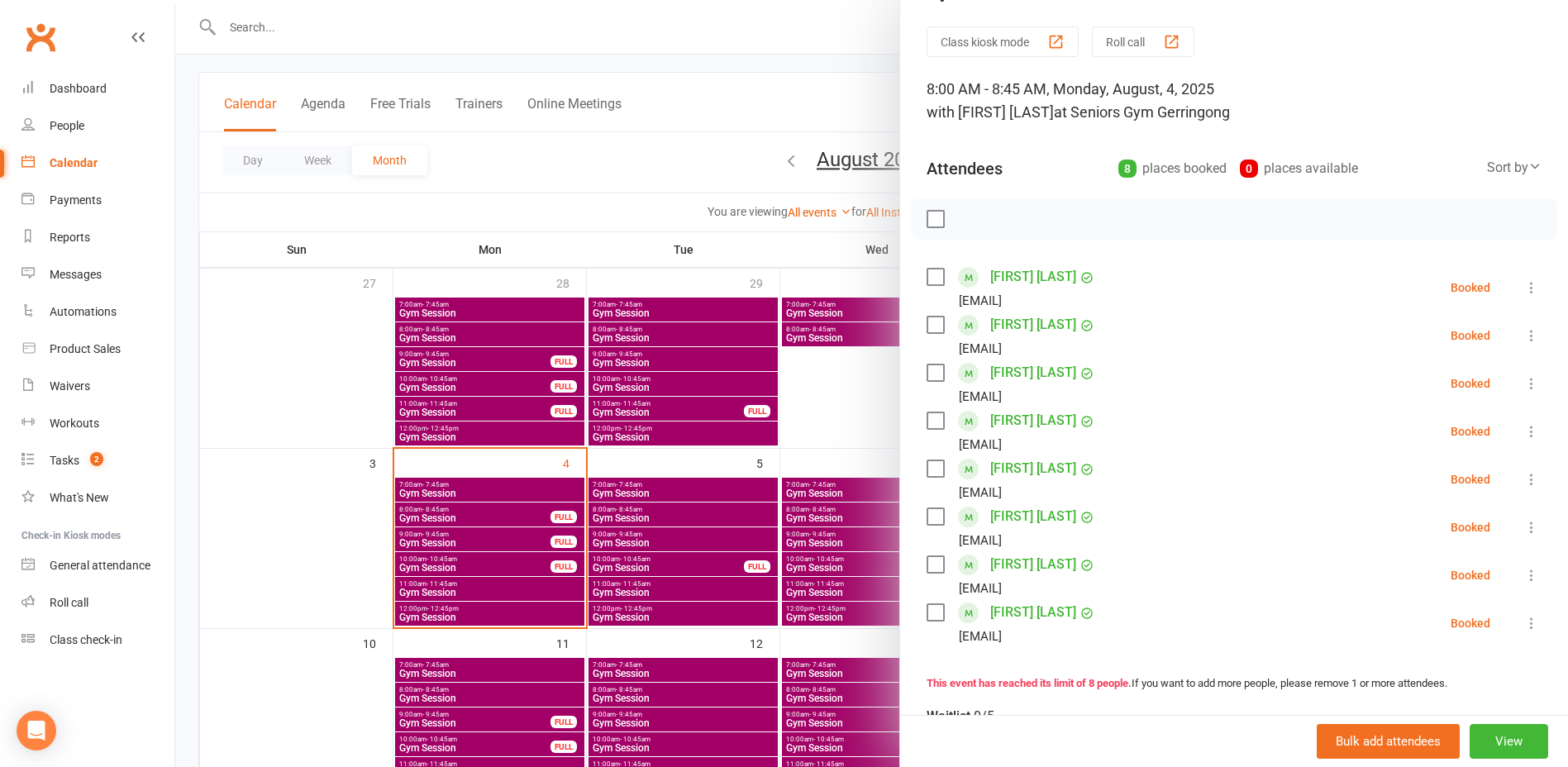 scroll, scrollTop: 83, scrollLeft: 0, axis: vertical 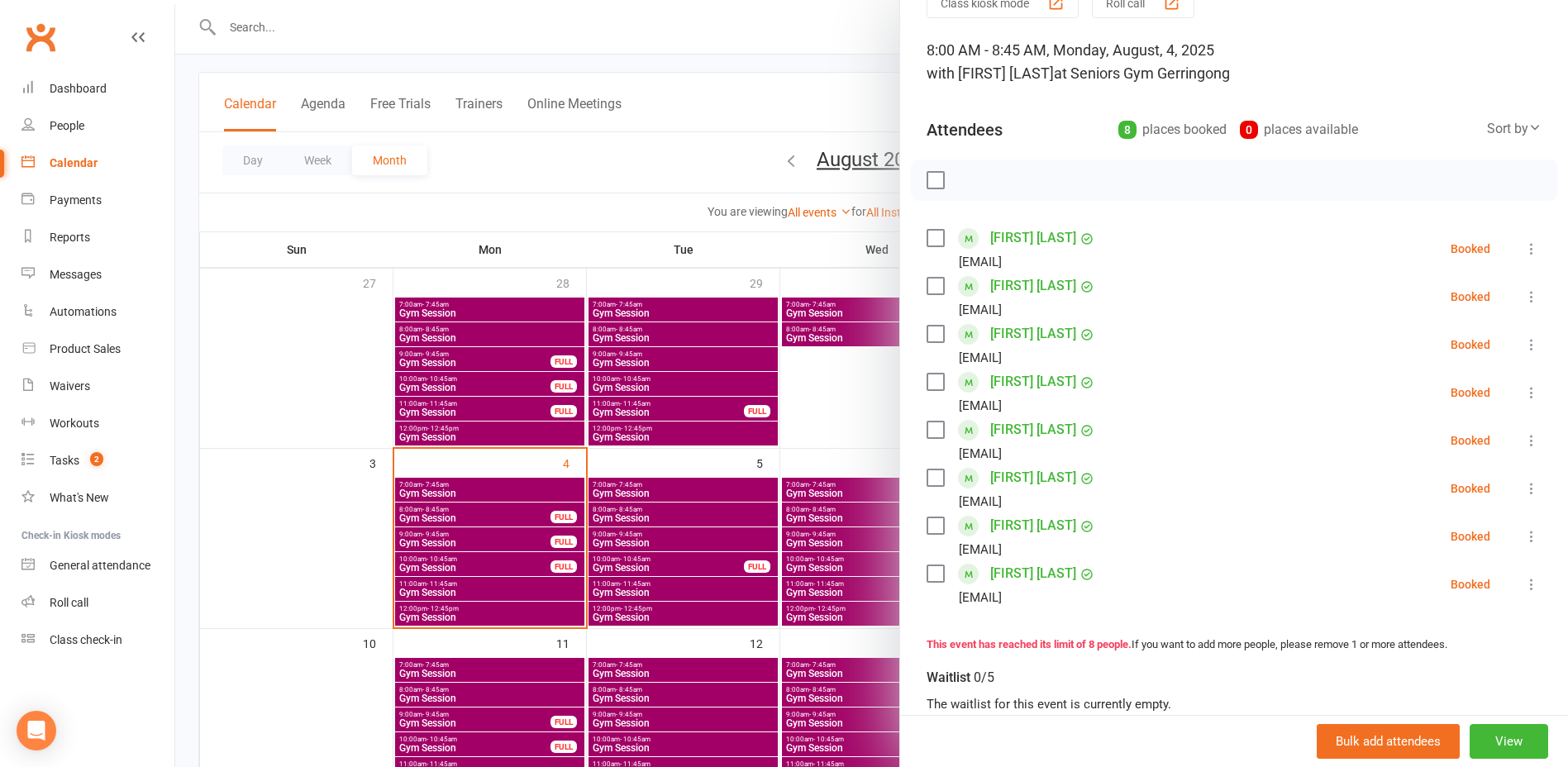 click at bounding box center [1532, 345] 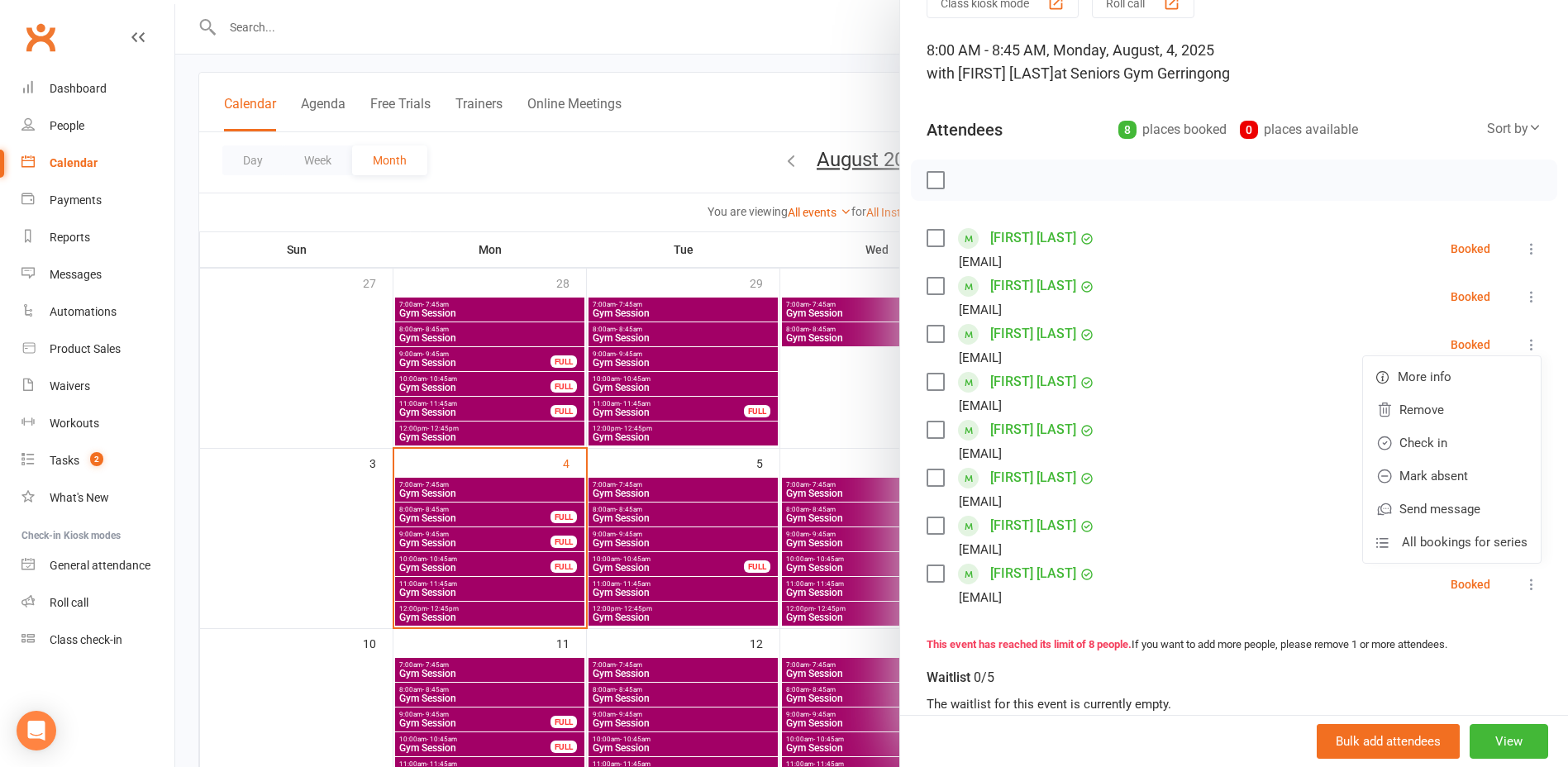 click on "Gloria Carmichael  gloriacarmichael4@gmail.com Booked More info  Remove  Check in  Mark absent  Send message  All bookings for series" at bounding box center [1234, 297] 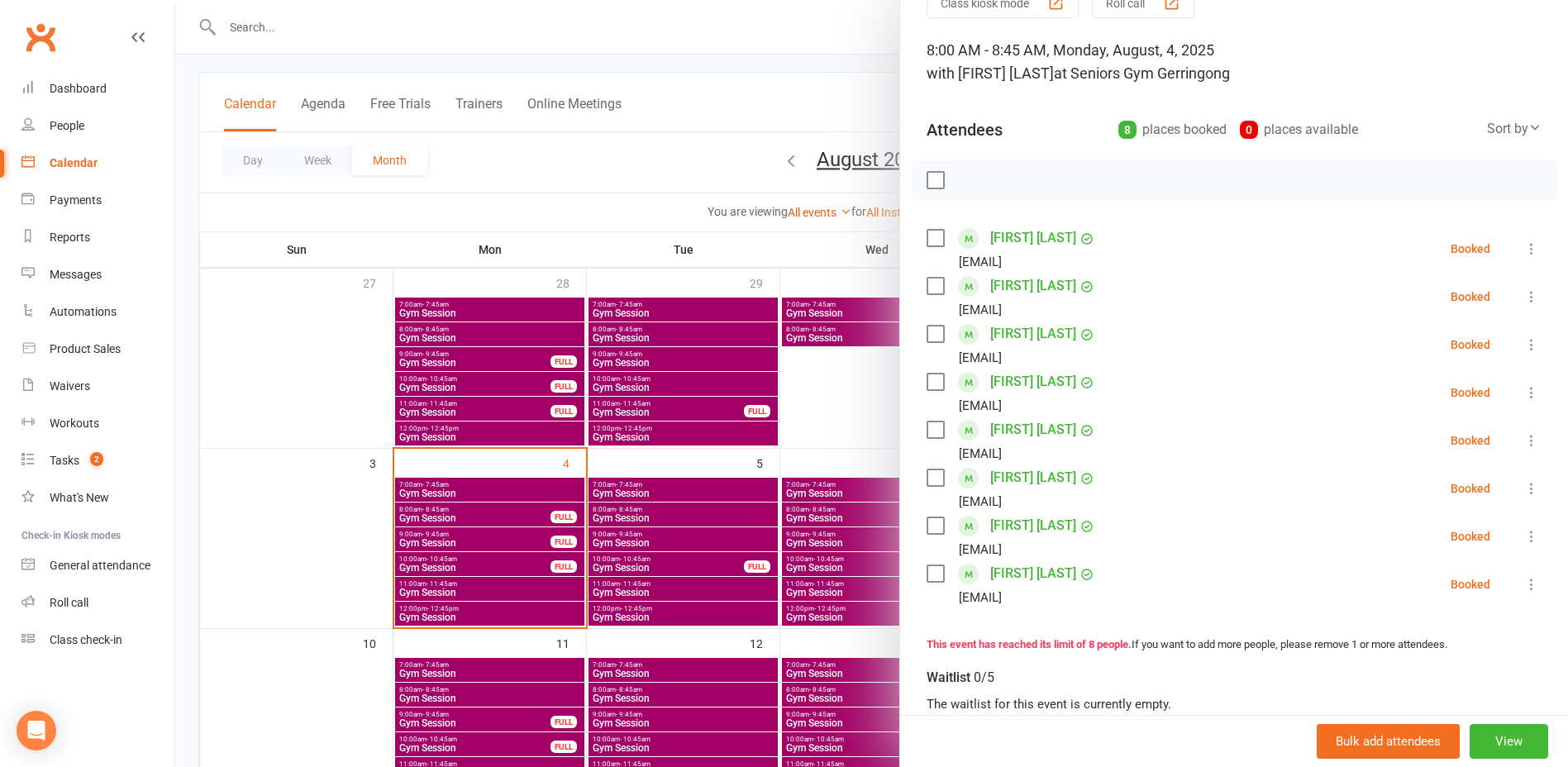 click at bounding box center [1532, 488] 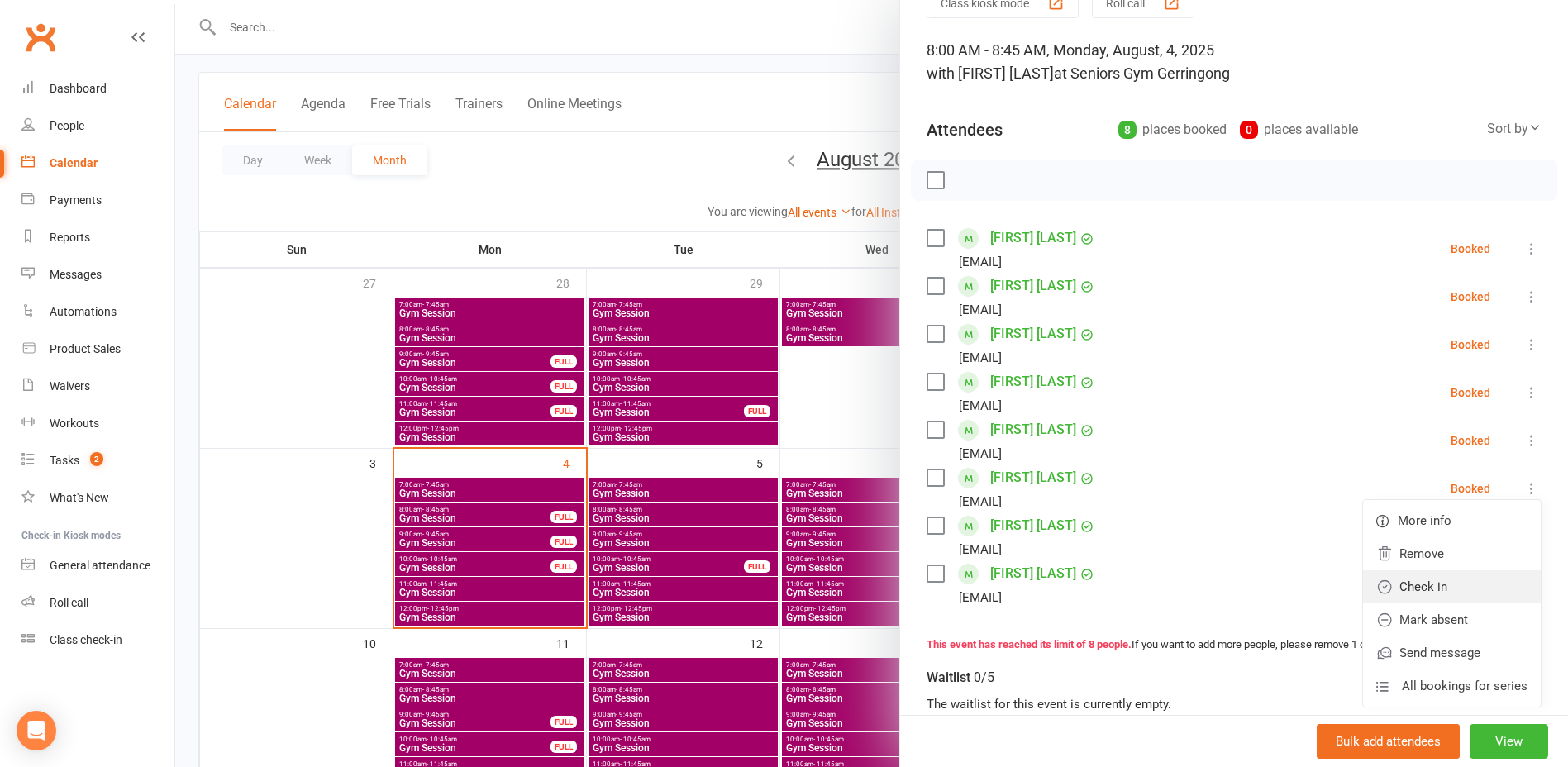 click on "Check in" at bounding box center (1451, 587) 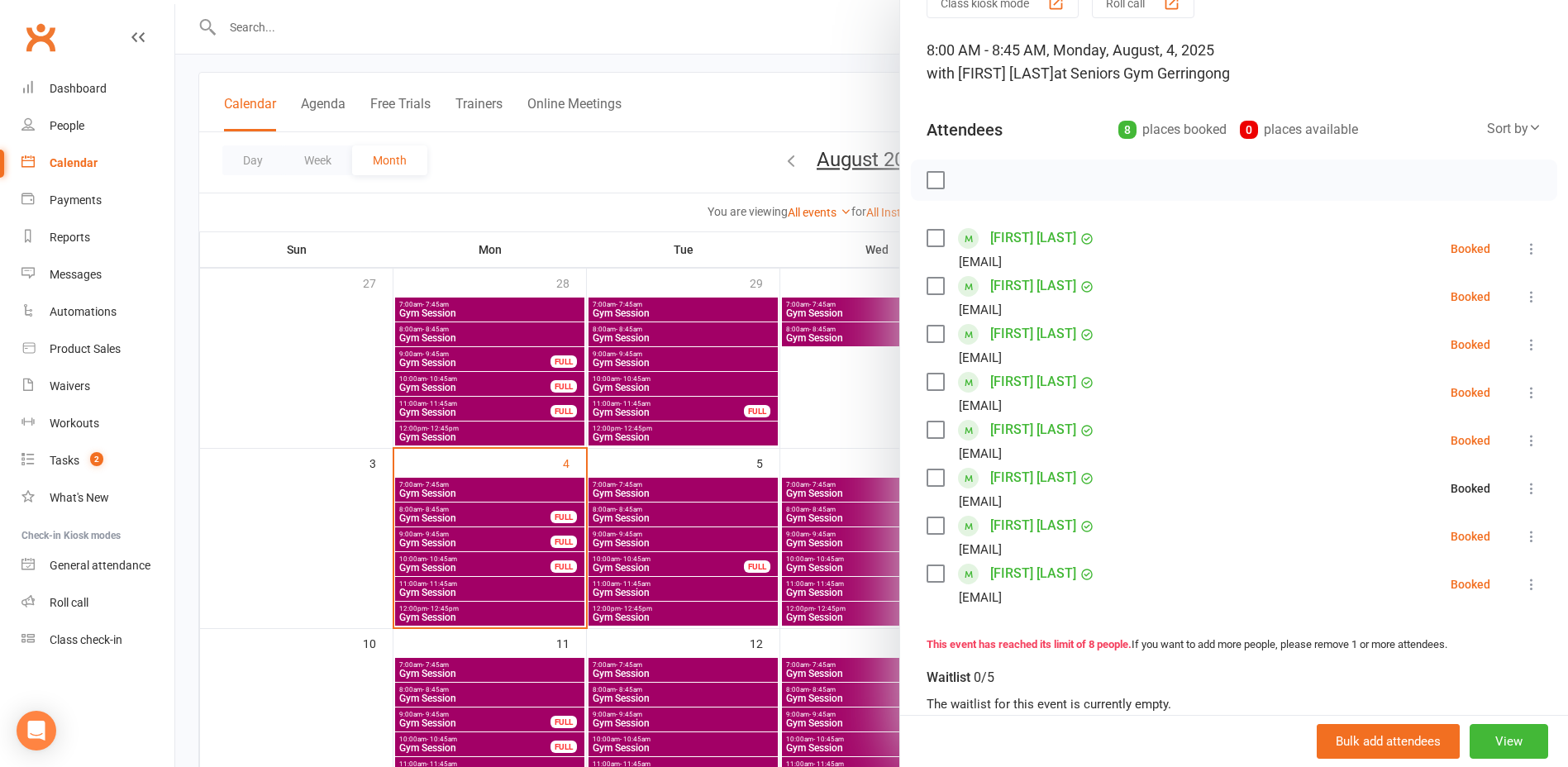 click at bounding box center (1532, 536) 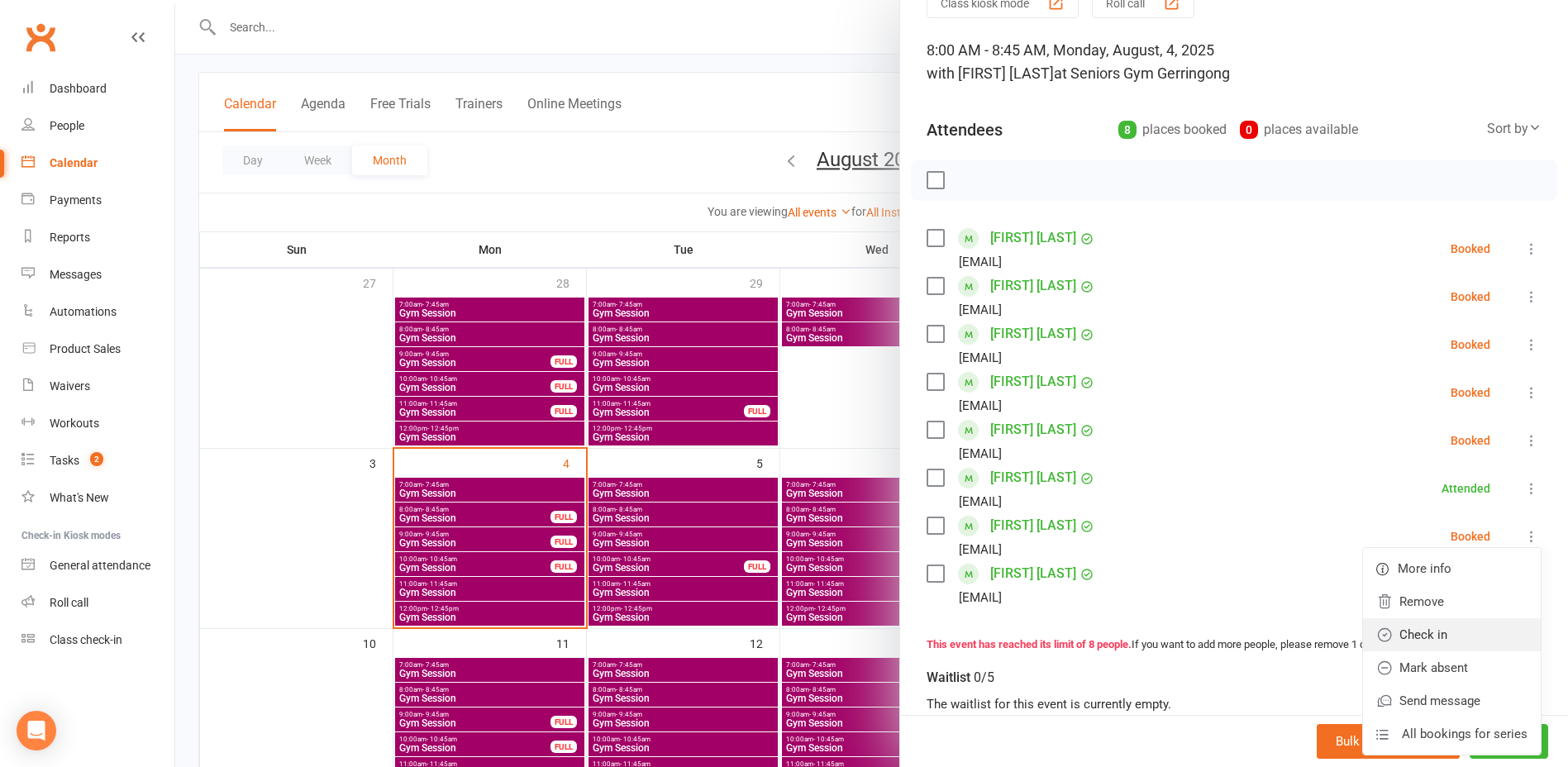 click on "Check in" at bounding box center (1451, 635) 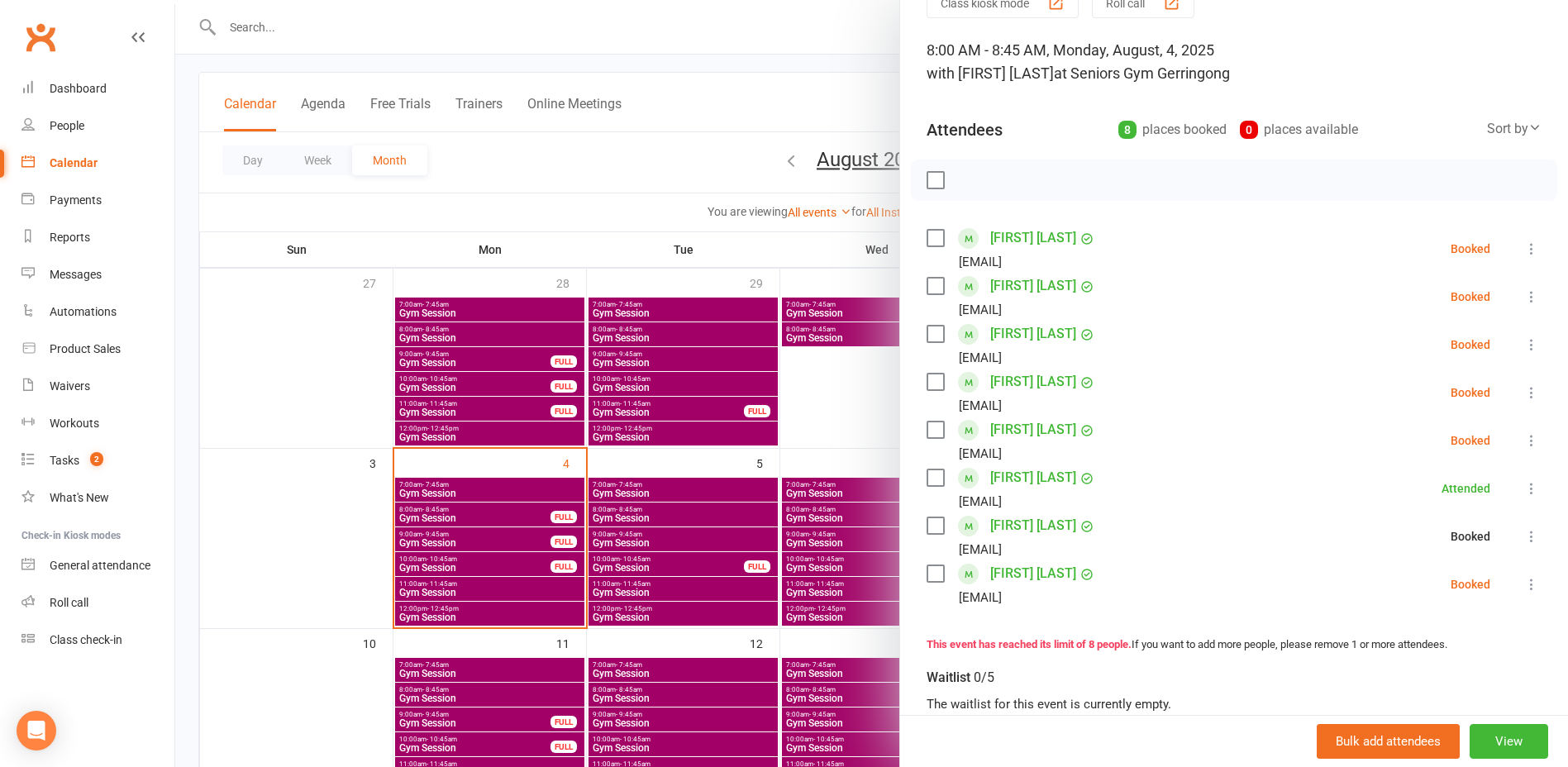 click at bounding box center (1532, 584) 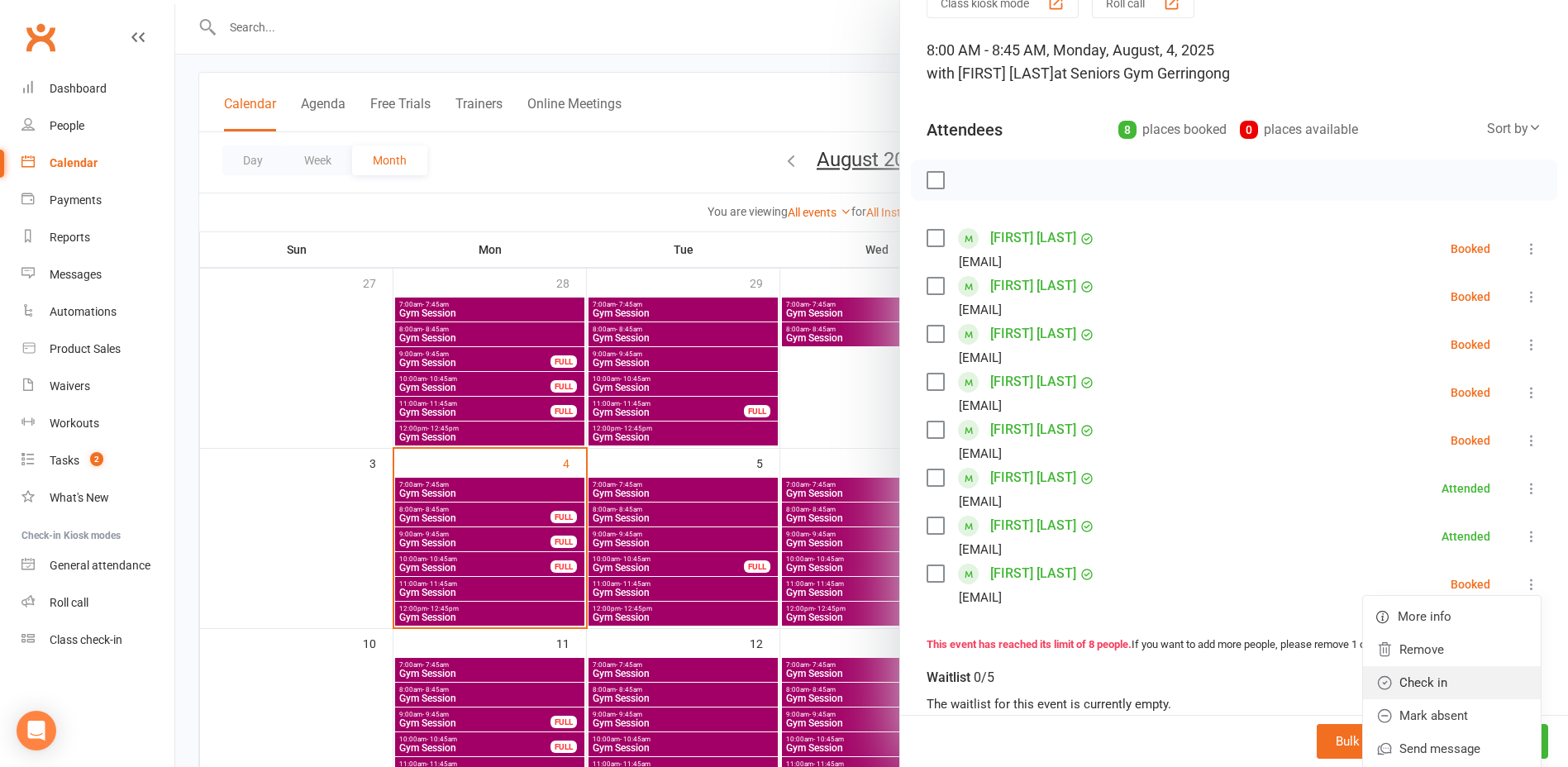 click on "Check in" at bounding box center [1451, 683] 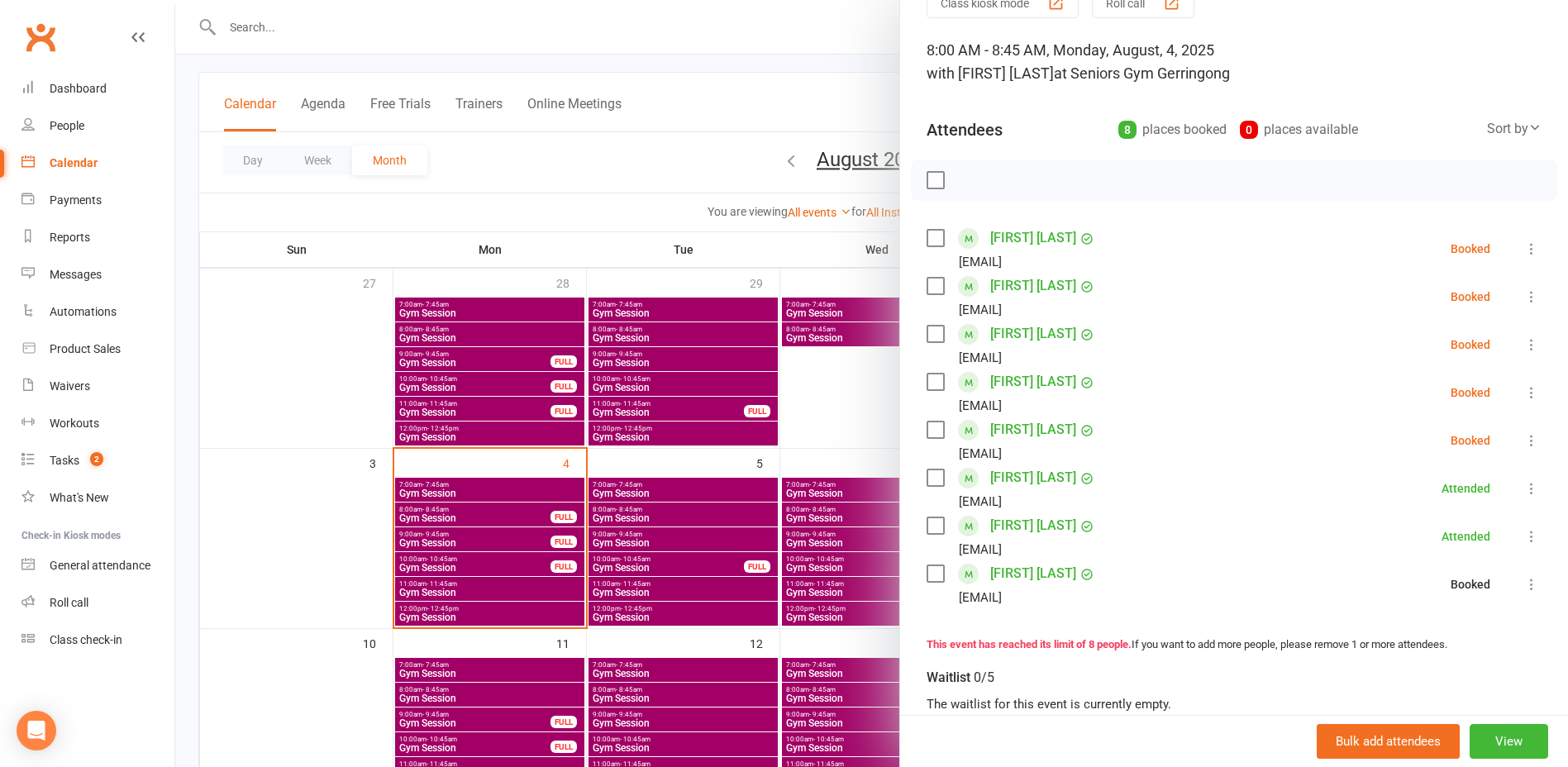 click on "Jacqui Tardif  jaxtardif@gmail.com Attended More info  Remove  Mark absent  Undo check-in  Send message  All bookings for series" at bounding box center (1234, 536) 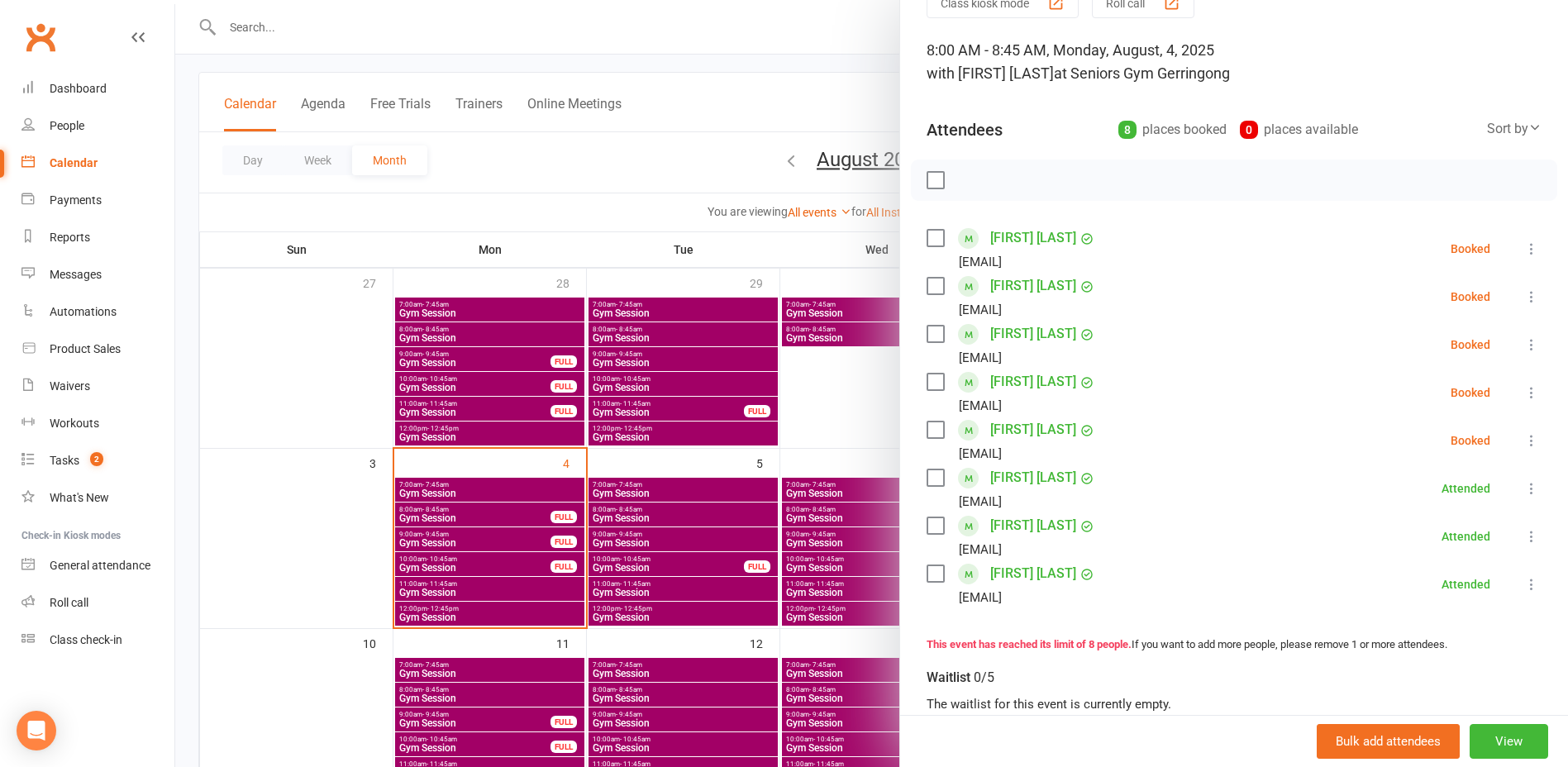 click at bounding box center [871, 384] 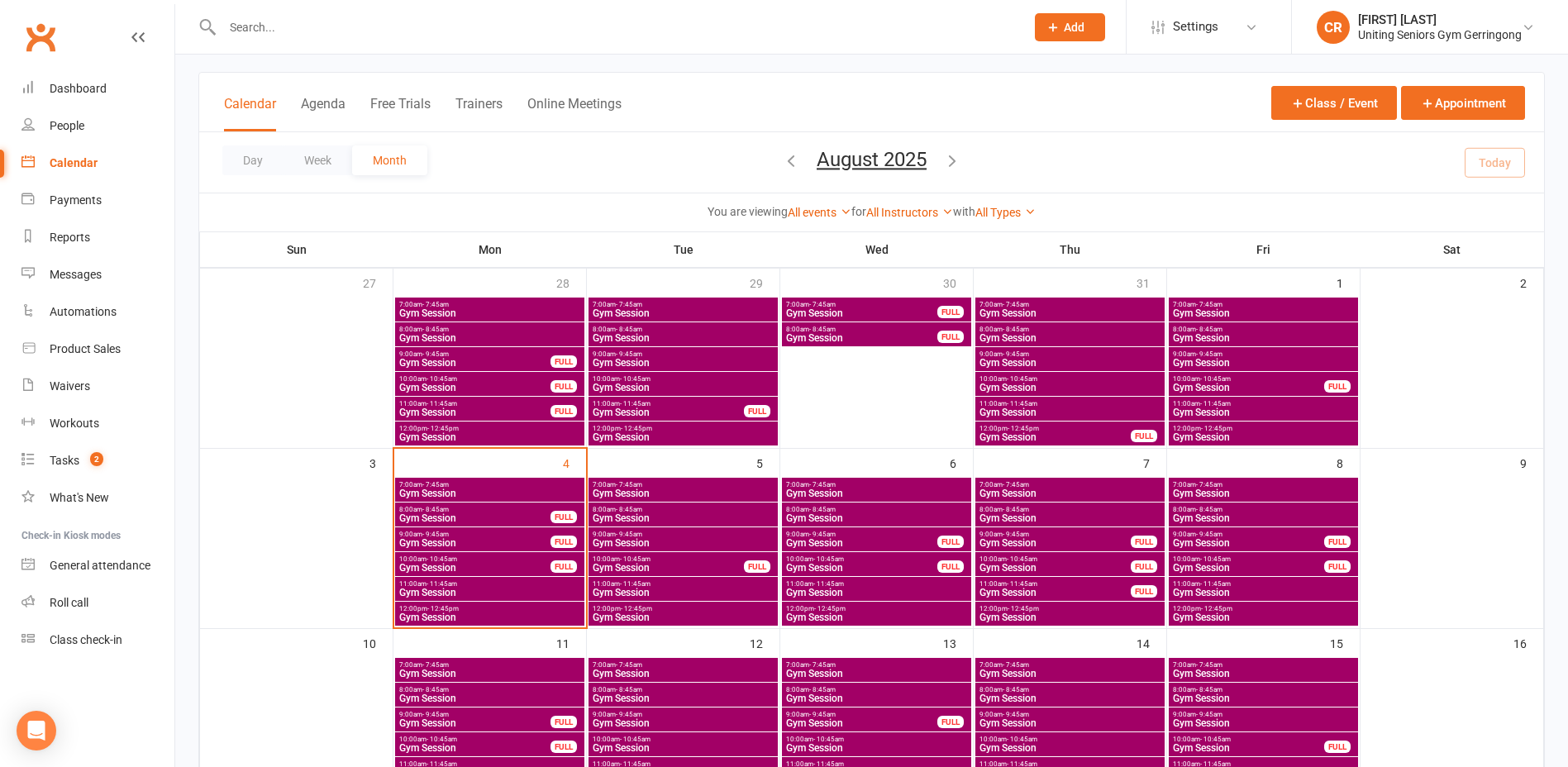 click on "Gym Session" at bounding box center (489, 493) 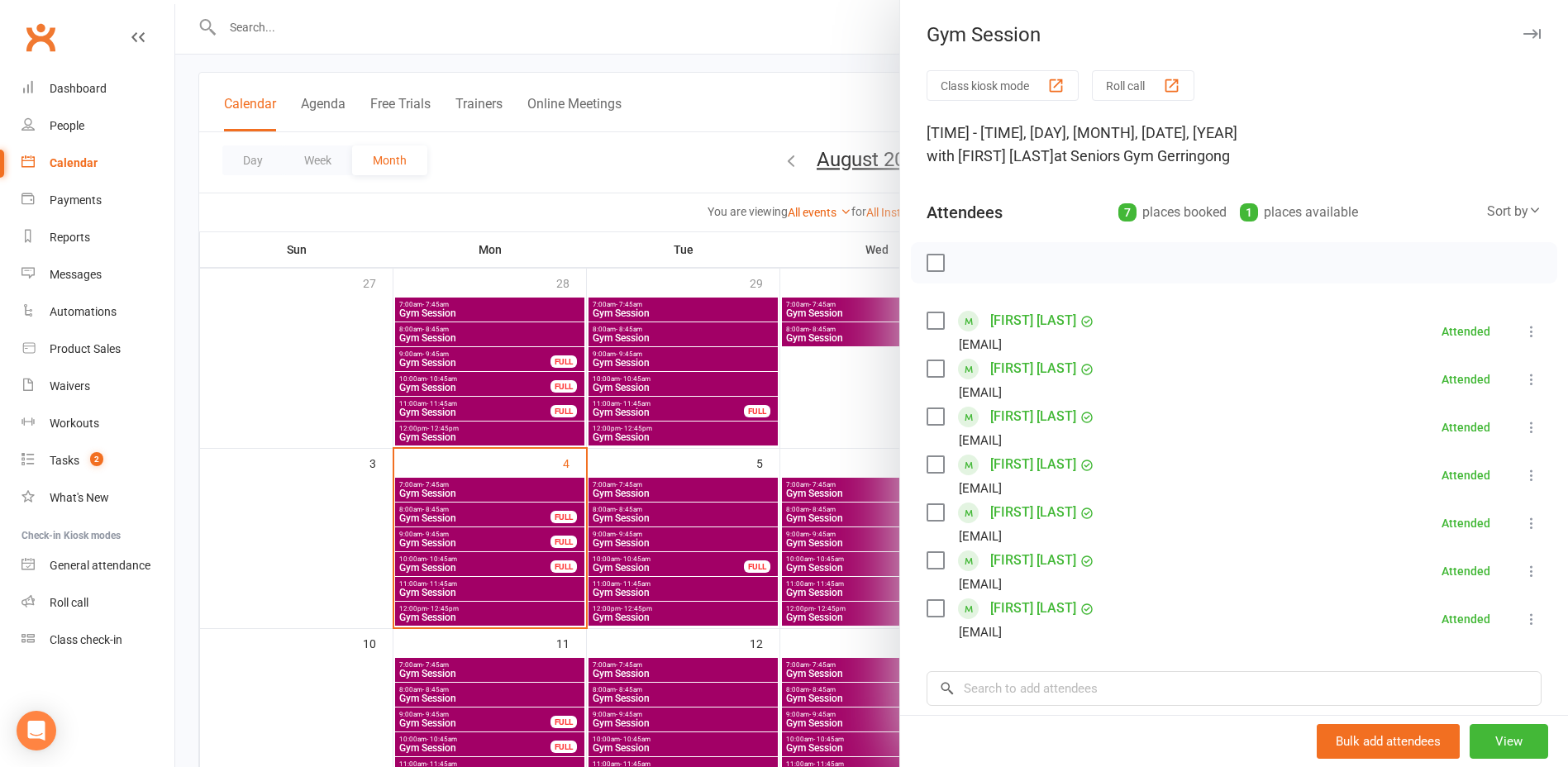 click at bounding box center (871, 384) 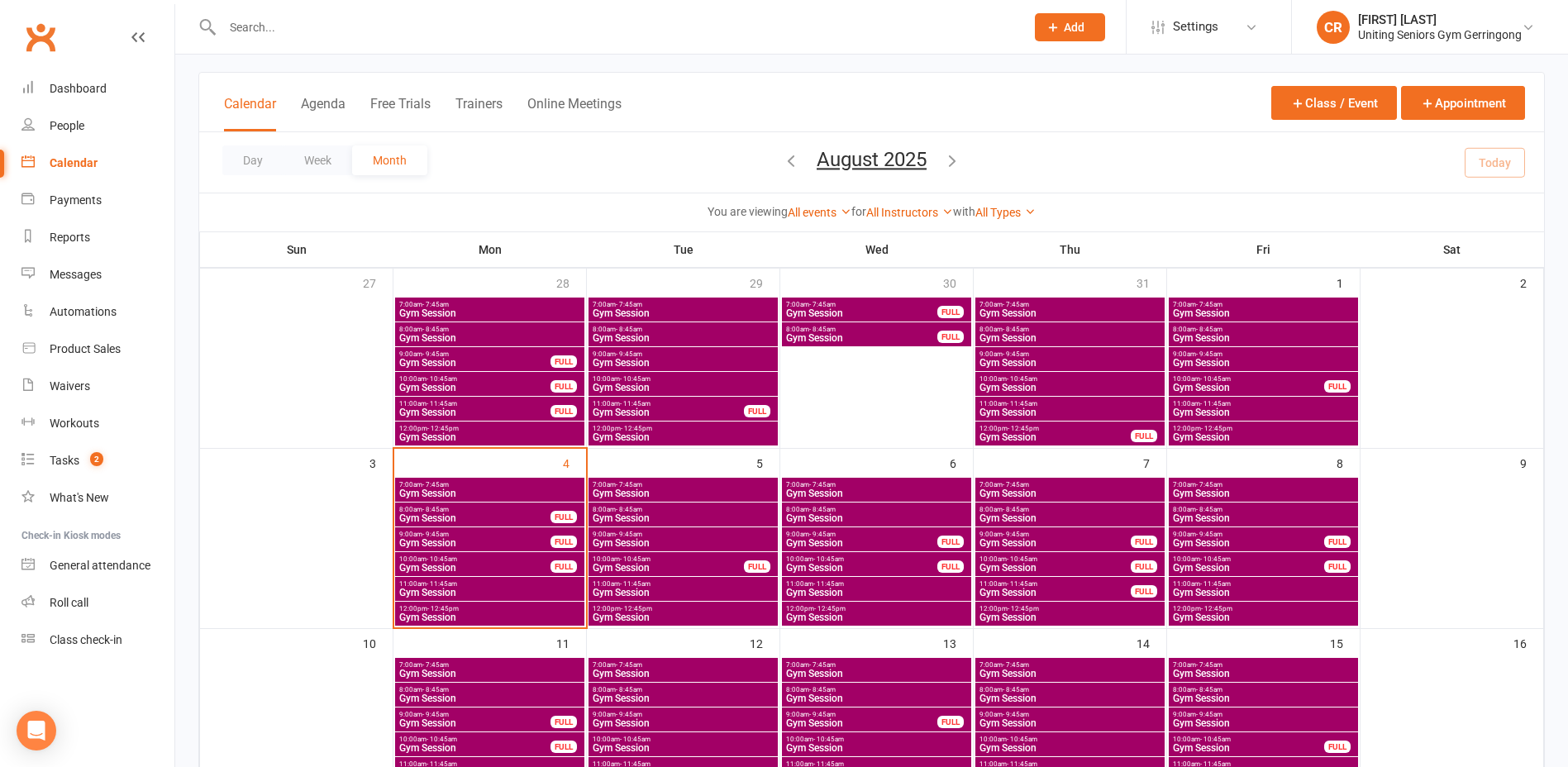 click on "Gym Session" at bounding box center (474, 518) 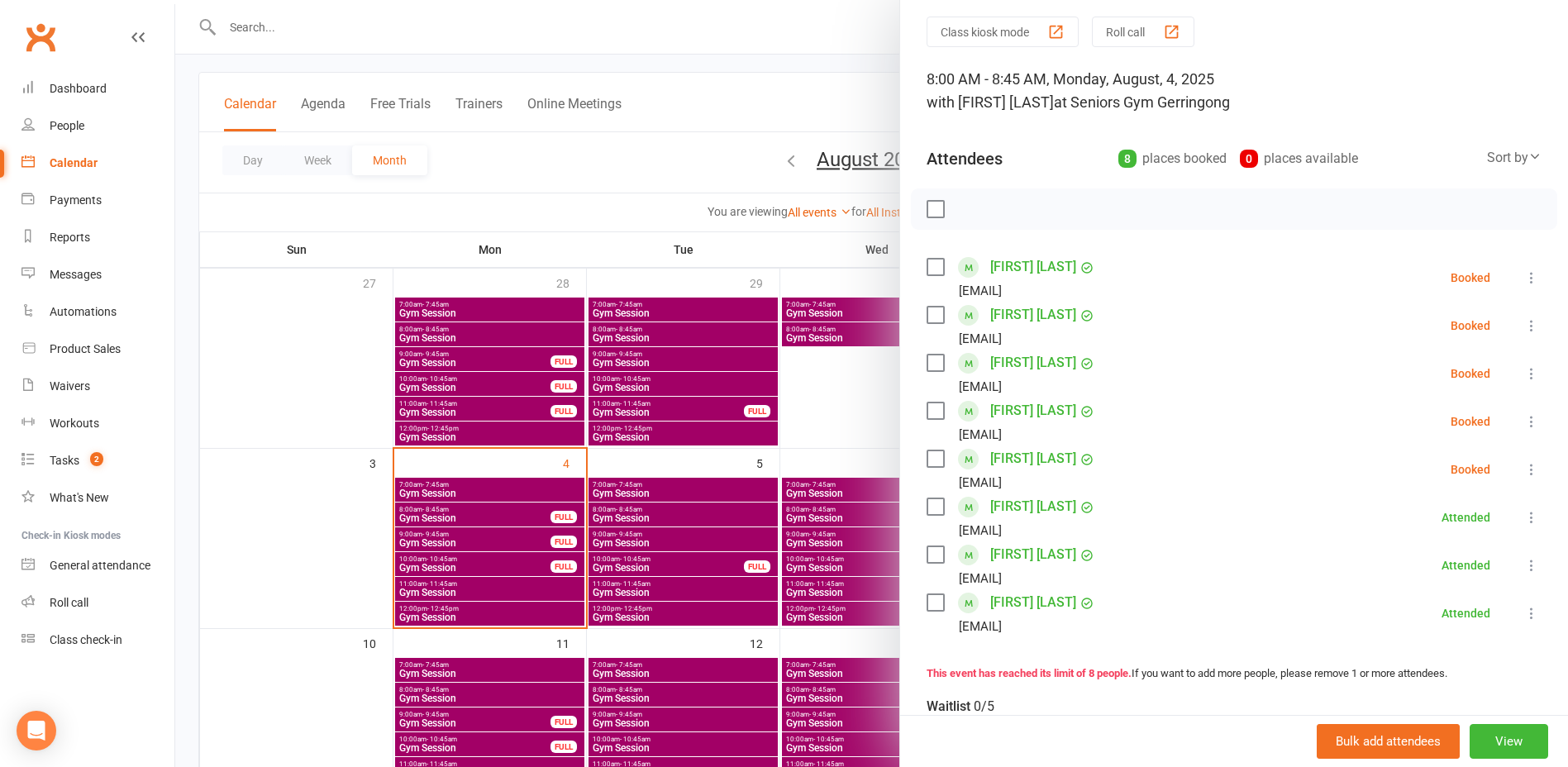 scroll, scrollTop: 83, scrollLeft: 0, axis: vertical 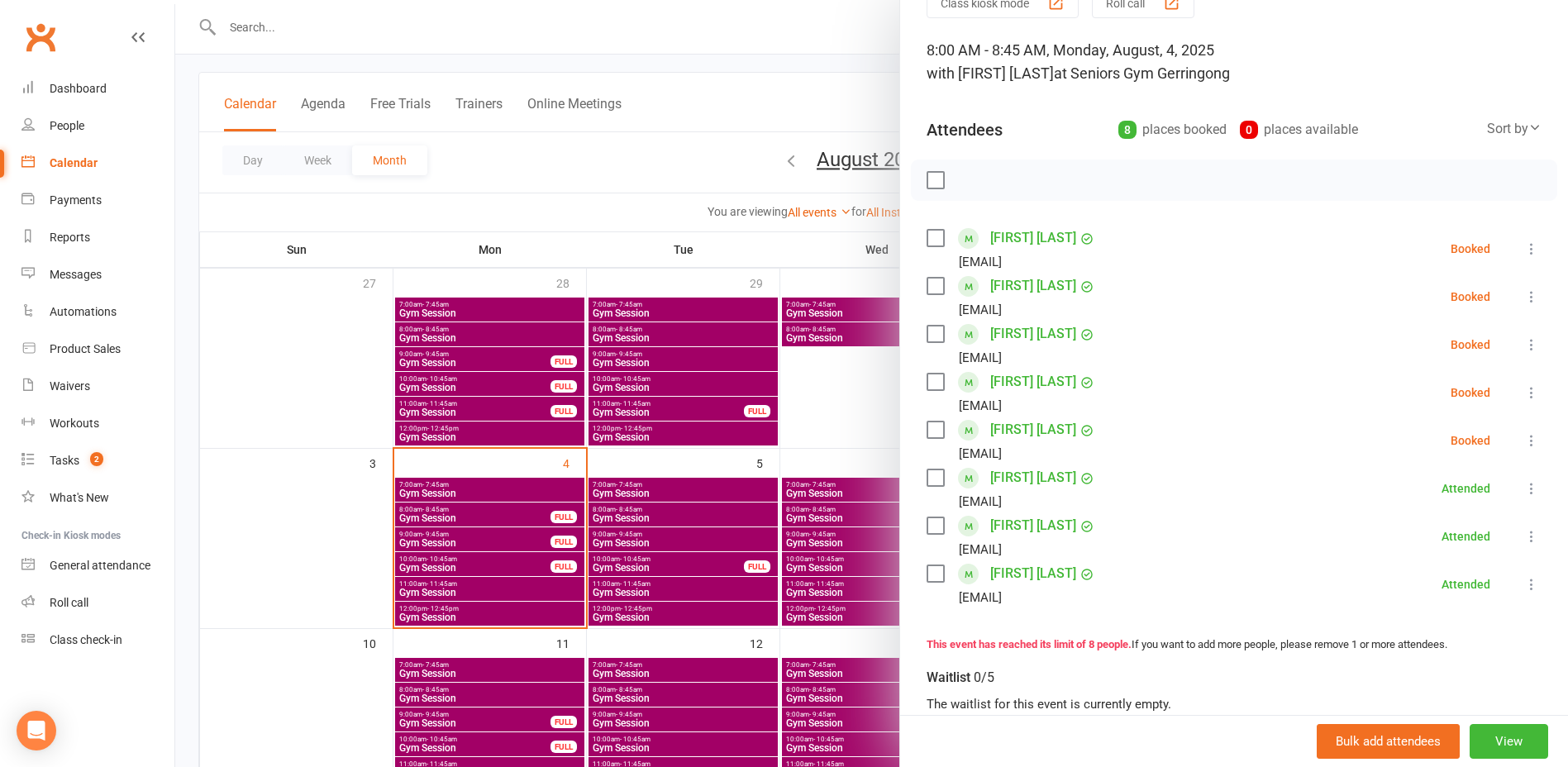 click at bounding box center (1532, 393) 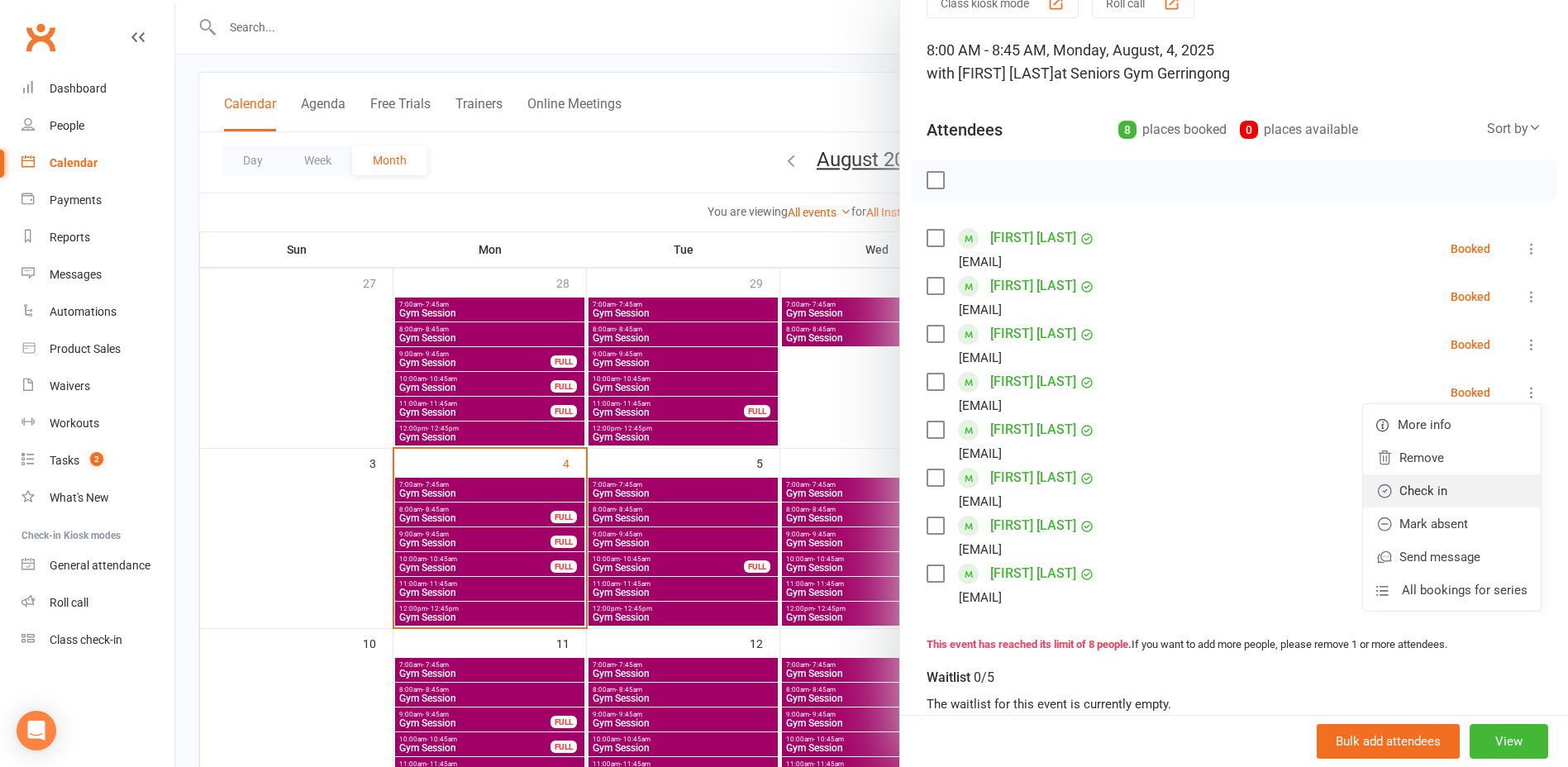 click on "Check in" at bounding box center [1451, 491] 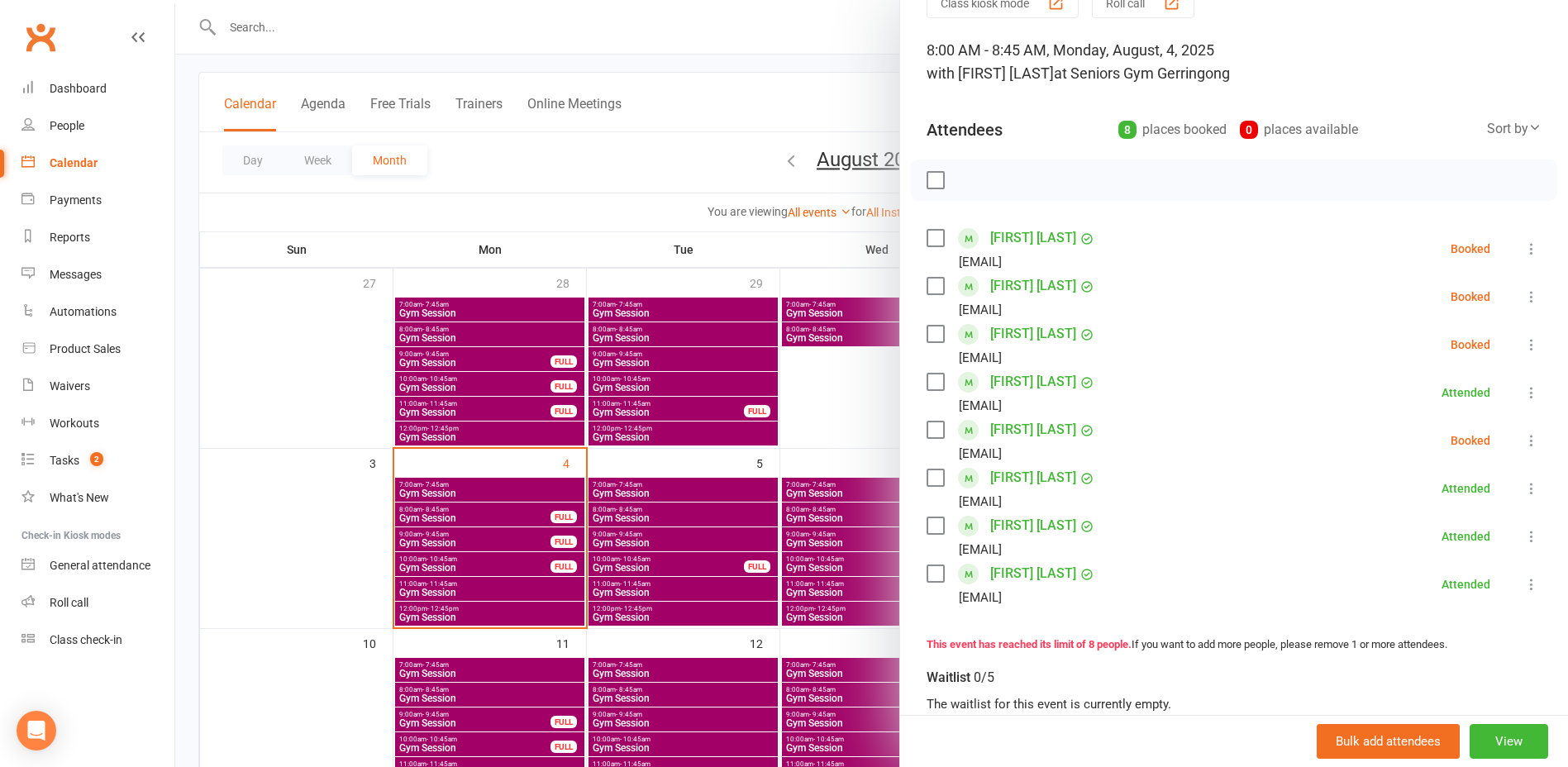click at bounding box center [871, 384] 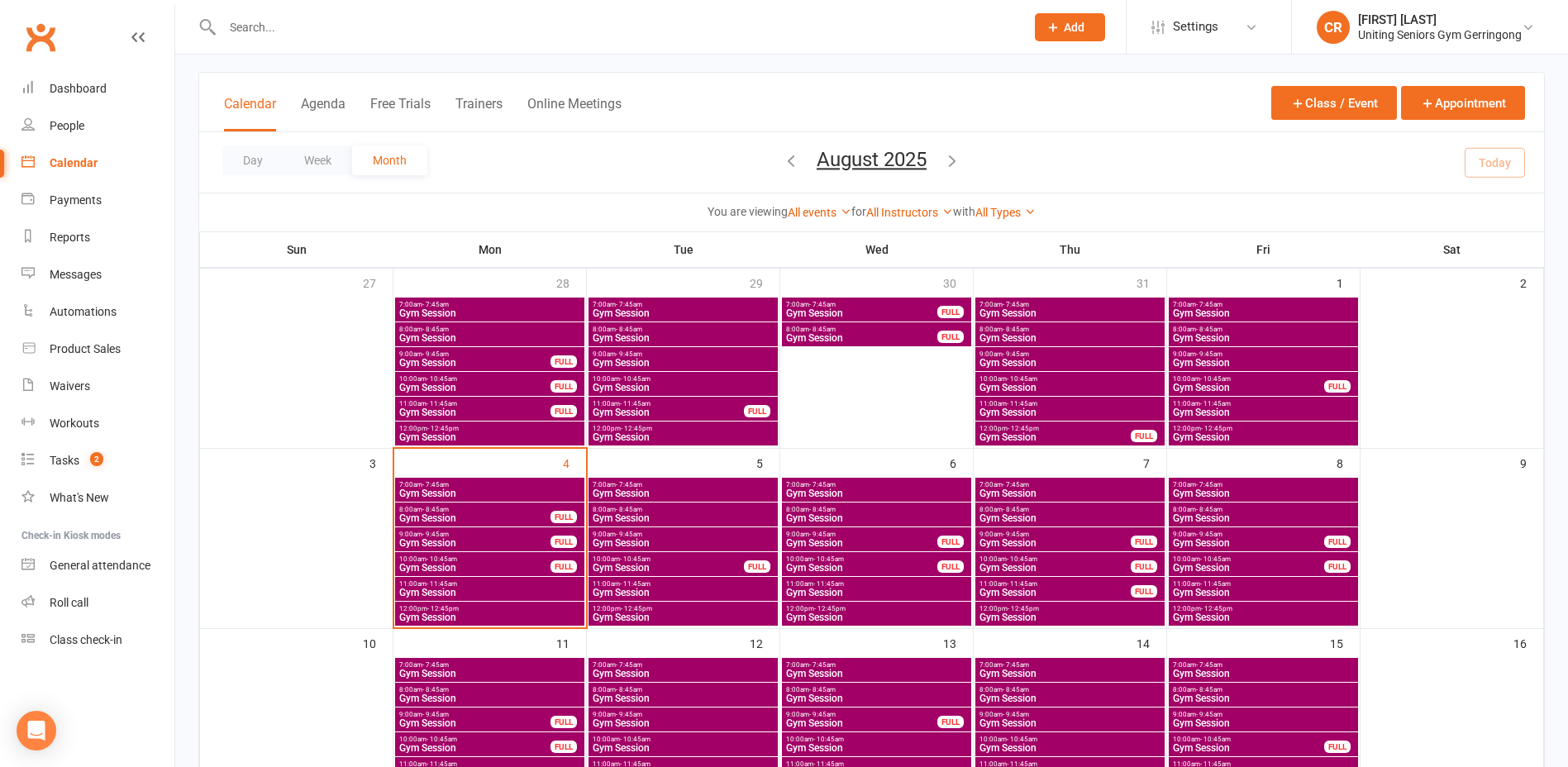 click on "Gym Session" at bounding box center [474, 518] 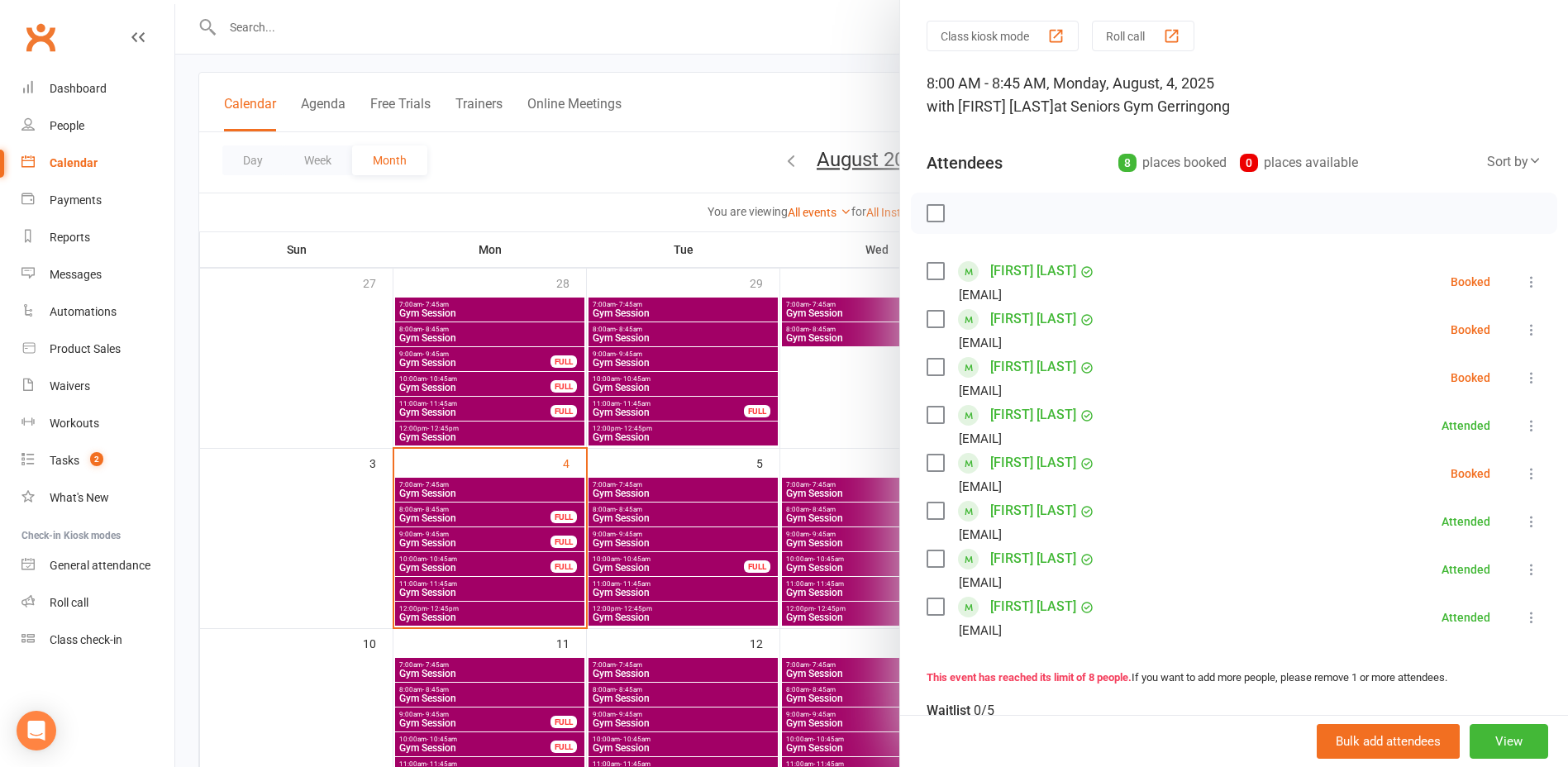 scroll, scrollTop: 165, scrollLeft: 0, axis: vertical 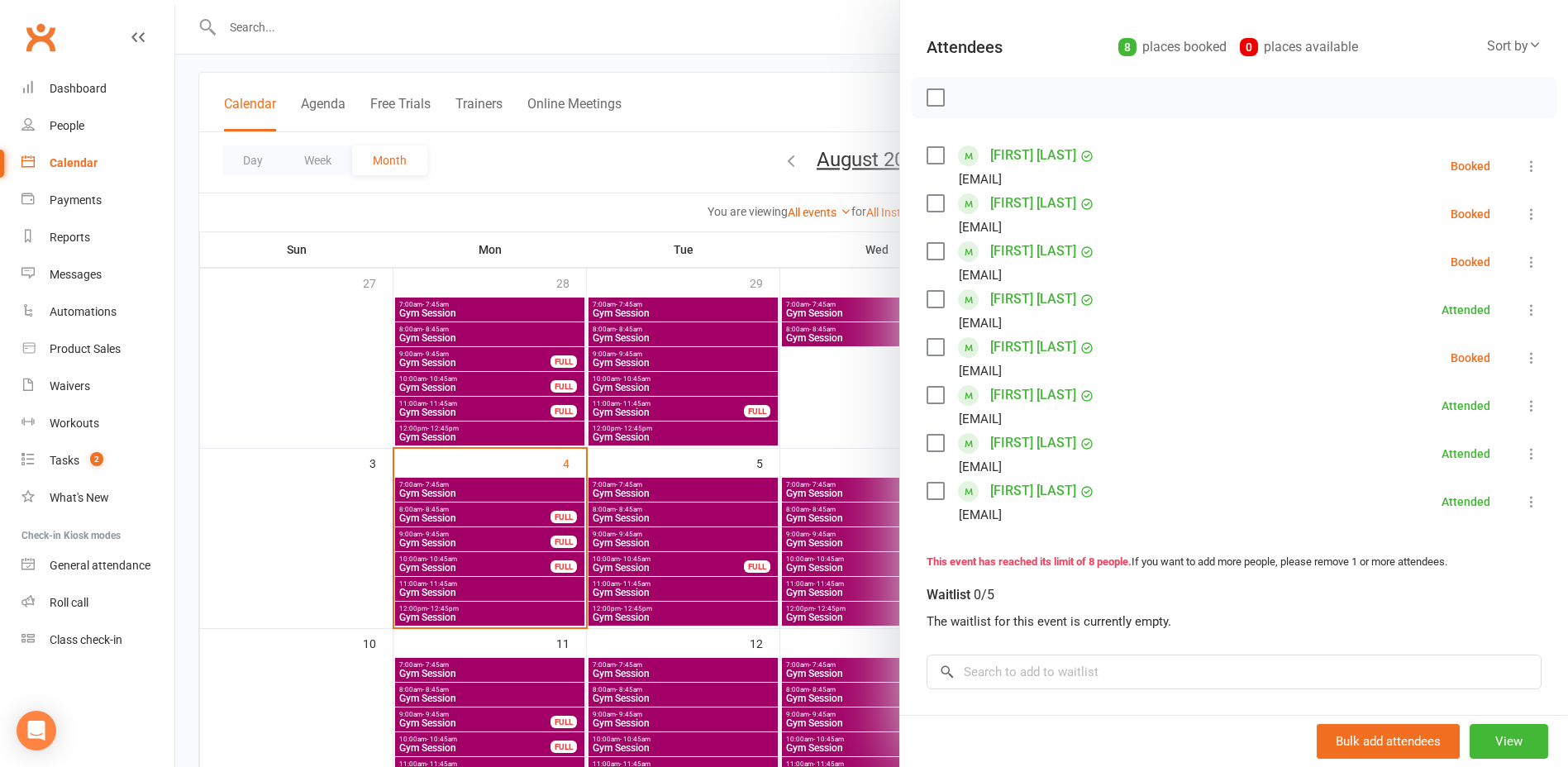 click at bounding box center [1532, 262] 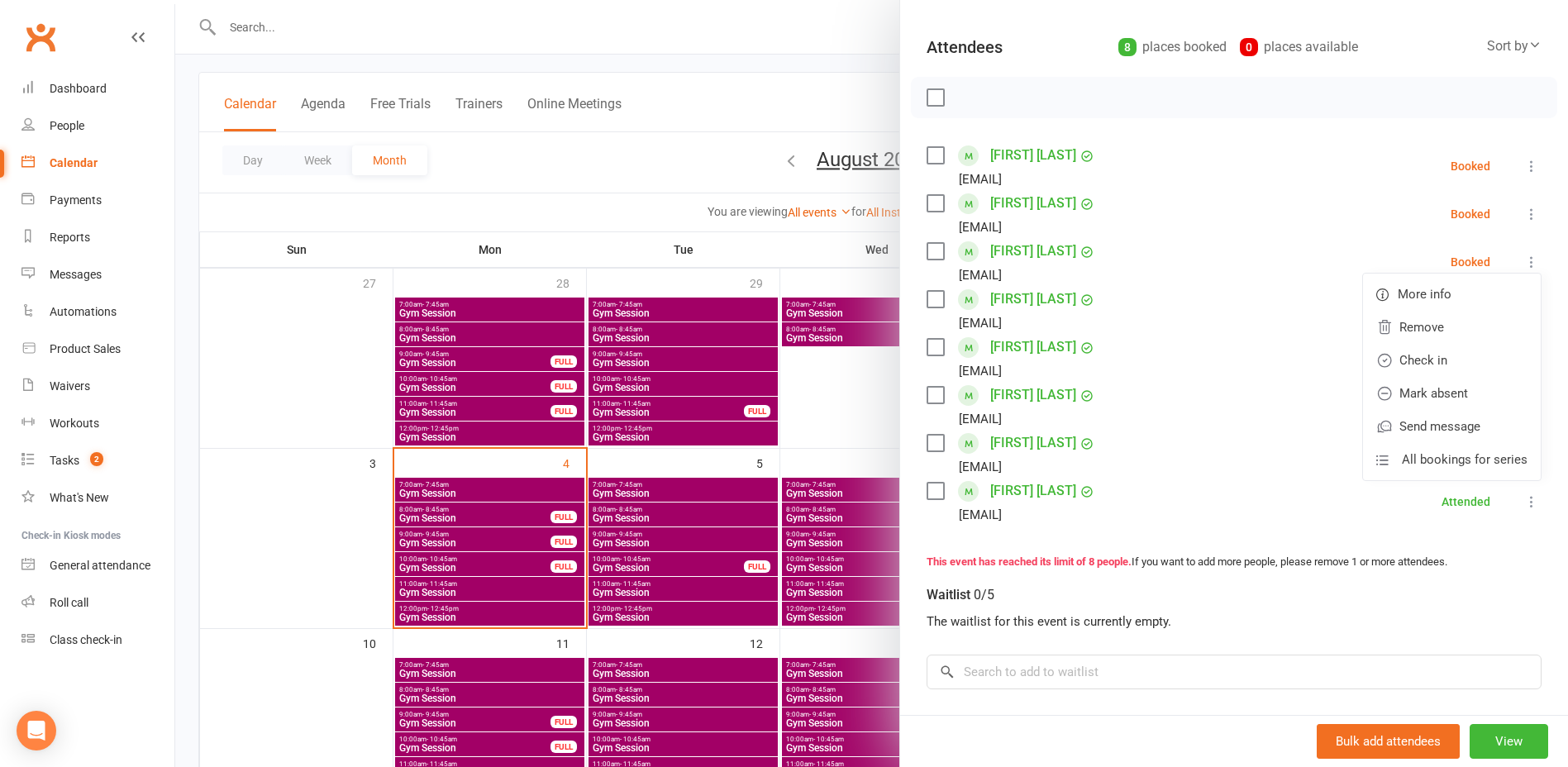 click on "Gloria Carmichael  gloriacarmichael4@gmail.com Booked More info  Remove  Check in  Mark absent  Send message  All bookings for series" at bounding box center [1234, 214] 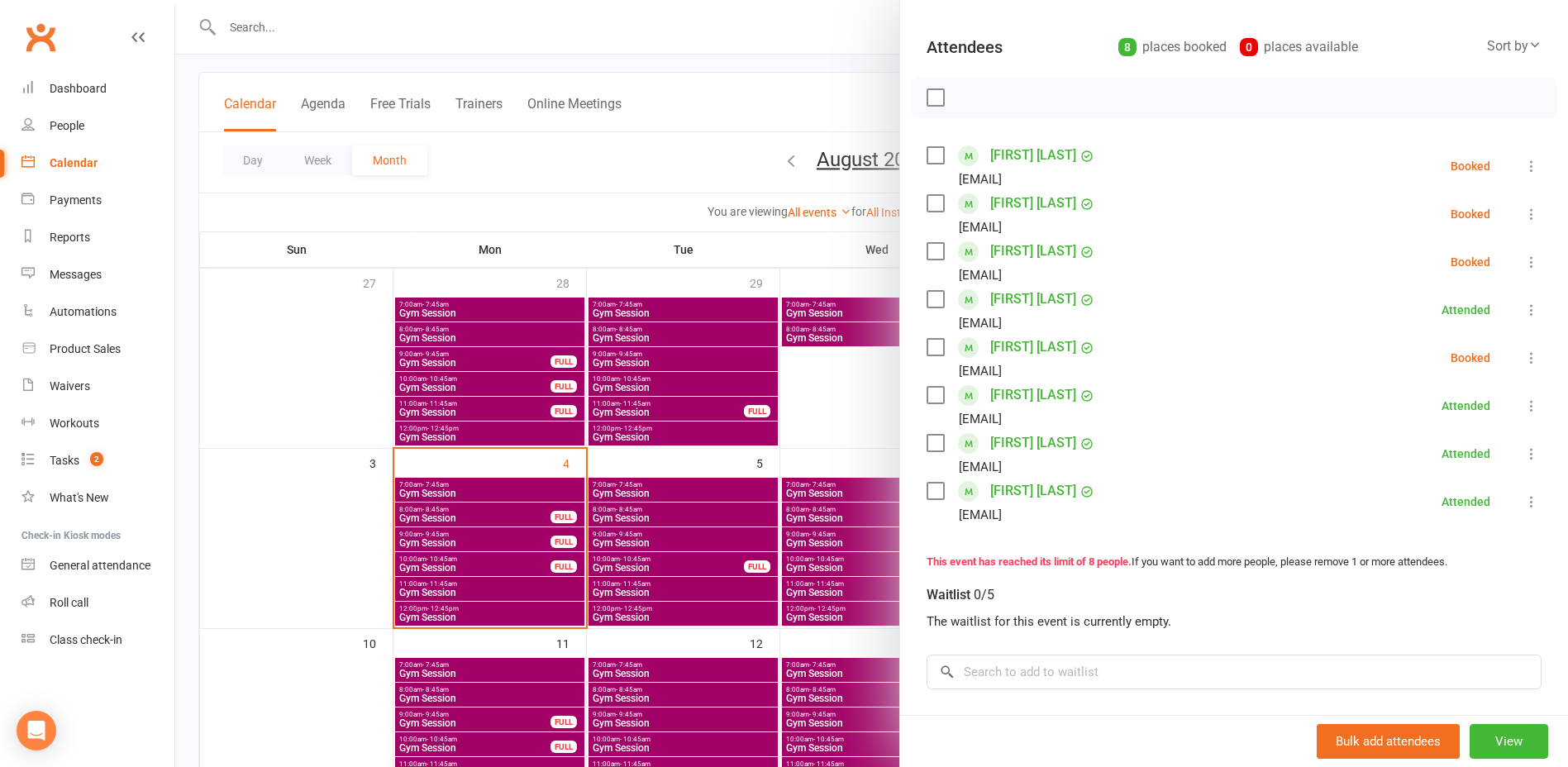 click at bounding box center (1532, 358) 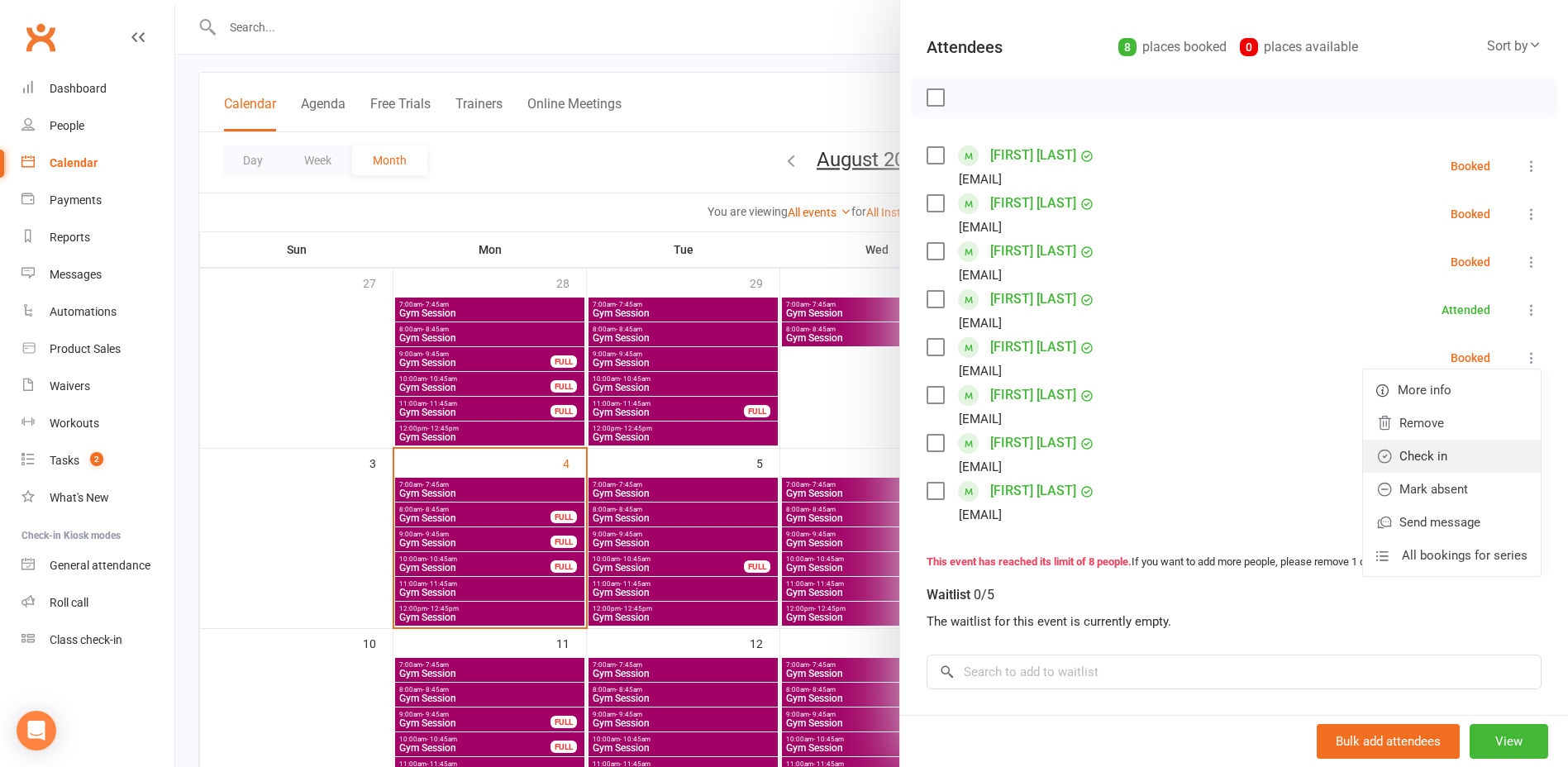 click on "Check in" at bounding box center (1451, 456) 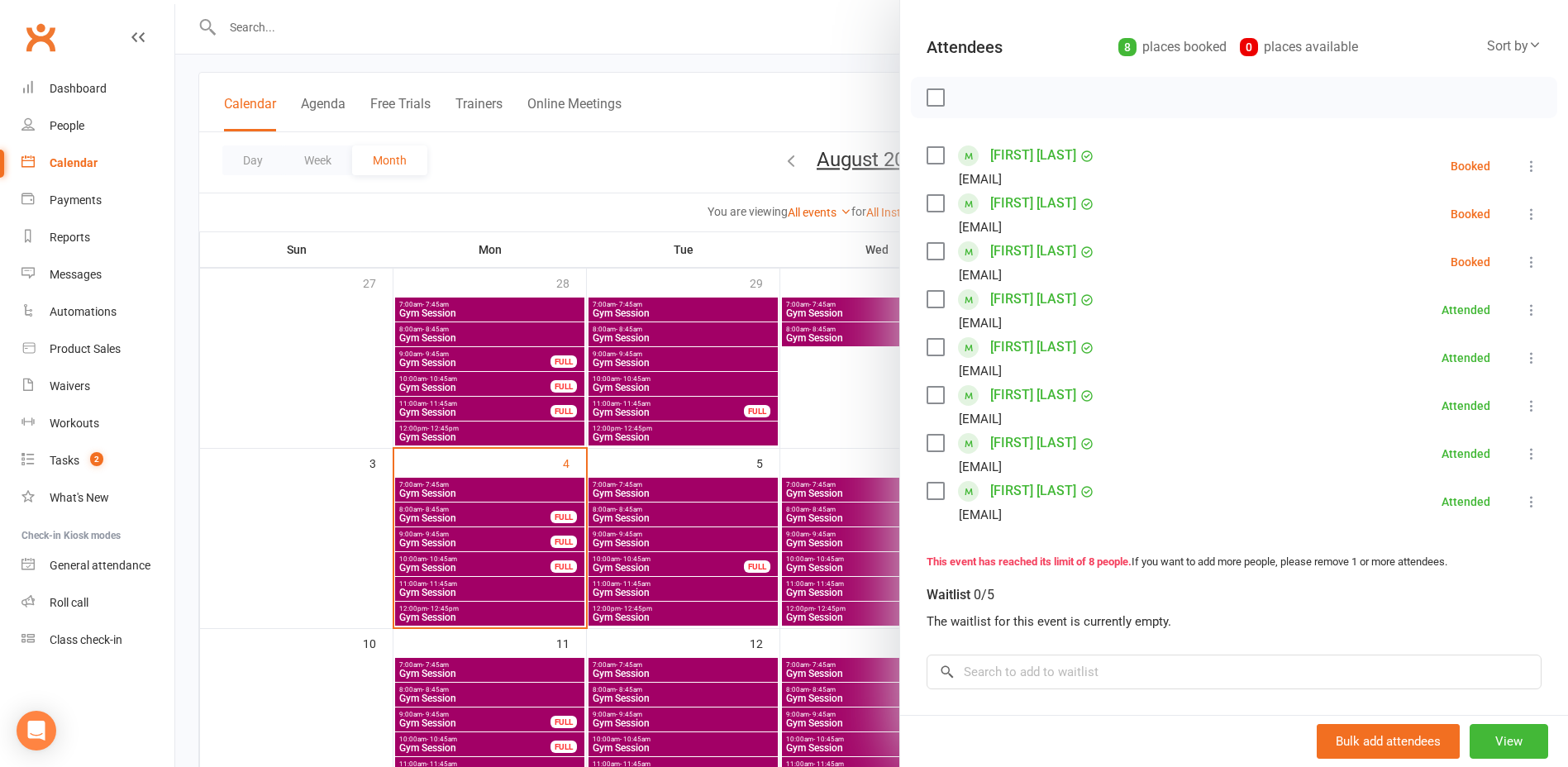 click on "Marjory Freeman  mandkf@bigpond.net.au Attended More info  Remove  Mark absent  Undo check-in  Send message  All bookings for series" at bounding box center (1234, 310) 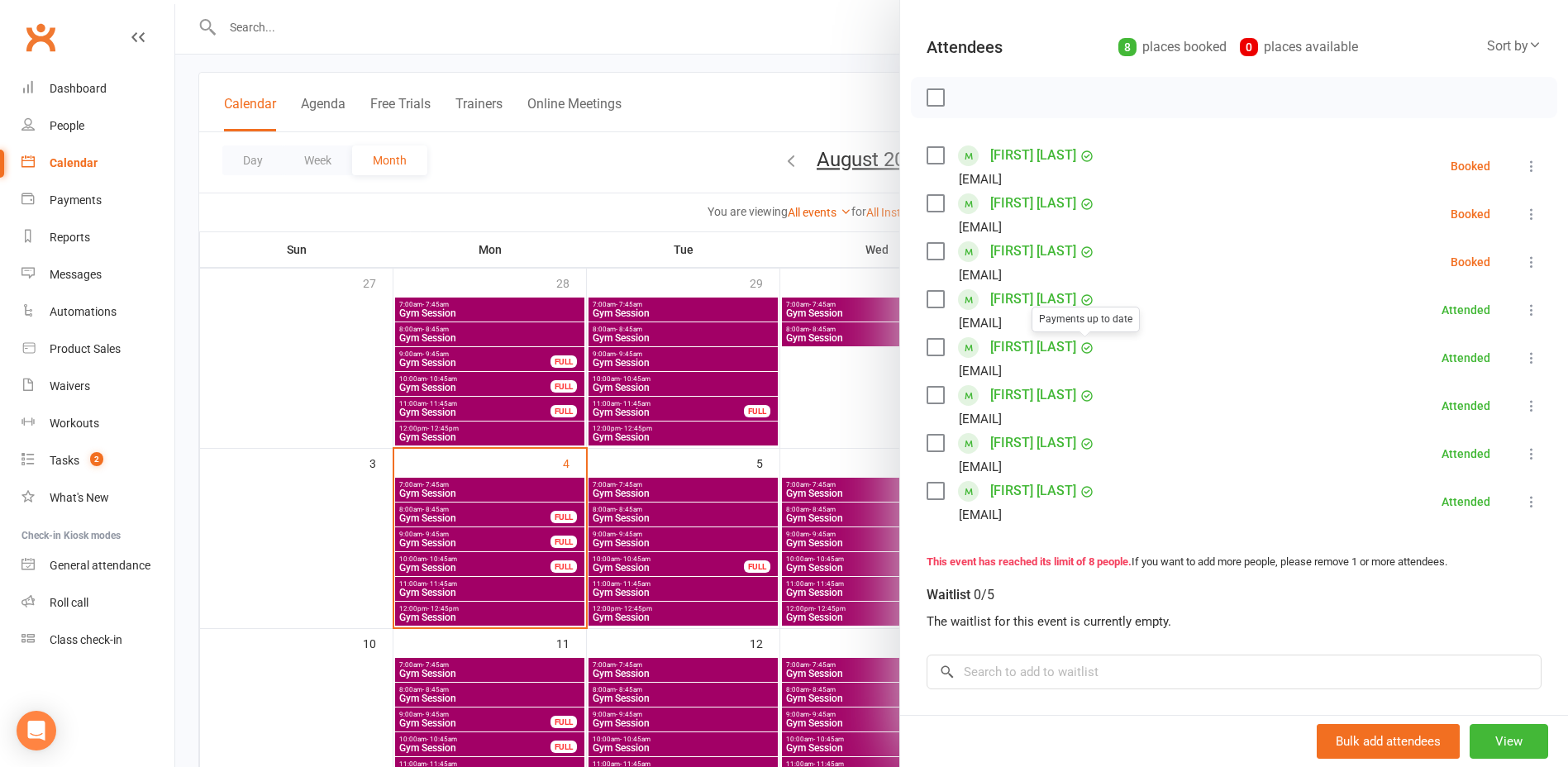 click on "Michael Green" at bounding box center [1033, 347] 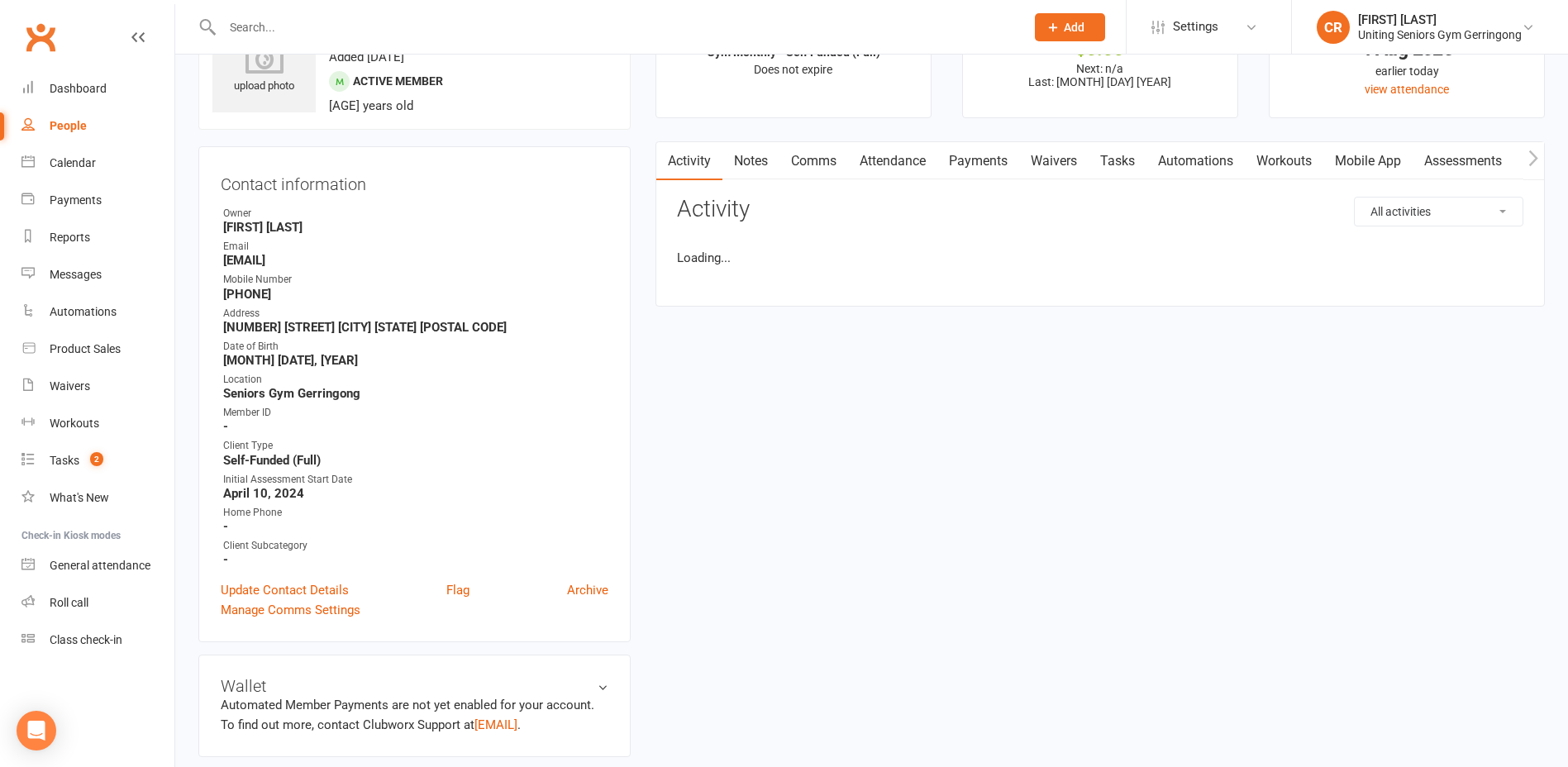 scroll, scrollTop: 0, scrollLeft: 0, axis: both 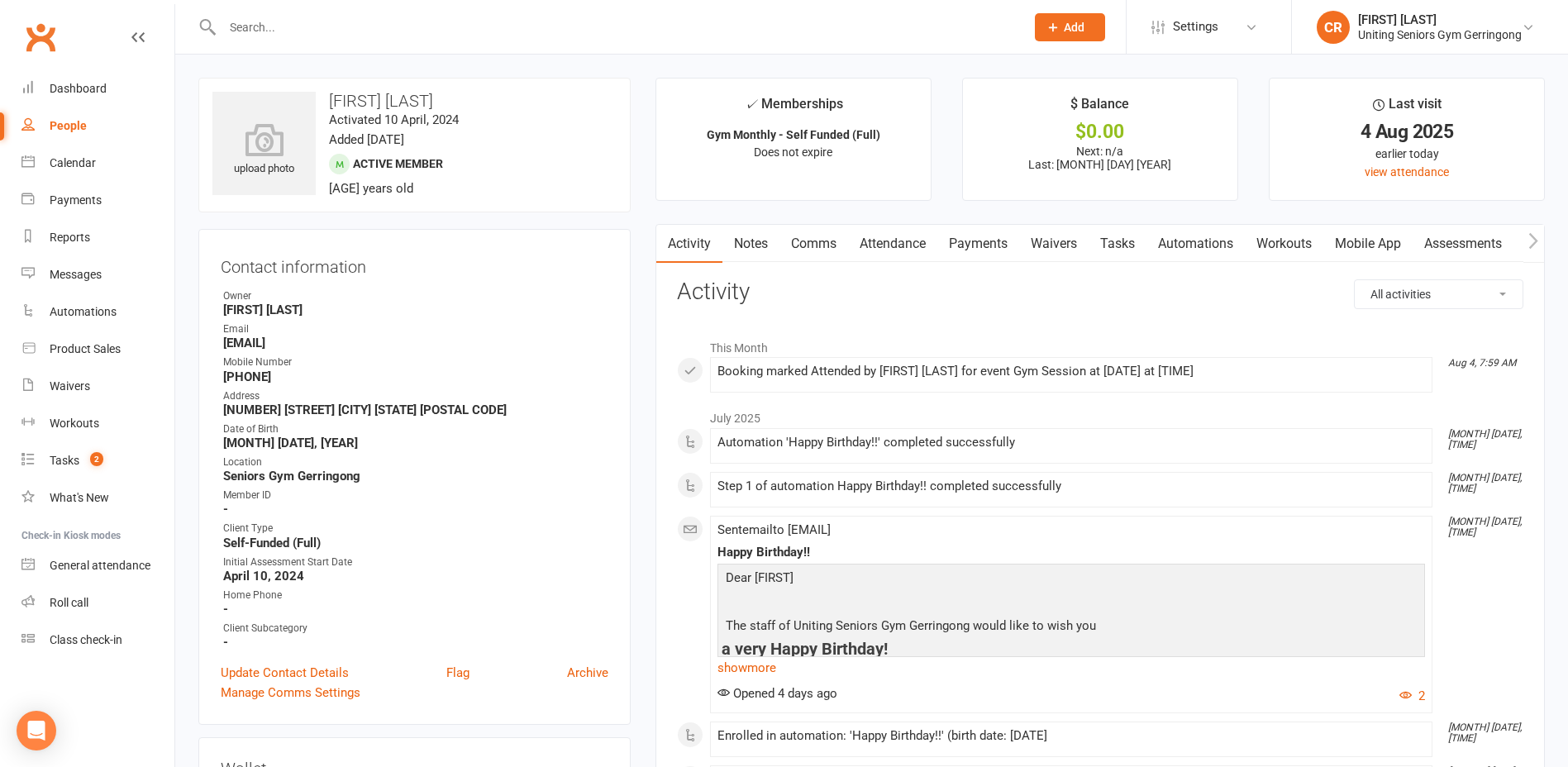 click on "Mobile App" at bounding box center [1368, 244] 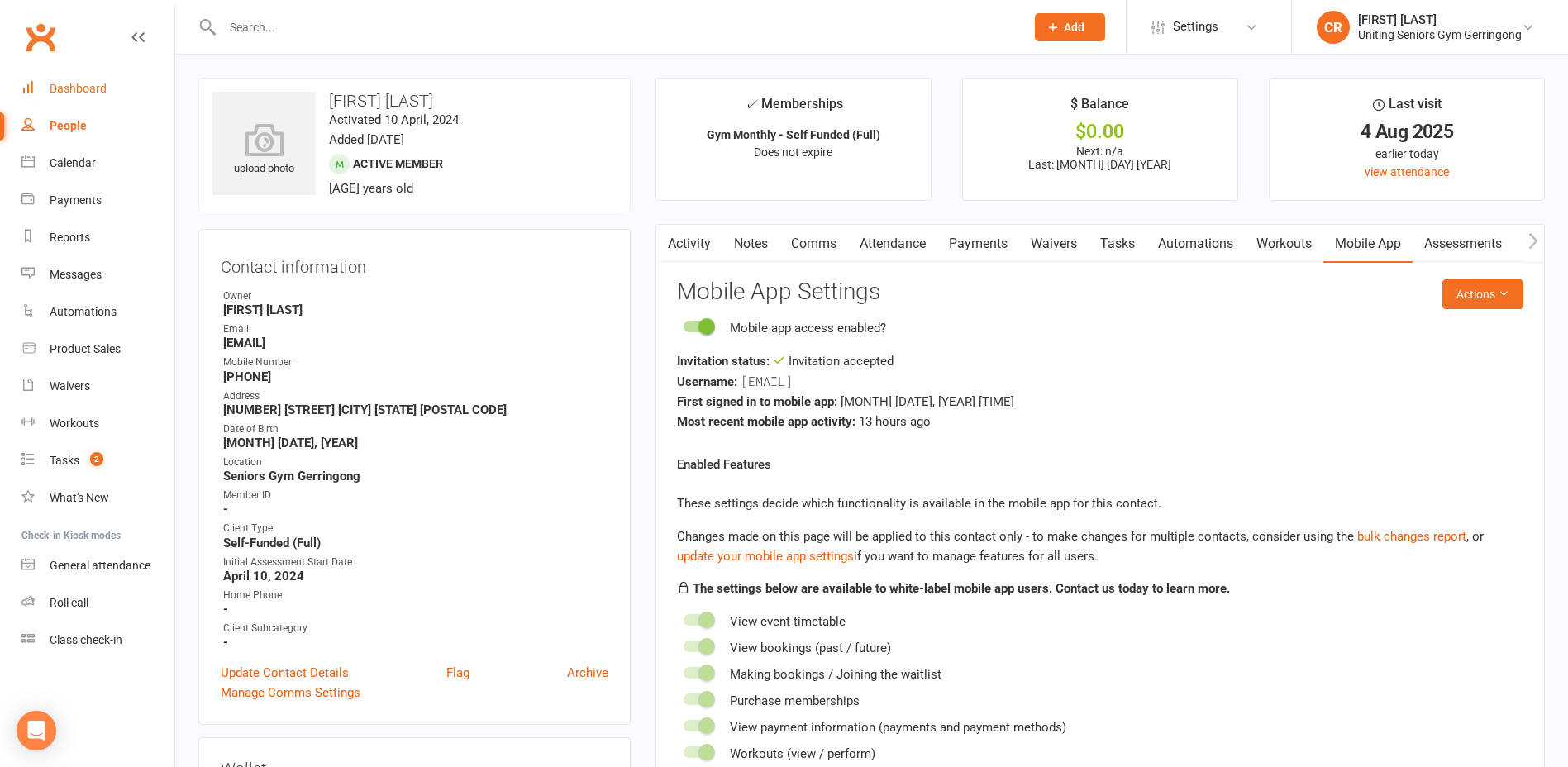 click on "Dashboard" at bounding box center (78, 88) 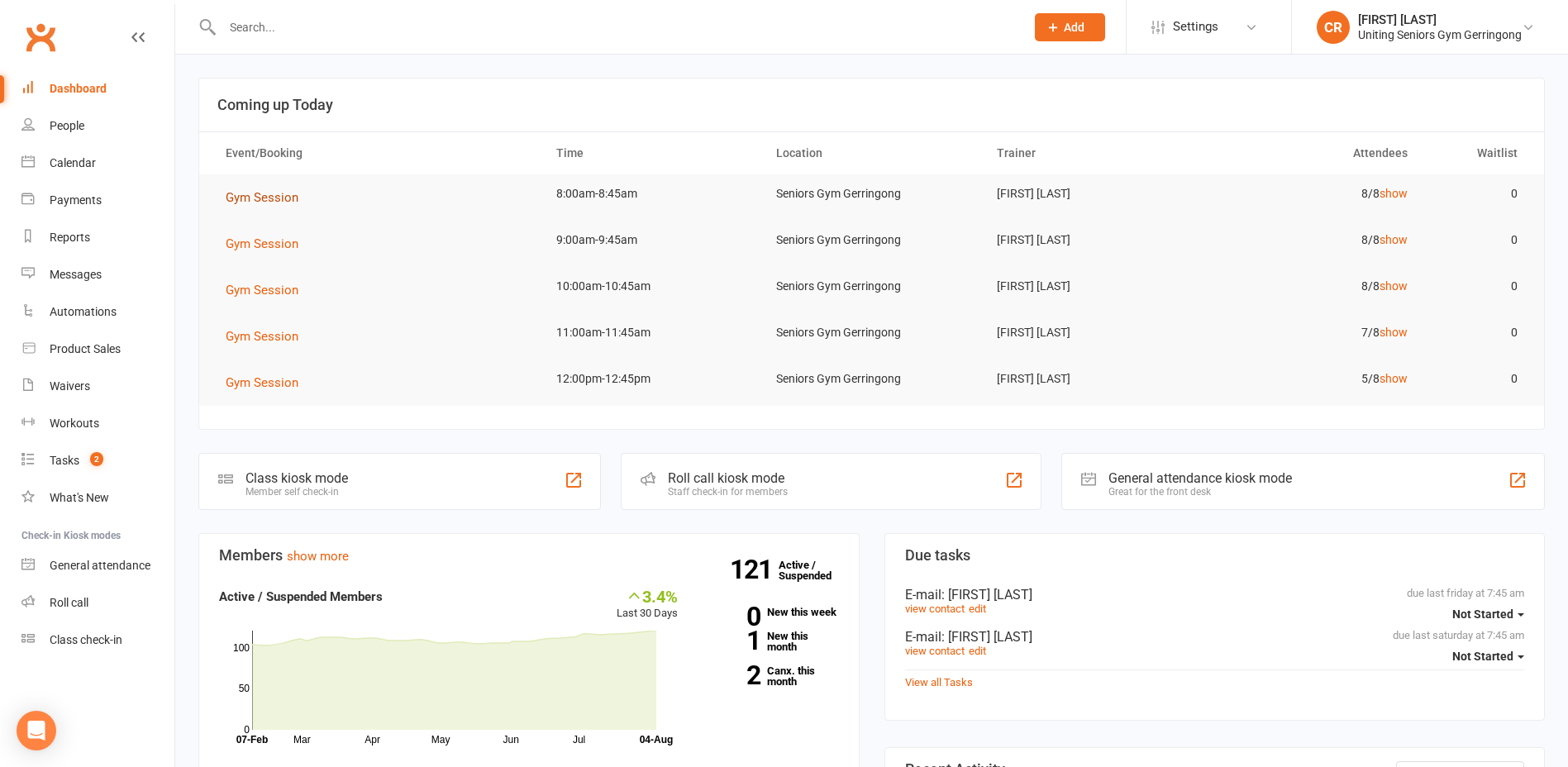 click on "Gym Session" at bounding box center (268, 198) 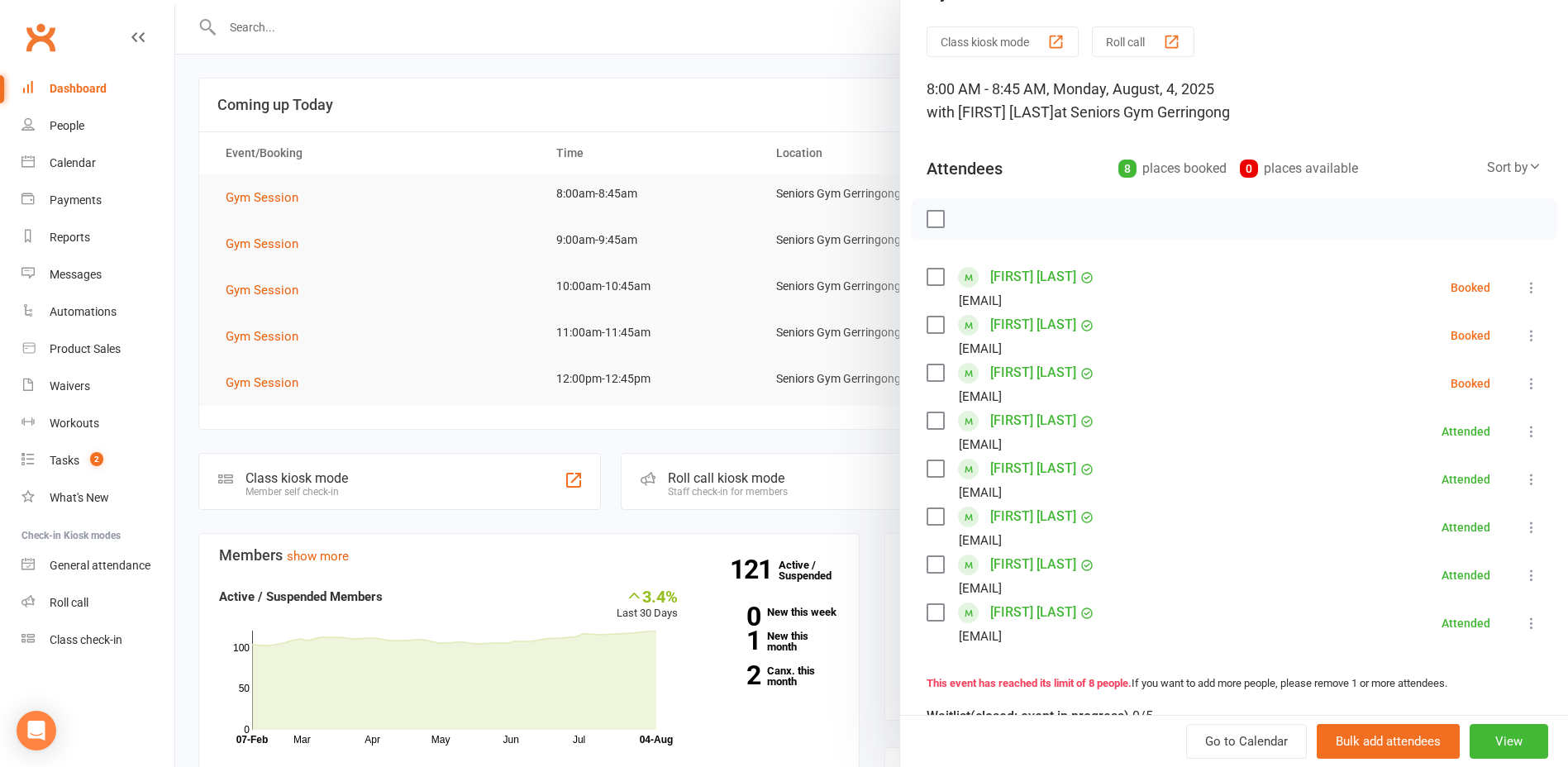 scroll, scrollTop: 83, scrollLeft: 0, axis: vertical 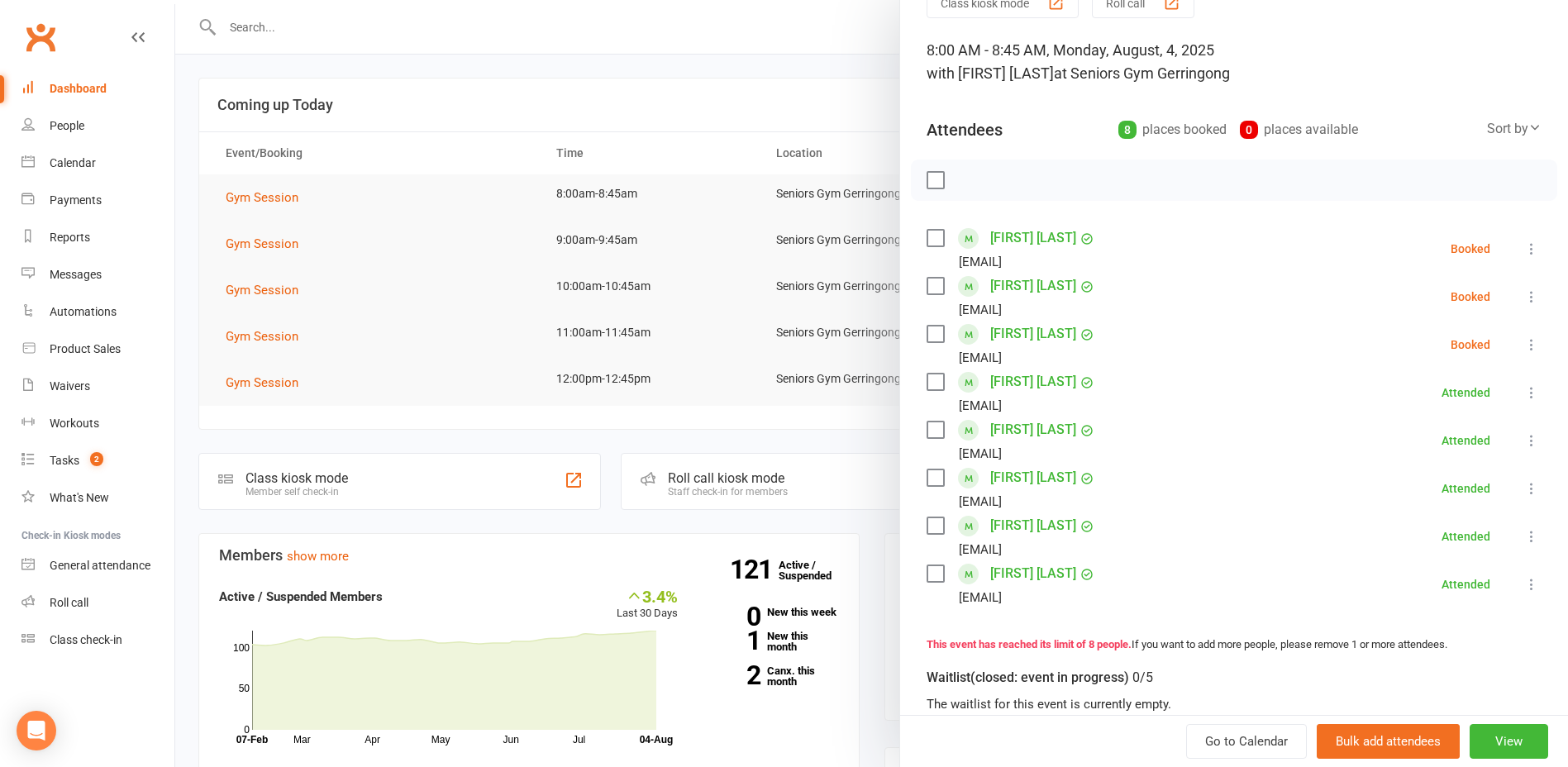 click at bounding box center (1532, 297) 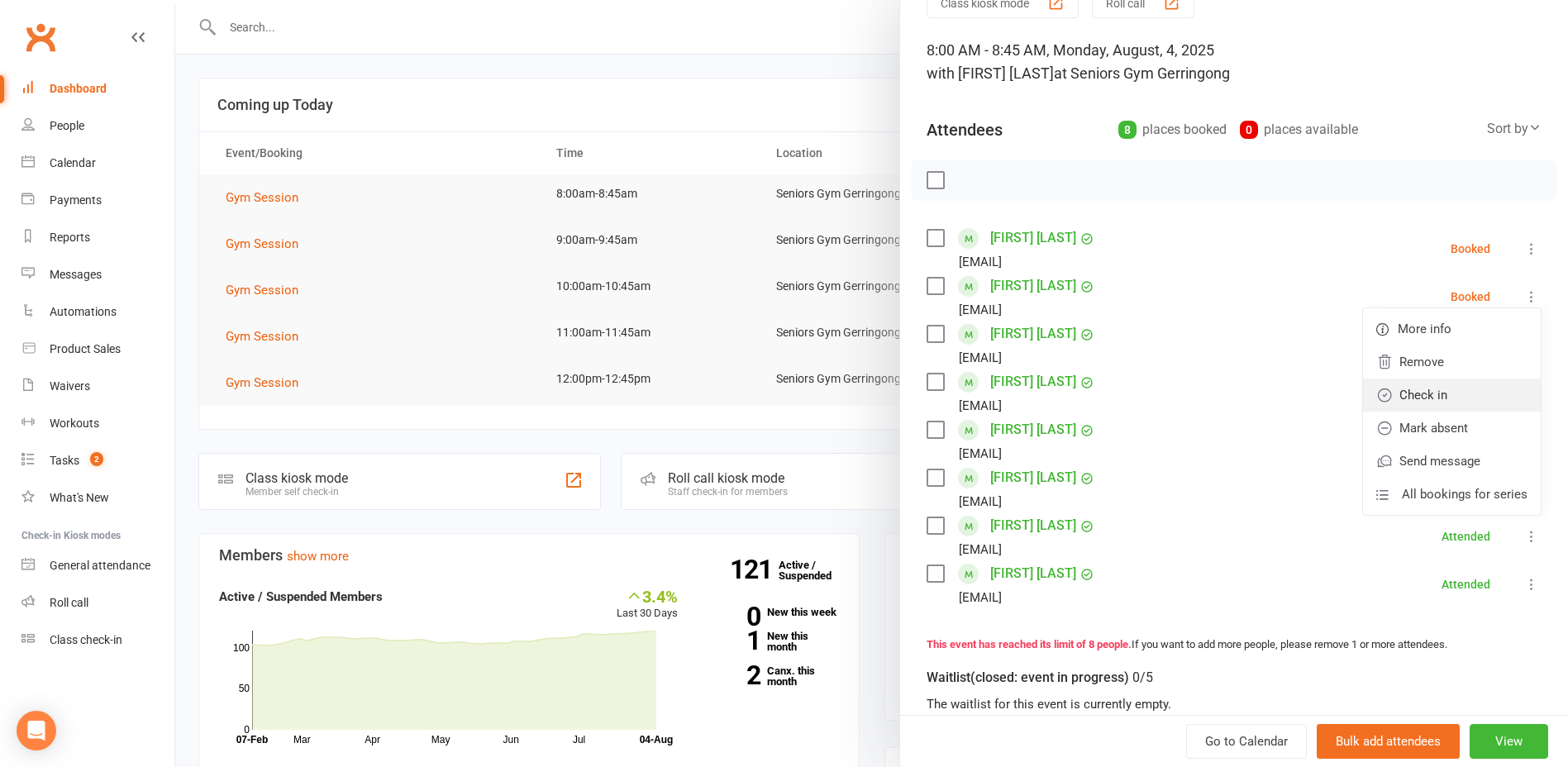 click on "Check in" at bounding box center [1451, 395] 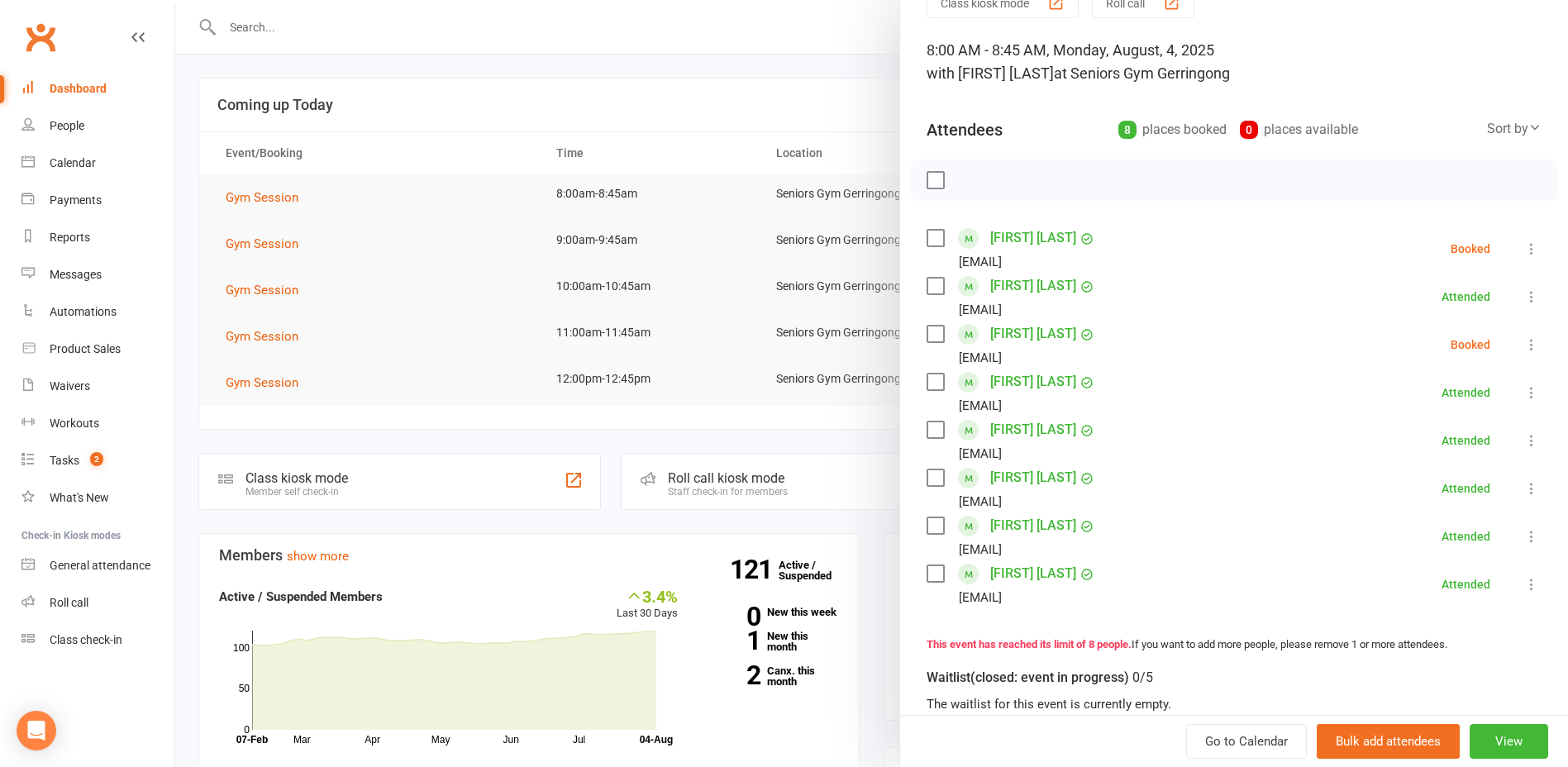 click at bounding box center [1532, 249] 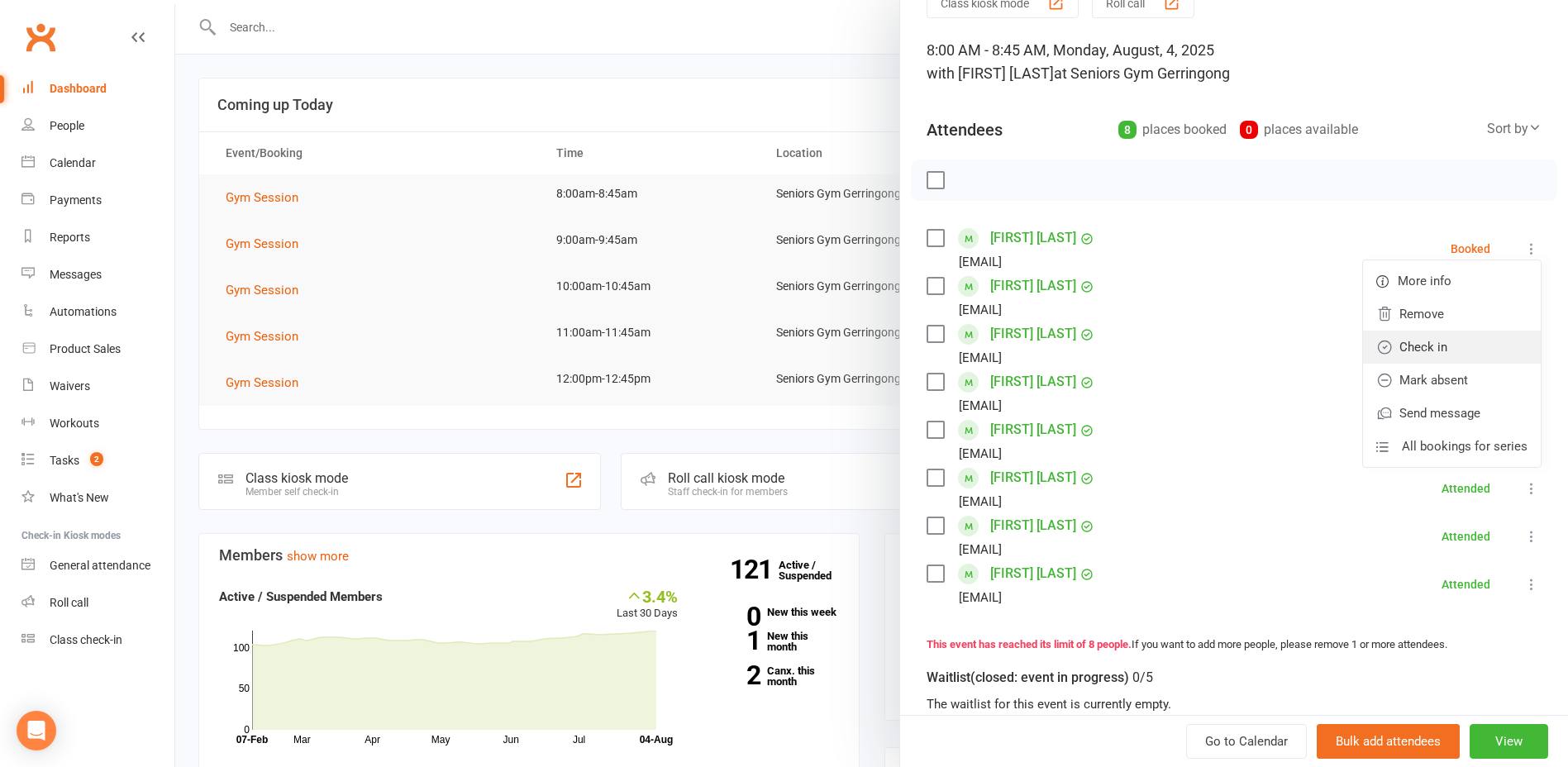 click on "Check in" at bounding box center [1451, 347] 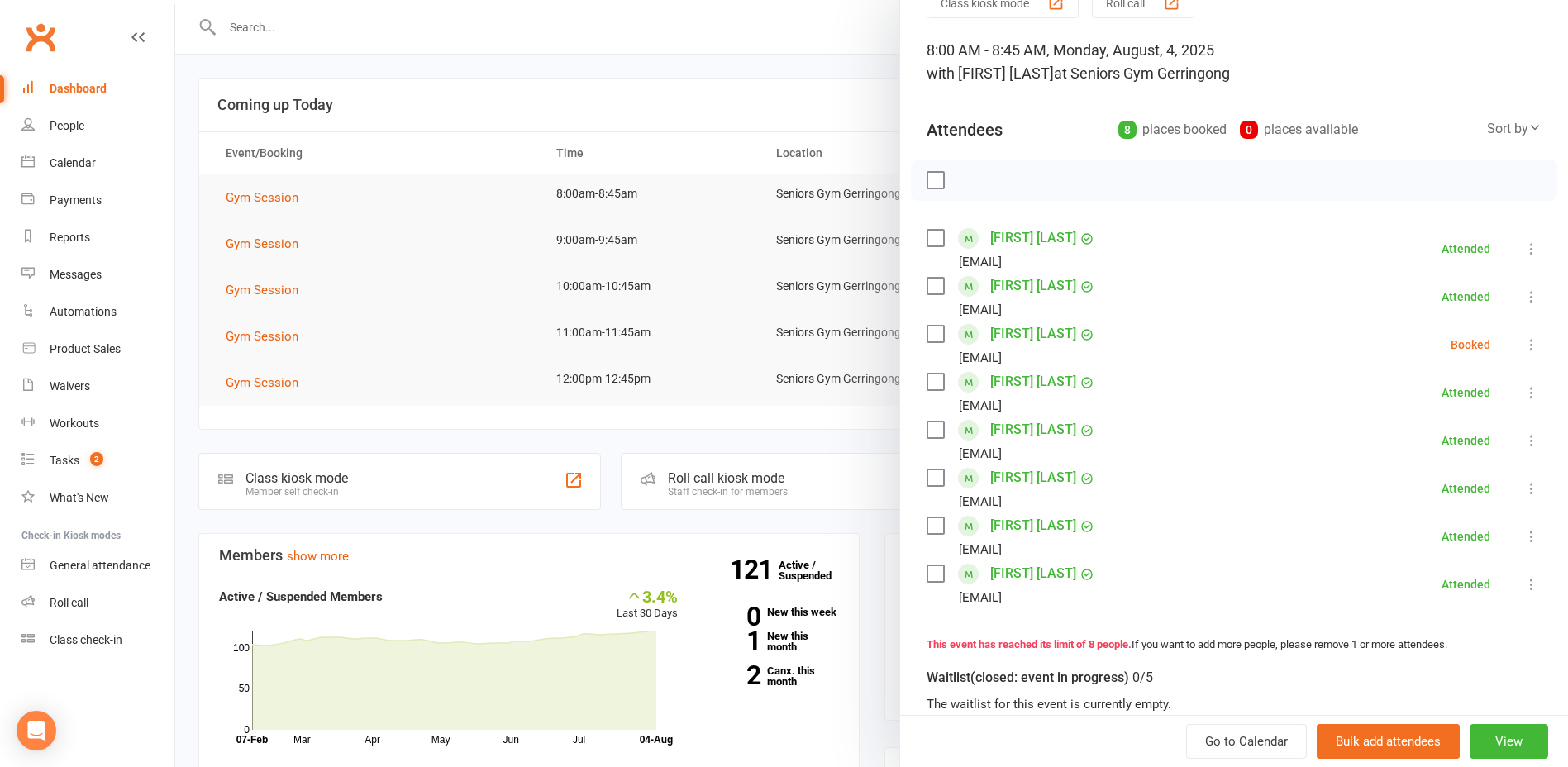 click at bounding box center [1532, 345] 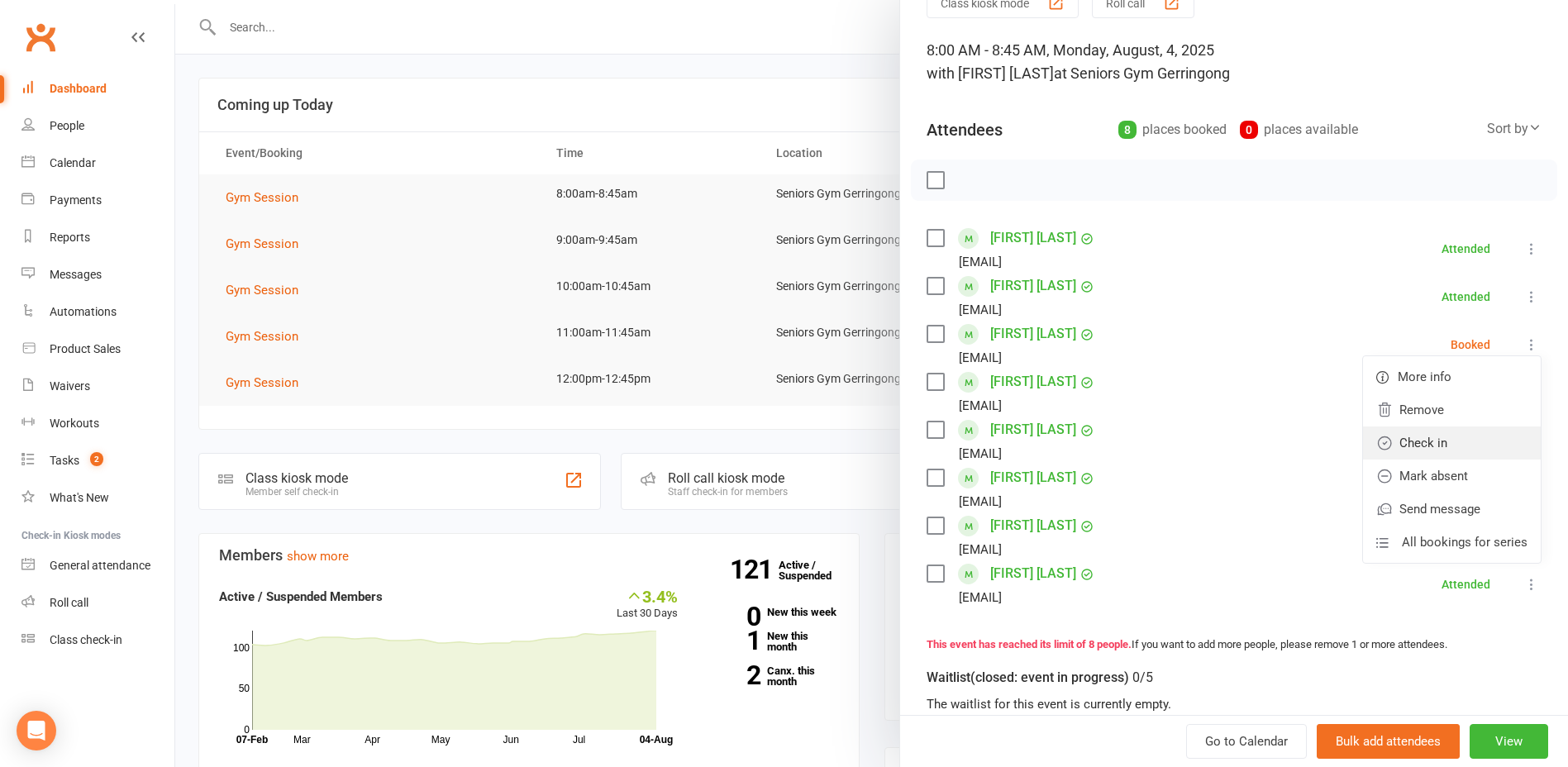 drag, startPoint x: 1443, startPoint y: 436, endPoint x: 1440, endPoint y: 423, distance: 13.341664 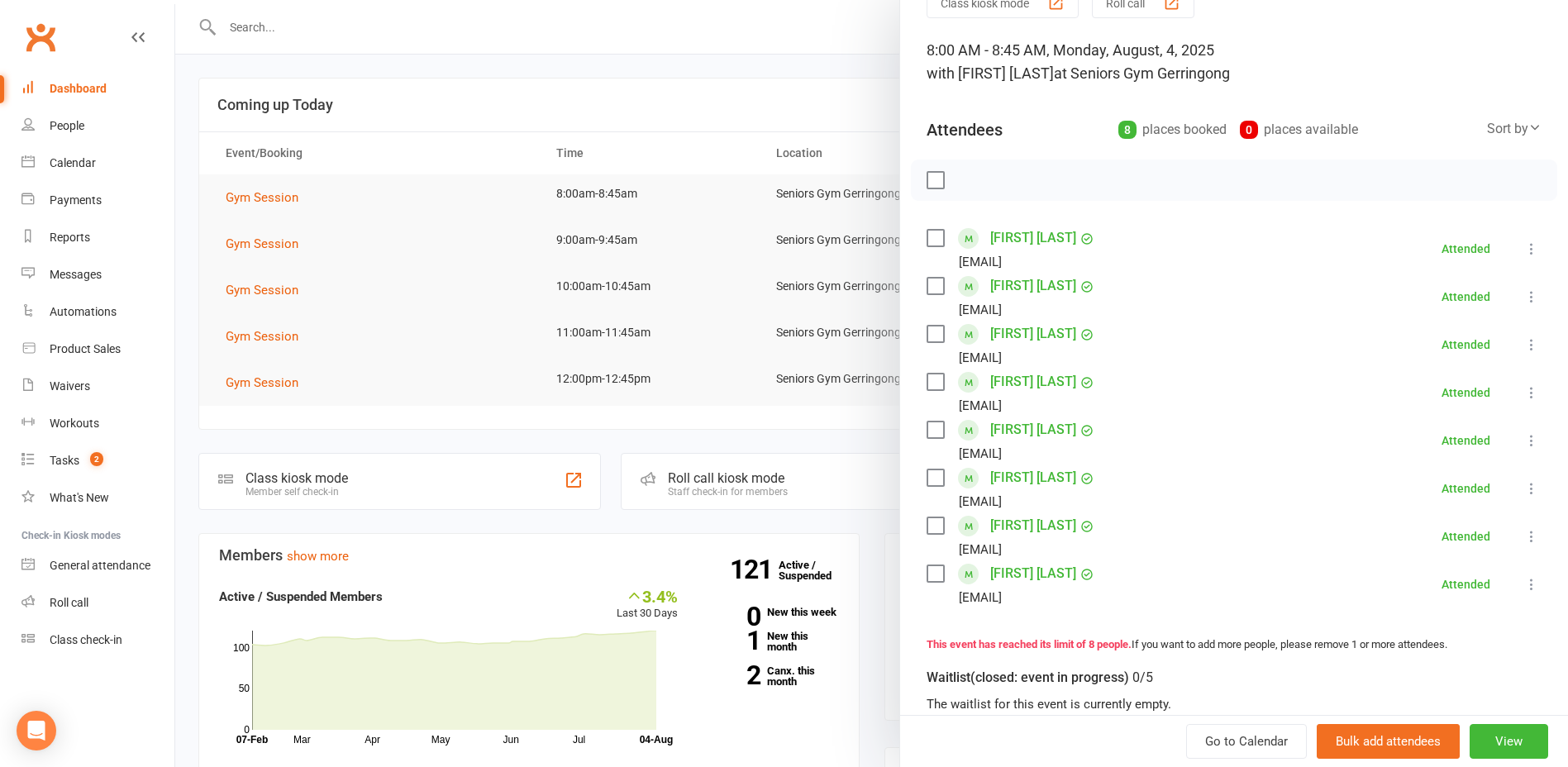 click at bounding box center [871, 384] 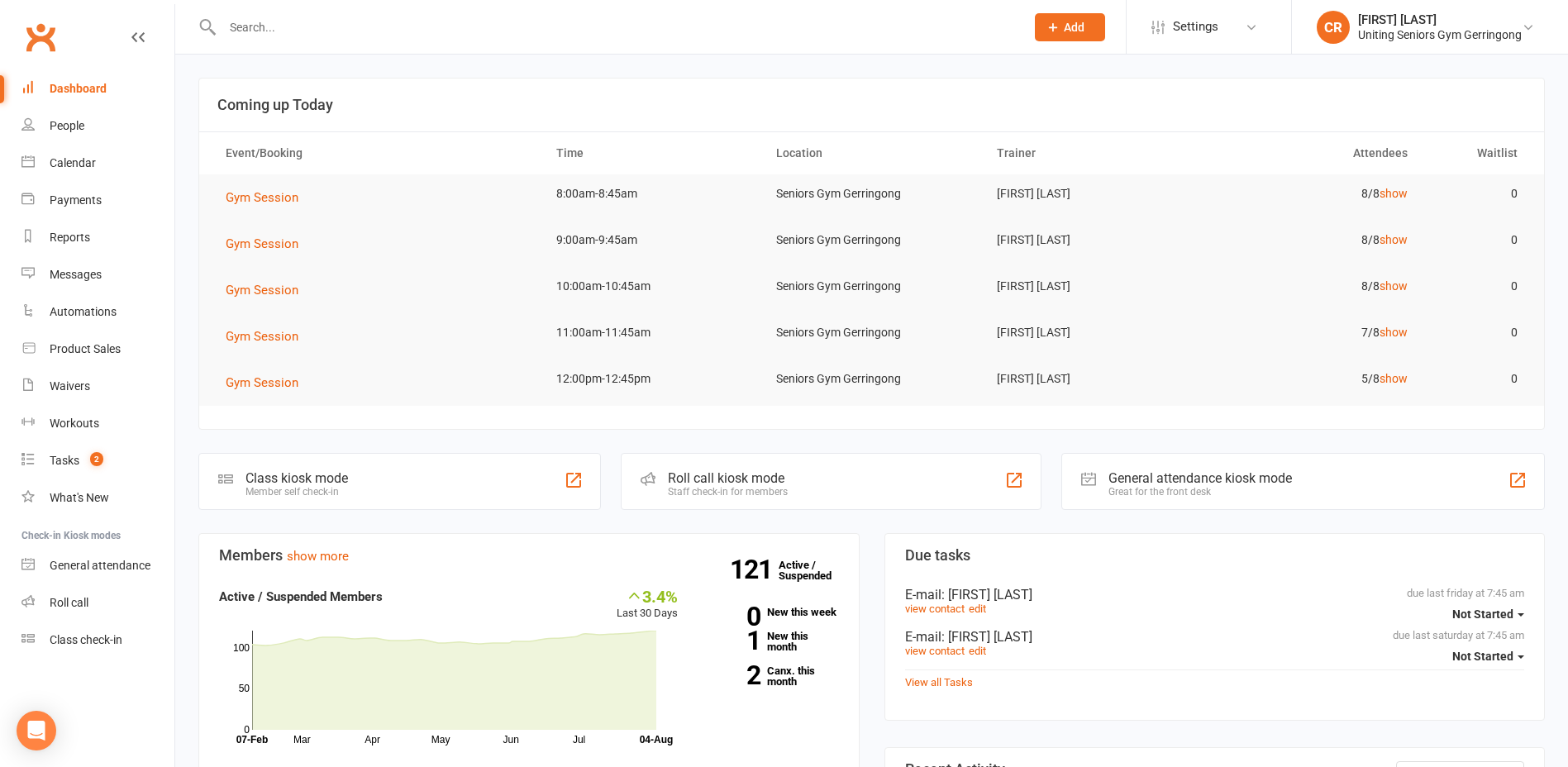 click at bounding box center (615, 27) 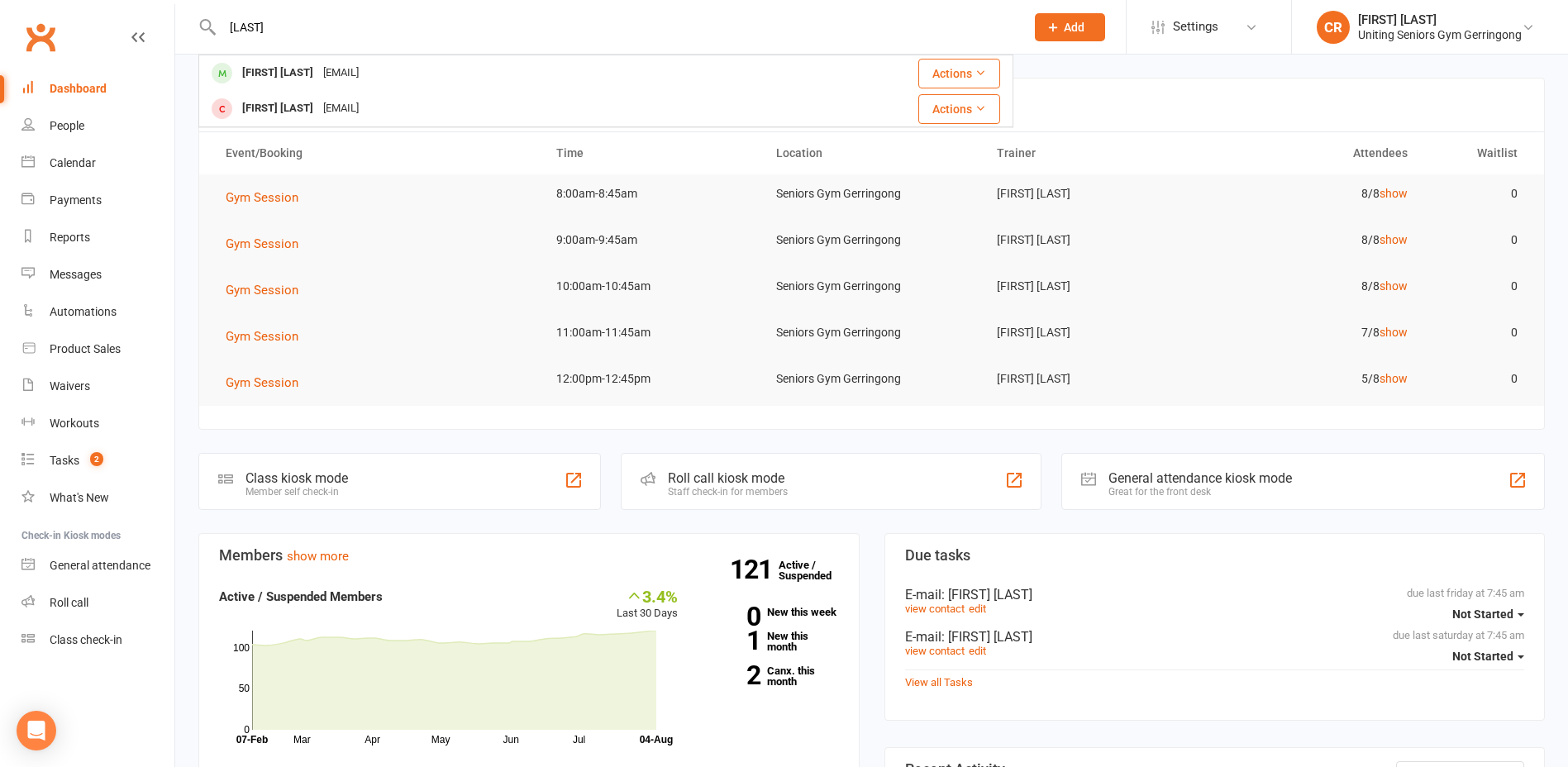 type on "alexander" 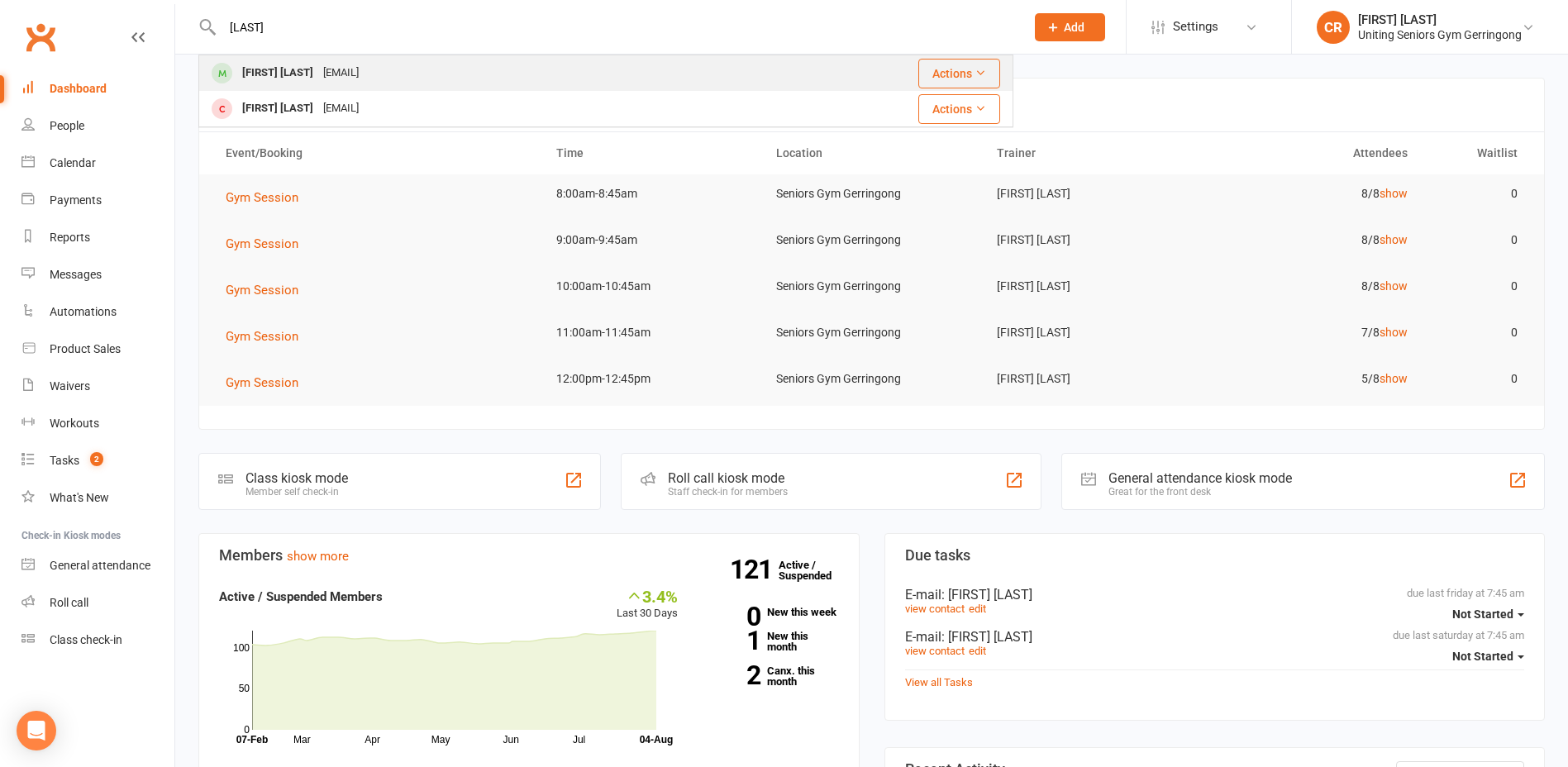 click on "[EMAIL]" at bounding box center (341, 73) 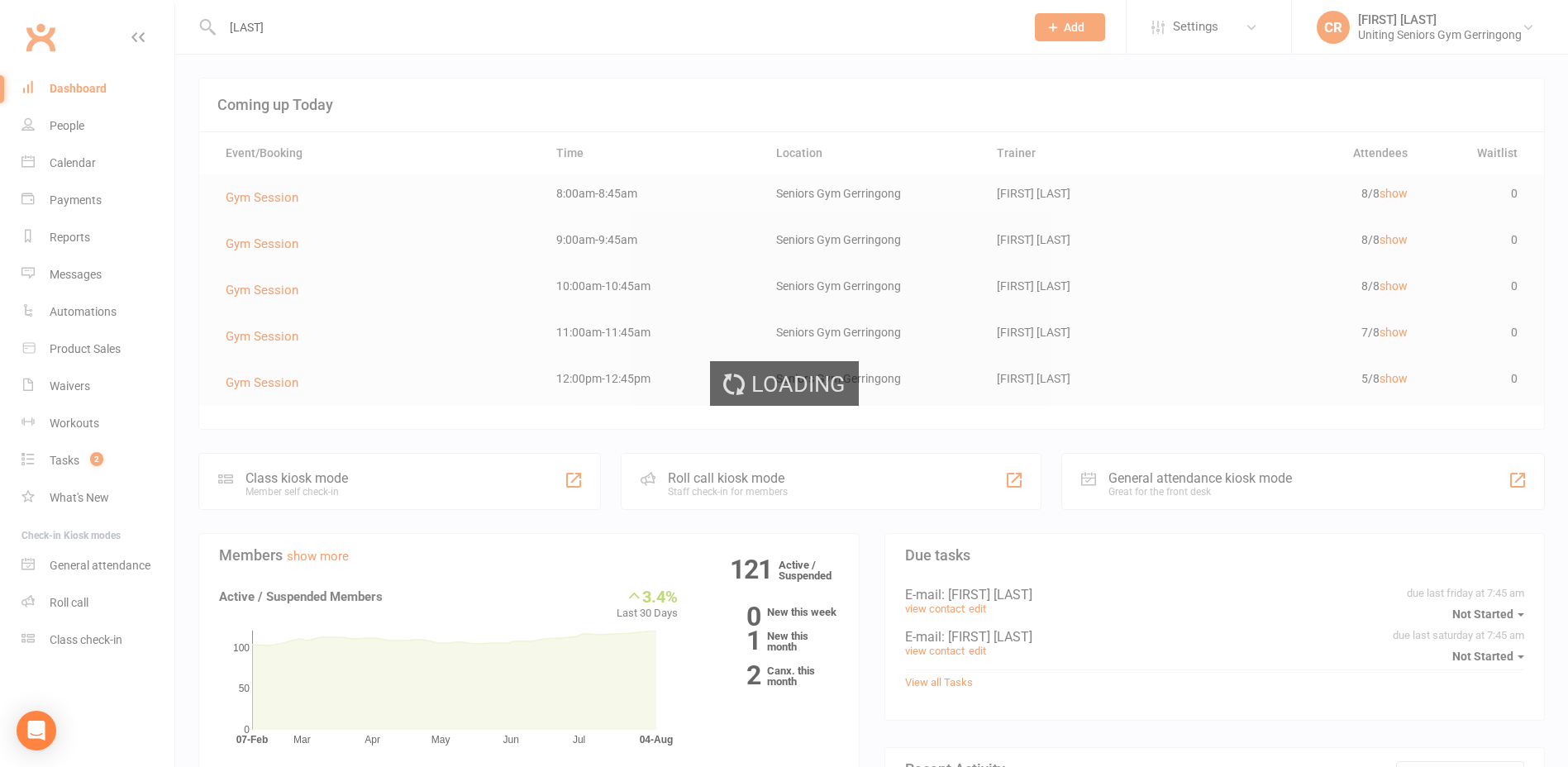 type 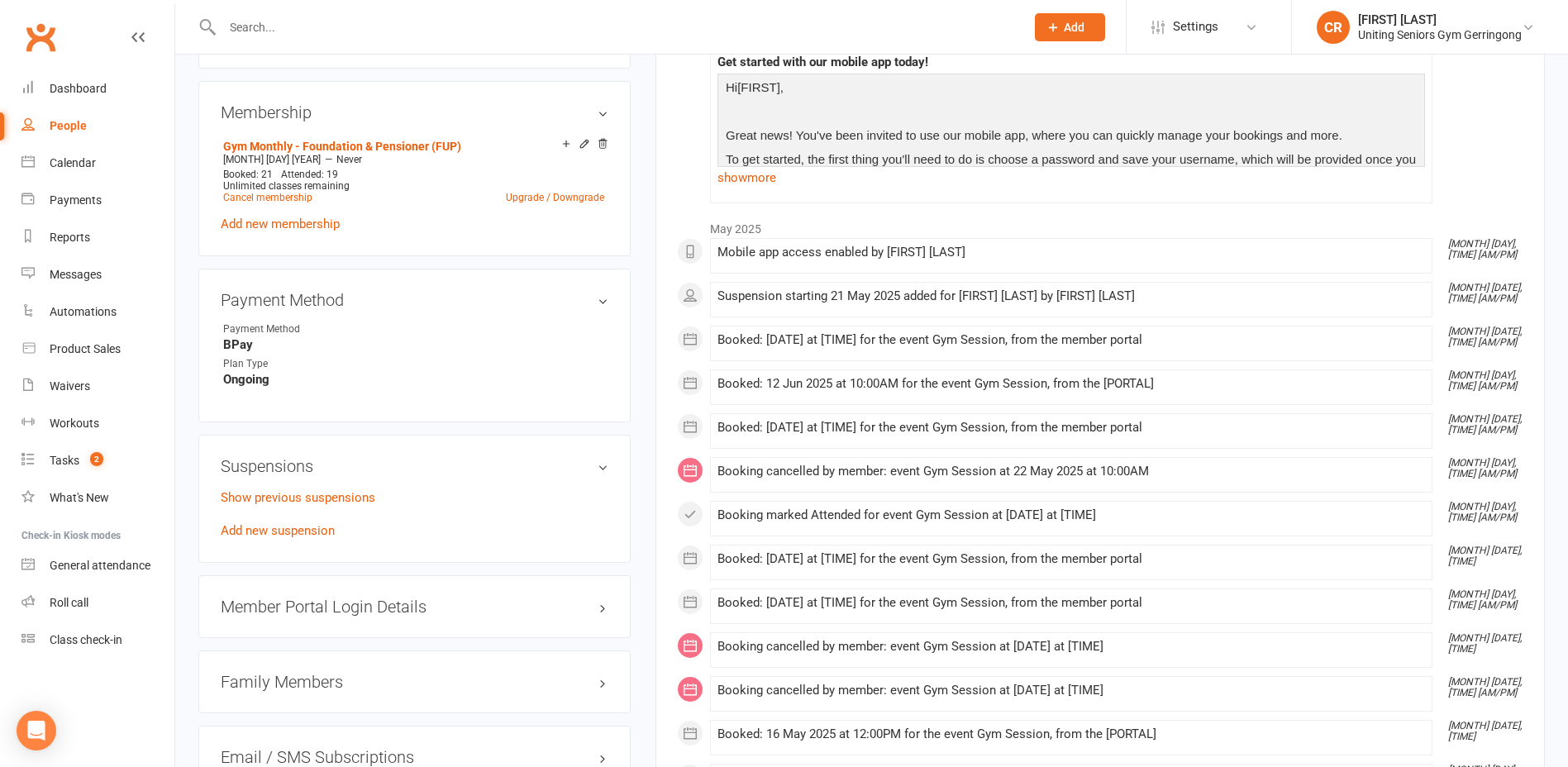 scroll, scrollTop: 992, scrollLeft: 0, axis: vertical 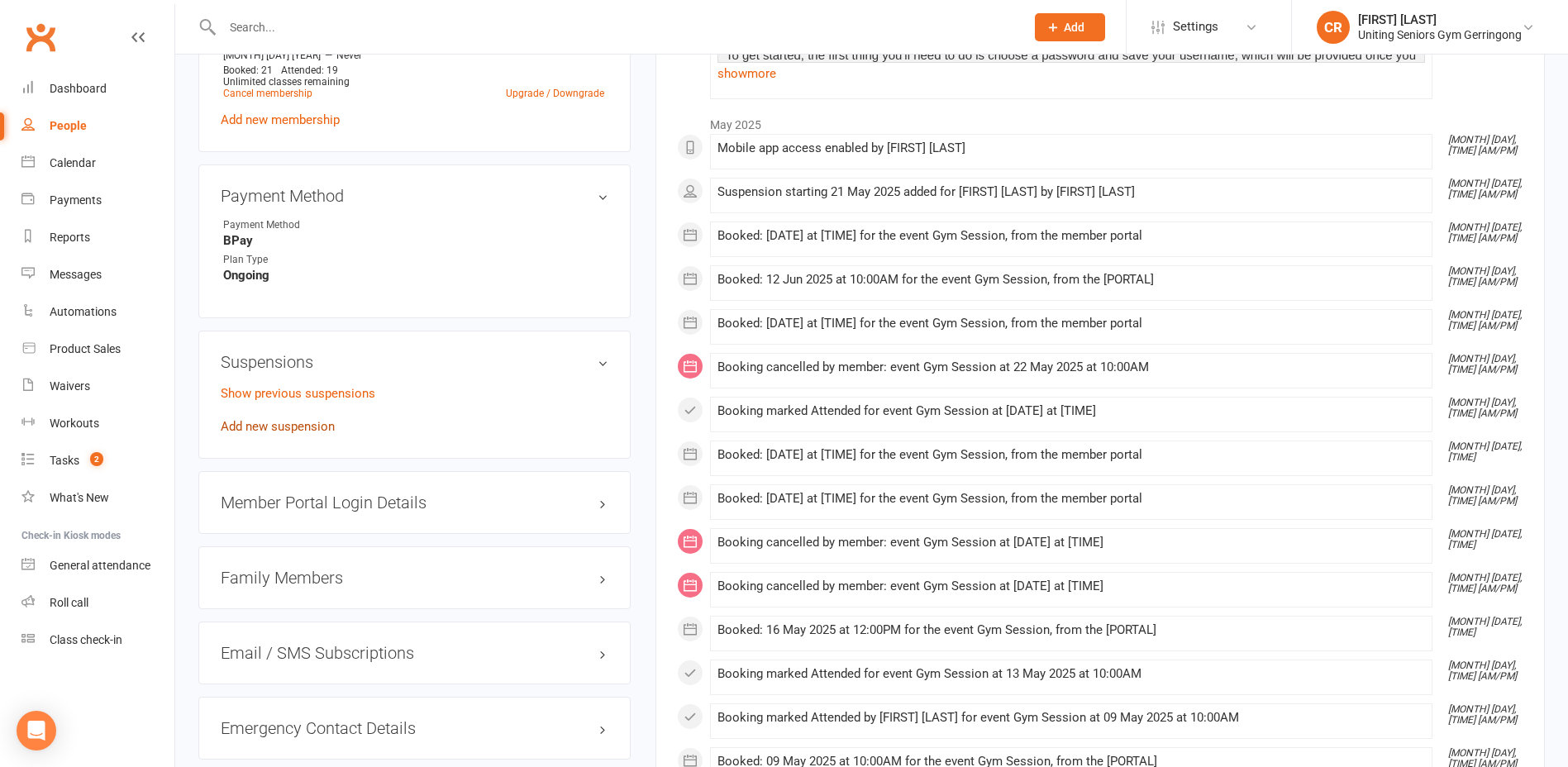 click on "Add new suspension" at bounding box center (278, 426) 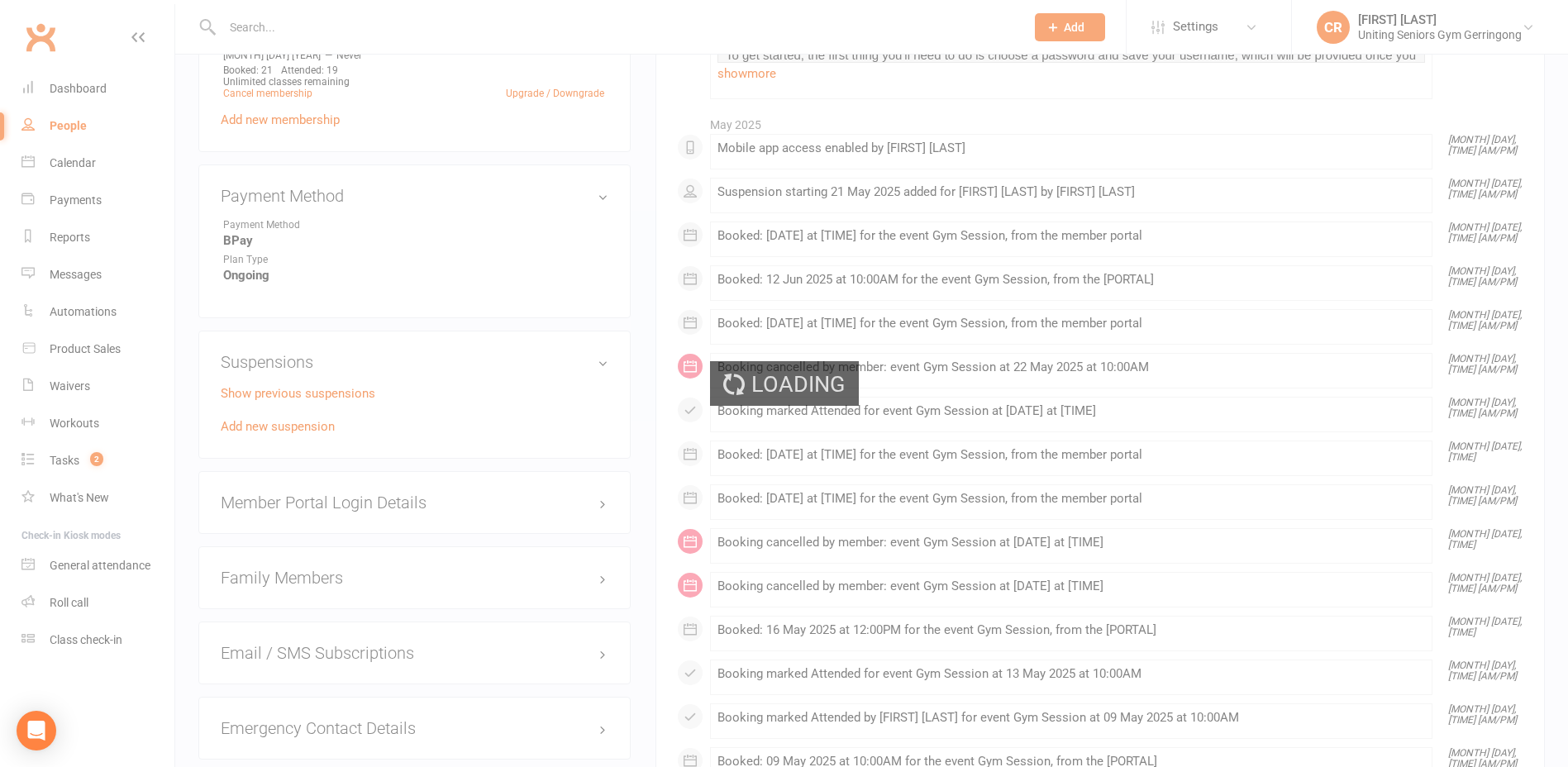 scroll, scrollTop: 0, scrollLeft: 0, axis: both 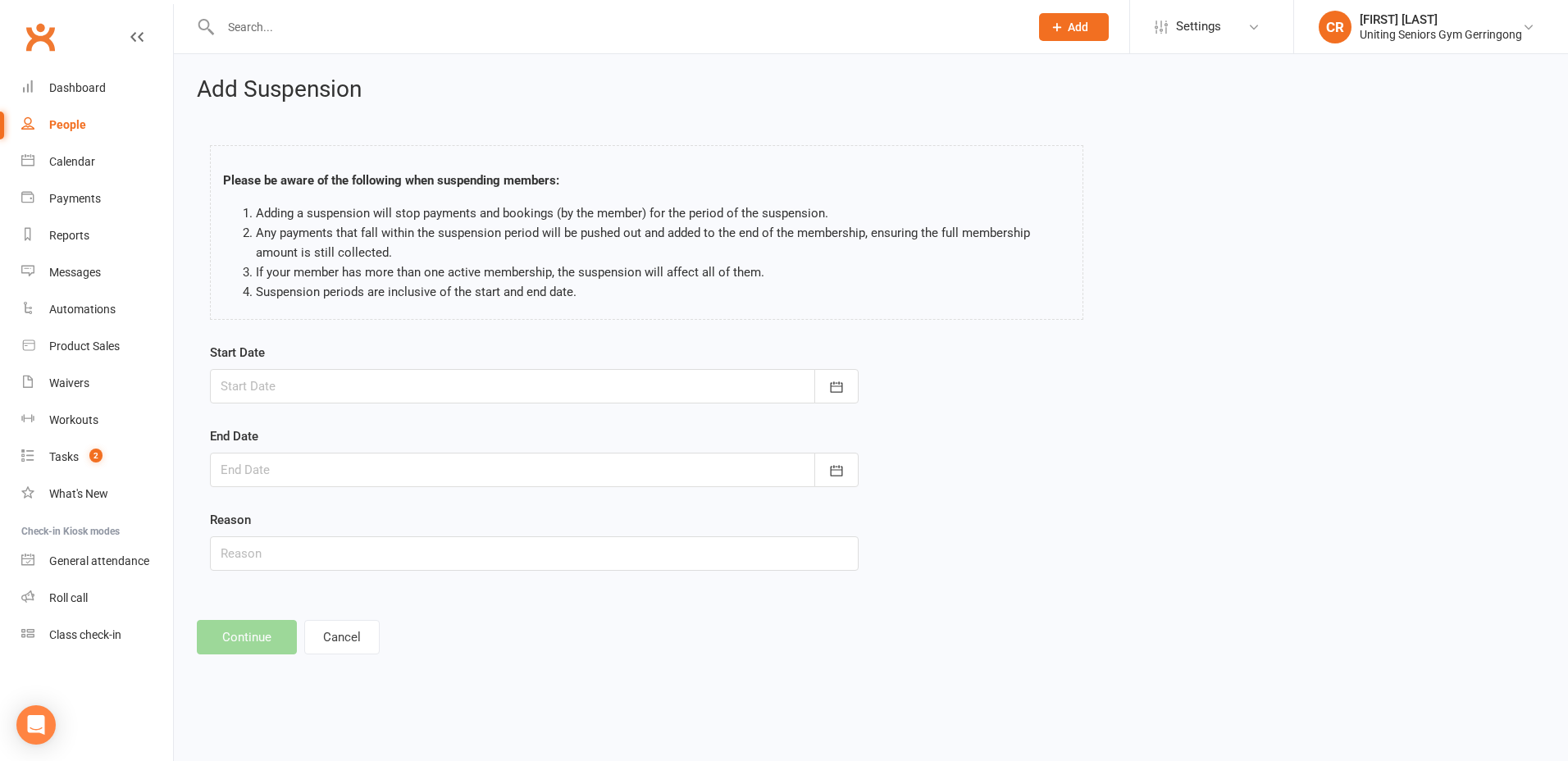click at bounding box center (534, 386) 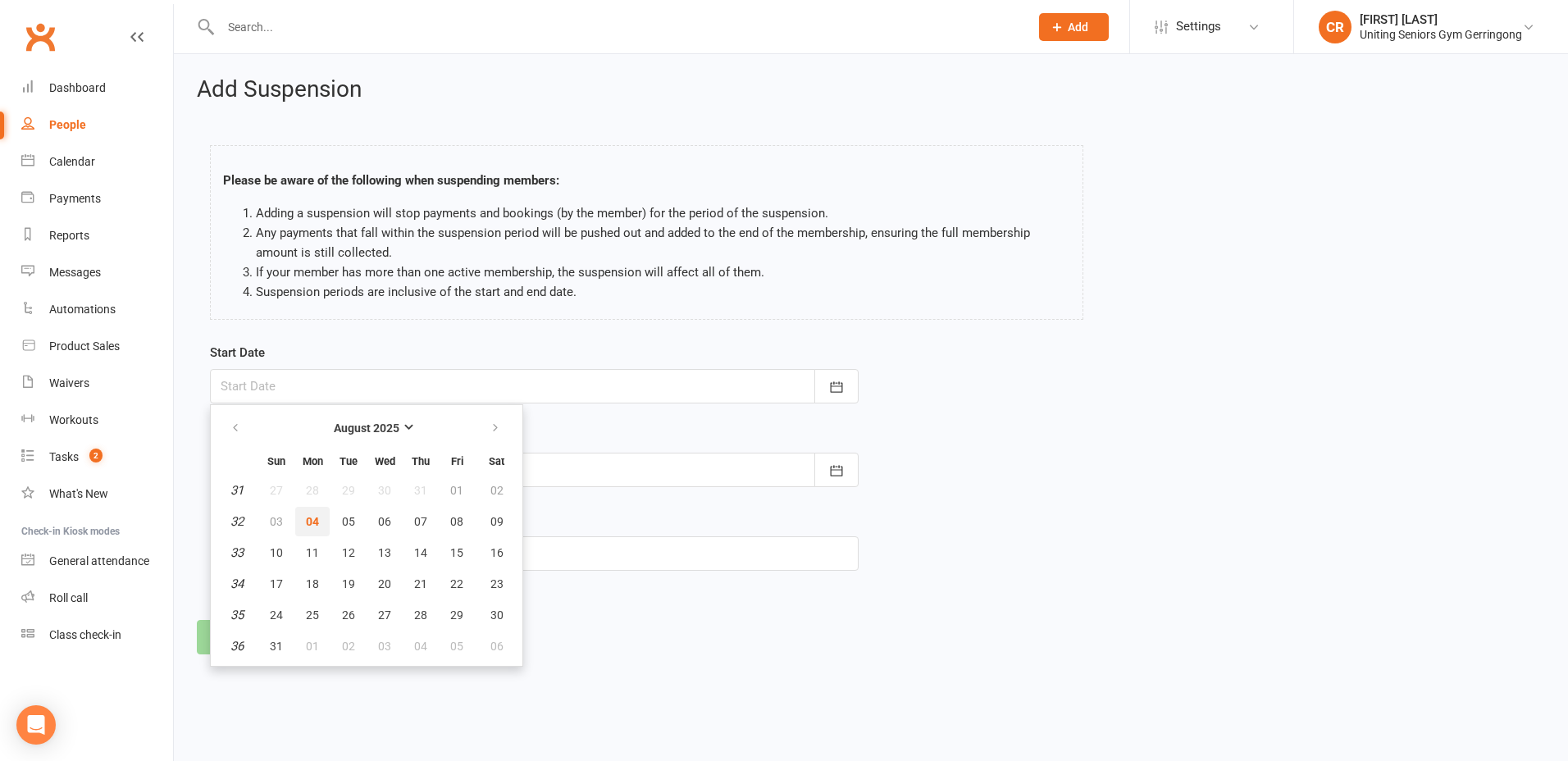 click on "04" at bounding box center (312, 522) 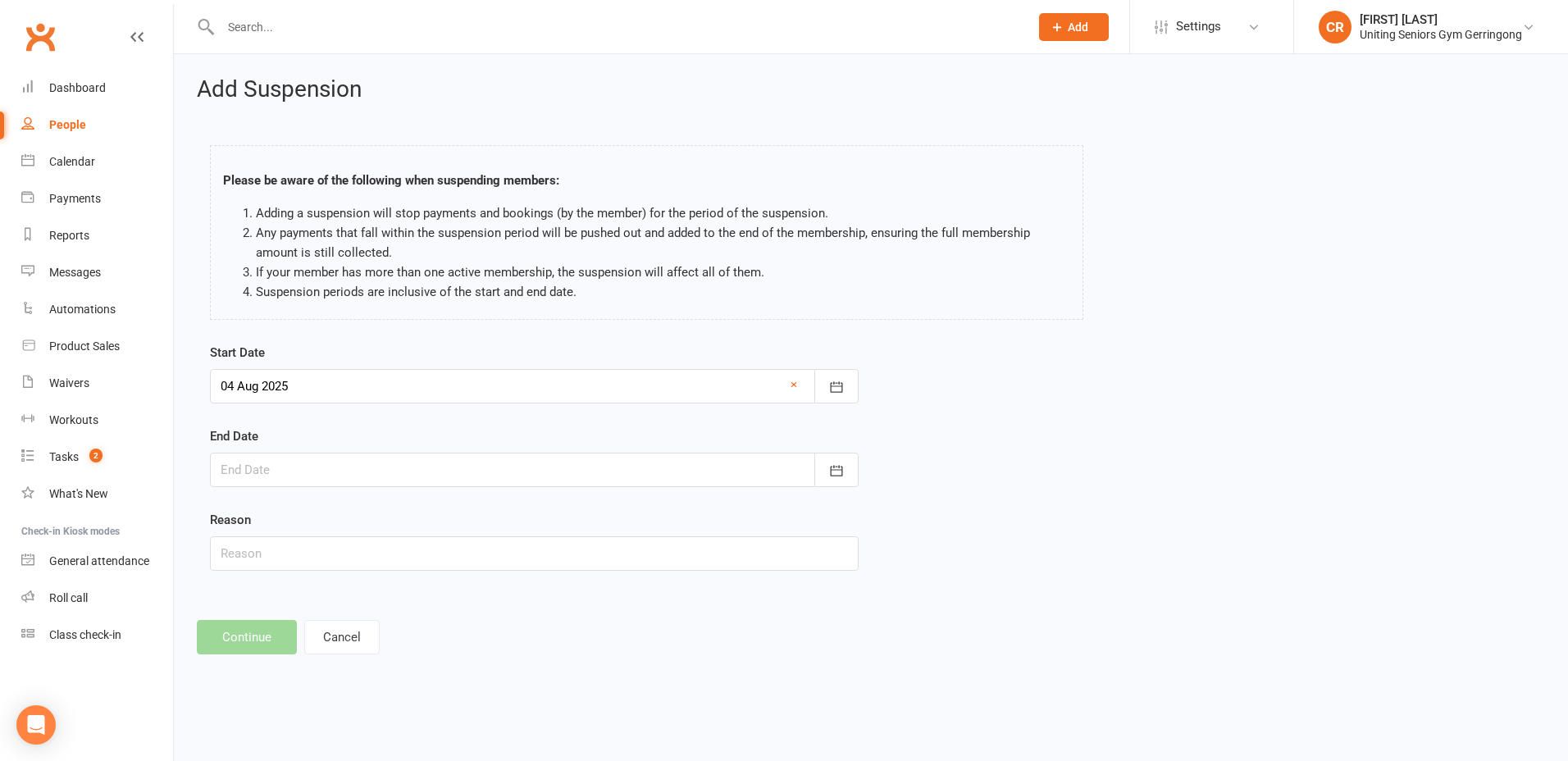 click at bounding box center [534, 470] 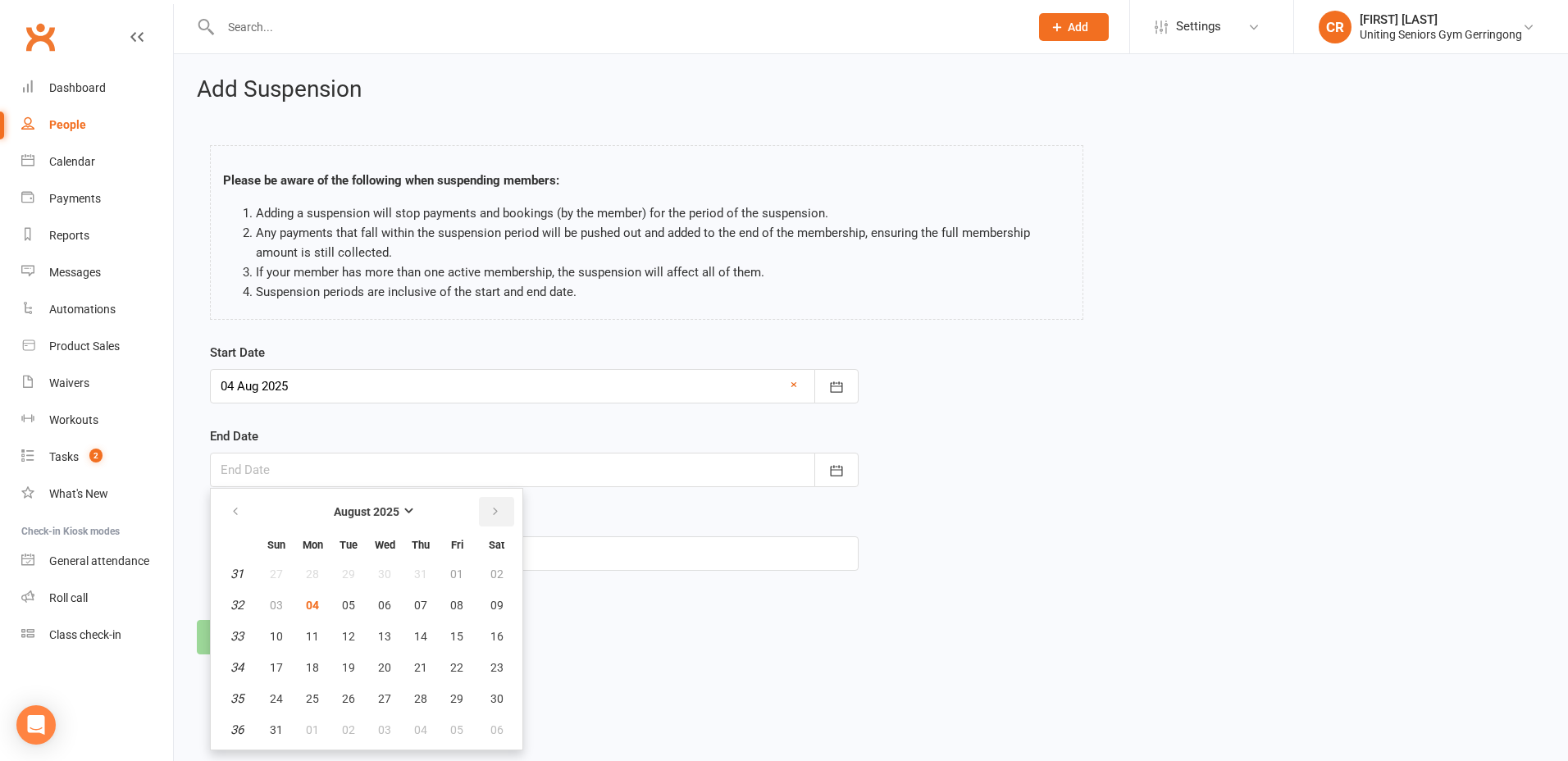click at bounding box center [496, 512] 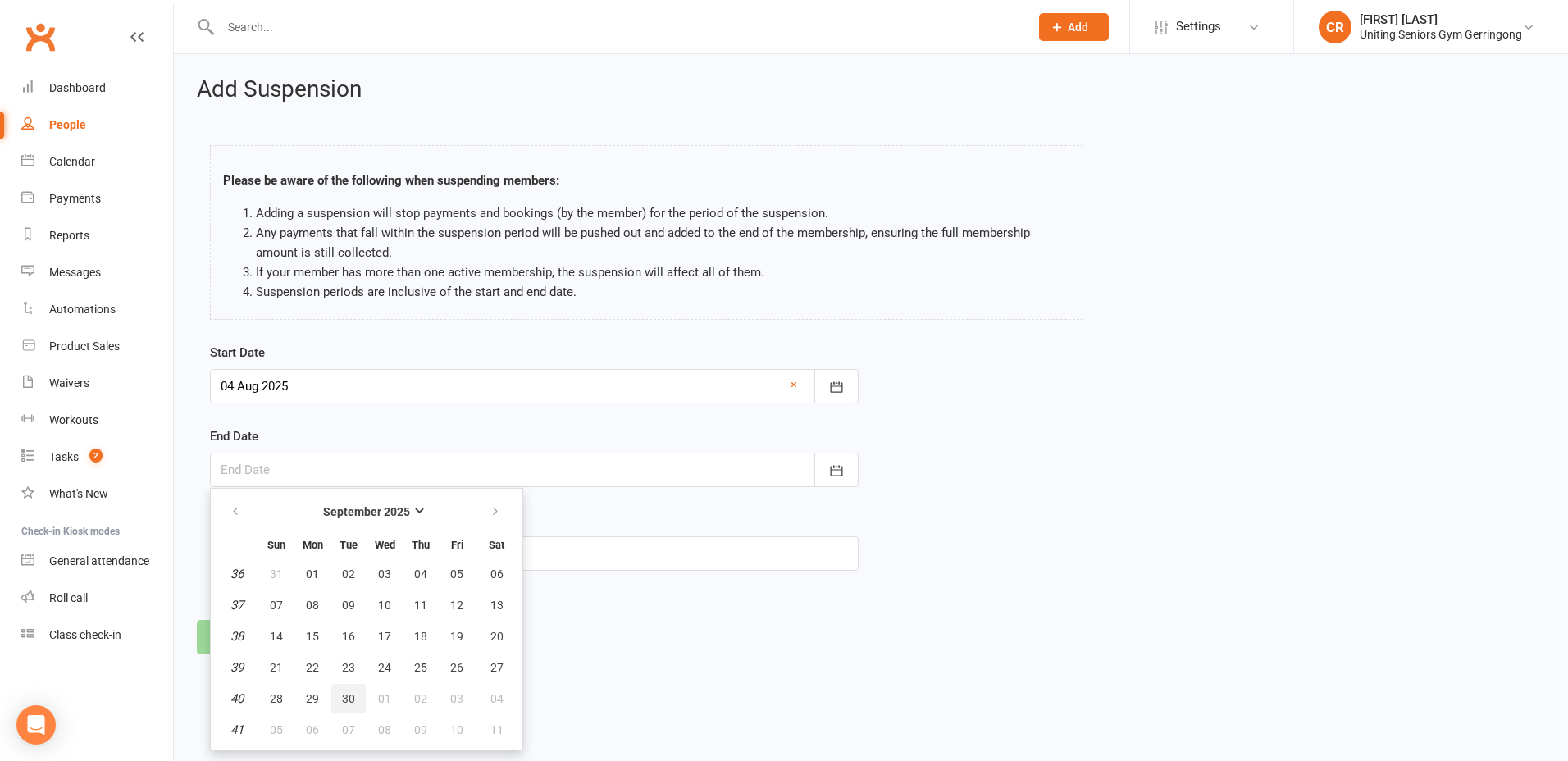 click on "30" at bounding box center (349, 699) 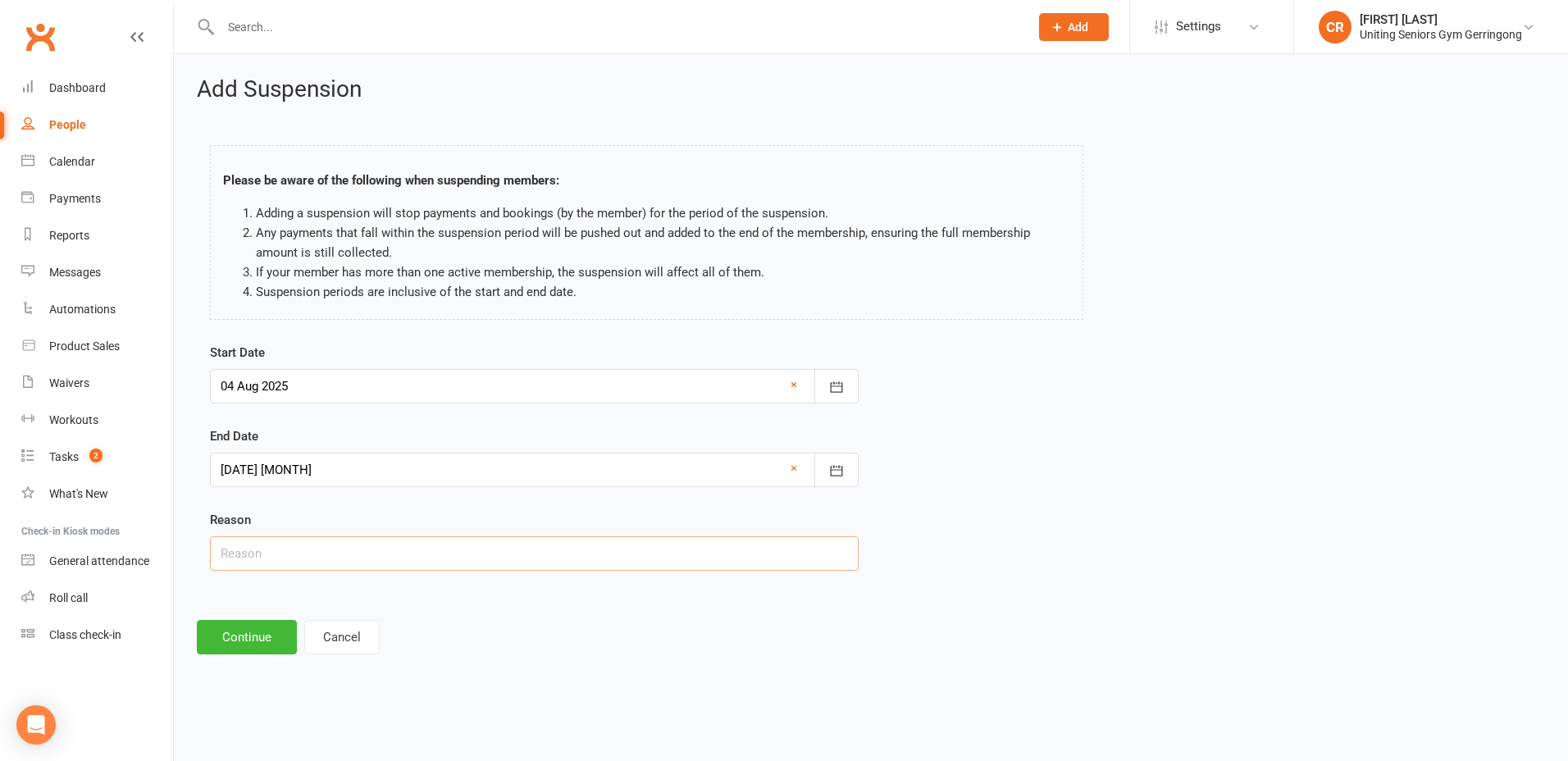 click at bounding box center [534, 554] 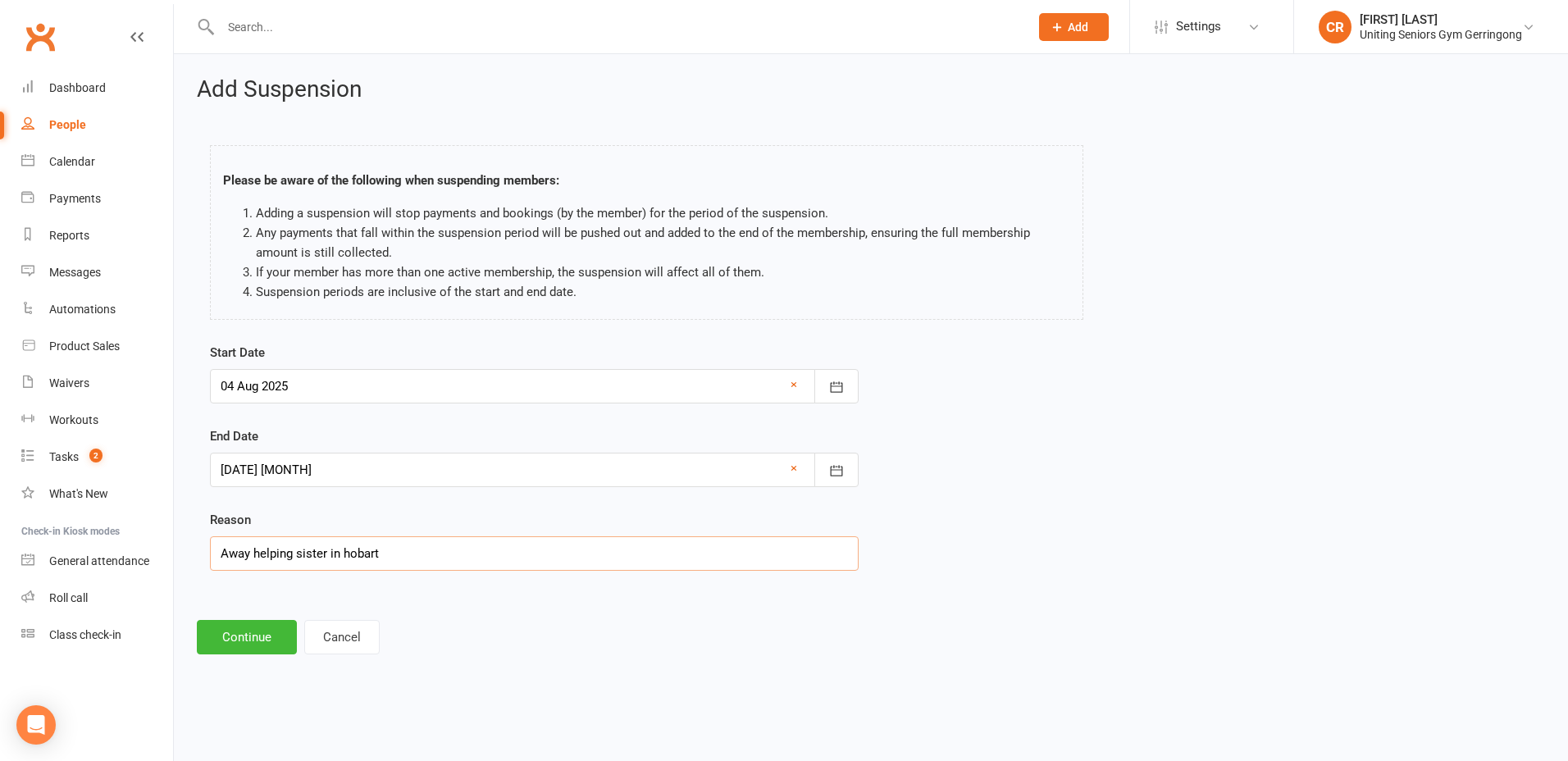 click on "Away helping sister in hobart" at bounding box center (534, 554) 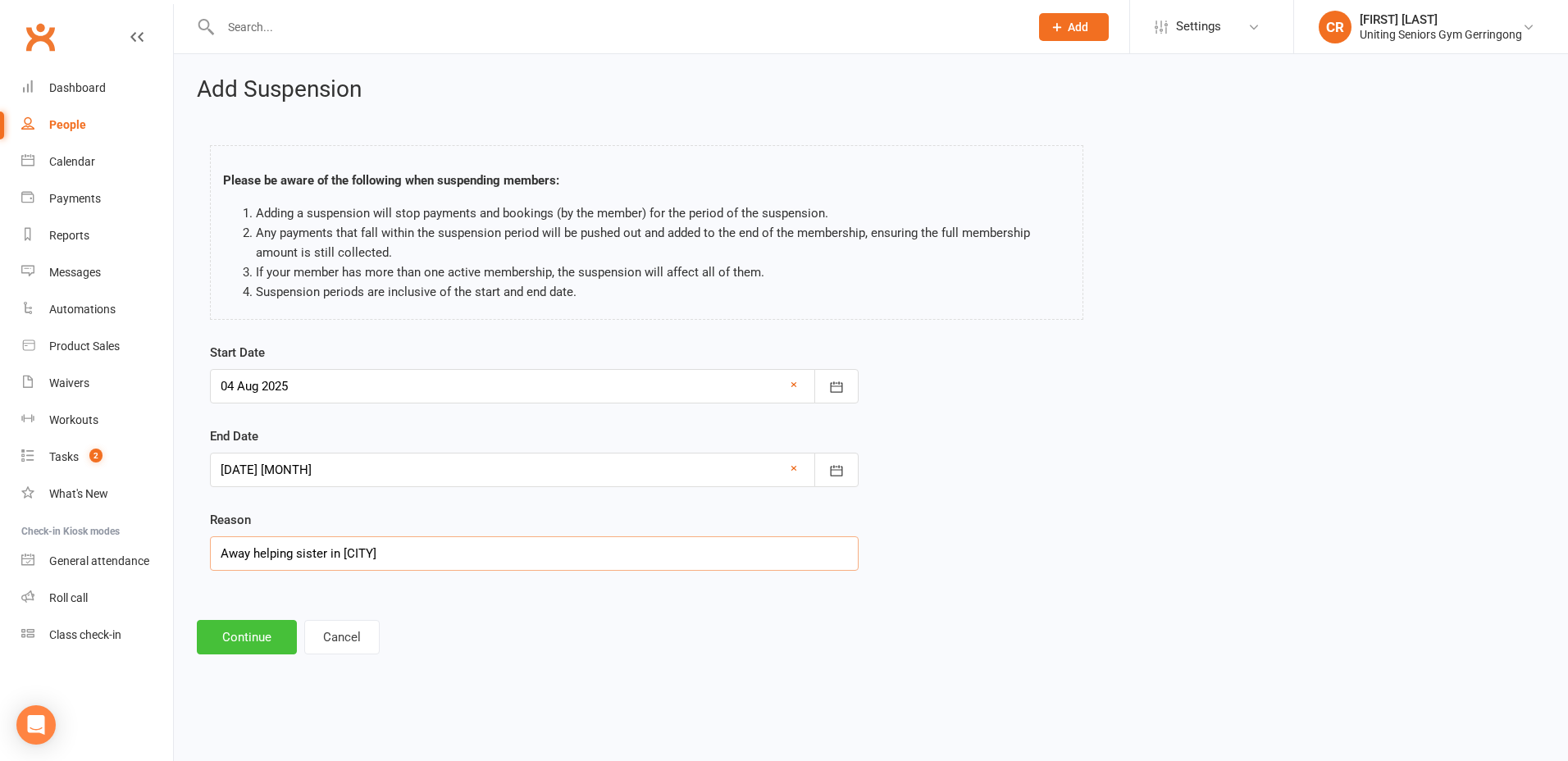 type on "Away helping sister in Hobart" 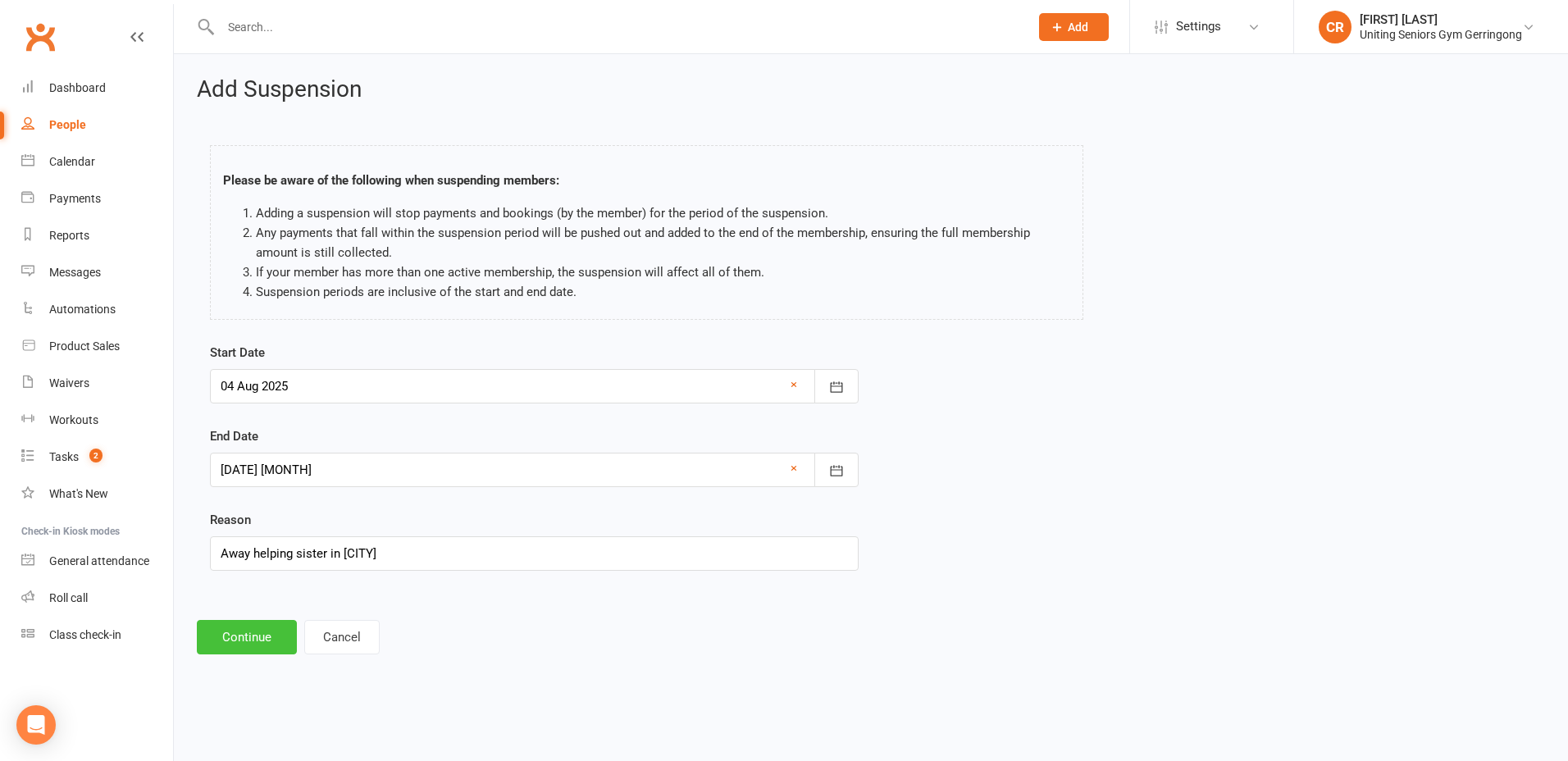 click on "Continue" at bounding box center [247, 637] 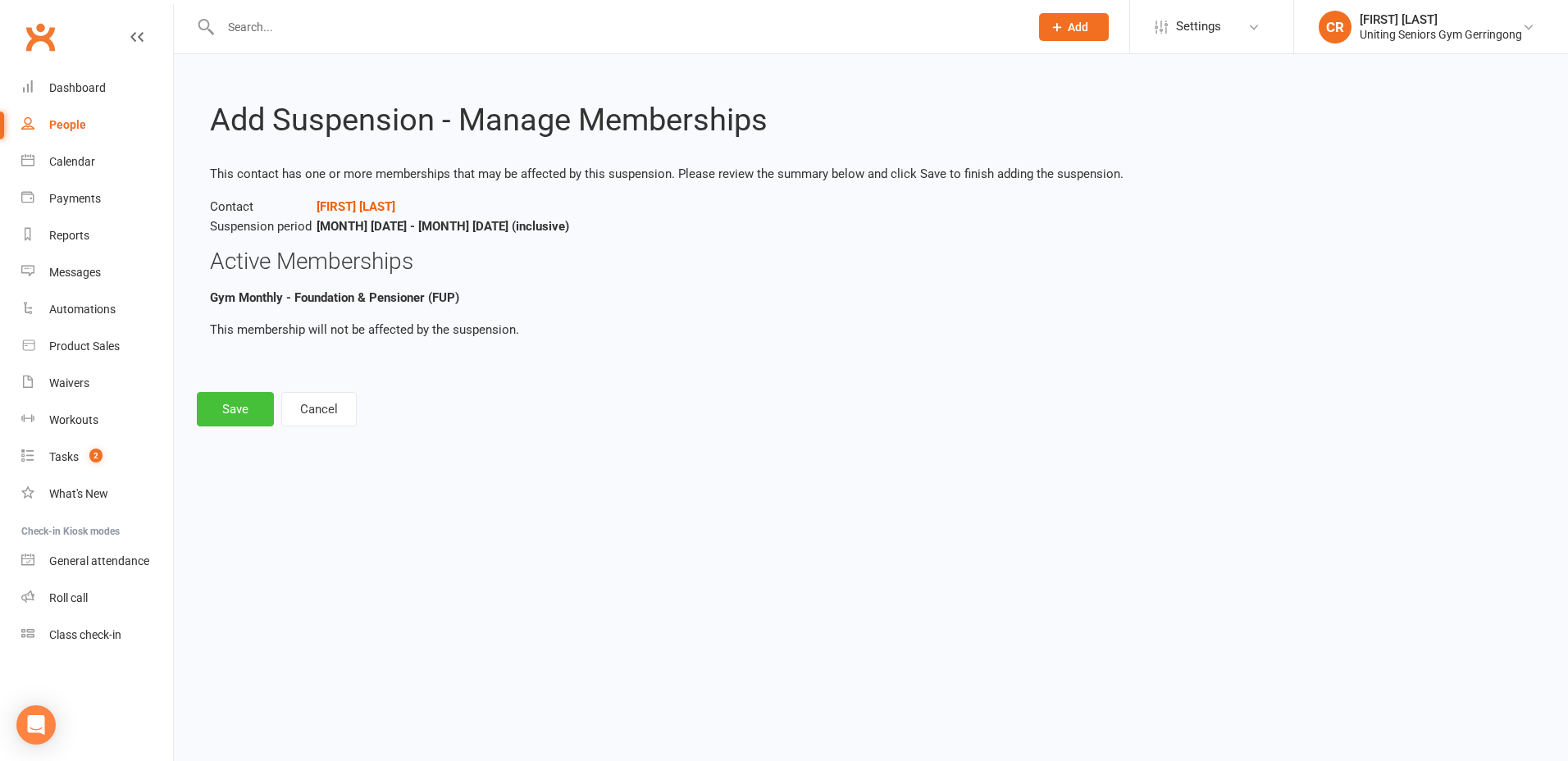 click on "Save" at bounding box center (235, 409) 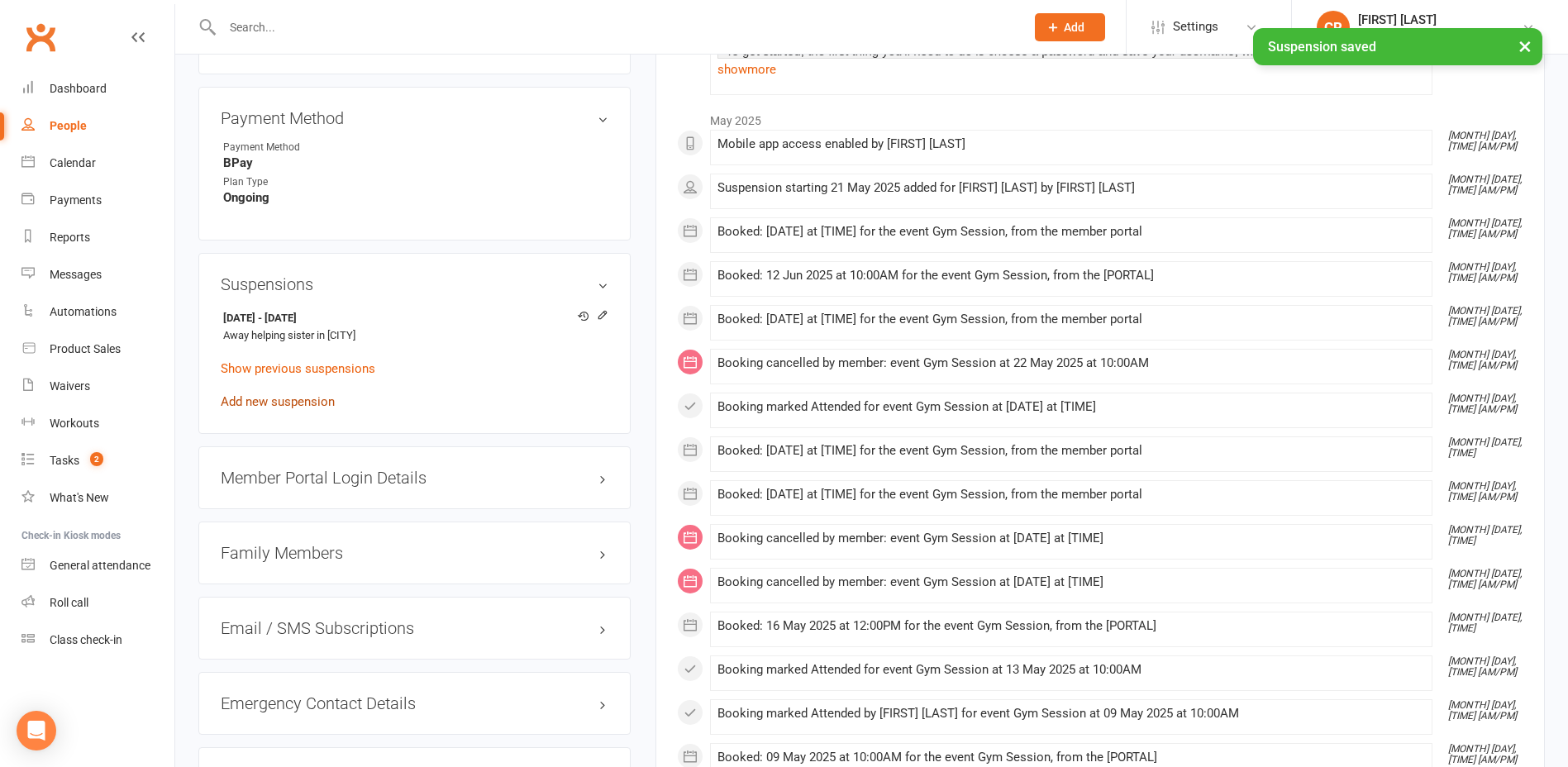 scroll, scrollTop: 1074, scrollLeft: 0, axis: vertical 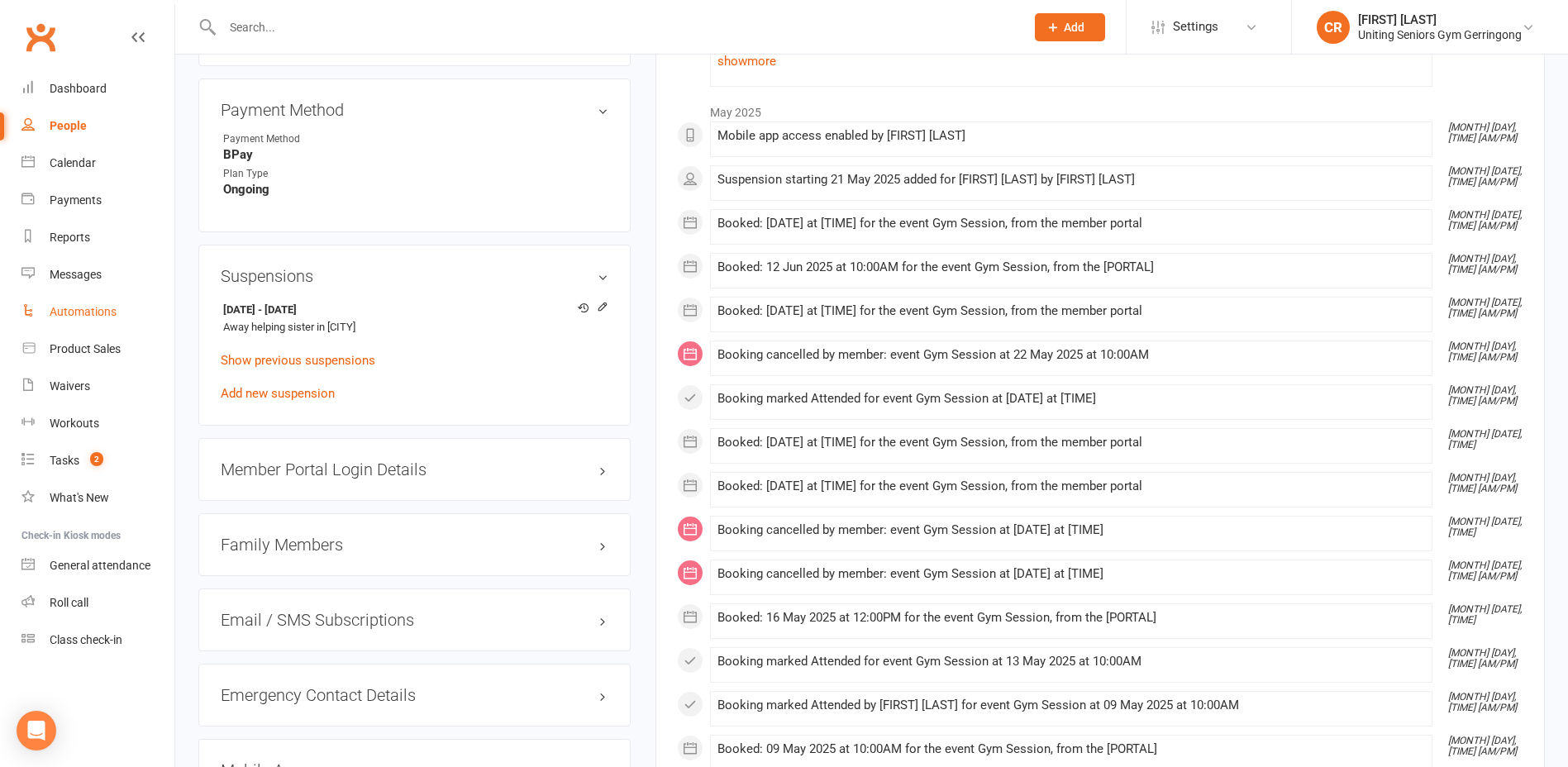 click on "Automations" at bounding box center [83, 312] 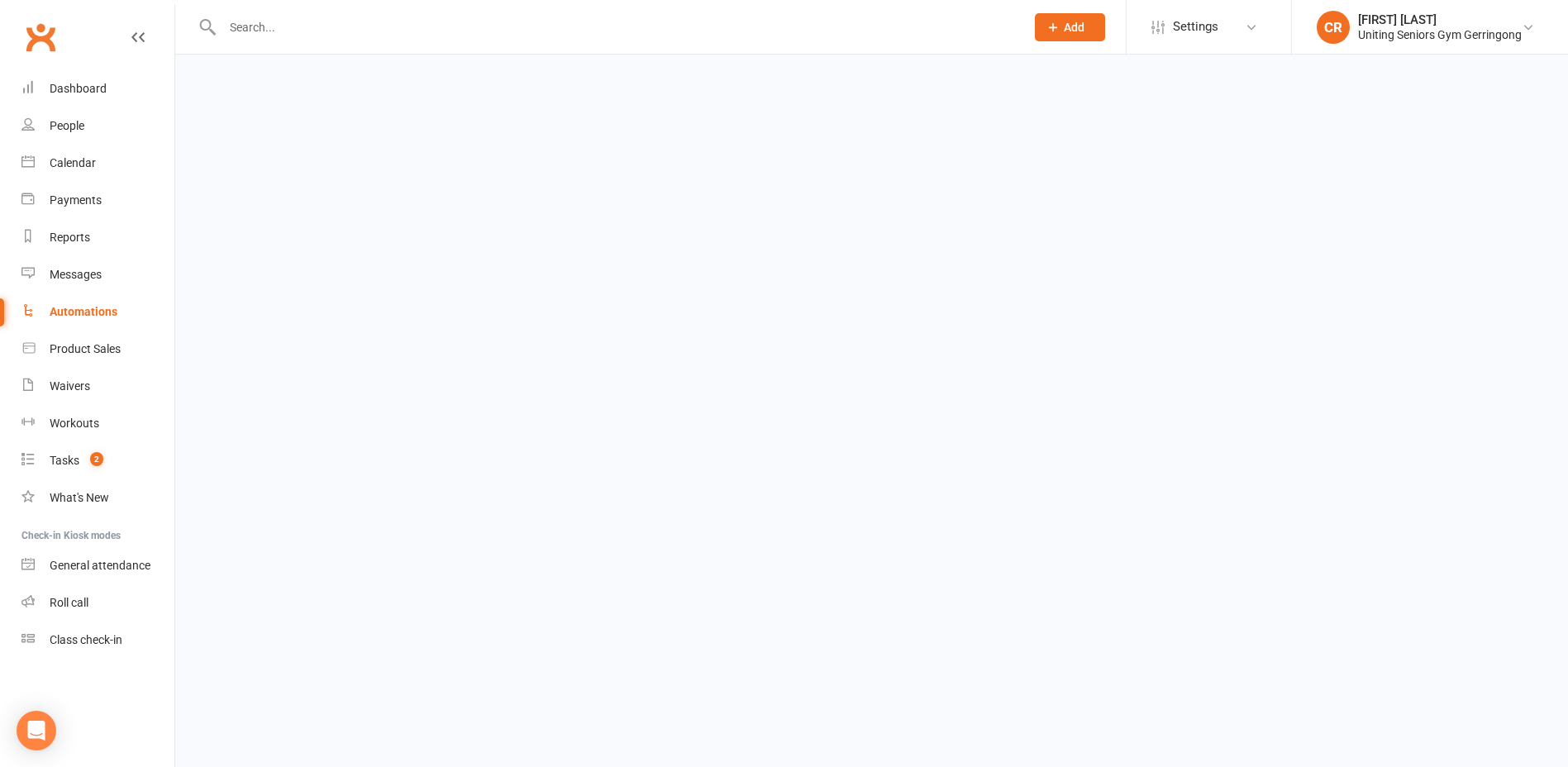 scroll, scrollTop: 0, scrollLeft: 0, axis: both 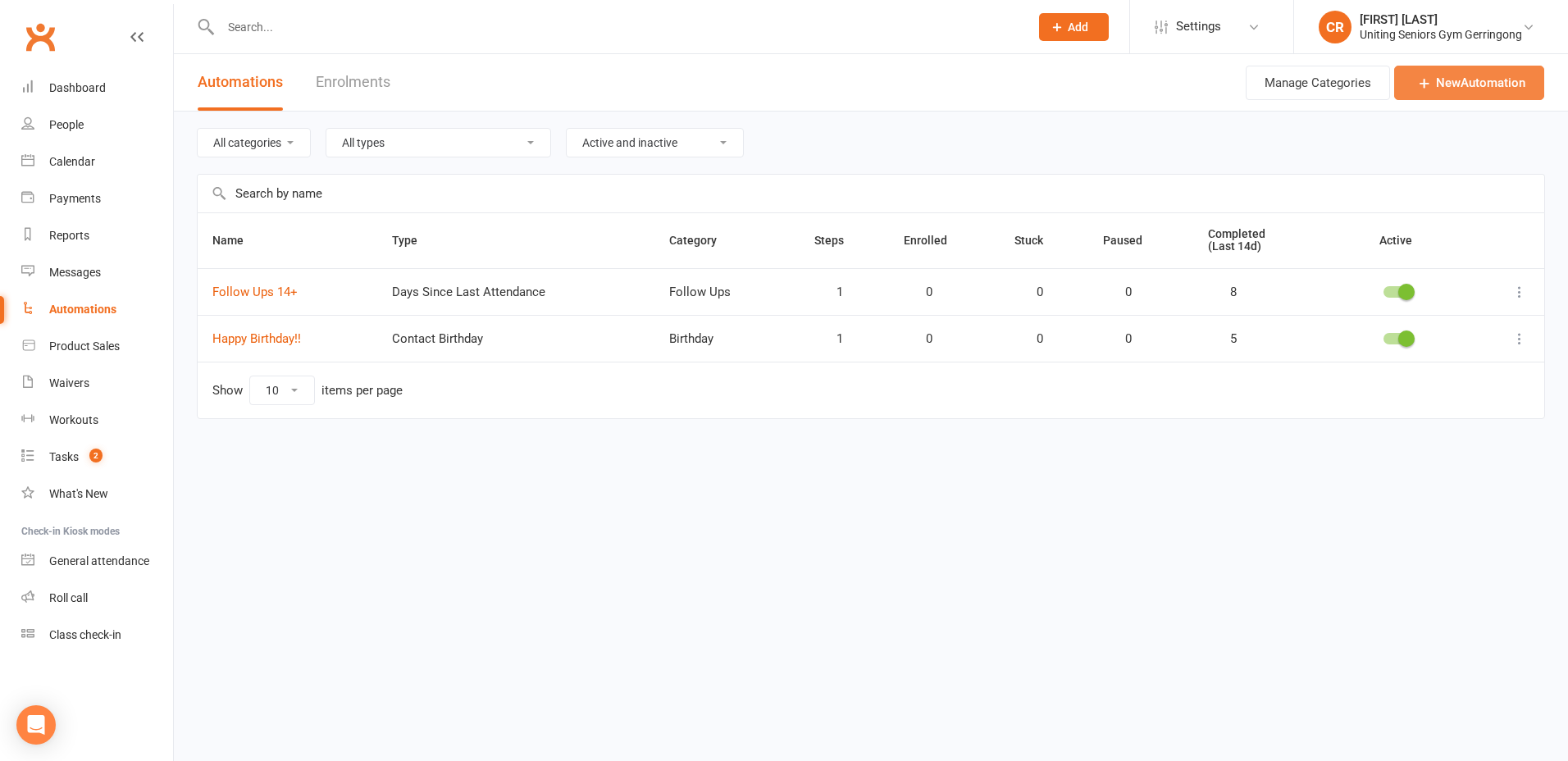 click on "New  Automation" at bounding box center [1469, 83] 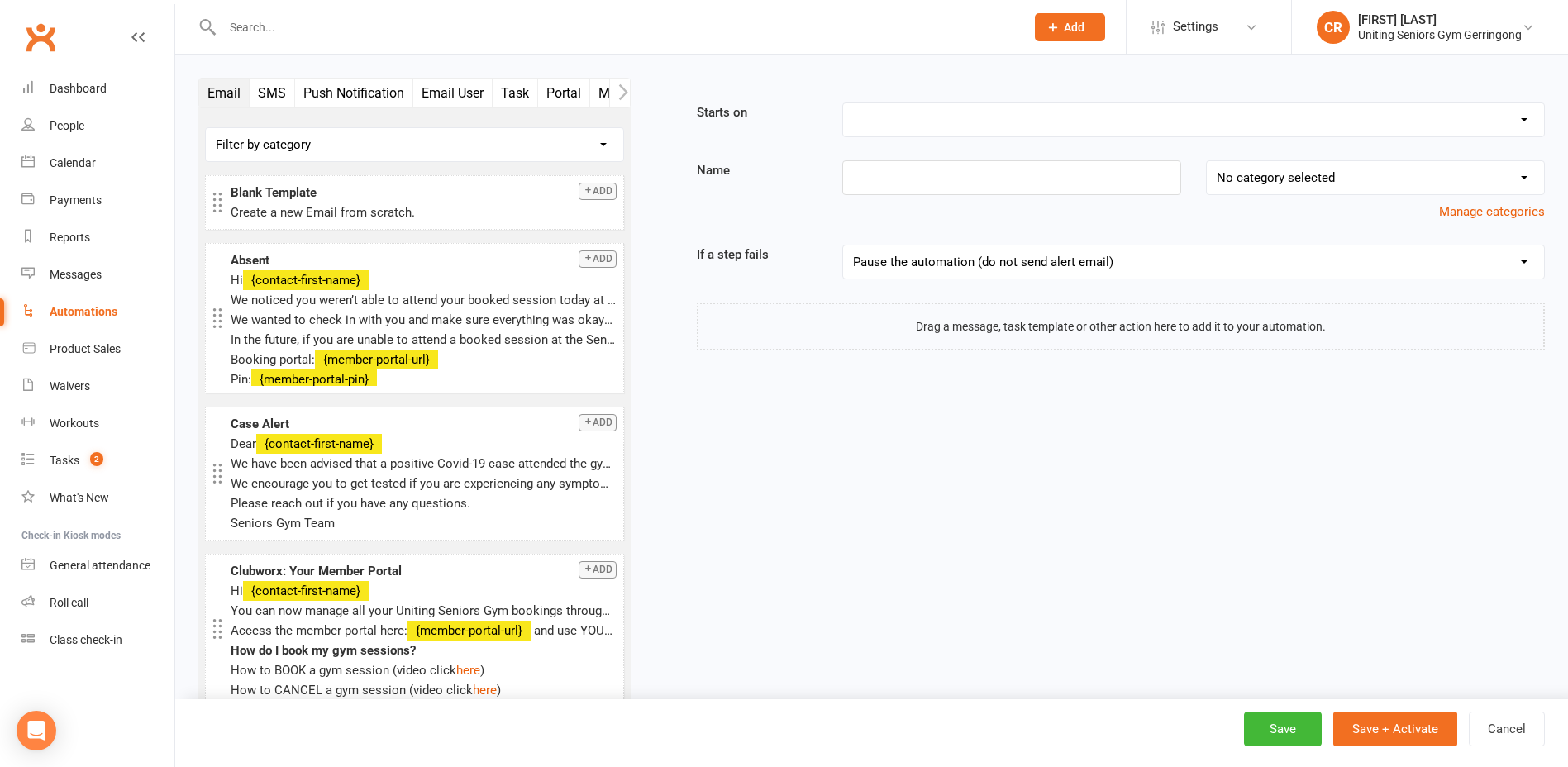 click 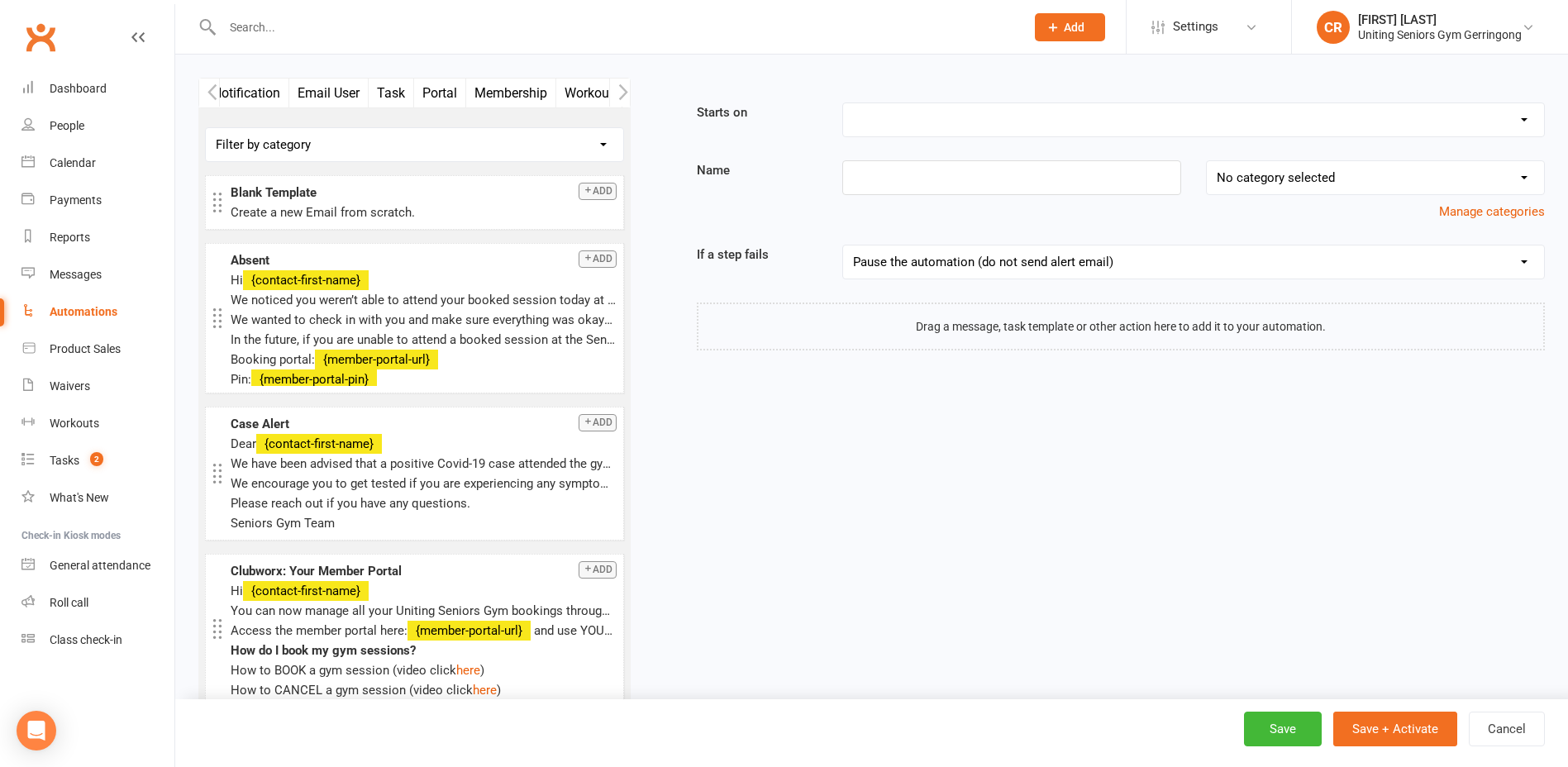 click 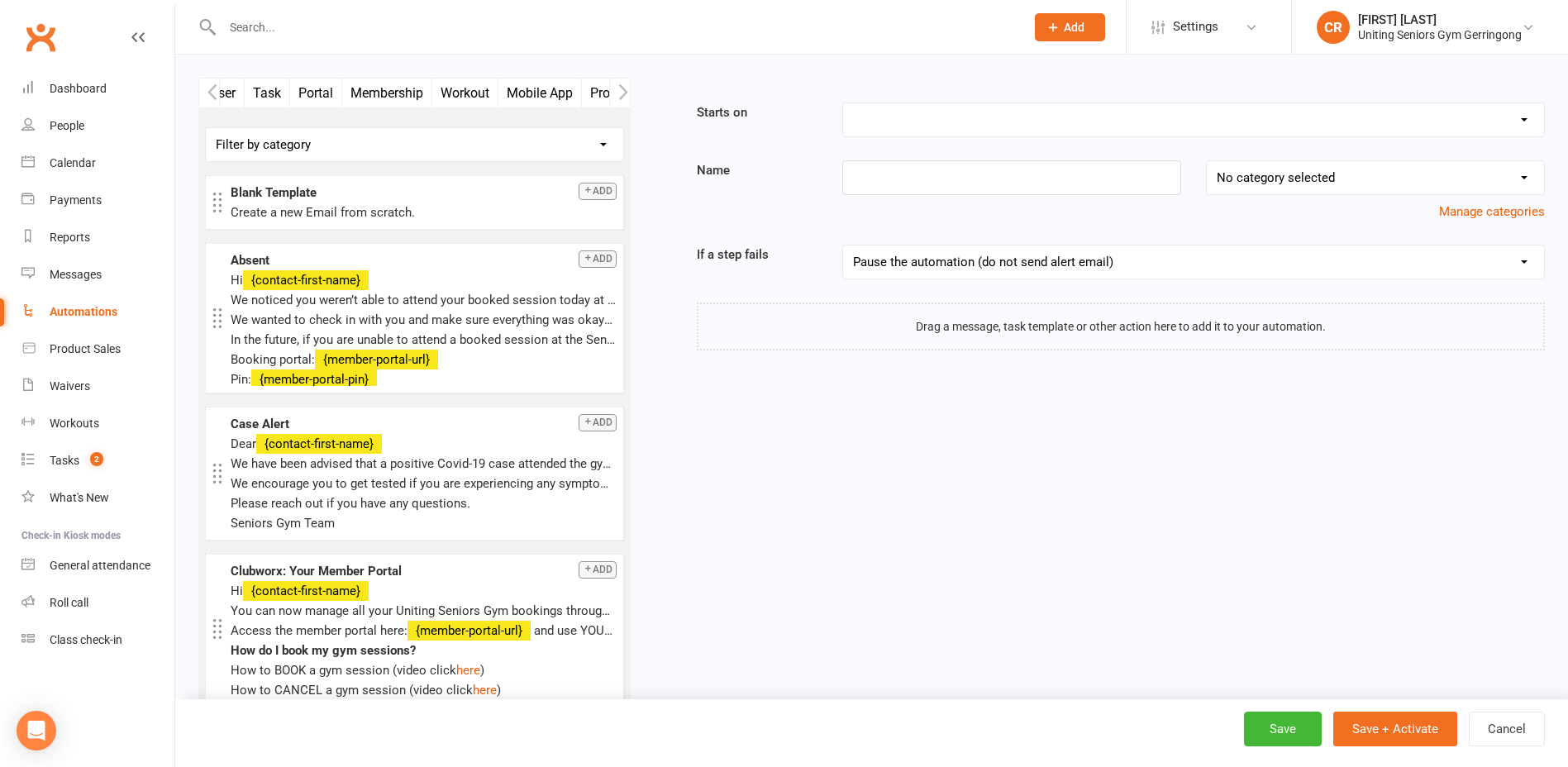 scroll, scrollTop: 0, scrollLeft: 248, axis: horizontal 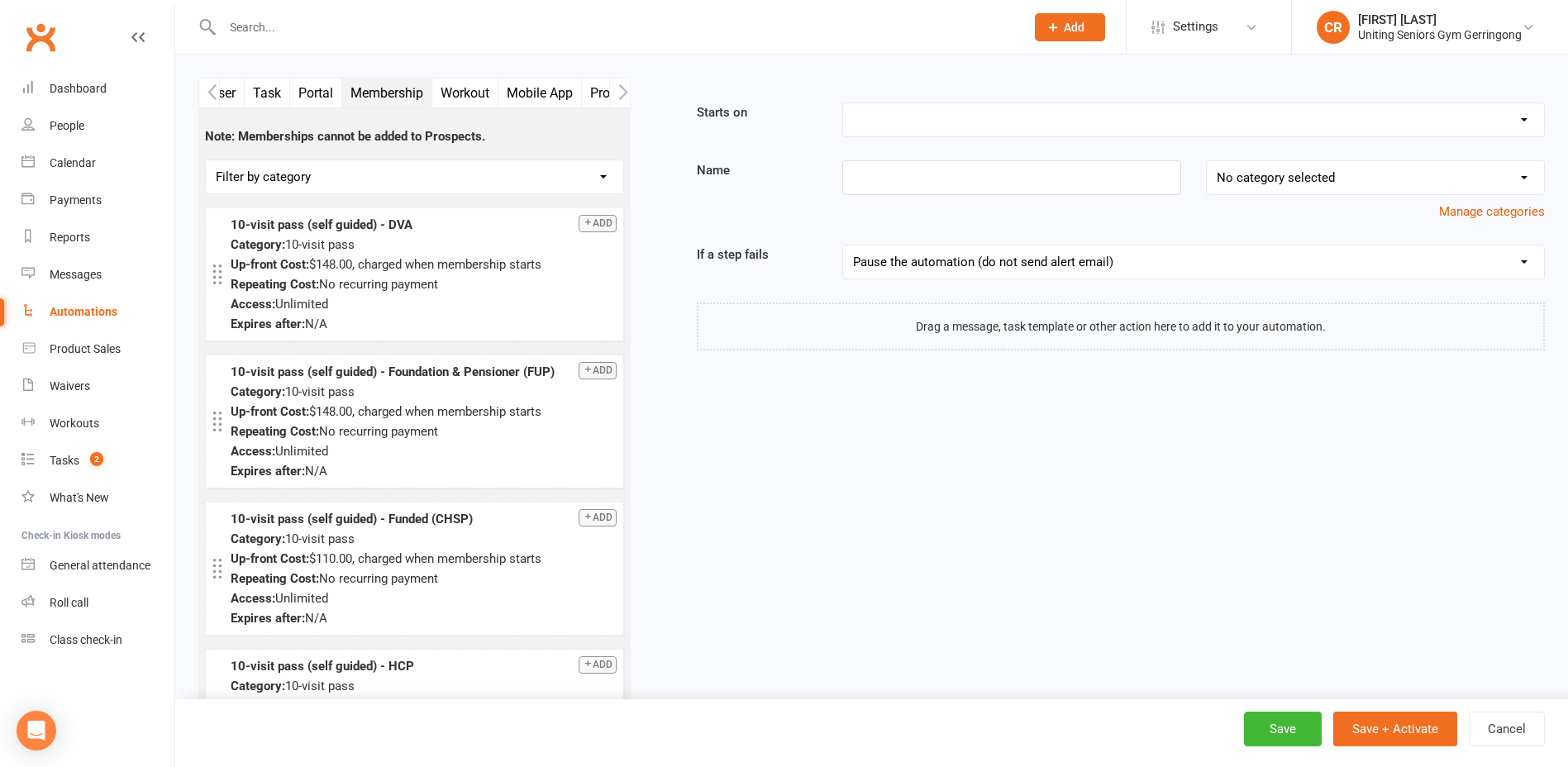 click 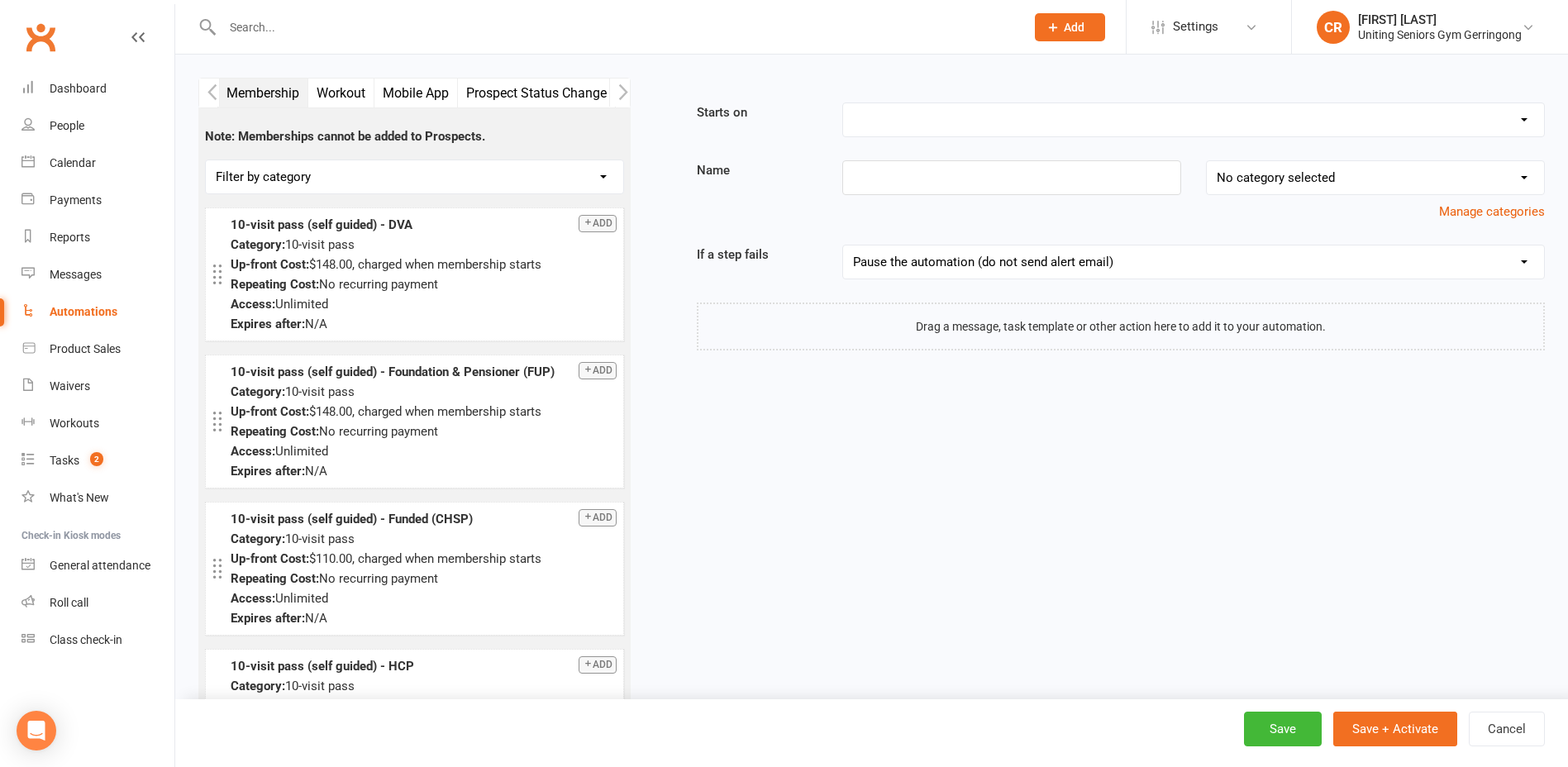 click on "Booking Cancelled Booking Due Booking Late-Cancelled Booking Marked Absent Booking Marked Attended Contact Added to Event Waitlist Contact Birthday Converted to Member Credit Card Expiry Days Since Last Attendance Days Since Last Mobile App Activity End of Suspension First Class Attended First Class Due General Attendance Marked Manual Enrolment Member Added Member First Activated Membership Added Membership Cancelled Membership Due to Start Membership Expiry Non-attending Contact Added Payment Due Payment Failure Payment Marked Process Manually Payment Paid Prospect Added Prospect Status Changed Signed Waiver Approved Single Booking Created Start of Suspension Suspension Added Workout Performed" at bounding box center [1194, 120] 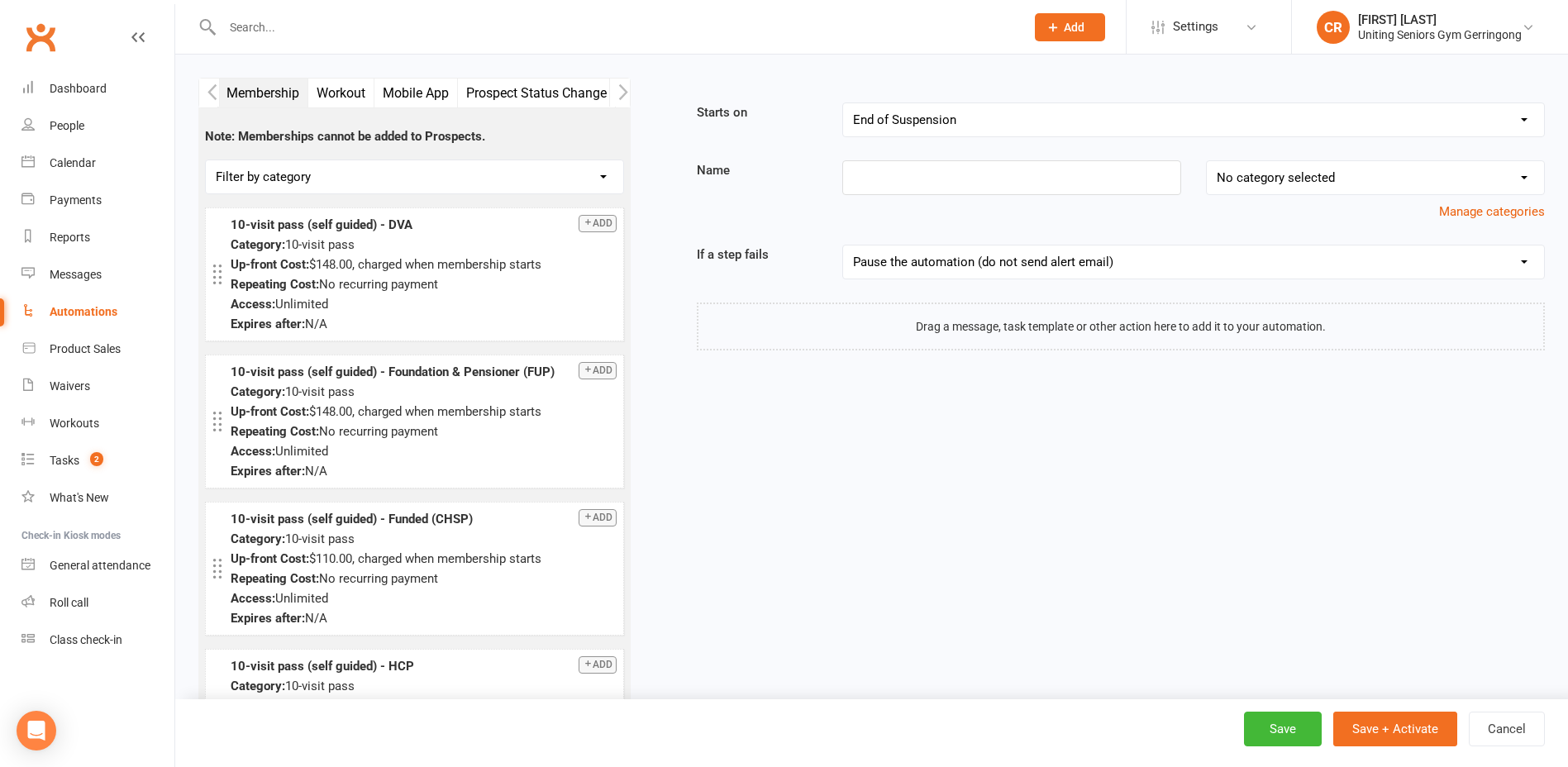 click on "Booking Cancelled Booking Due Booking Late-Cancelled Booking Marked Absent Booking Marked Attended Contact Added to Event Waitlist Contact Birthday Converted to Member Credit Card Expiry Days Since Last Attendance Days Since Last Mobile App Activity End of Suspension First Class Attended First Class Due General Attendance Marked Manual Enrolment Member Added Member First Activated Membership Added Membership Cancelled Membership Due to Start Membership Expiry Non-attending Contact Added Payment Due Payment Failure Payment Marked Process Manually Payment Paid Prospect Added Prospect Status Changed Signed Waiver Approved Single Booking Created Start of Suspension Suspension Added Workout Performed" at bounding box center [1194, 120] 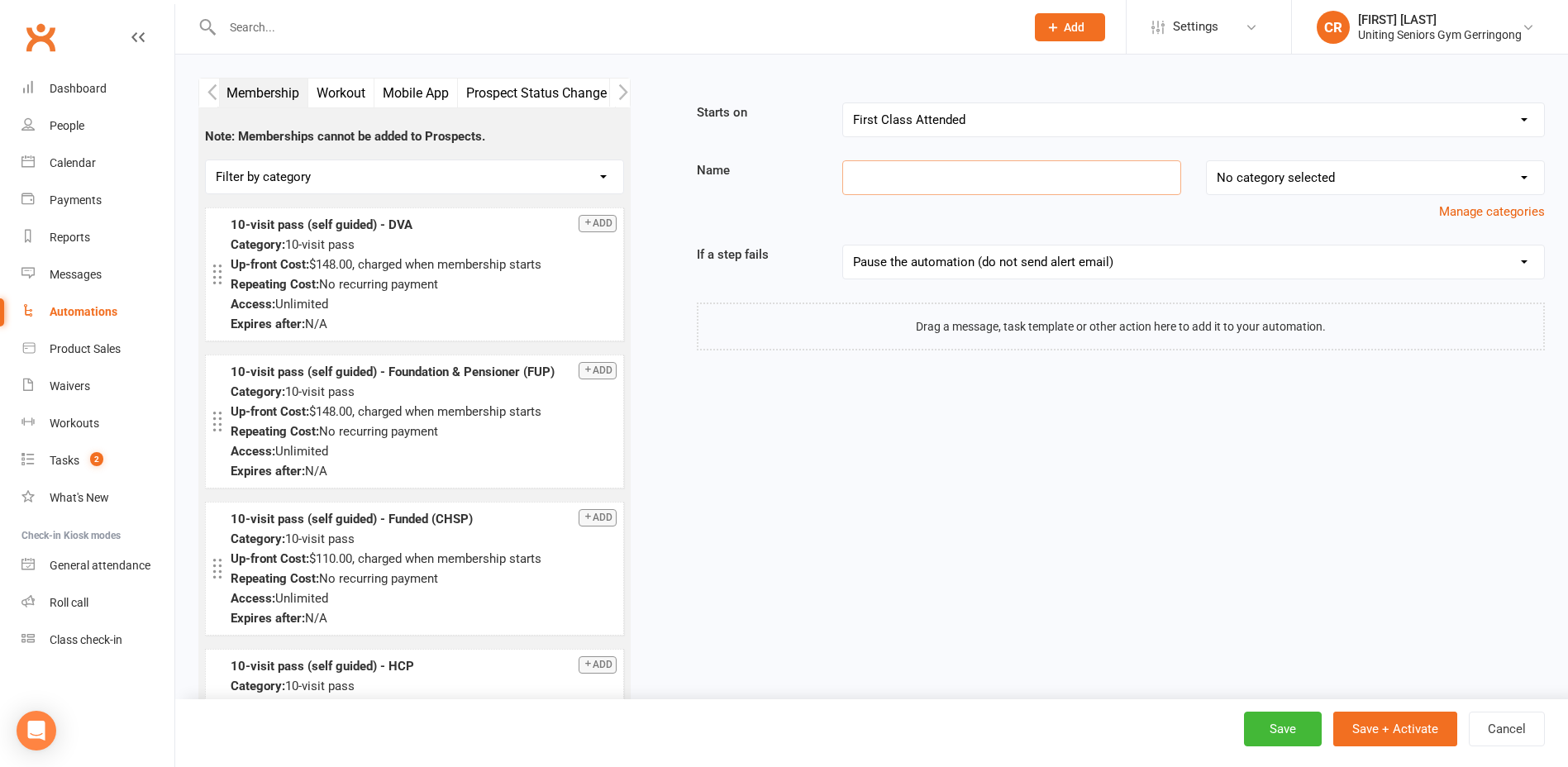 click at bounding box center (1012, 178) 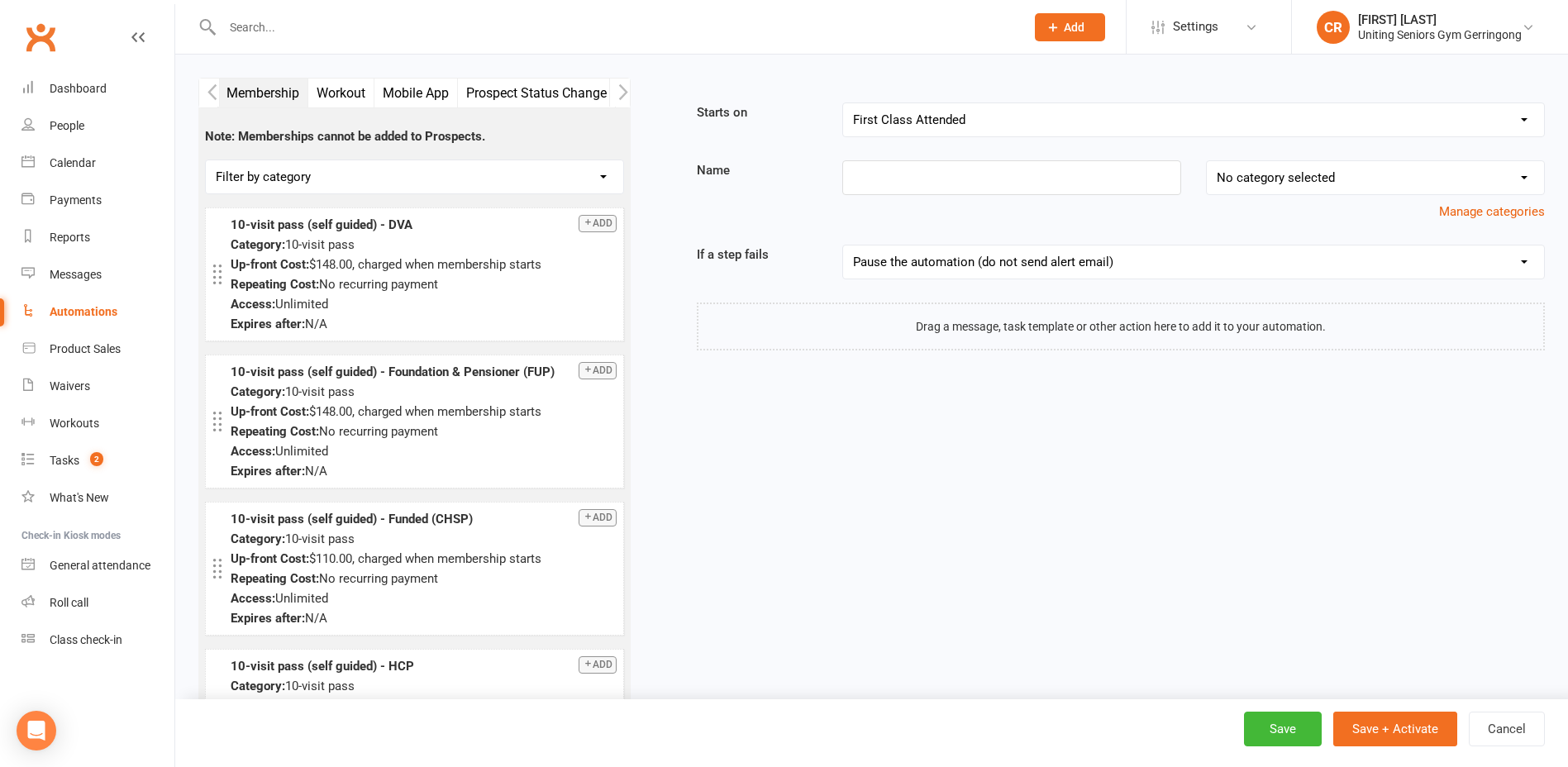 click at bounding box center (209, 93) 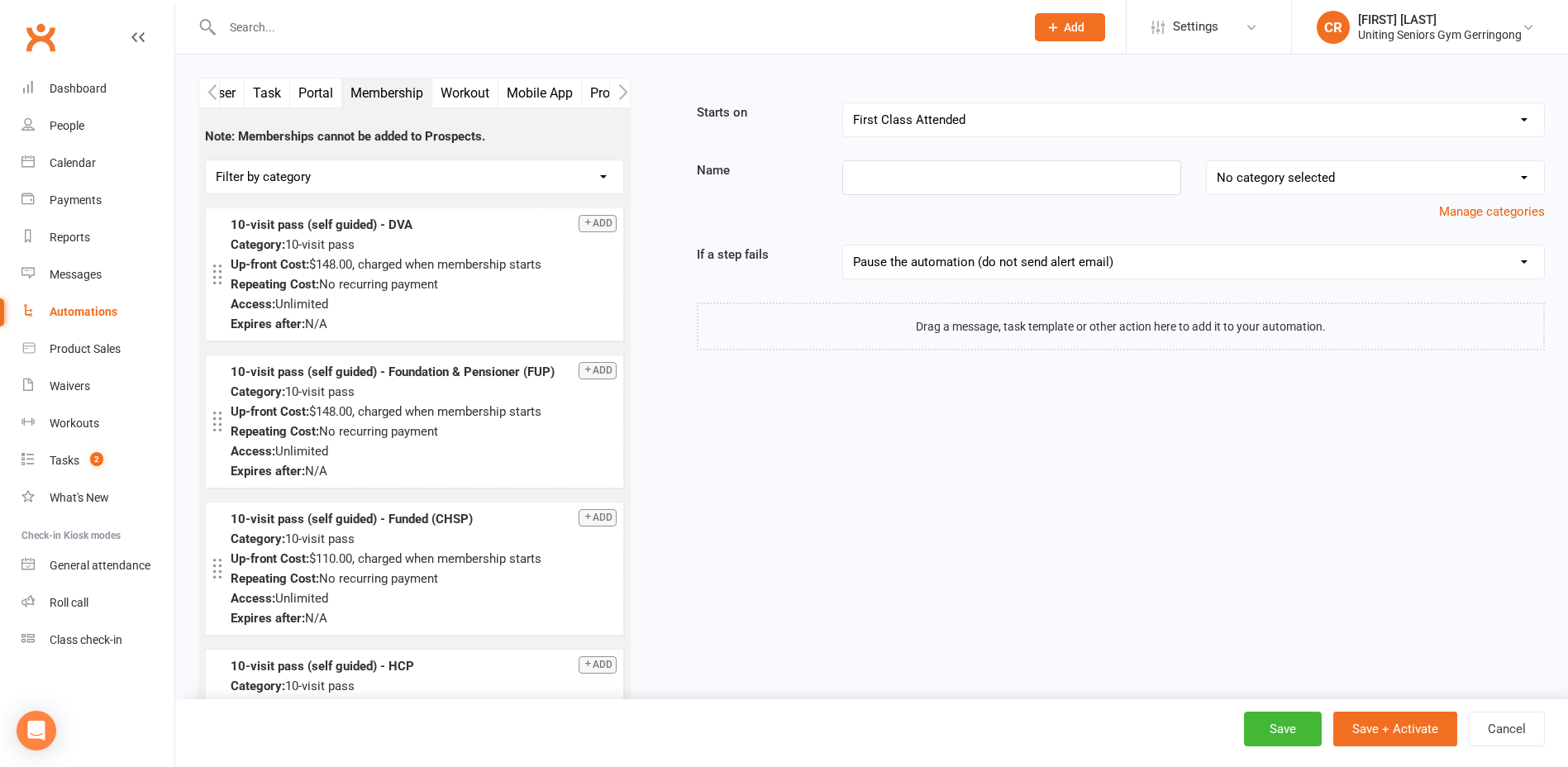 click at bounding box center (209, 93) 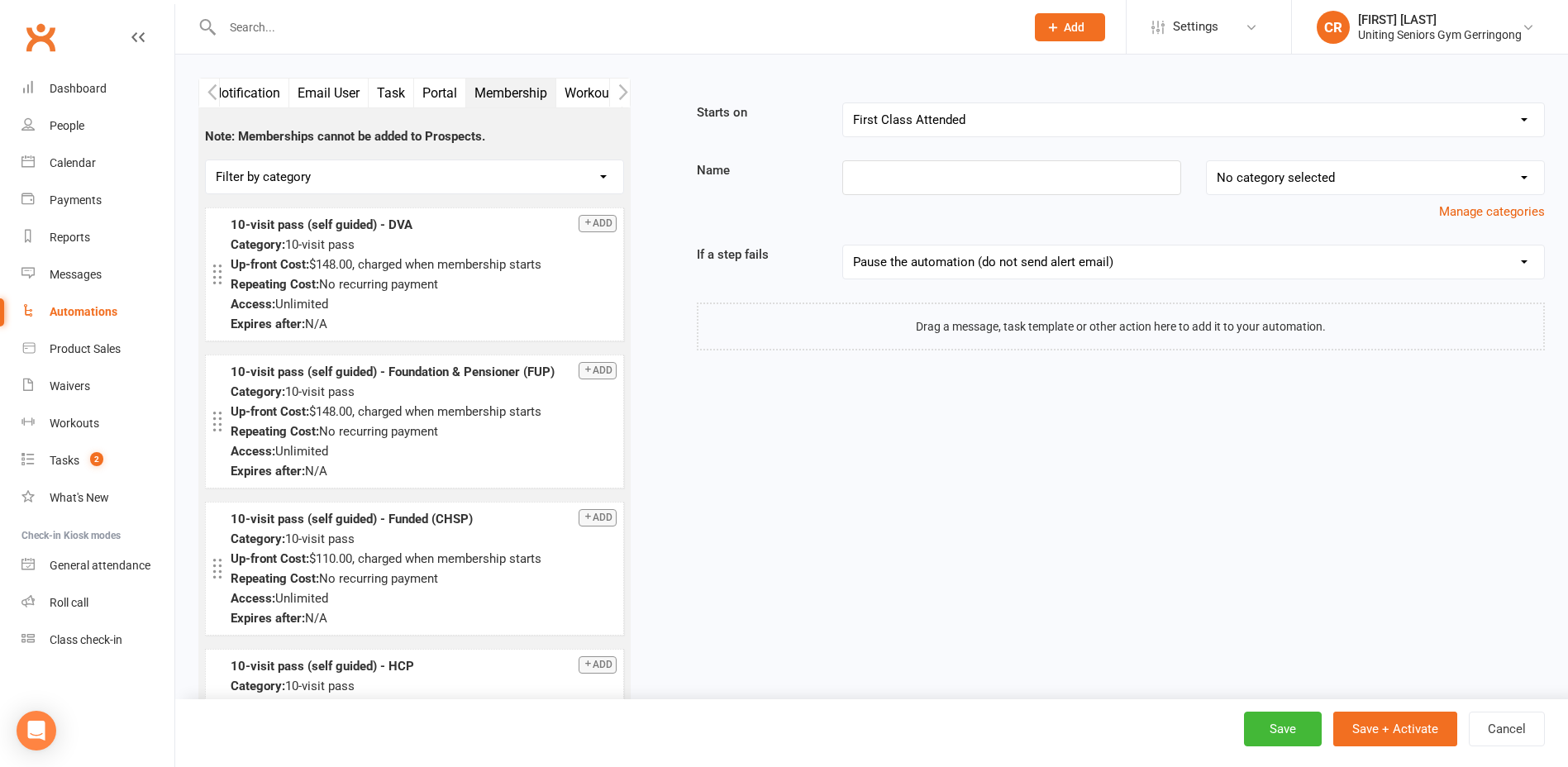 scroll, scrollTop: 0, scrollLeft: 124, axis: horizontal 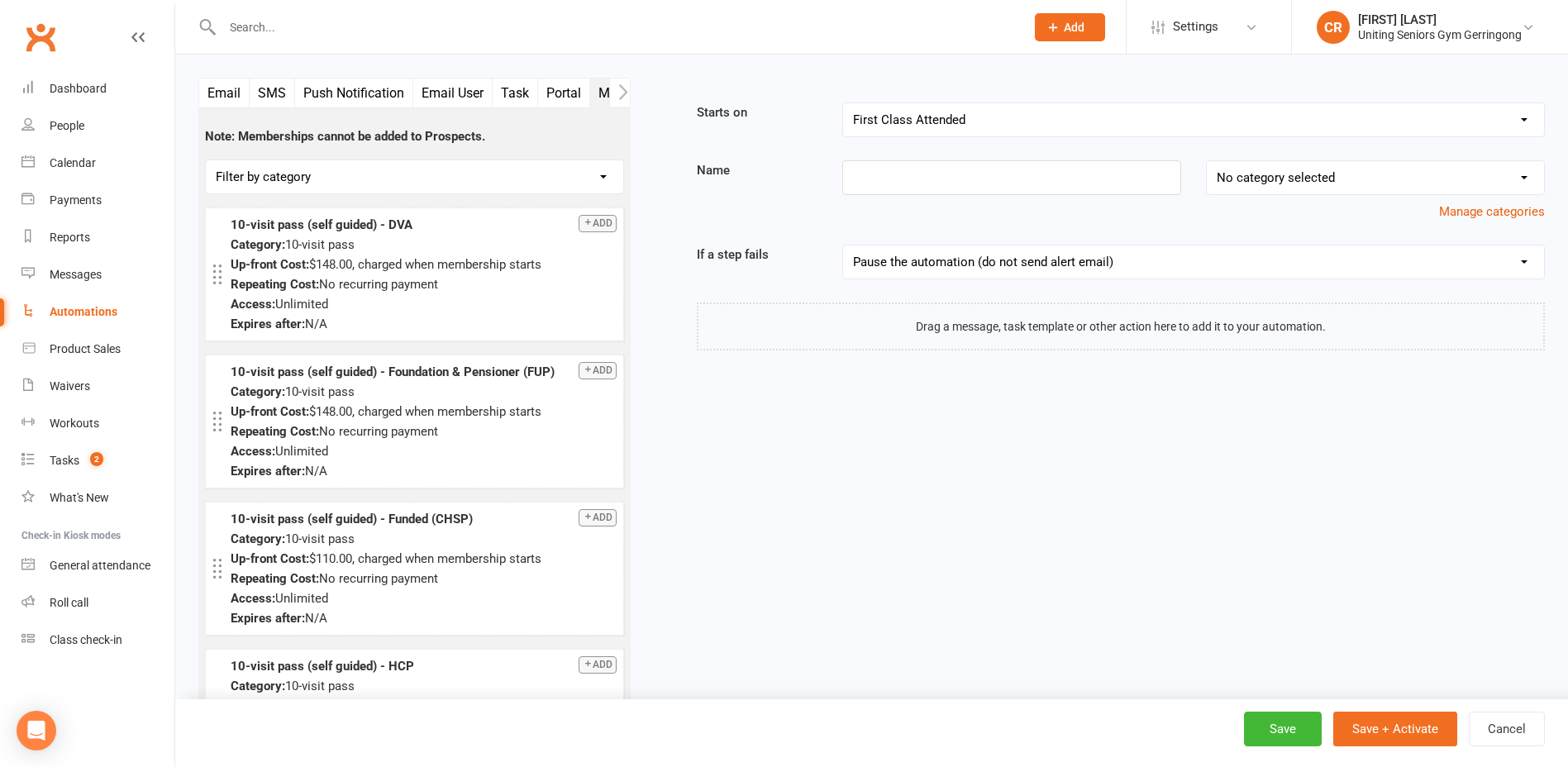 click on "Email User" at bounding box center (453, 93) 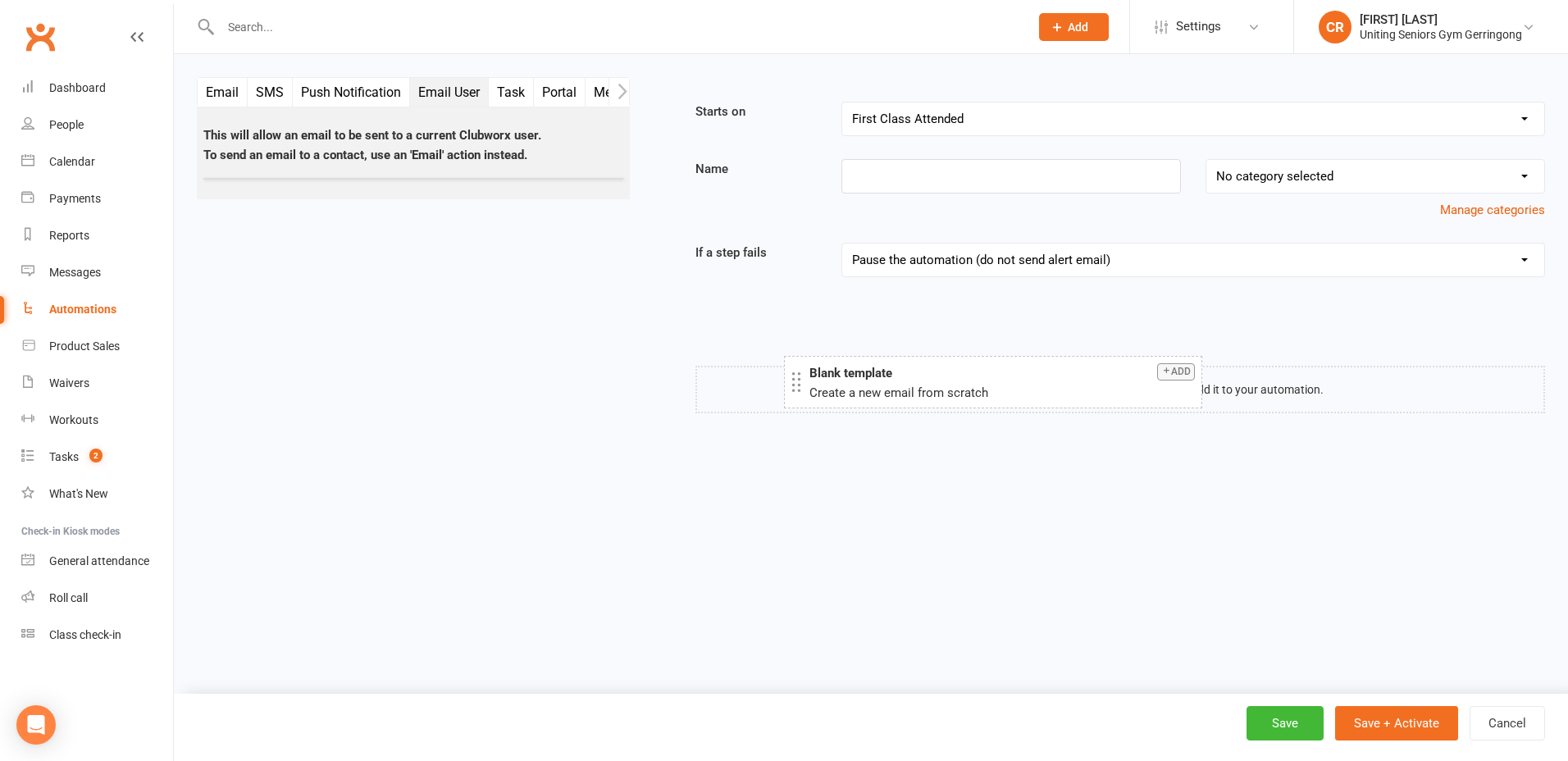 drag, startPoint x: 281, startPoint y: 199, endPoint x: 861, endPoint y: 376, distance: 606.40663 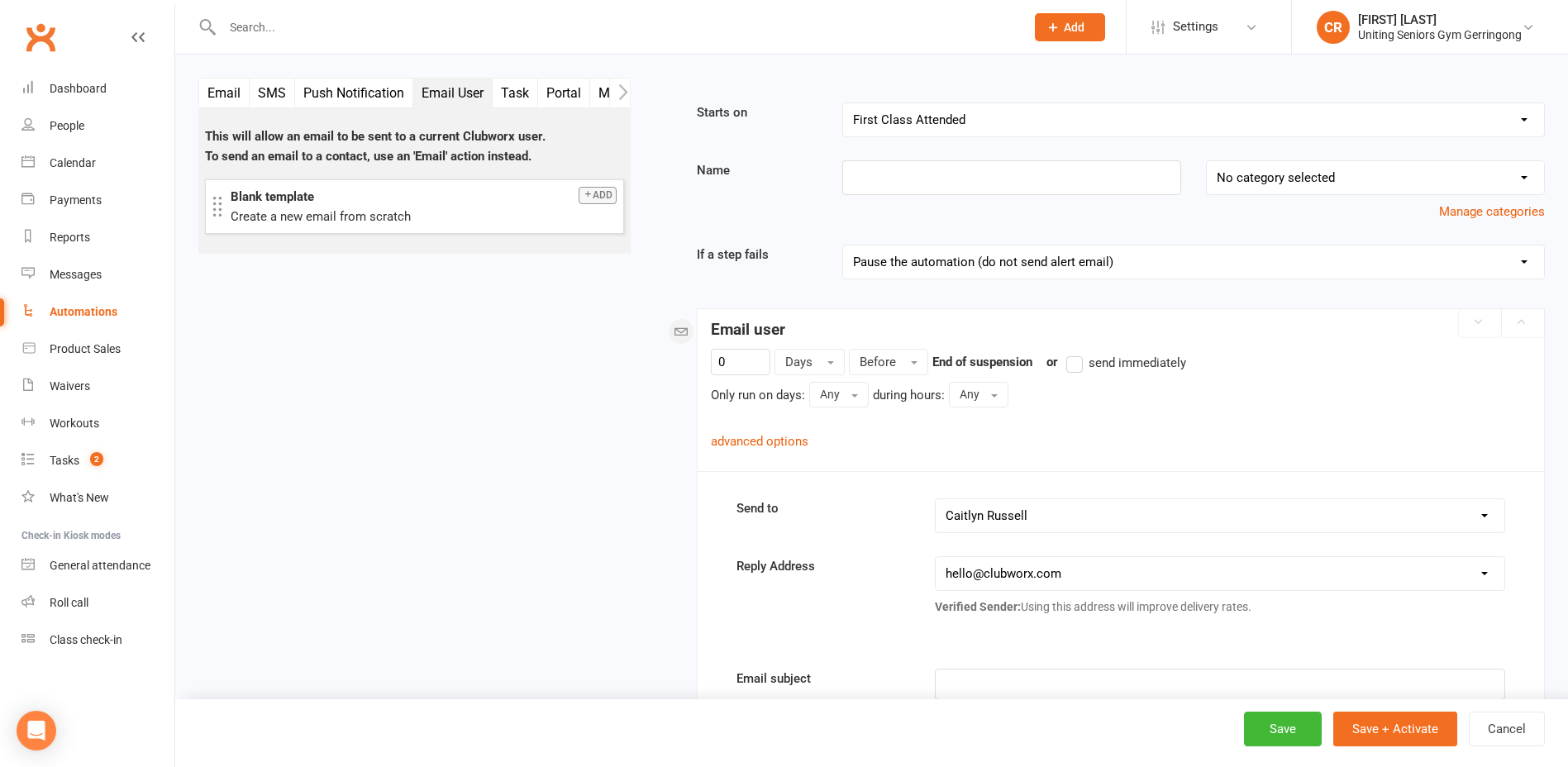 scroll, scrollTop: 248, scrollLeft: 0, axis: vertical 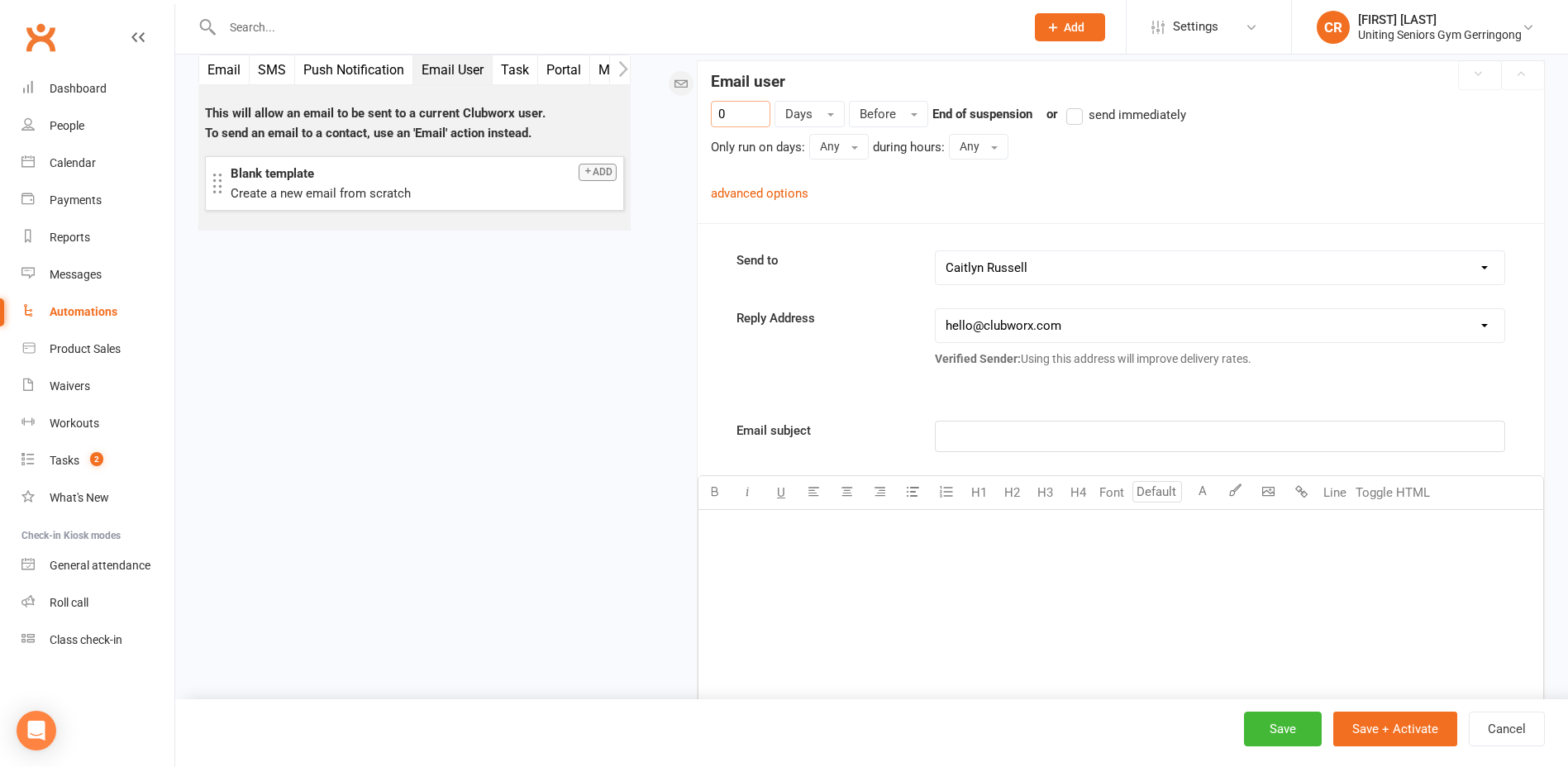 drag, startPoint x: 736, startPoint y: 118, endPoint x: 641, endPoint y: 183, distance: 115.10864 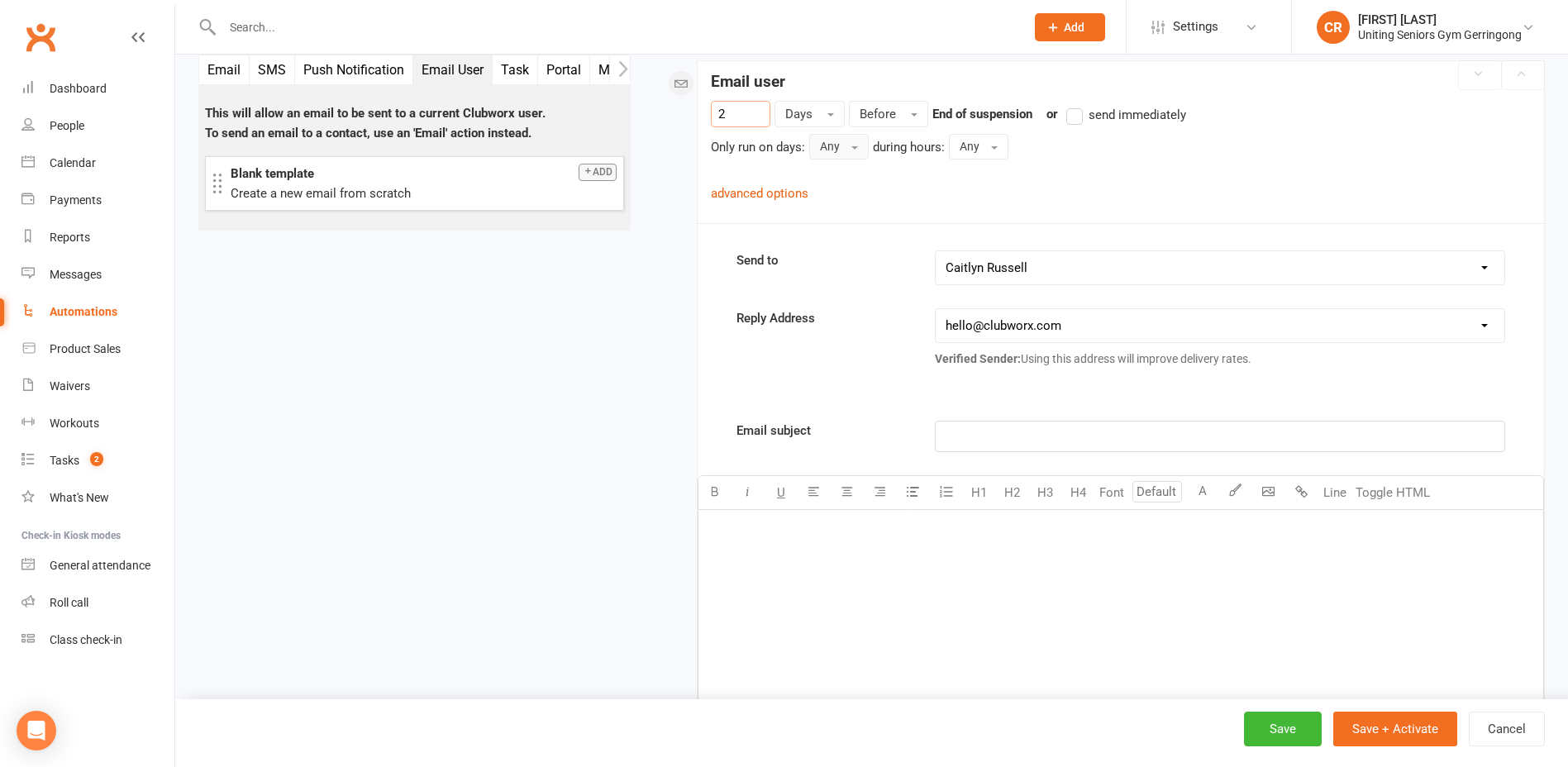 type on "2" 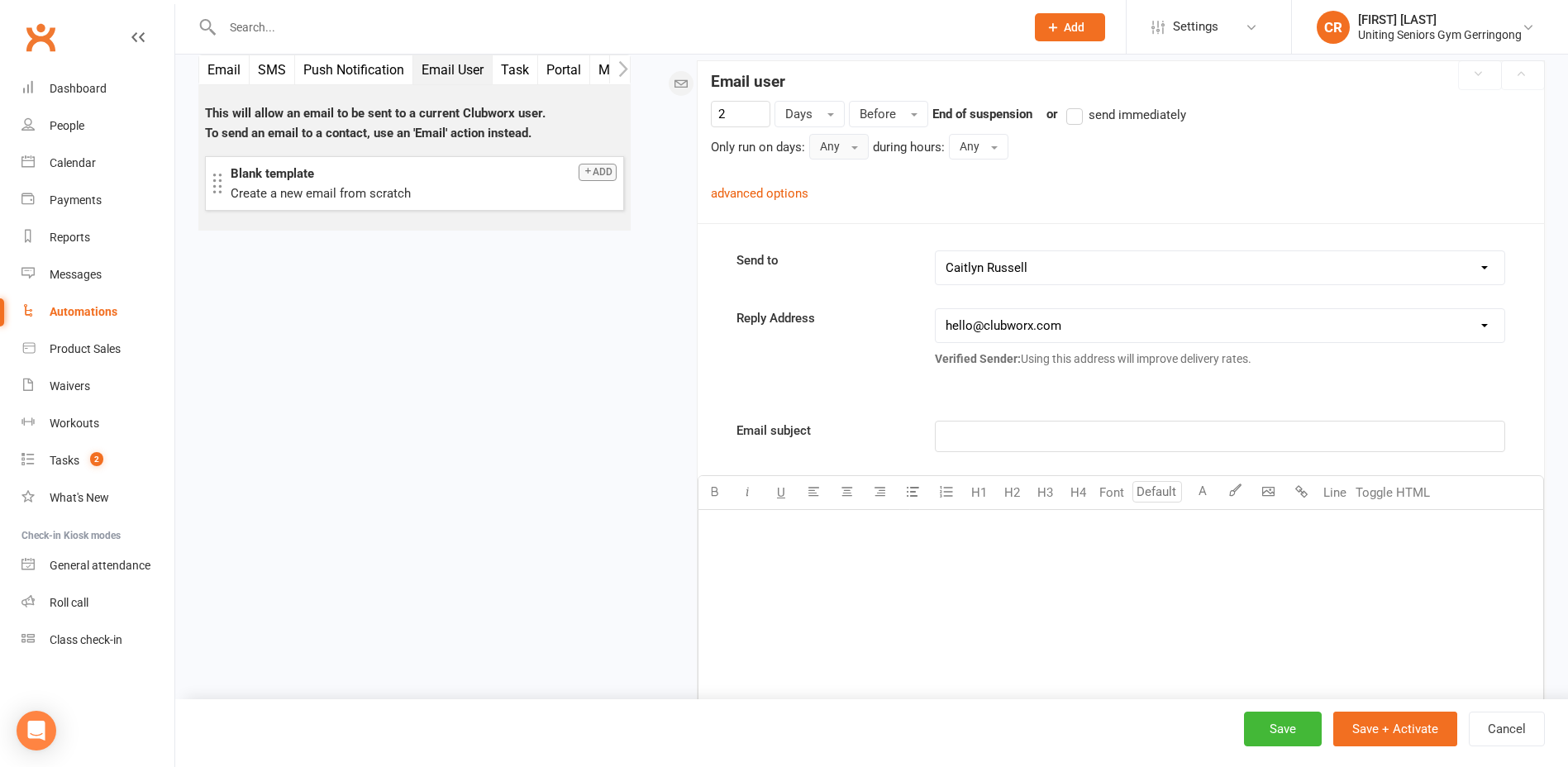 click on "Any" at bounding box center (839, 146) 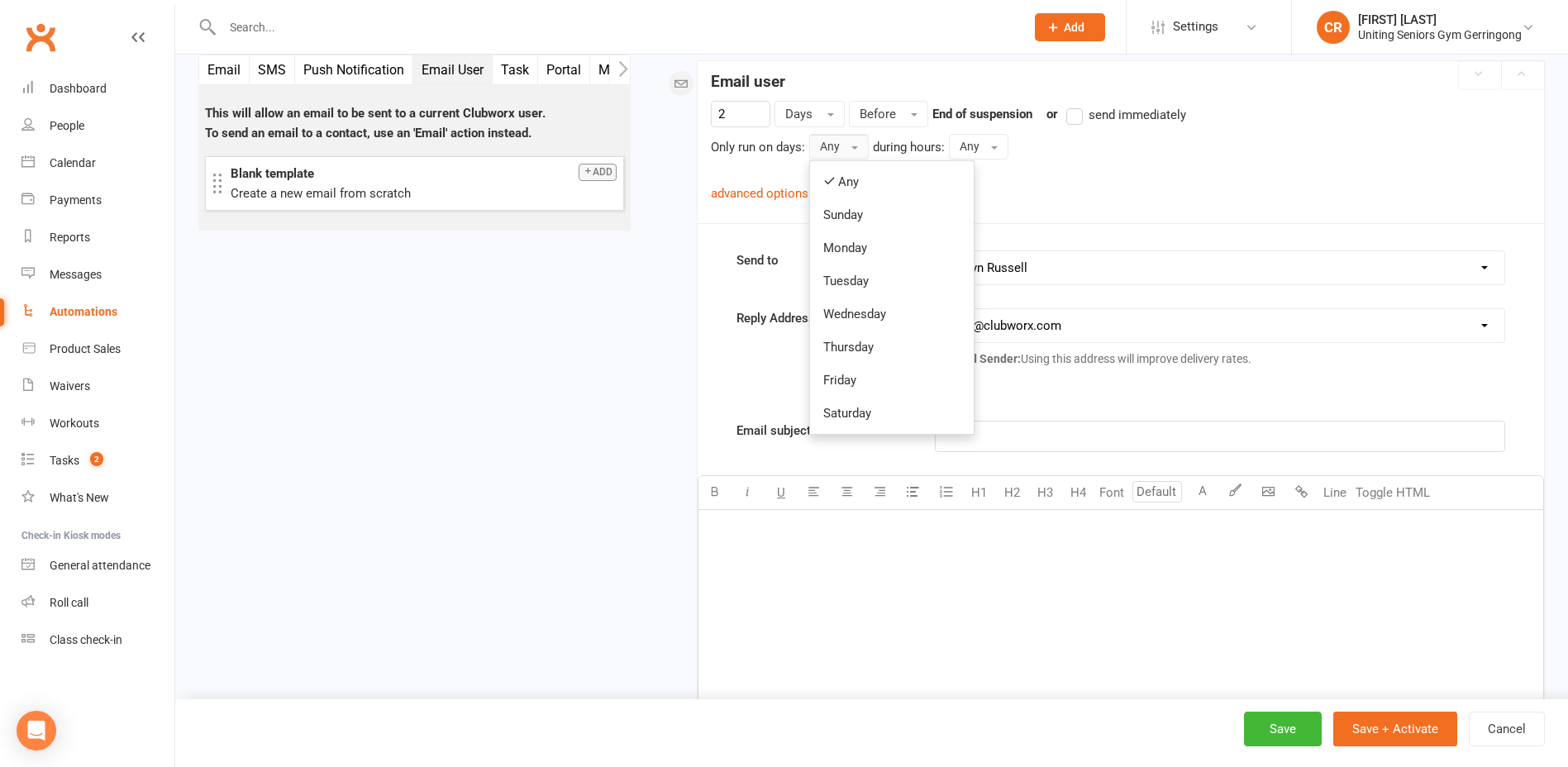click on "Any" at bounding box center (839, 146) 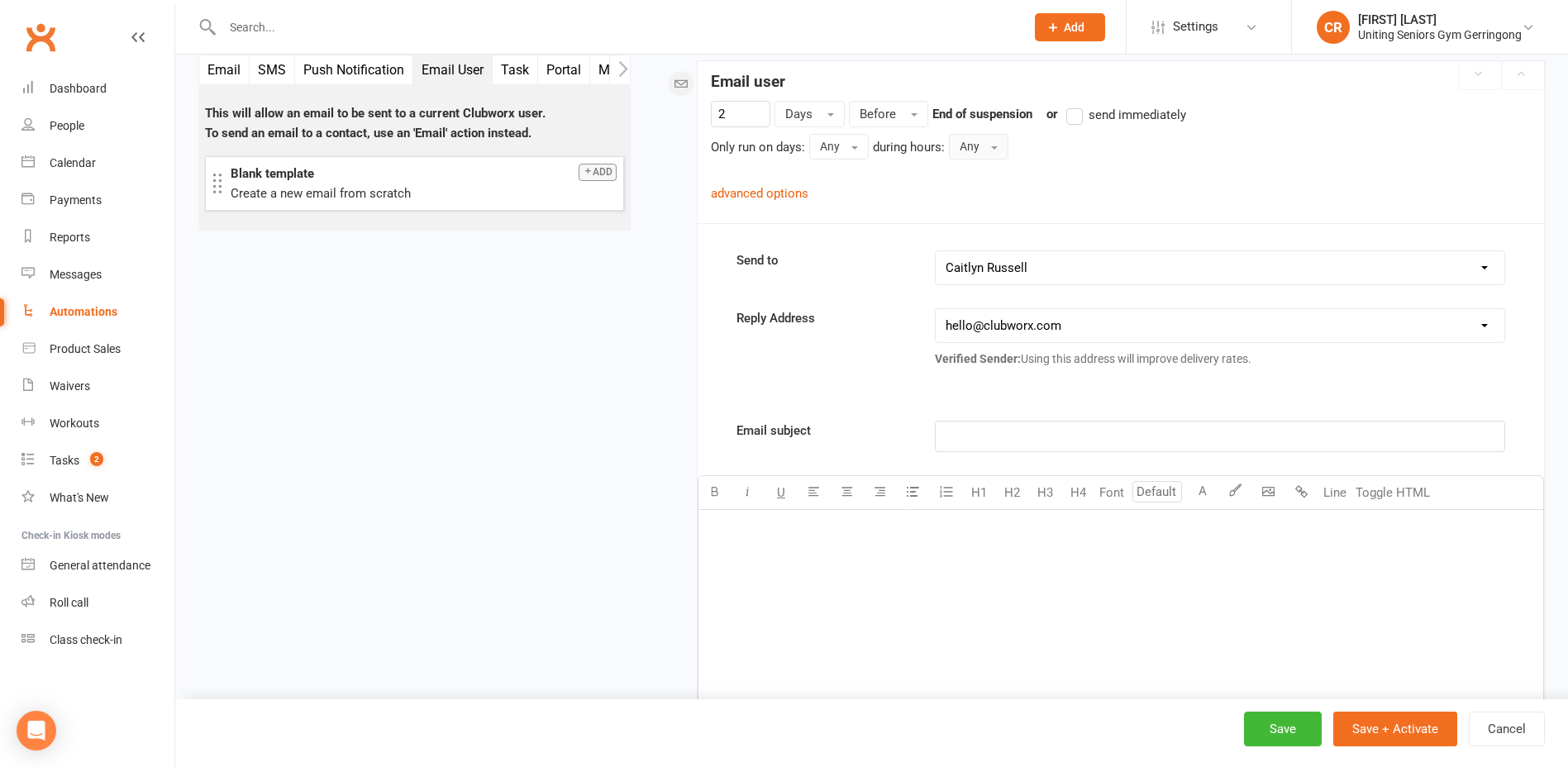 click at bounding box center [994, 148] 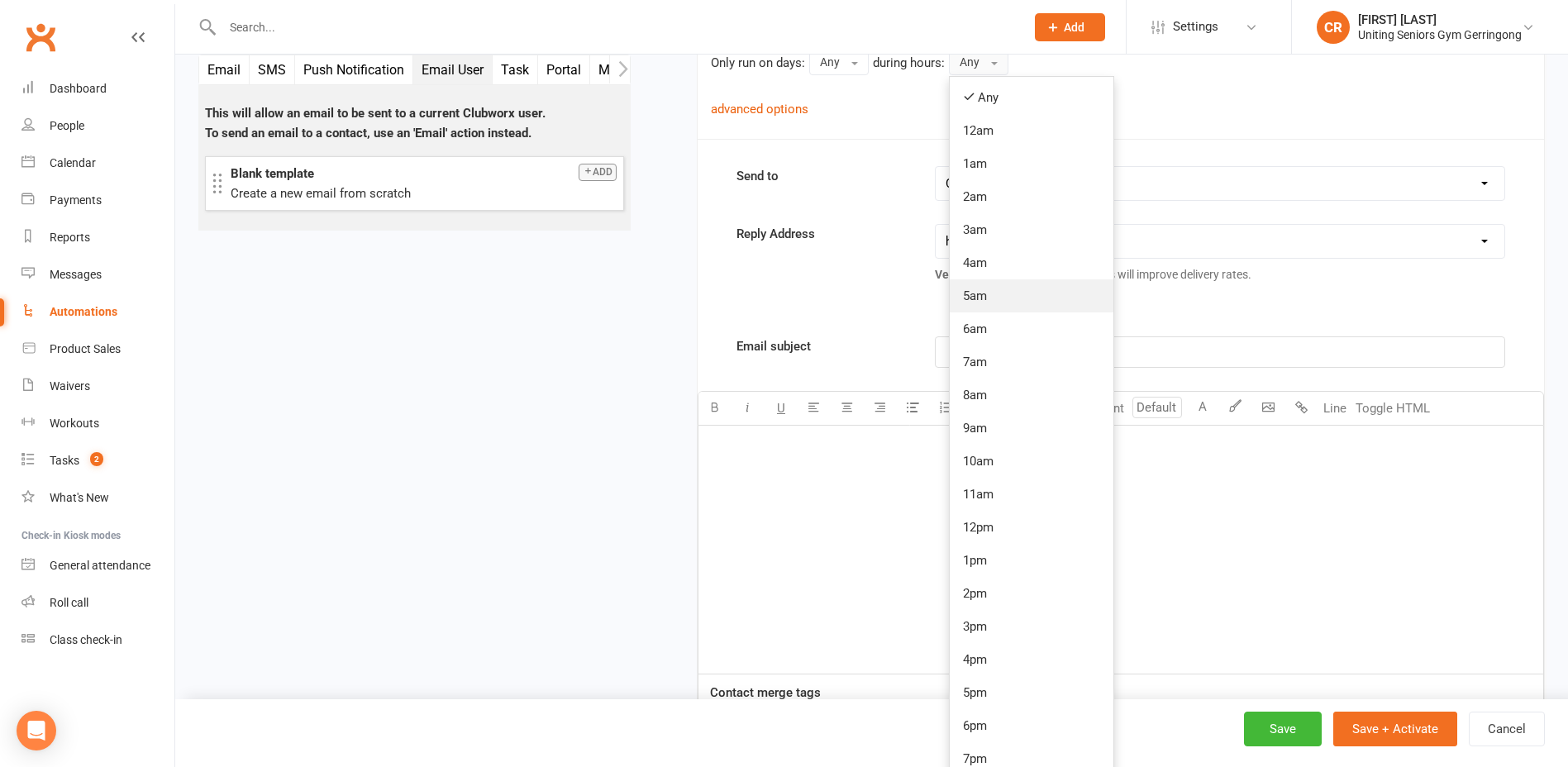 scroll, scrollTop: 331, scrollLeft: 0, axis: vertical 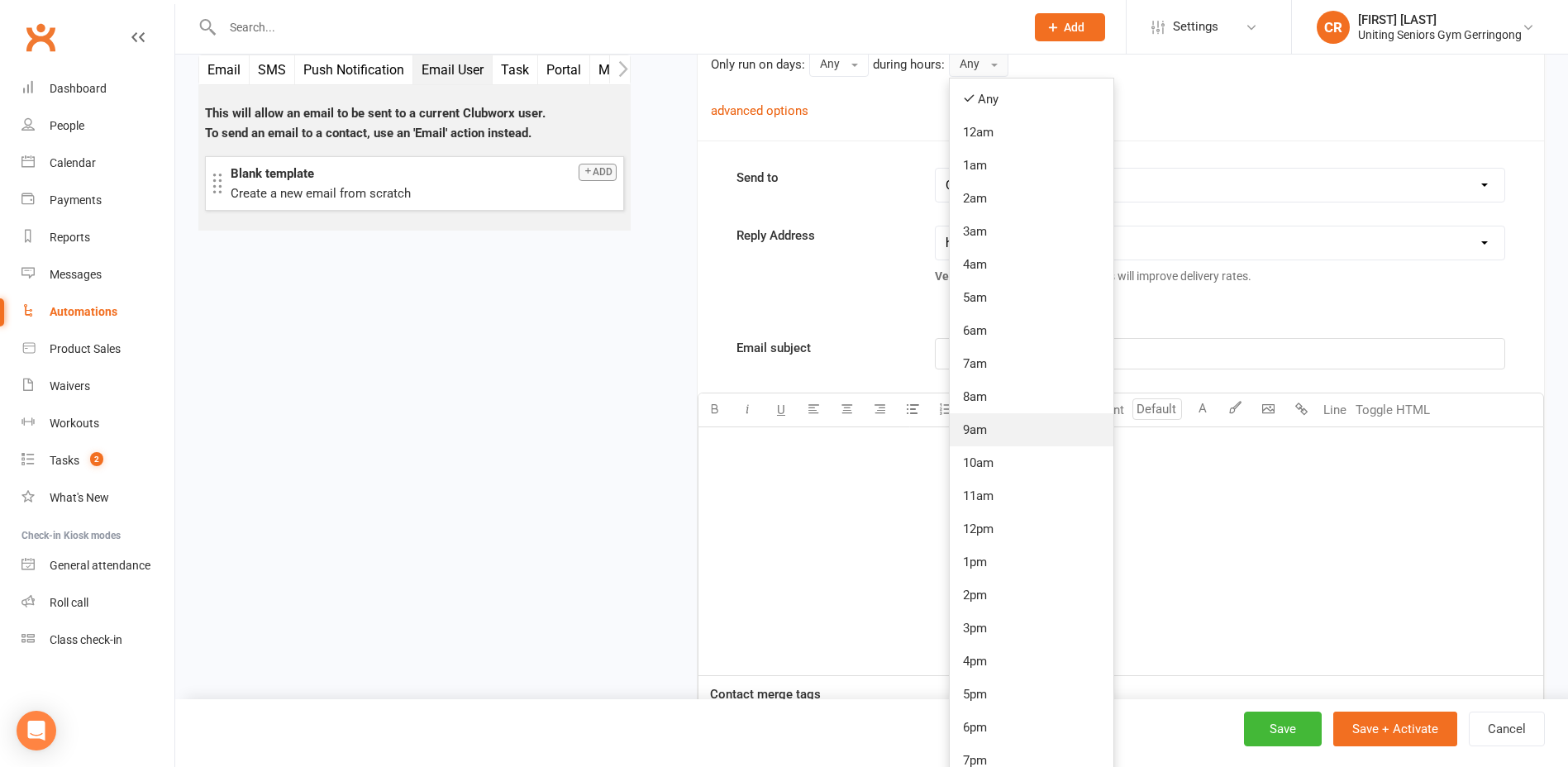click on "9am" at bounding box center [1032, 430] 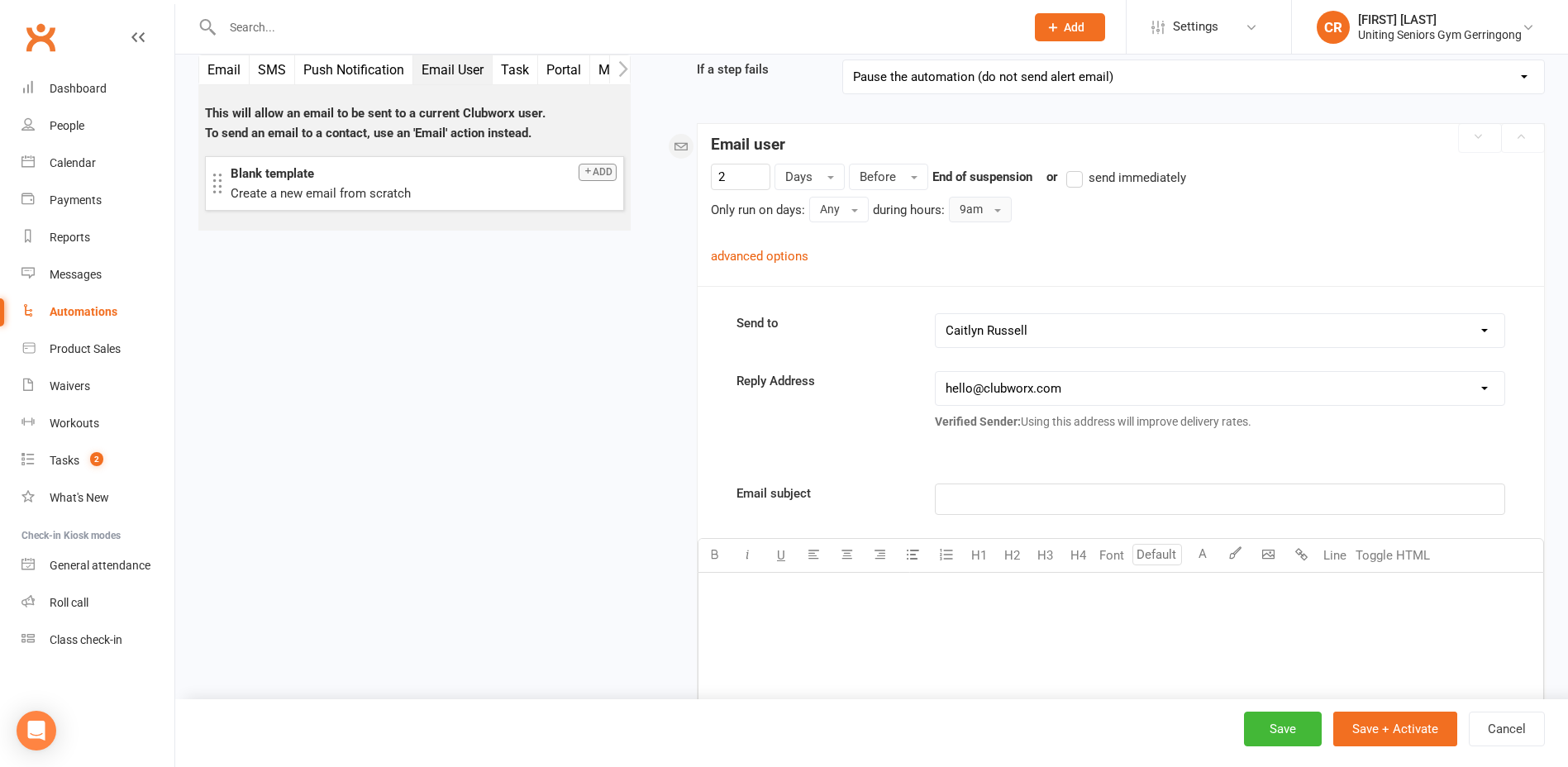 scroll, scrollTop: 165, scrollLeft: 0, axis: vertical 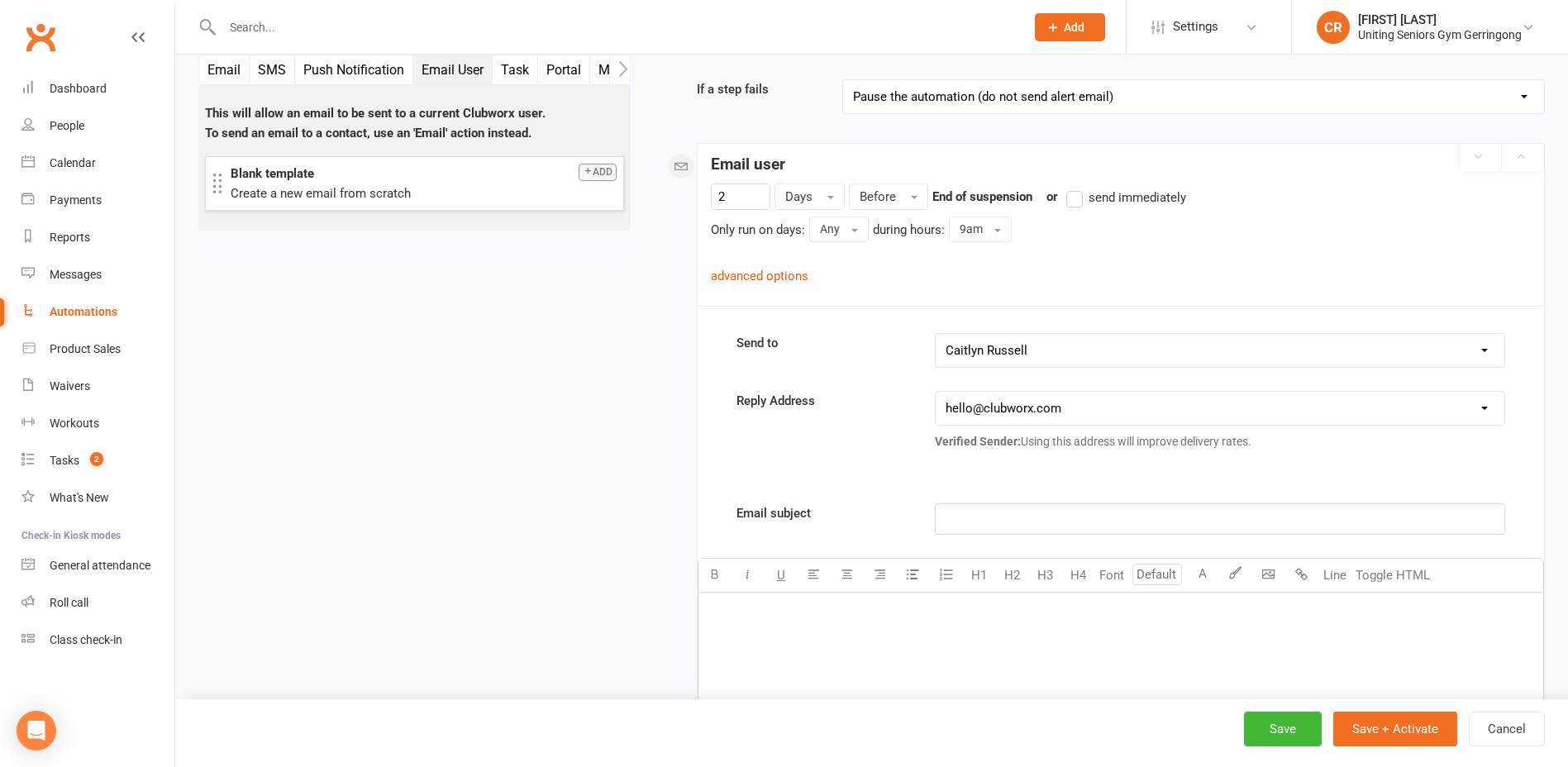 click on "hello@clubworx.com jhopkins@uniting.org ewilliams@uniting.org ibarratt@uniting.org crussell@uniting.org gerringongseniorsgym@uniting.org seniorsgym@uniting.org hchan@uniting.org dhahn@uniting.org mhinds@uniting.org lgrant@uniting.org archived_payor_gym_6478_1683275438@example.com dmascaro@uniting.org vgaynor@uniting.org dcohen@uniting.org mfoord@uniting.org acarolan@uniting.org dlui@uniting.org" at bounding box center [1220, 408] 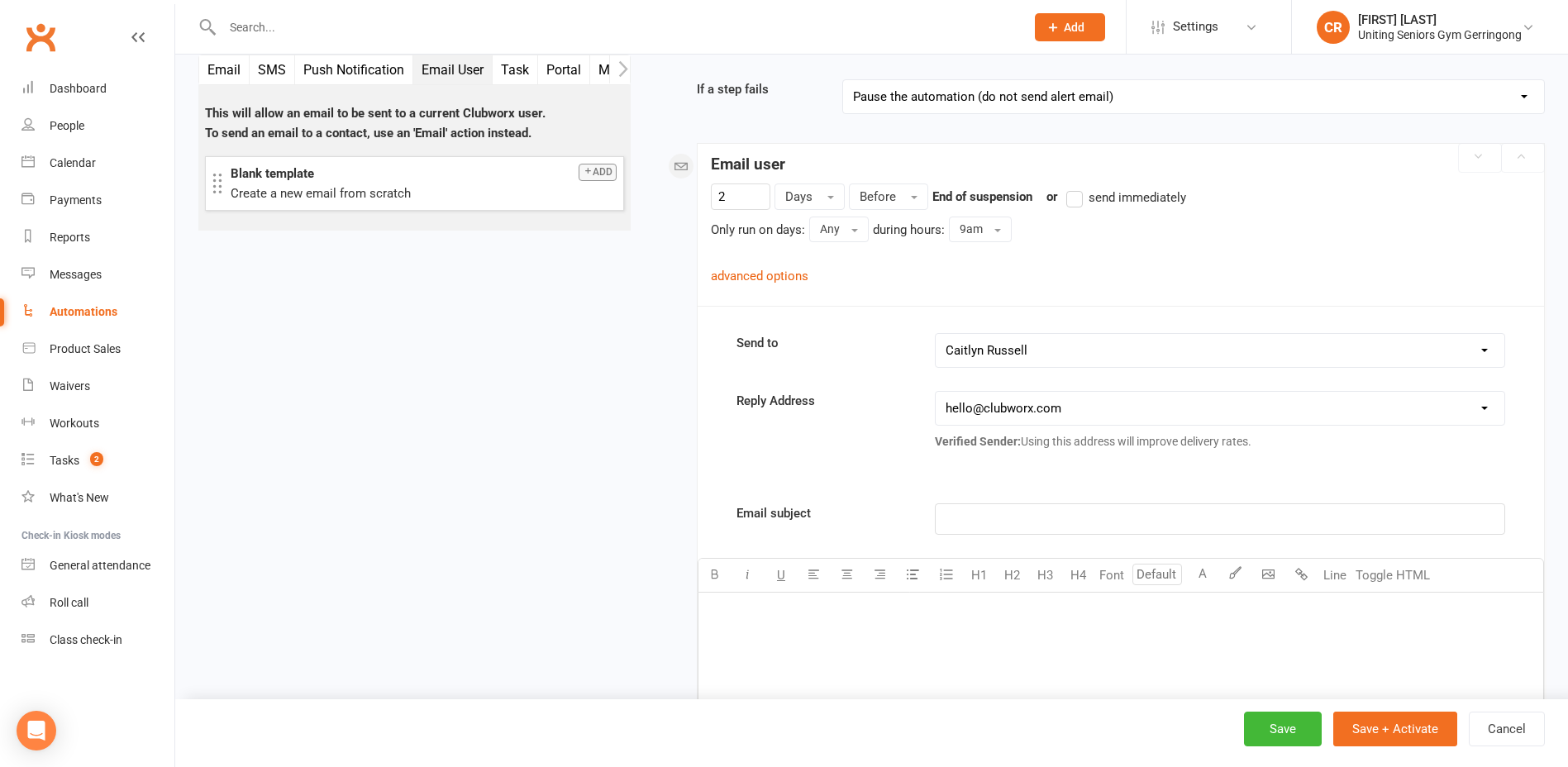 select on "4" 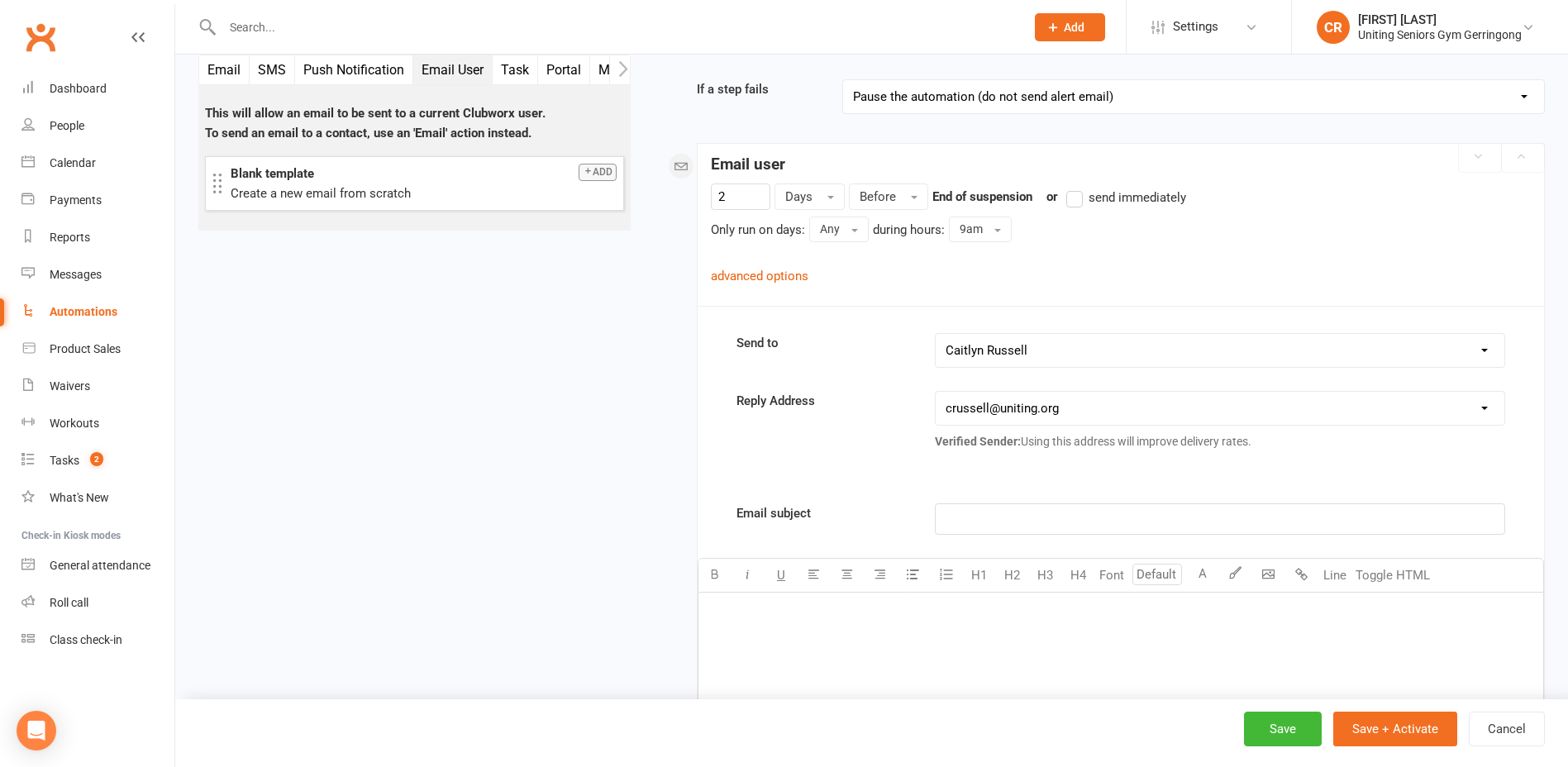 click on "hello@clubworx.com jhopkins@uniting.org ewilliams@uniting.org ibarratt@uniting.org crussell@uniting.org gerringongseniorsgym@uniting.org seniorsgym@uniting.org hchan@uniting.org dhahn@uniting.org mhinds@uniting.org lgrant@uniting.org archived_payor_gym_6478_1683275438@example.com dmascaro@uniting.org vgaynor@uniting.org dcohen@uniting.org mfoord@uniting.org acarolan@uniting.org dlui@uniting.org" at bounding box center [1220, 408] 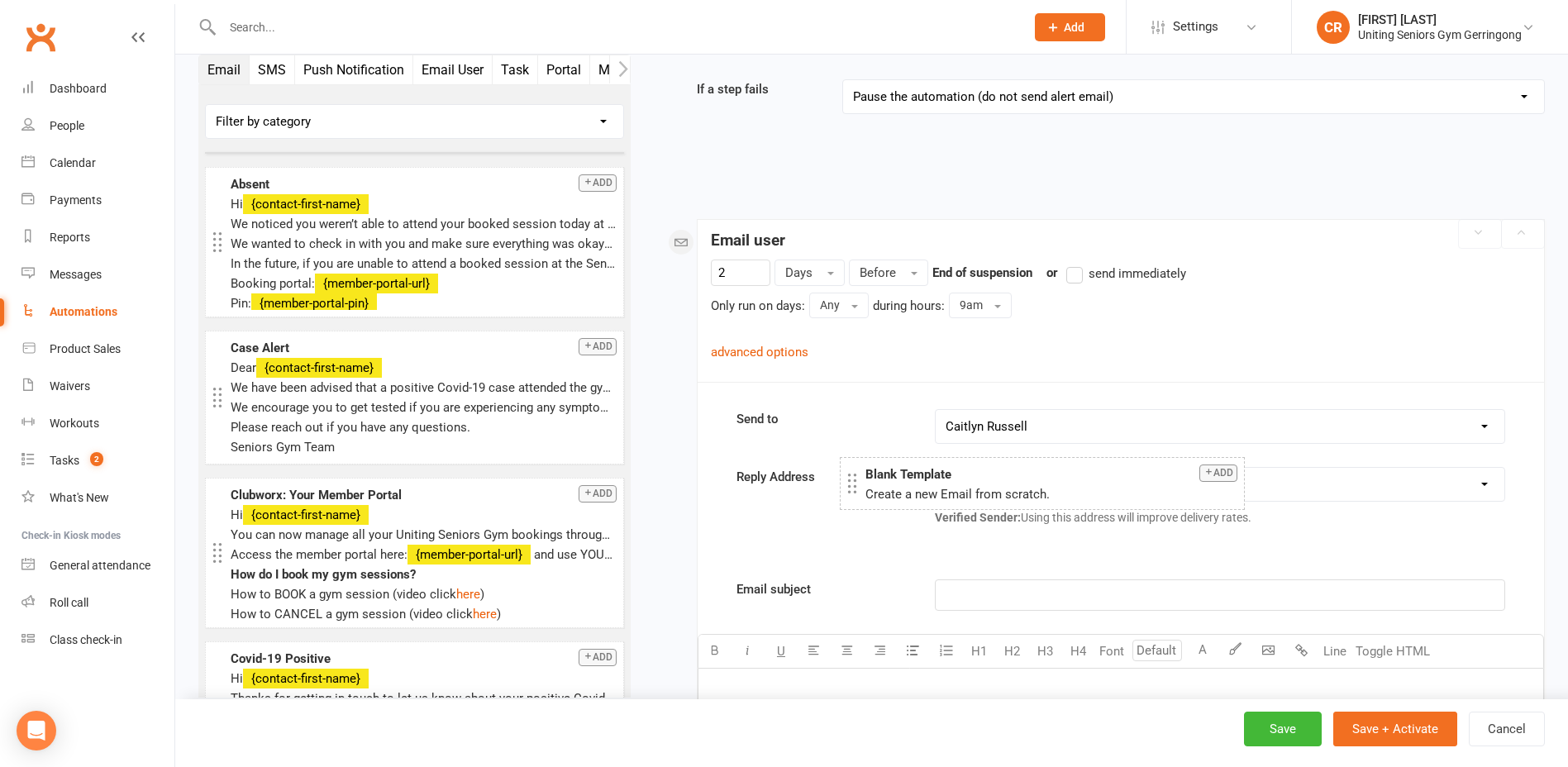 drag, startPoint x: 275, startPoint y: 160, endPoint x: 906, endPoint y: 462, distance: 699.5463 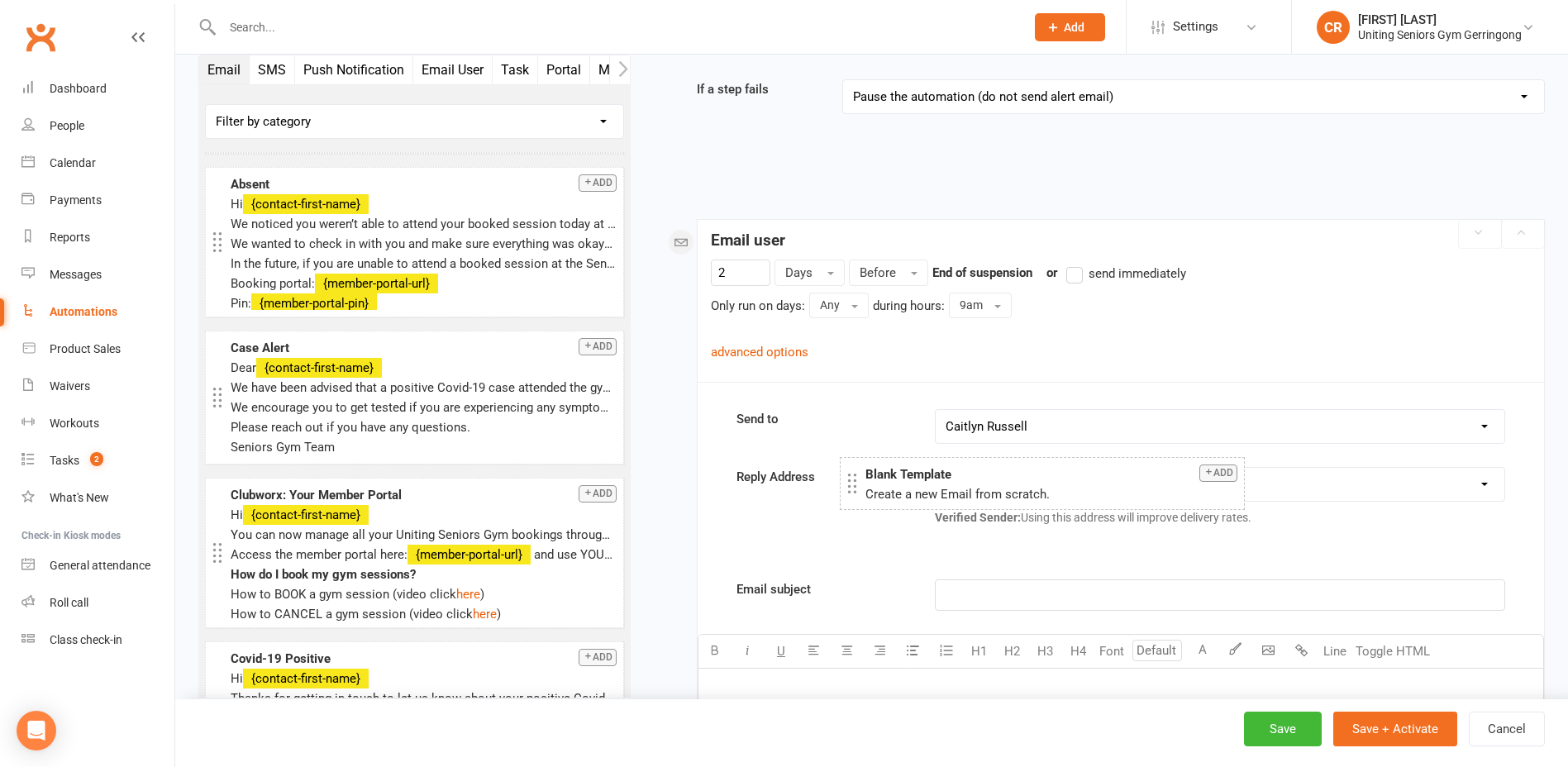 select on "4" 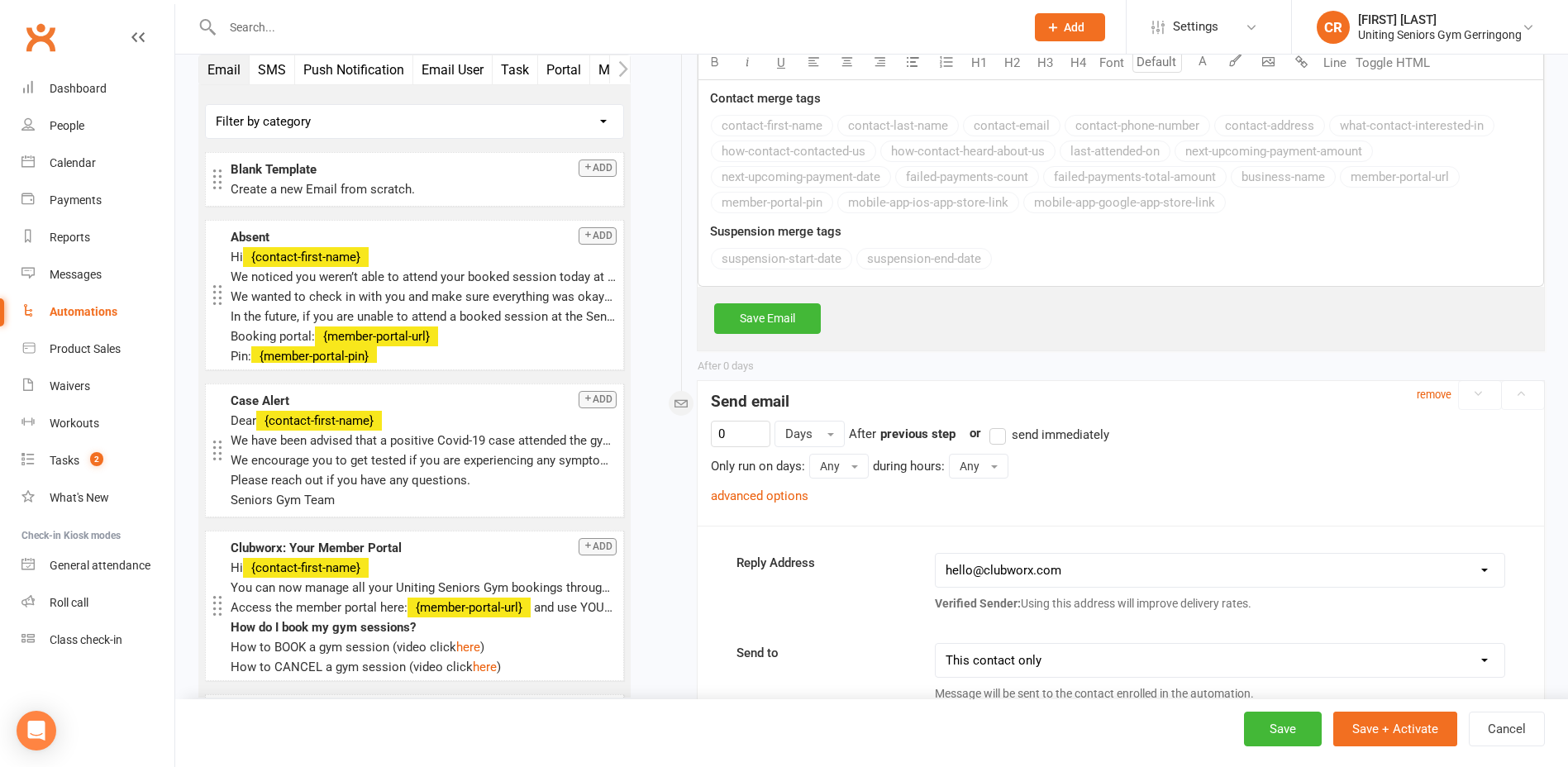 scroll, scrollTop: 1240, scrollLeft: 0, axis: vertical 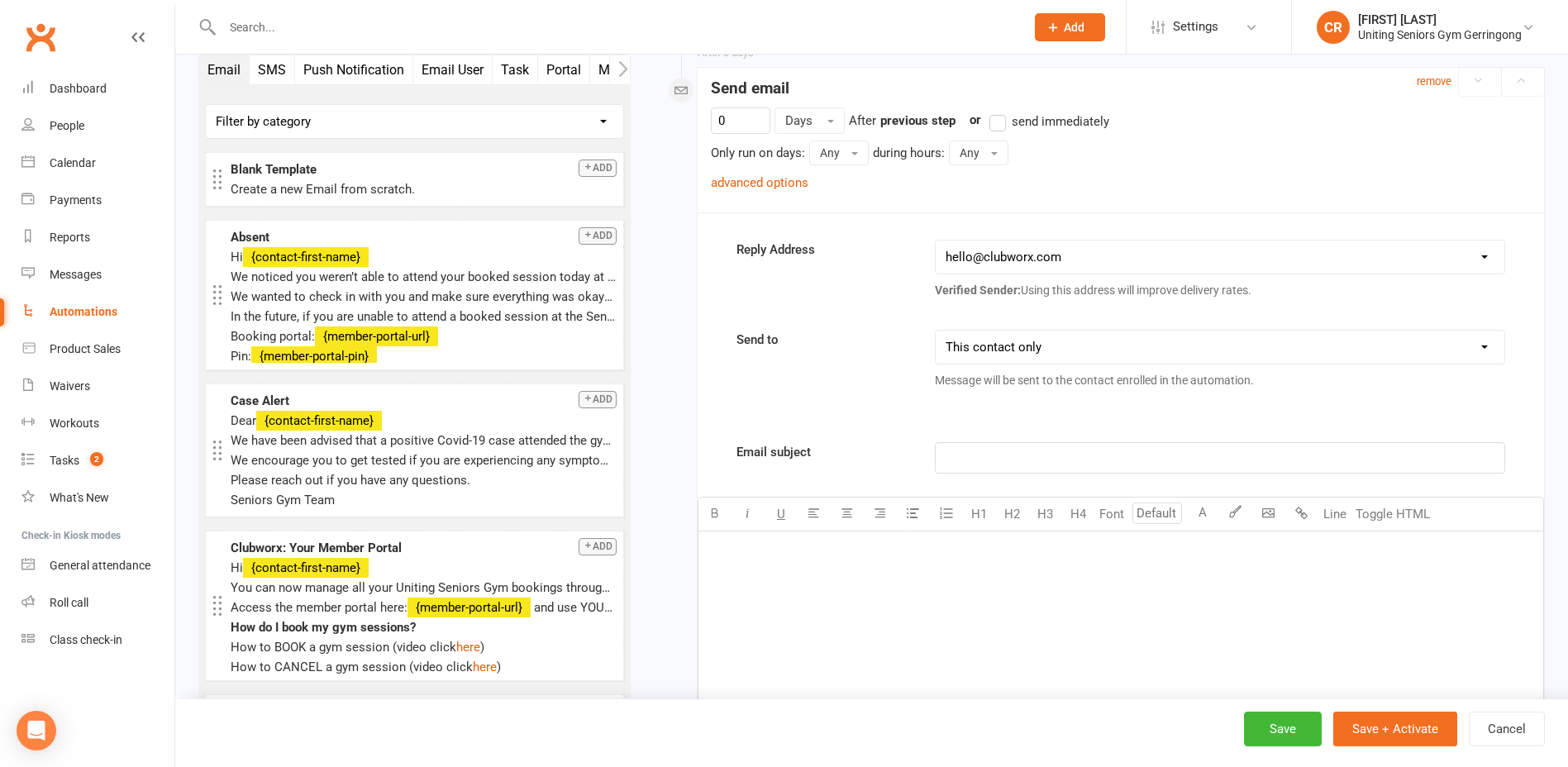 click on "This contact only Recipients that accept messages sent from automations Recipients that accept messages sent from automations (or: send to contact if no other recipients available)" at bounding box center (1220, 347) 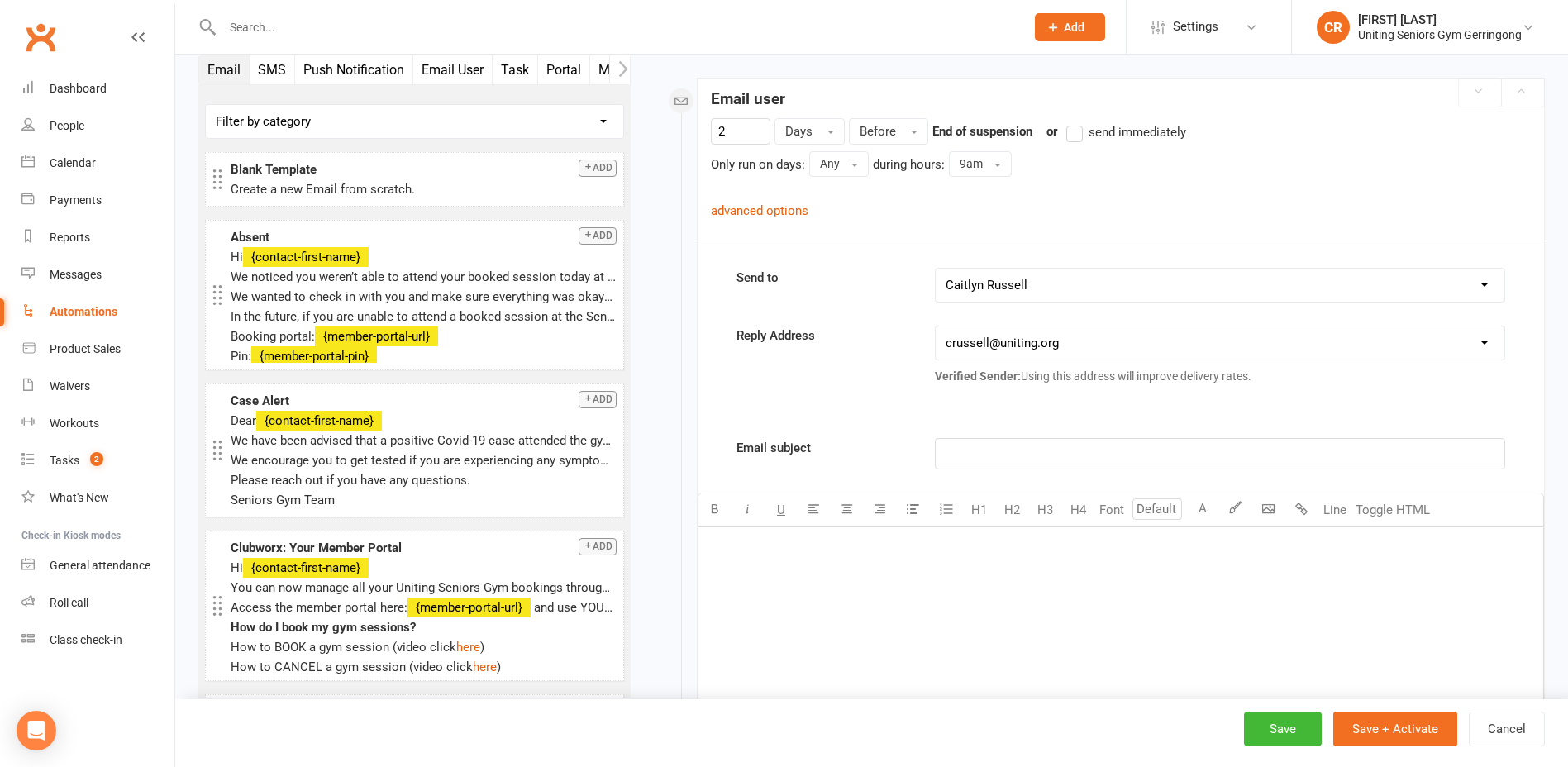scroll, scrollTop: 0, scrollLeft: 0, axis: both 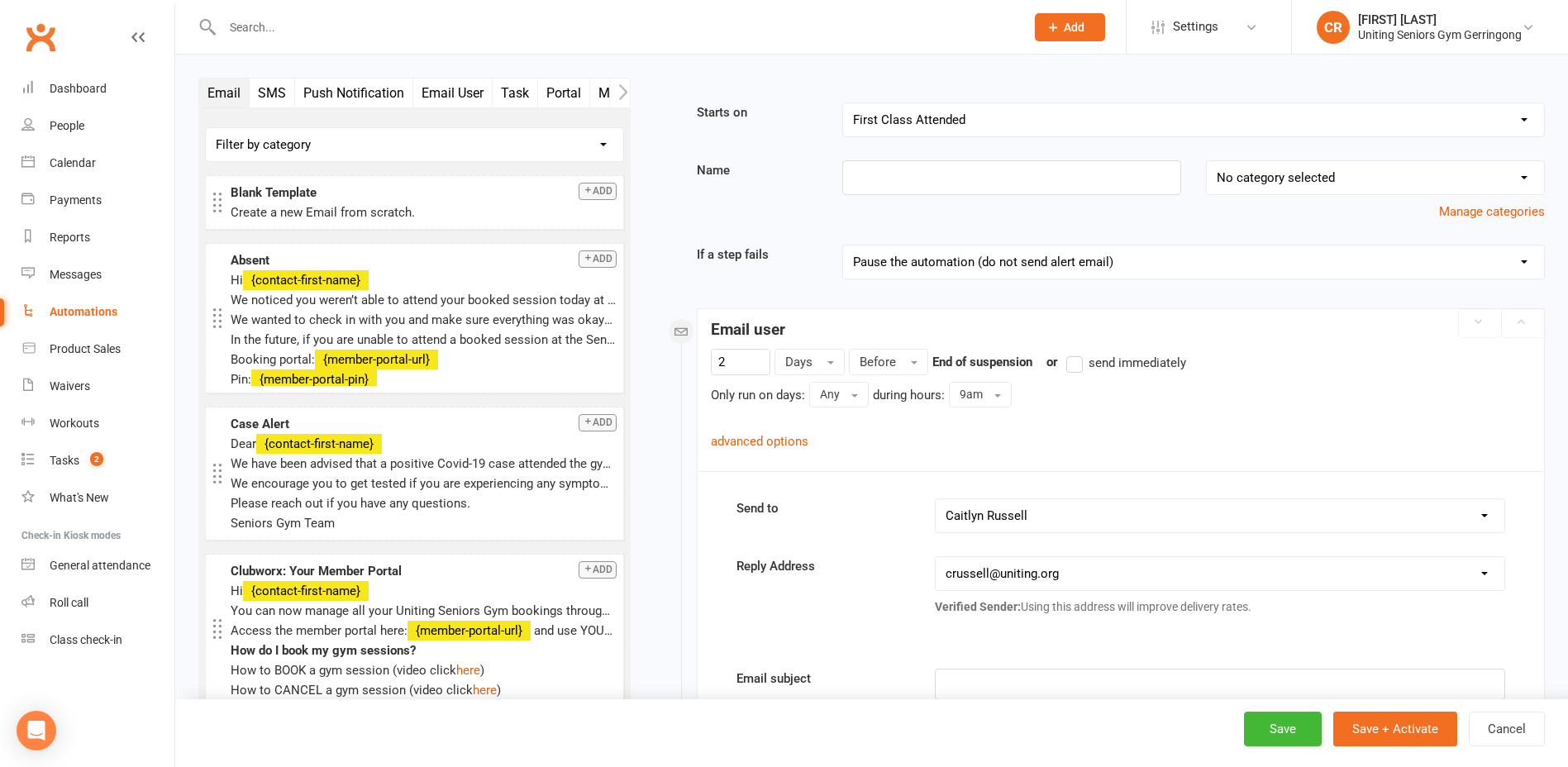 click on "2
Days
Before
End of suspension or  send immediately Only run on days: Any  Any Sunday Monday Tuesday Wednesday Thursday Friday Saturday during hours: 9am  Any 12am 1am 2am 3am 4am 5am 6am 7am 8am 9am 10am 11am 12pm 1pm 2pm 3pm 4pm 5pm 6pm 7pm 8pm 9pm 10pm 11pm
advanced options This step will run if ALL of the following conditions are met: Suspension has not been deleted  Add run condition" at bounding box center (1121, 399) 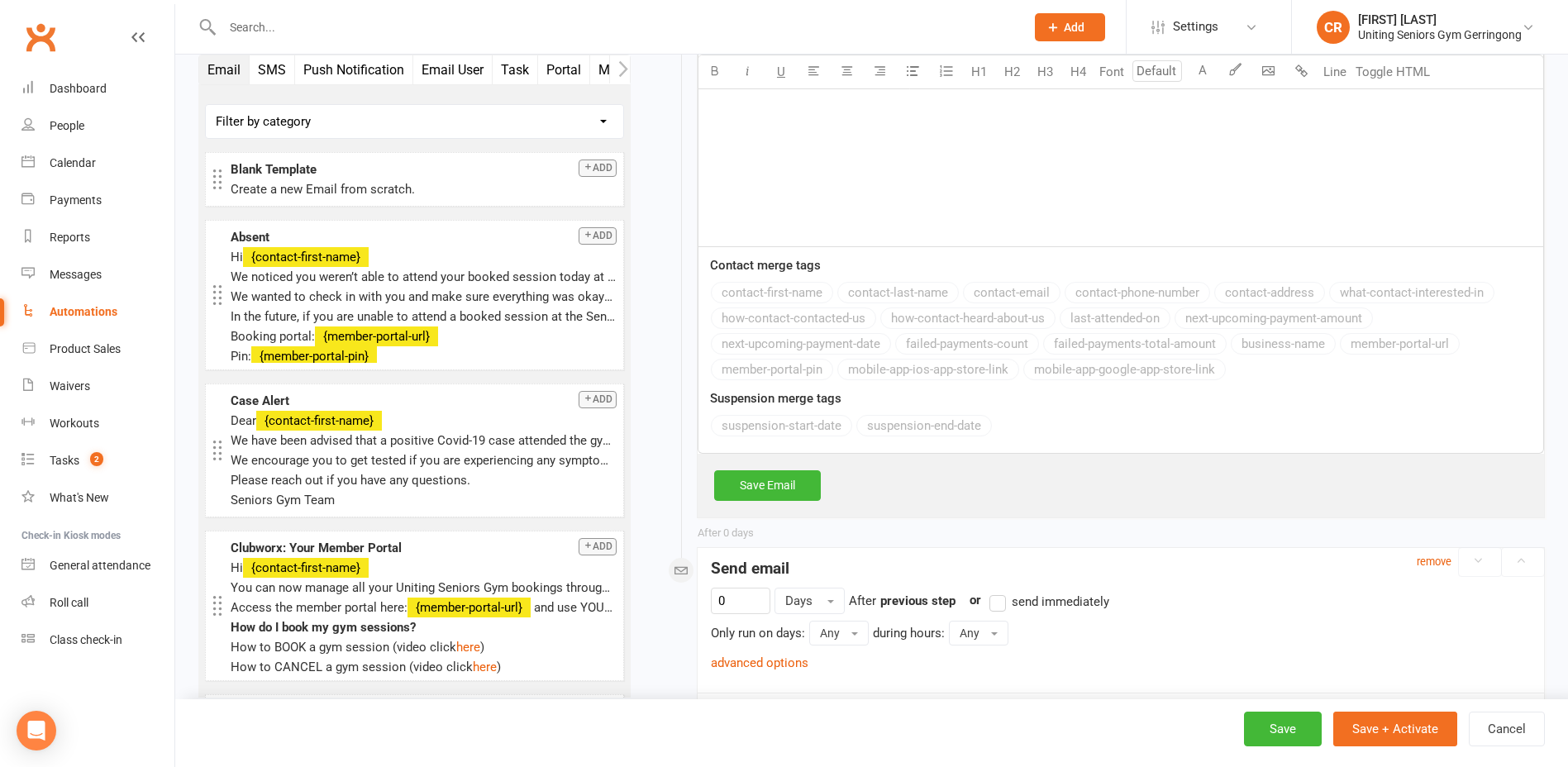 scroll, scrollTop: 992, scrollLeft: 0, axis: vertical 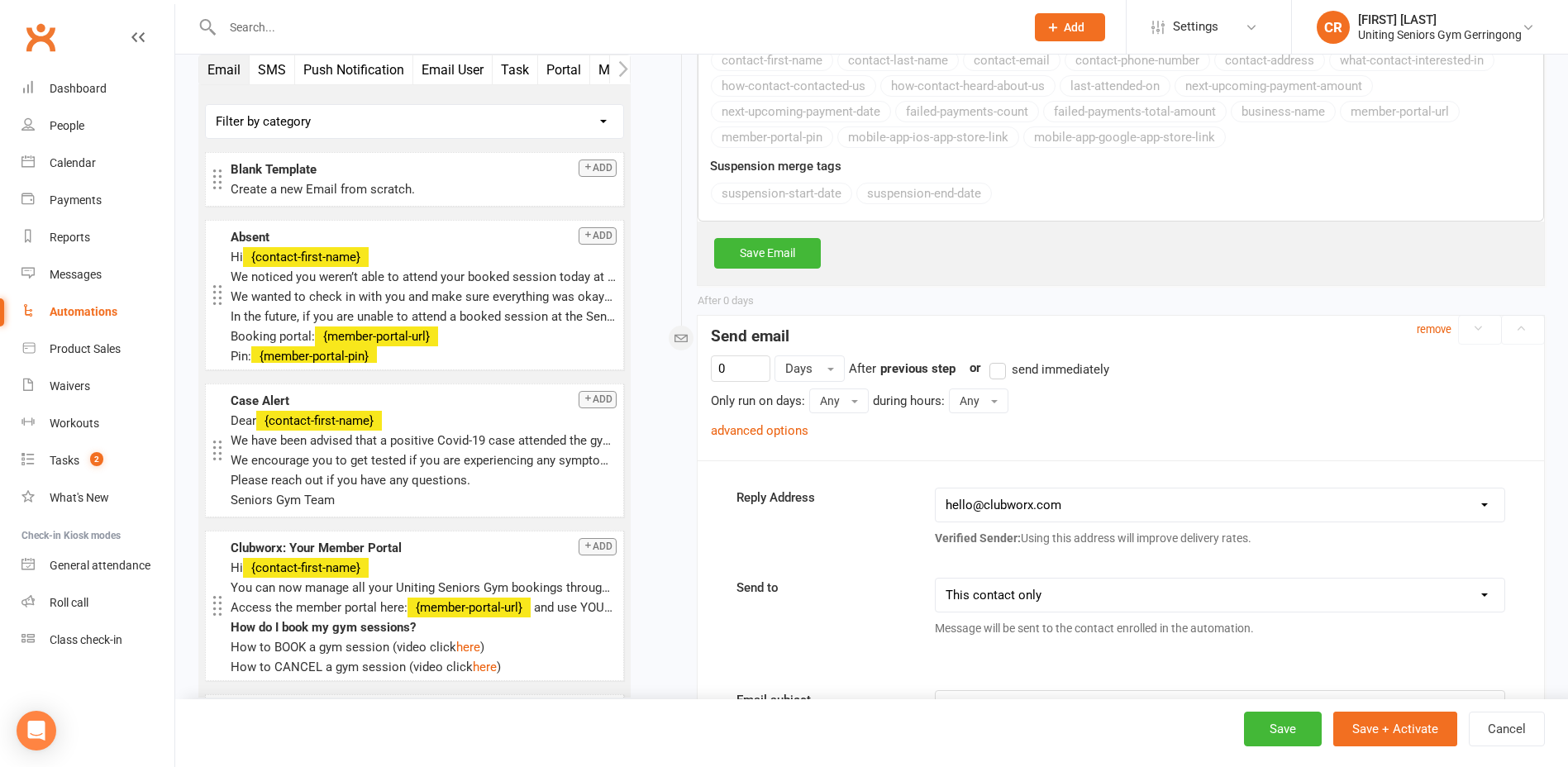 click on "remove" at bounding box center [1480, 330] 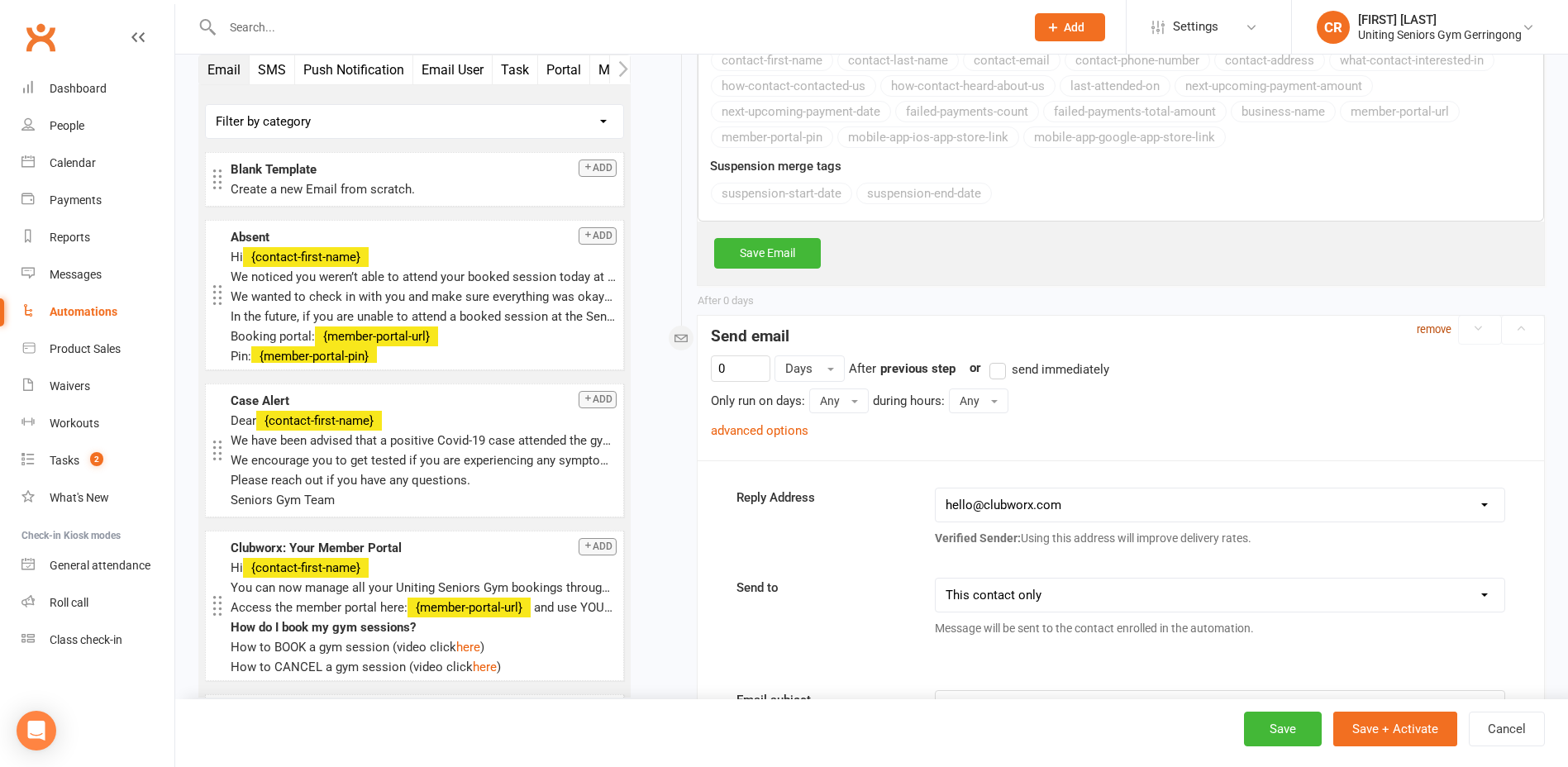 click on "remove" at bounding box center (1434, 329) 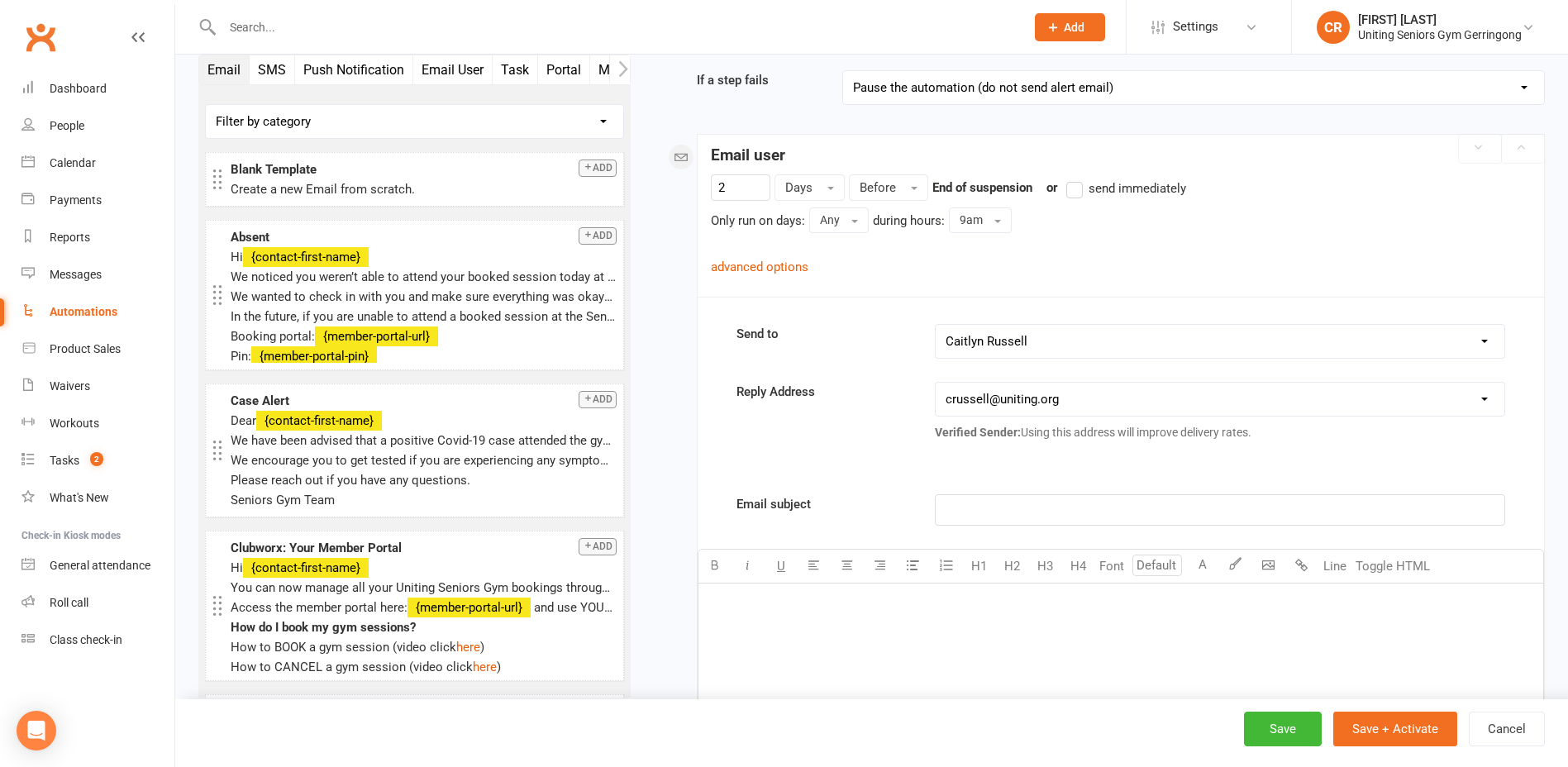 scroll, scrollTop: 0, scrollLeft: 0, axis: both 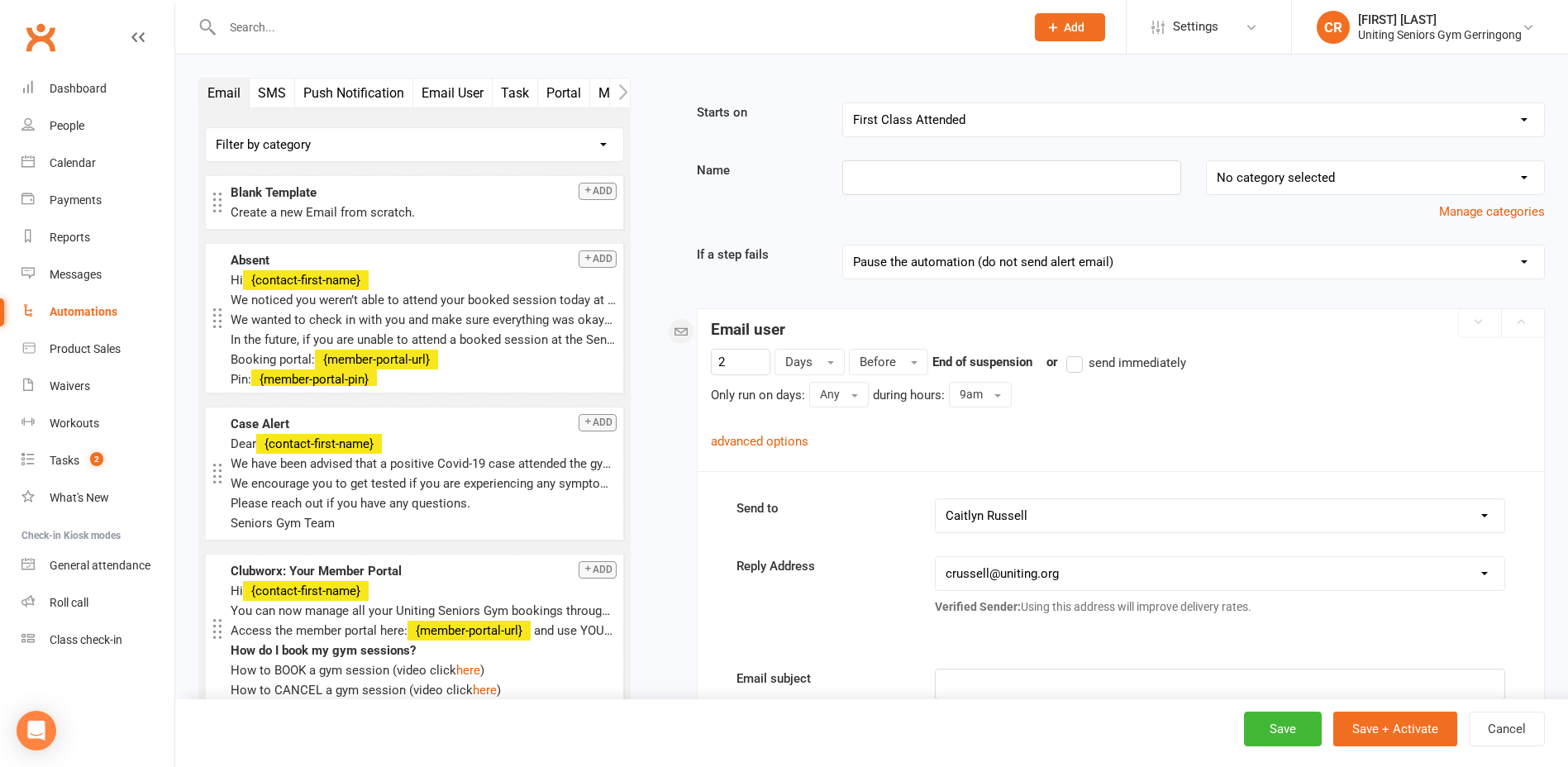 click on "Starts on Booking Cancelled Booking Due Booking Late-Cancelled Booking Marked Absent Booking Marked Attended Contact Added to Event Waitlist Contact Birthday Converted to Member Credit Card Expiry Days Since Last Attendance Days Since Last Mobile App Activity End of Suspension First Class Attended First Class Due General Attendance Marked Manual Enrolment Member Added Member First Activated Membership Added Membership Cancelled Membership Due to Start Membership Expiry Non-attending Contact Added Payment Due Payment Failure Payment Marked Process Manually Payment Paid Prospect Added Prospect Status Changed Signed Waiver Approved Single Booking Created Start of Suspension Suspension Added Workout Performed Name No category selected Birthday Follow Ups Manage categories If a step fails Pause the automation (do not send alert email) Pause the automation and send an alert email Stop the automation (do not send alert email) Stop the automation and send an alert email Skip to next step (do not send alert email) 2" at bounding box center (1100, 721) 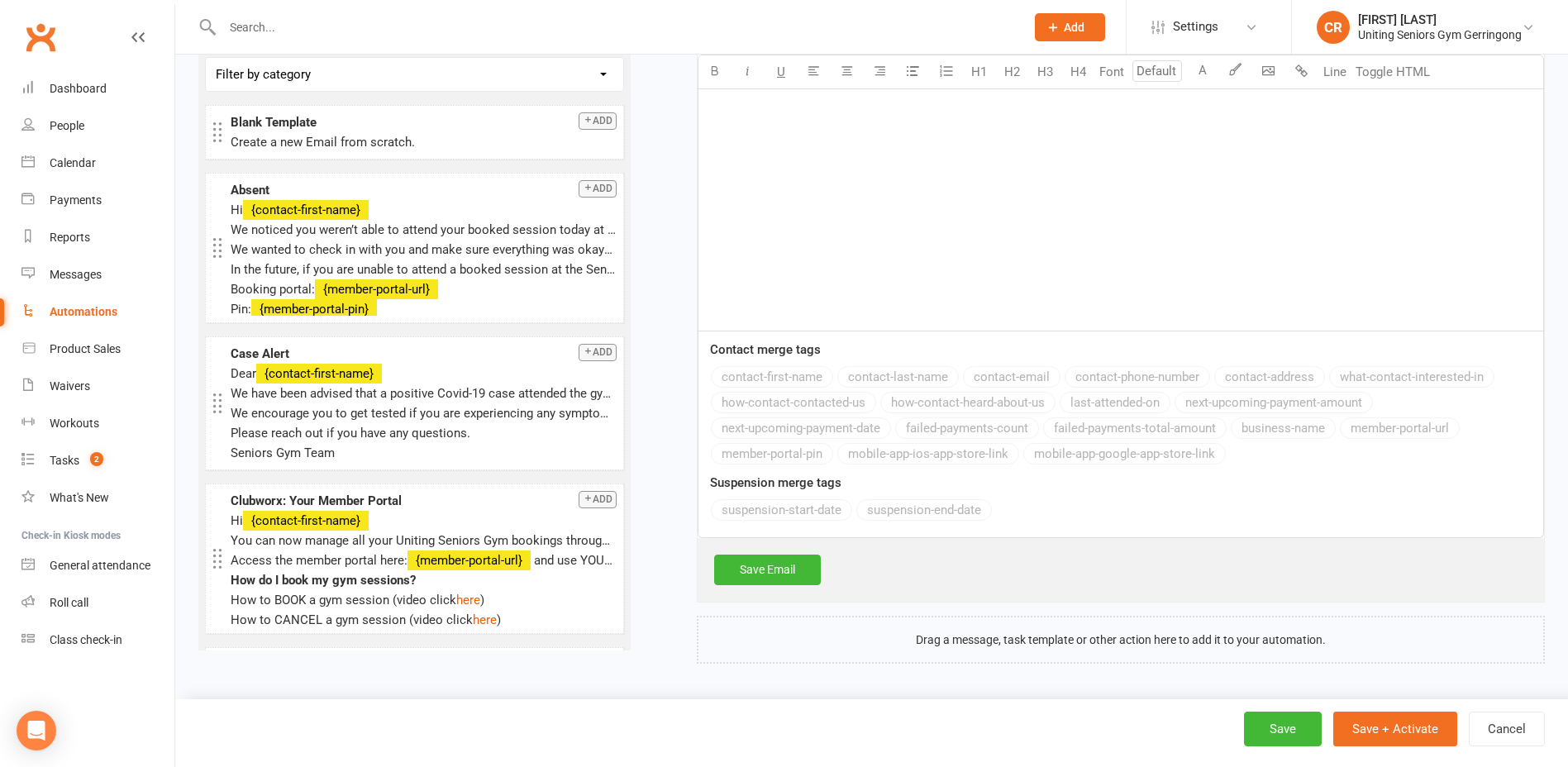 scroll, scrollTop: 70, scrollLeft: 0, axis: vertical 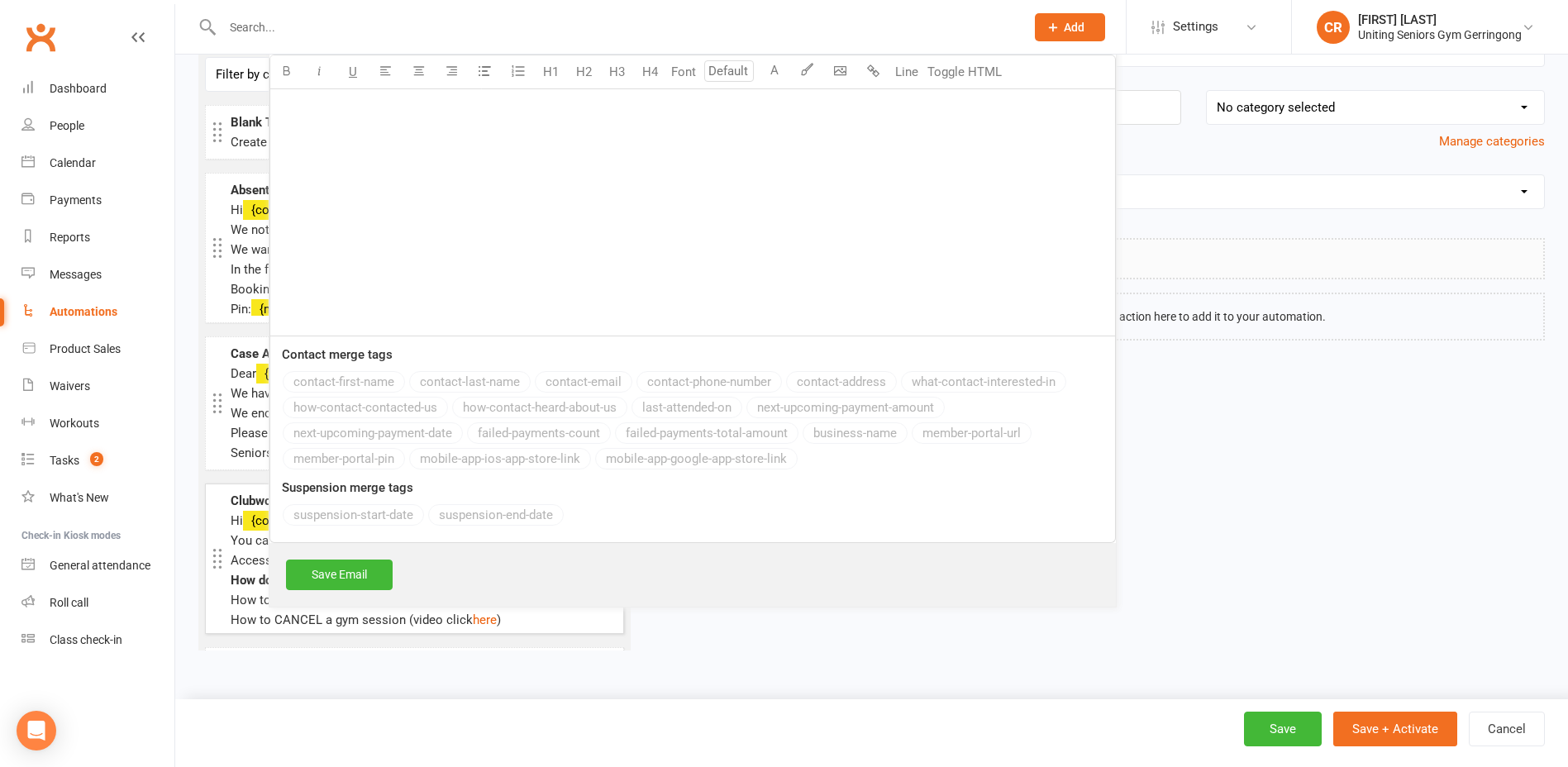 drag, startPoint x: 989, startPoint y: 574, endPoint x: 257, endPoint y: 555, distance: 732.24654 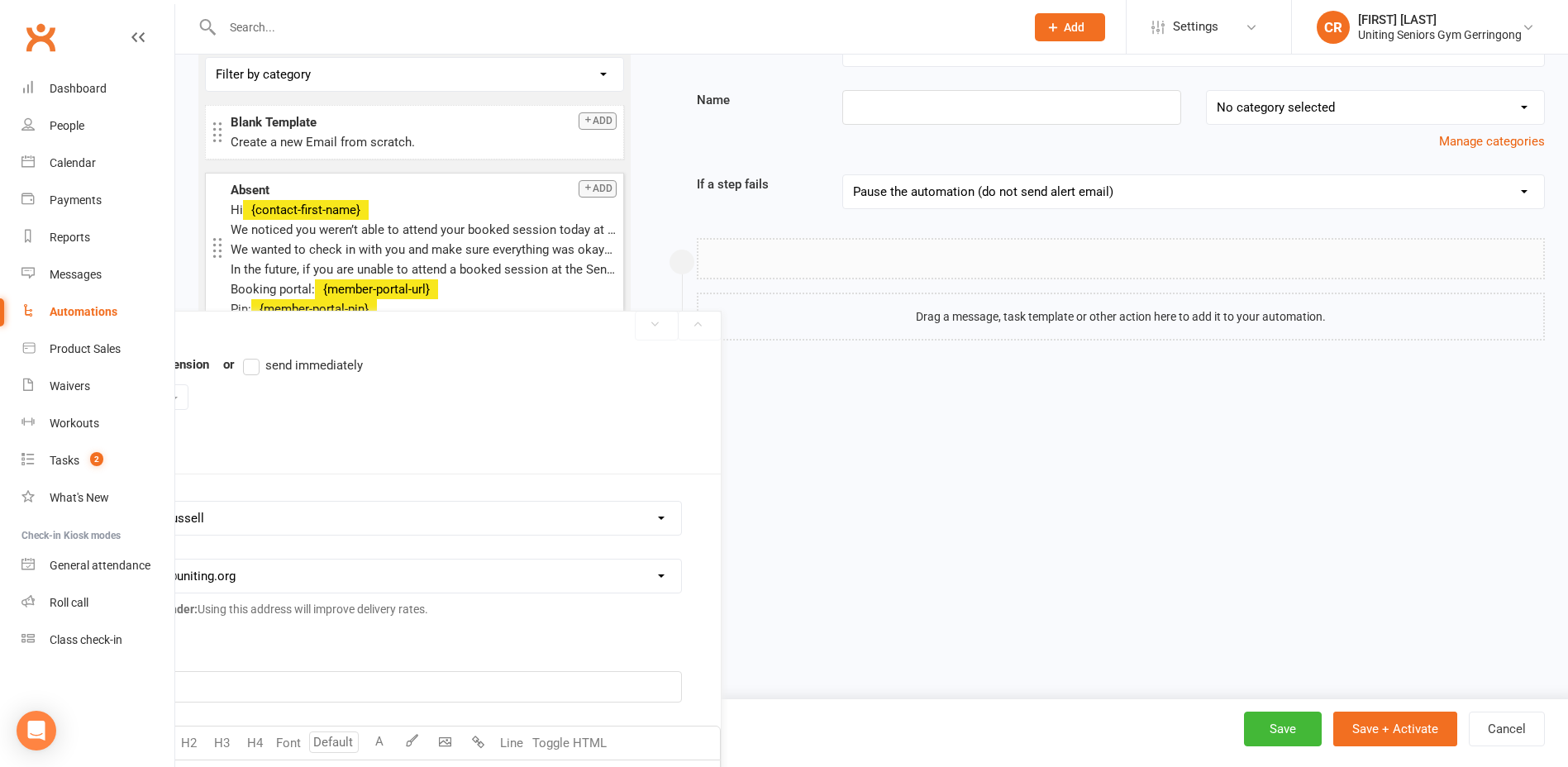drag, startPoint x: 1194, startPoint y: 248, endPoint x: 365, endPoint y: 270, distance: 829.2919 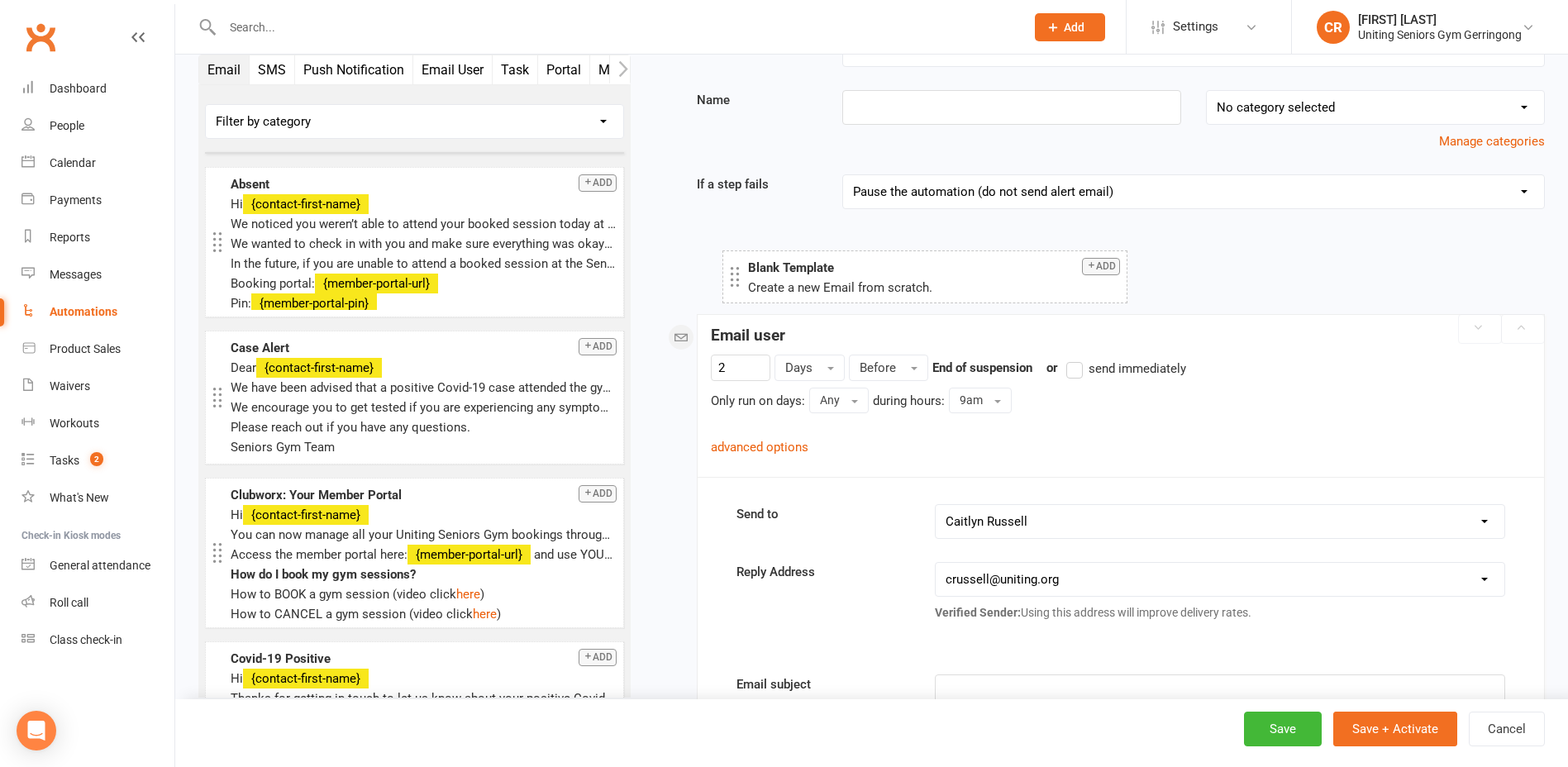 drag, startPoint x: 262, startPoint y: 167, endPoint x: 779, endPoint y: 264, distance: 526.0209 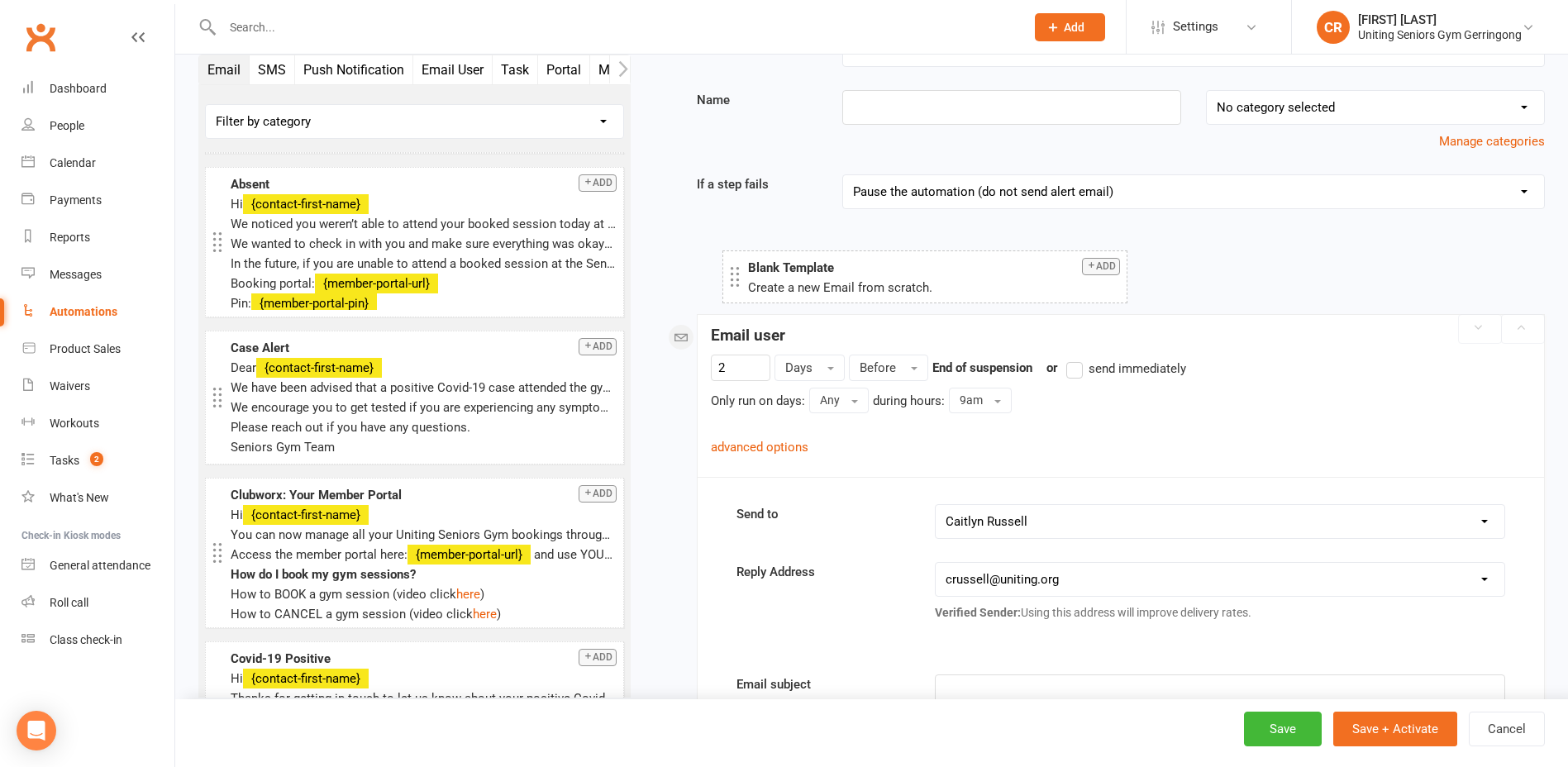 select on "4" 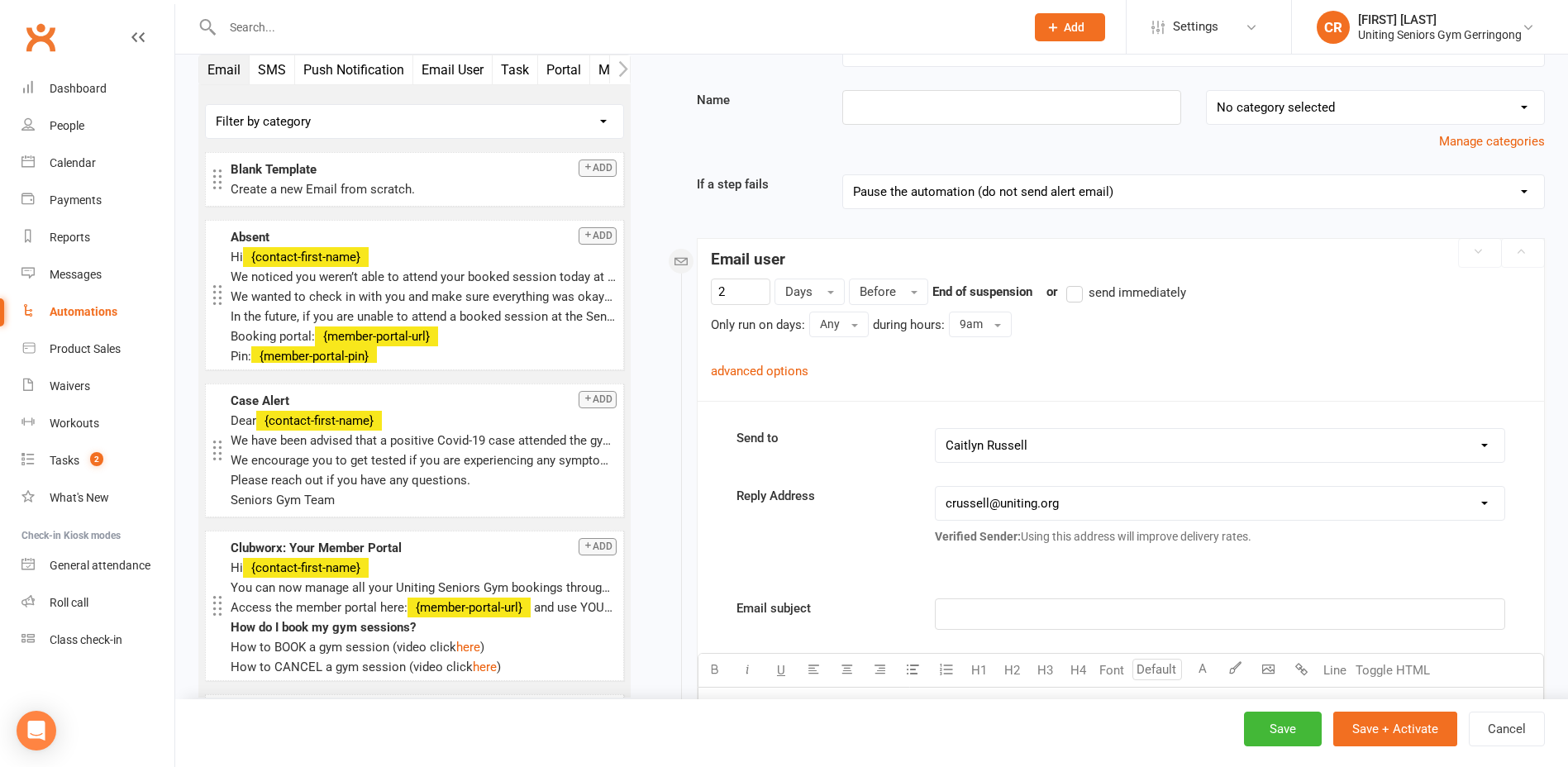click at bounding box center [1501, 253] 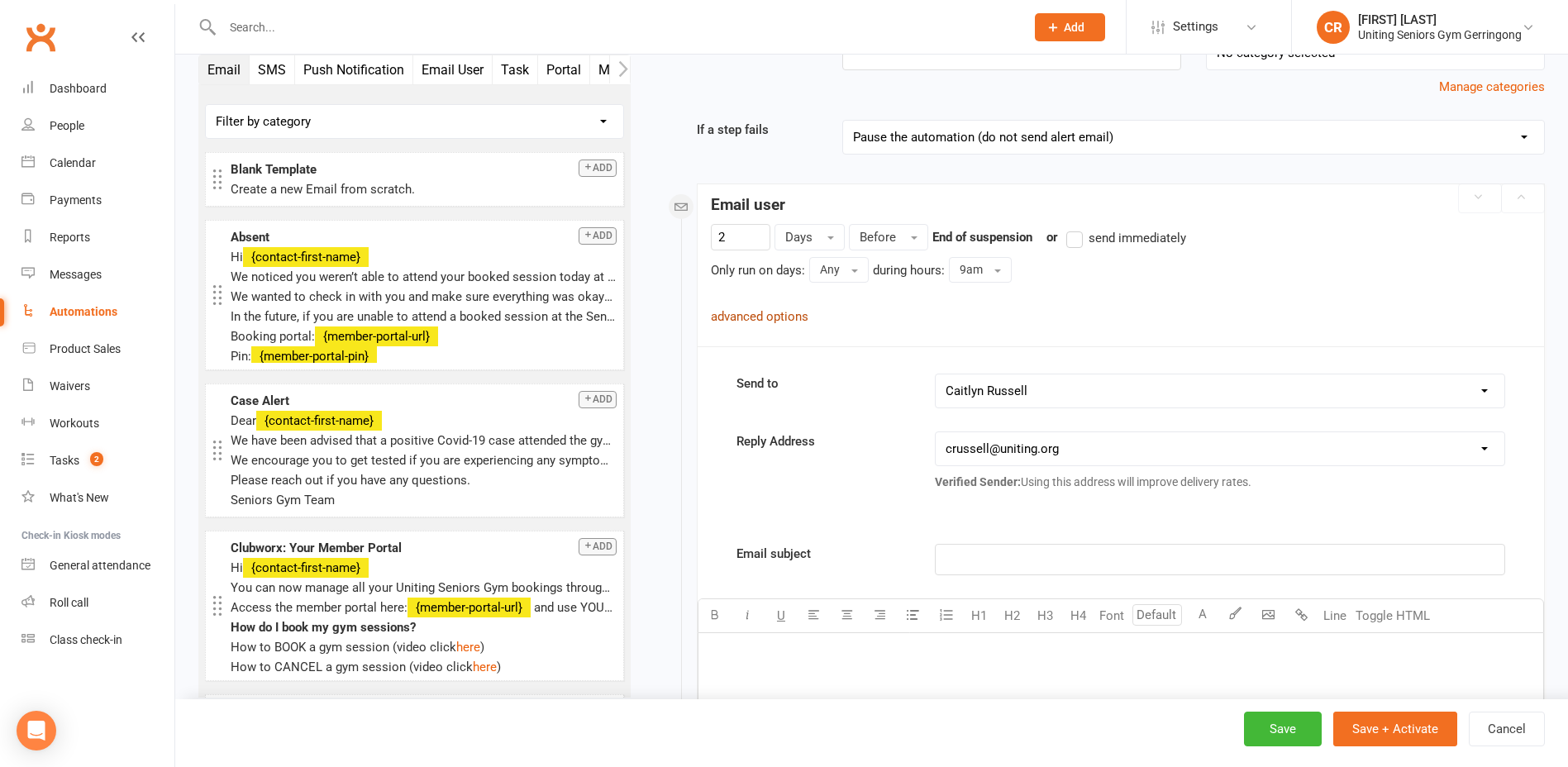 scroll, scrollTop: 153, scrollLeft: 0, axis: vertical 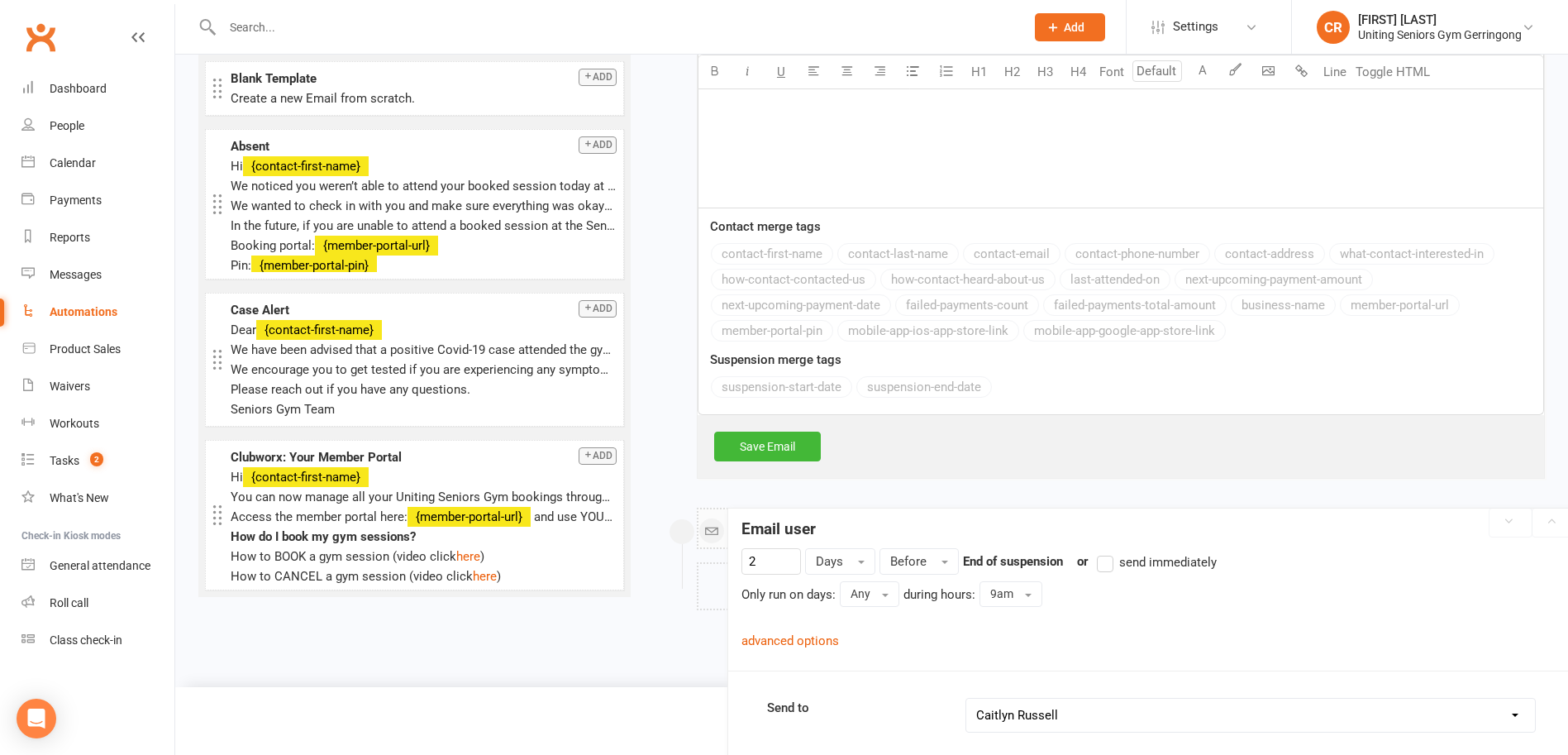 drag, startPoint x: 731, startPoint y: 174, endPoint x: 760, endPoint y: 527, distance: 354.18921 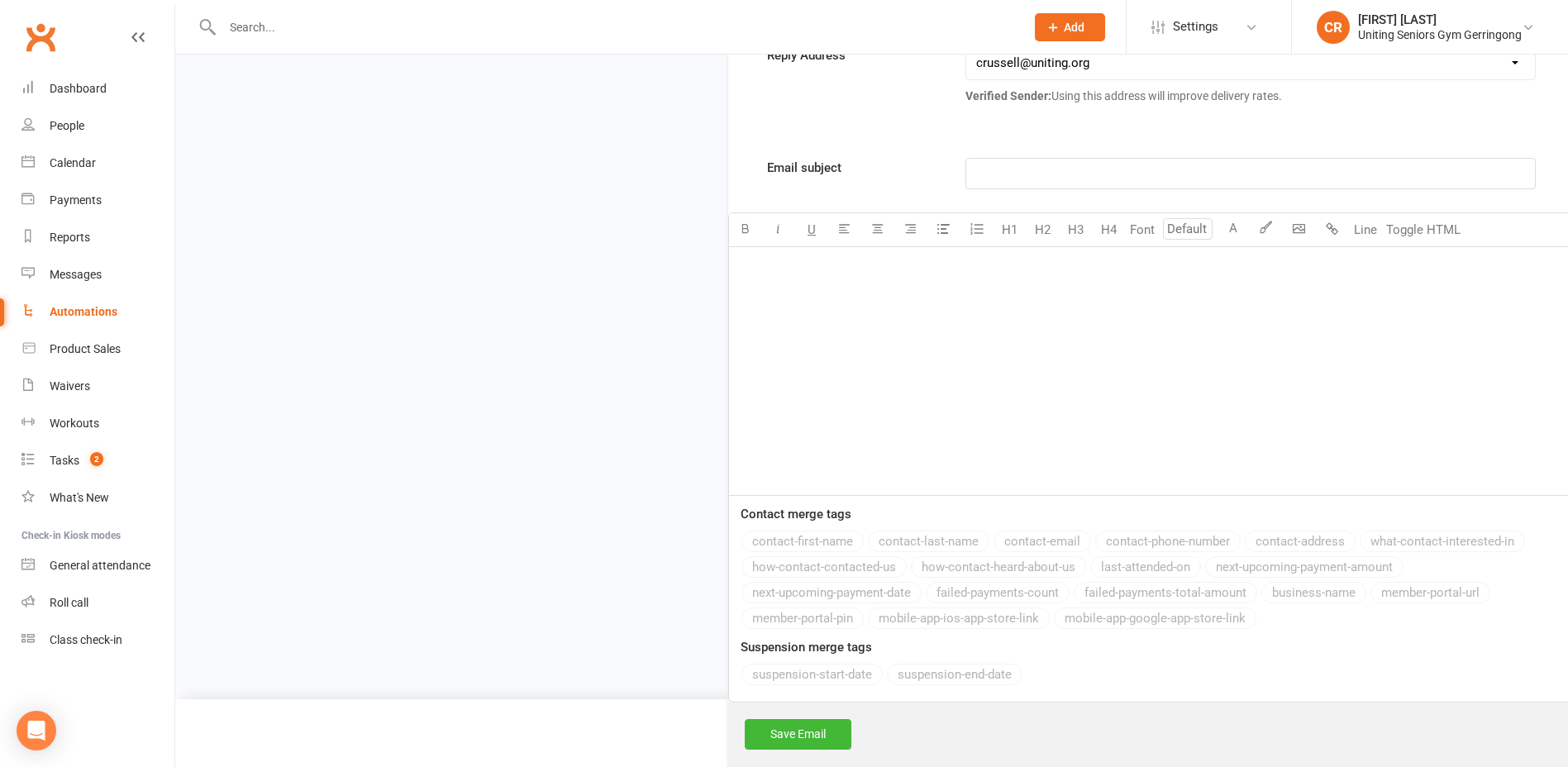 select on "4" 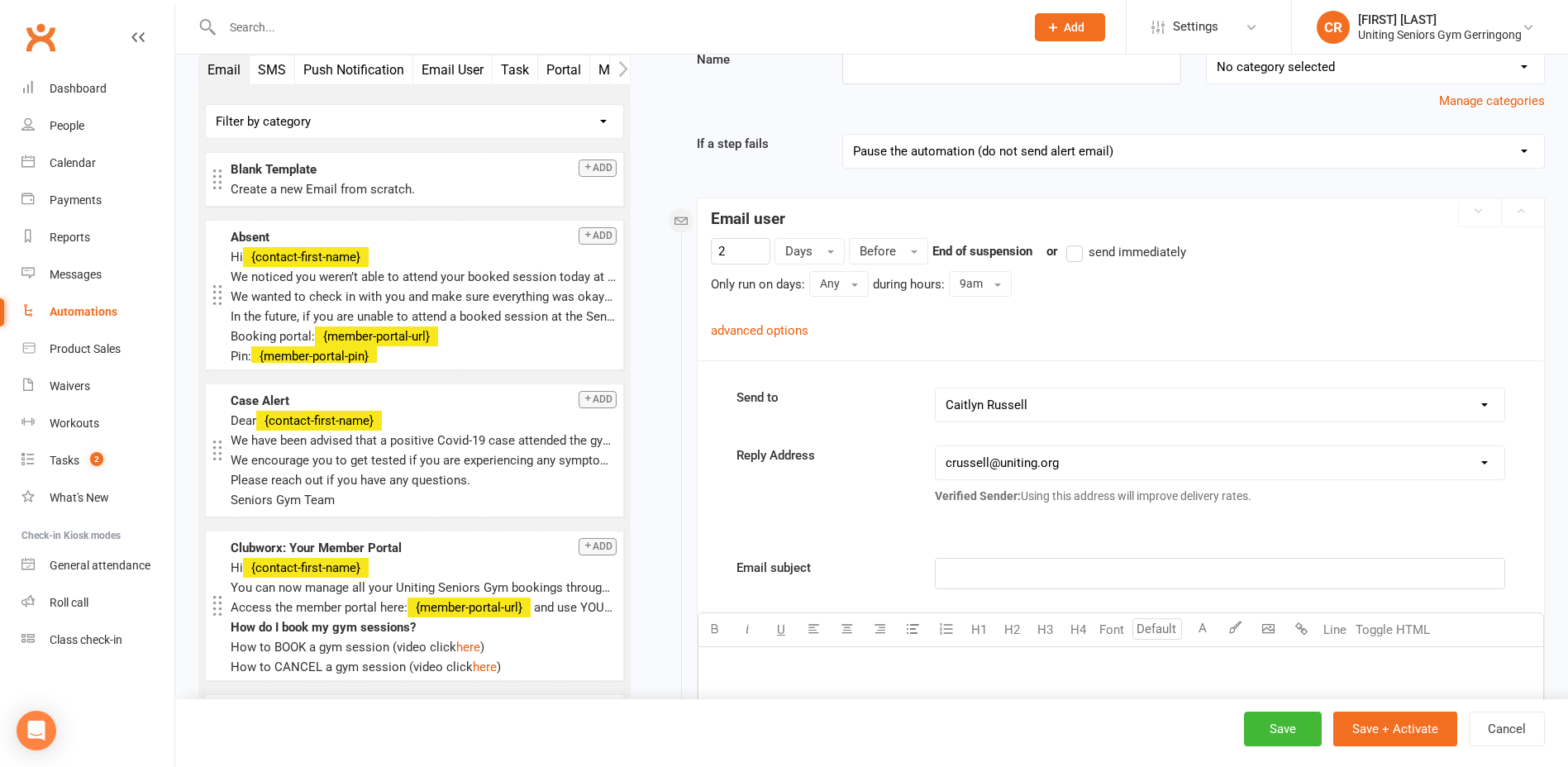scroll, scrollTop: 0, scrollLeft: 0, axis: both 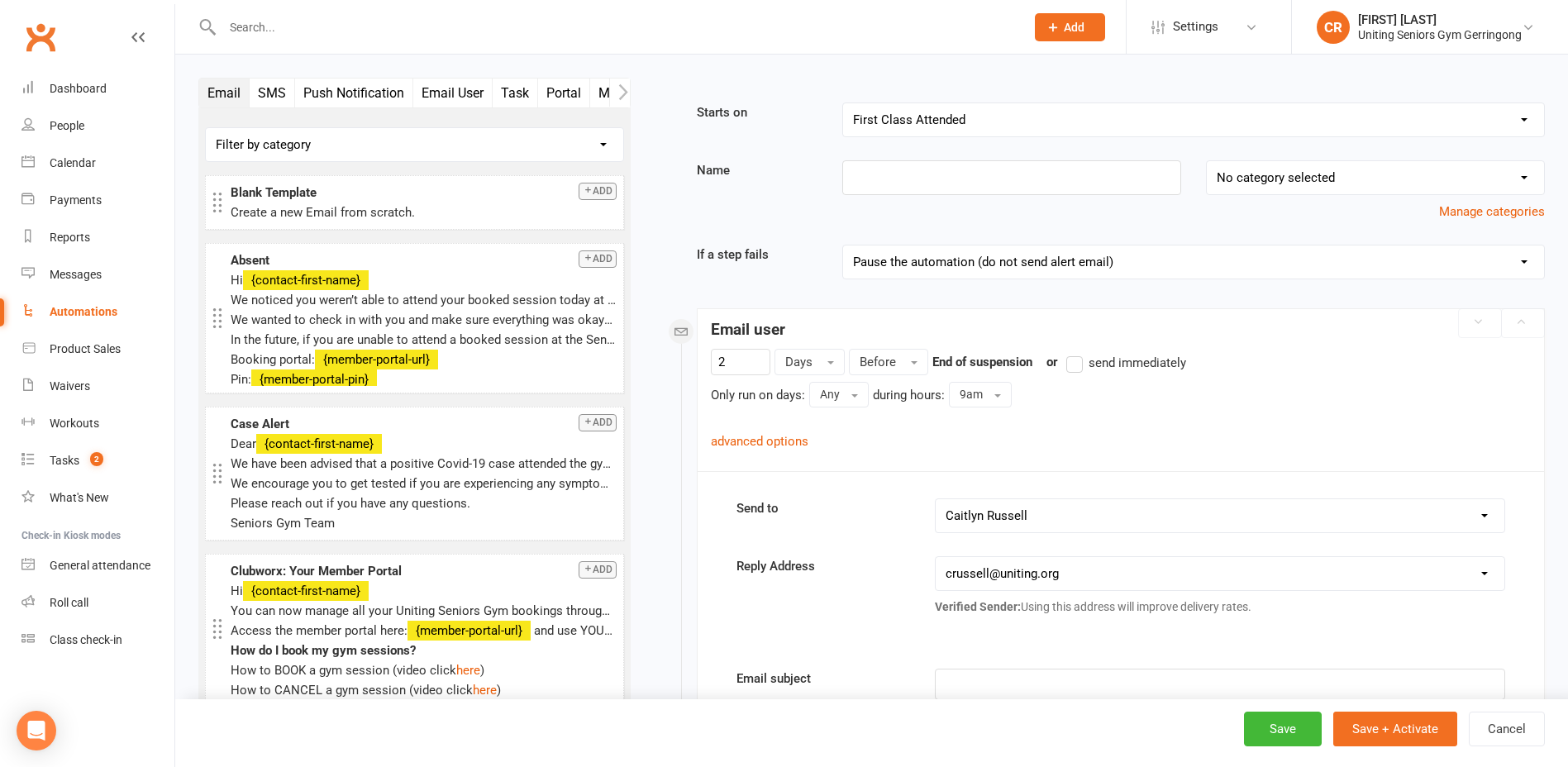click on "Save   Save + Activate   Cancel" at bounding box center (871, 733) 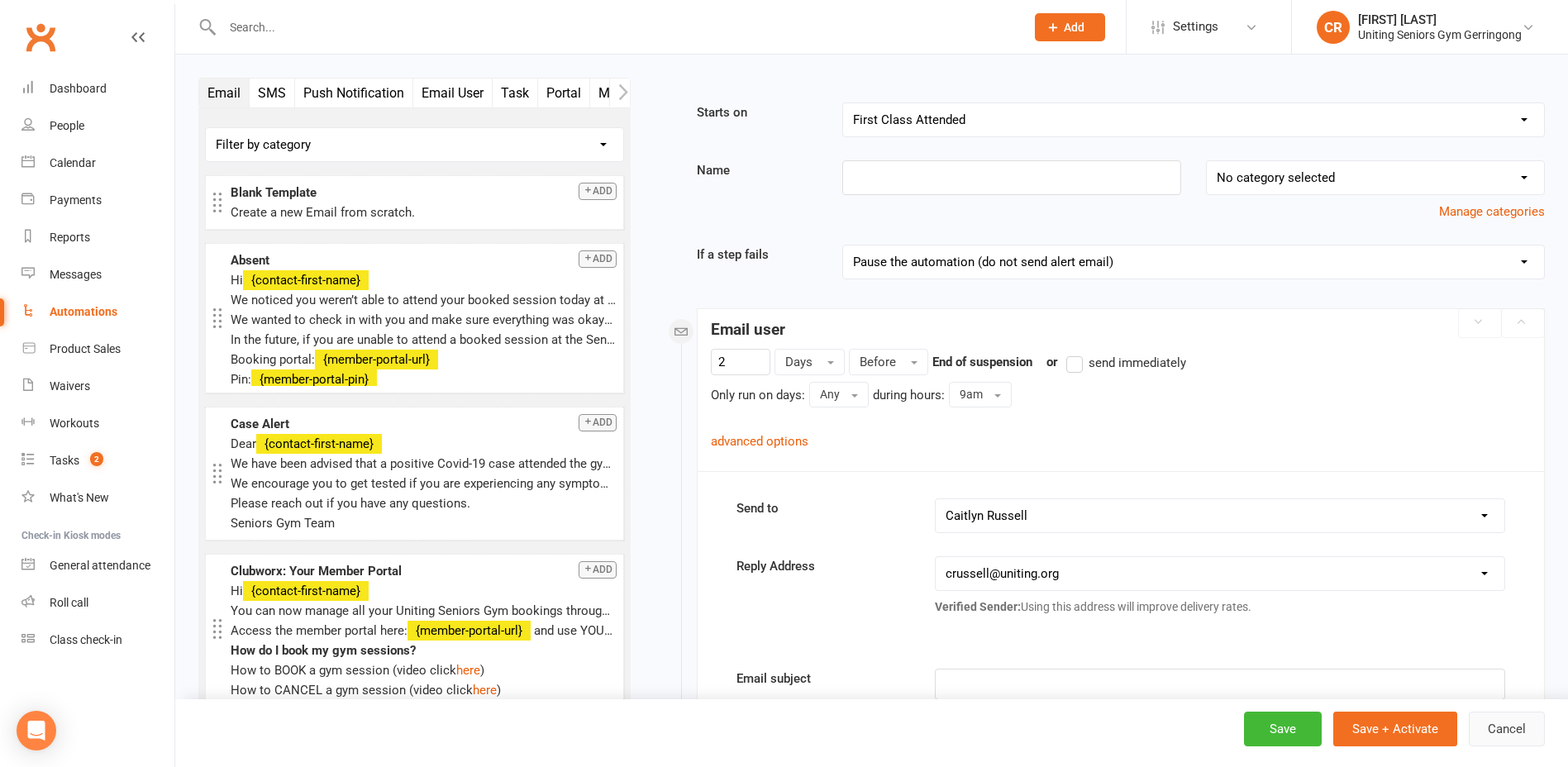 click on "Cancel" at bounding box center [1507, 729] 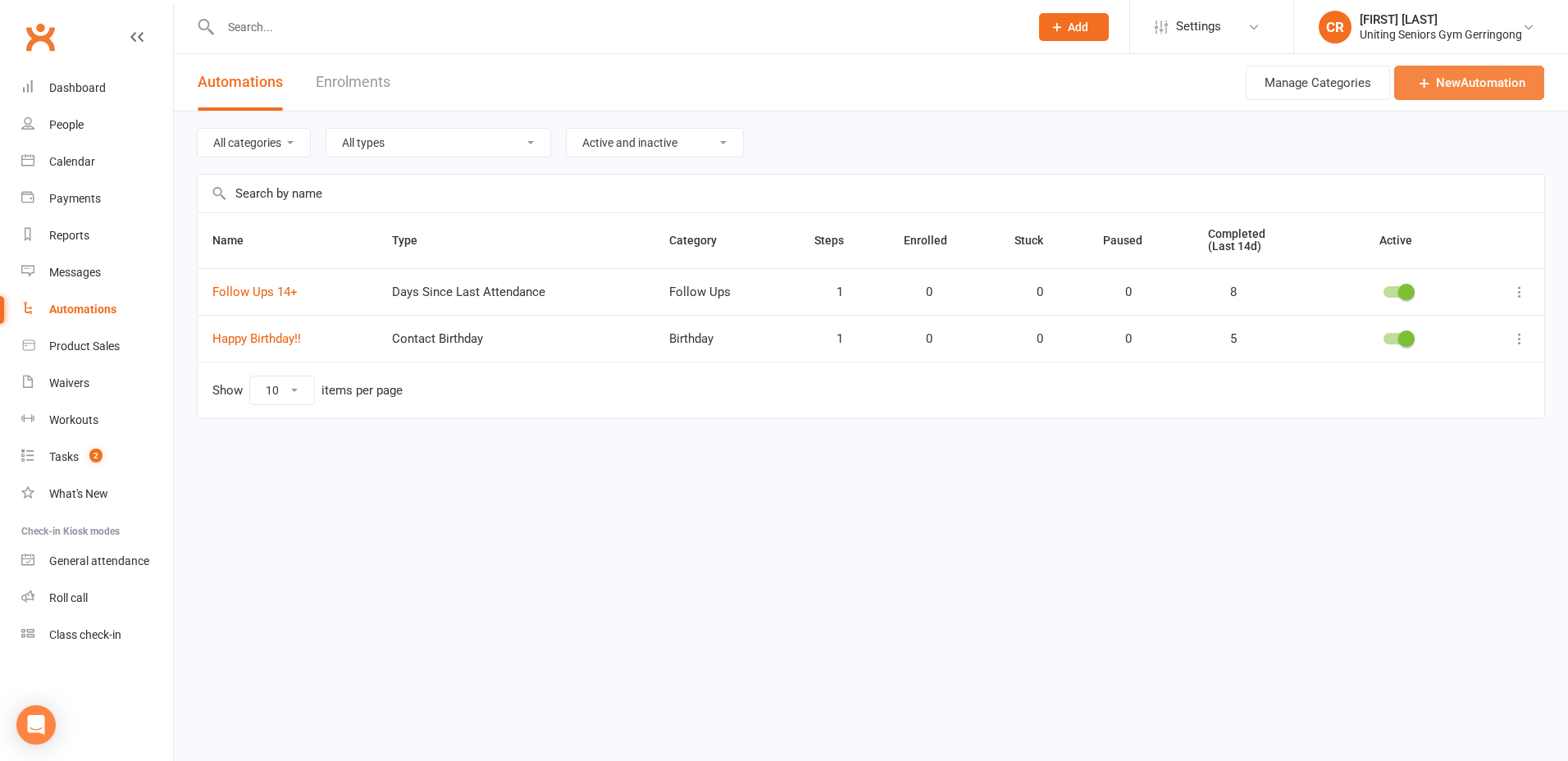 click on "New  Automation" at bounding box center (1469, 83) 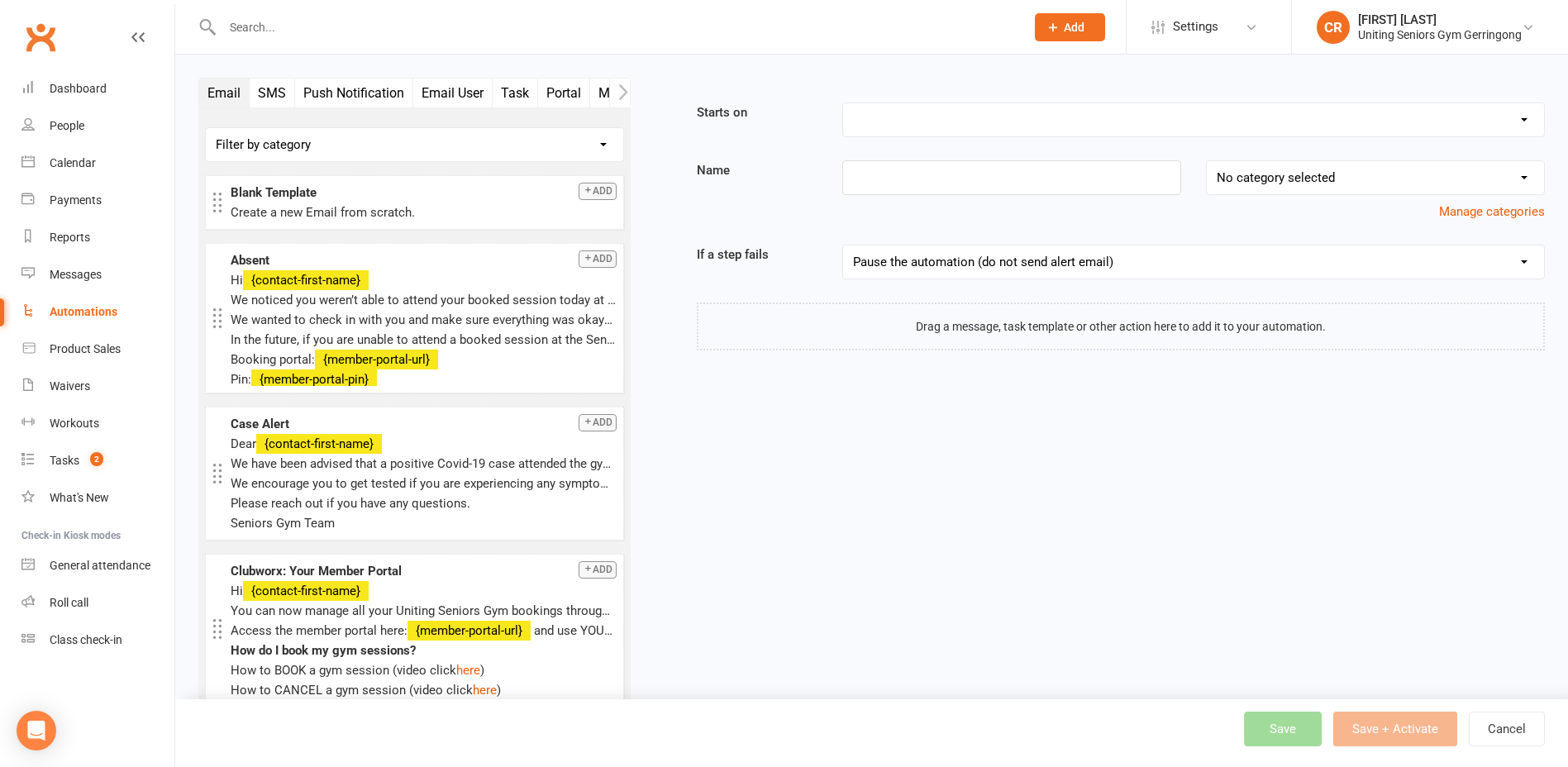 click on "Booking Cancelled Booking Due Booking Late-Cancelled Booking Marked Absent Booking Marked Attended Contact Added to Event Waitlist Contact Birthday Converted to Member Credit Card Expiry Days Since Last Attendance Days Since Last Mobile App Activity End of Suspension First Class Attended First Class Due General Attendance Marked Manual Enrolment Member Added Member First Activated Membership Added Membership Cancelled Membership Due to Start Membership Expiry Non-attending Contact Added Payment Due Payment Failure Payment Marked Process Manually Payment Paid Prospect Added Prospect Status Changed Signed Waiver Approved Single Booking Created Start of Suspension Suspension Added Workout Performed" at bounding box center [1194, 120] 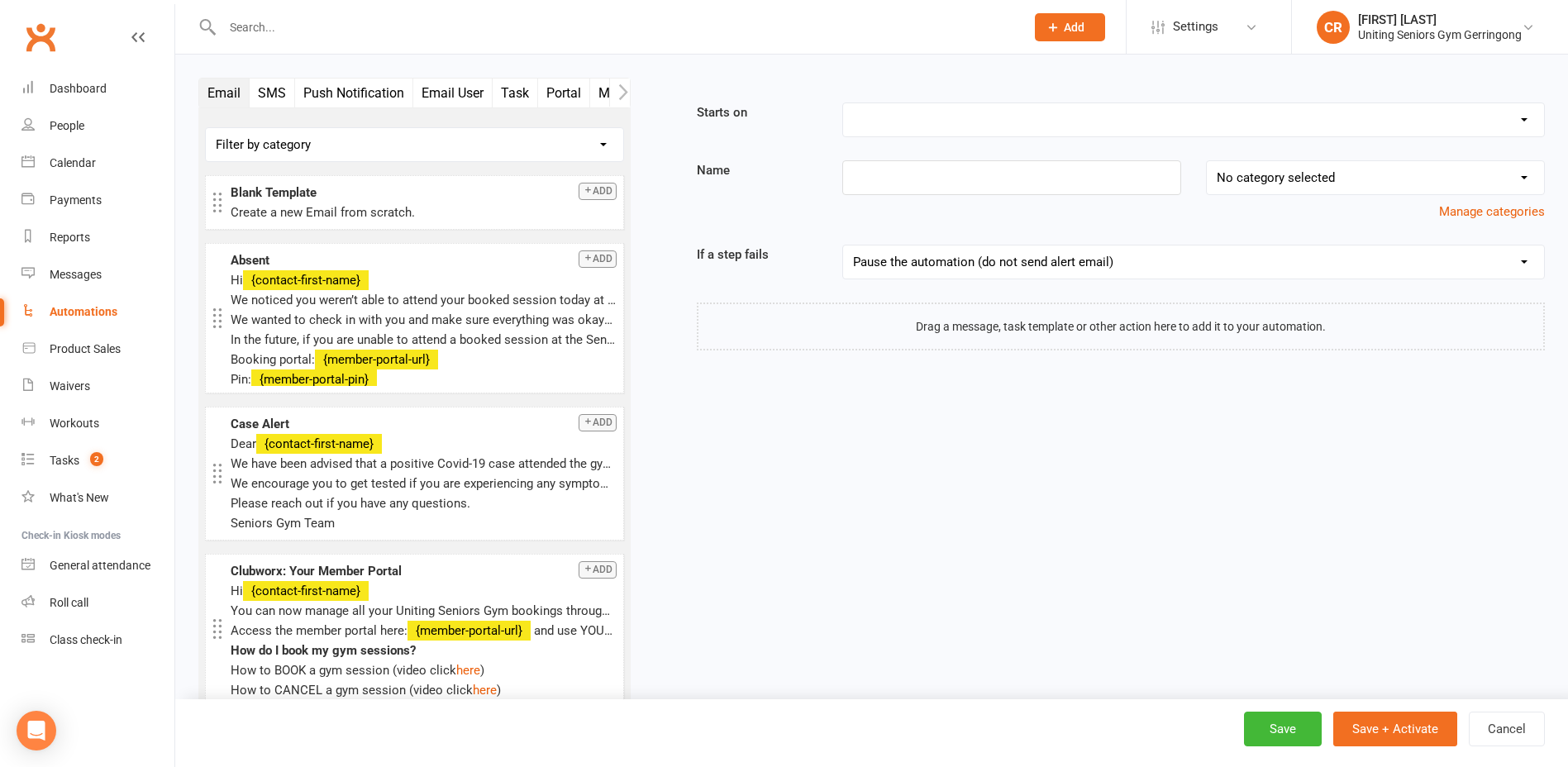 select on "11" 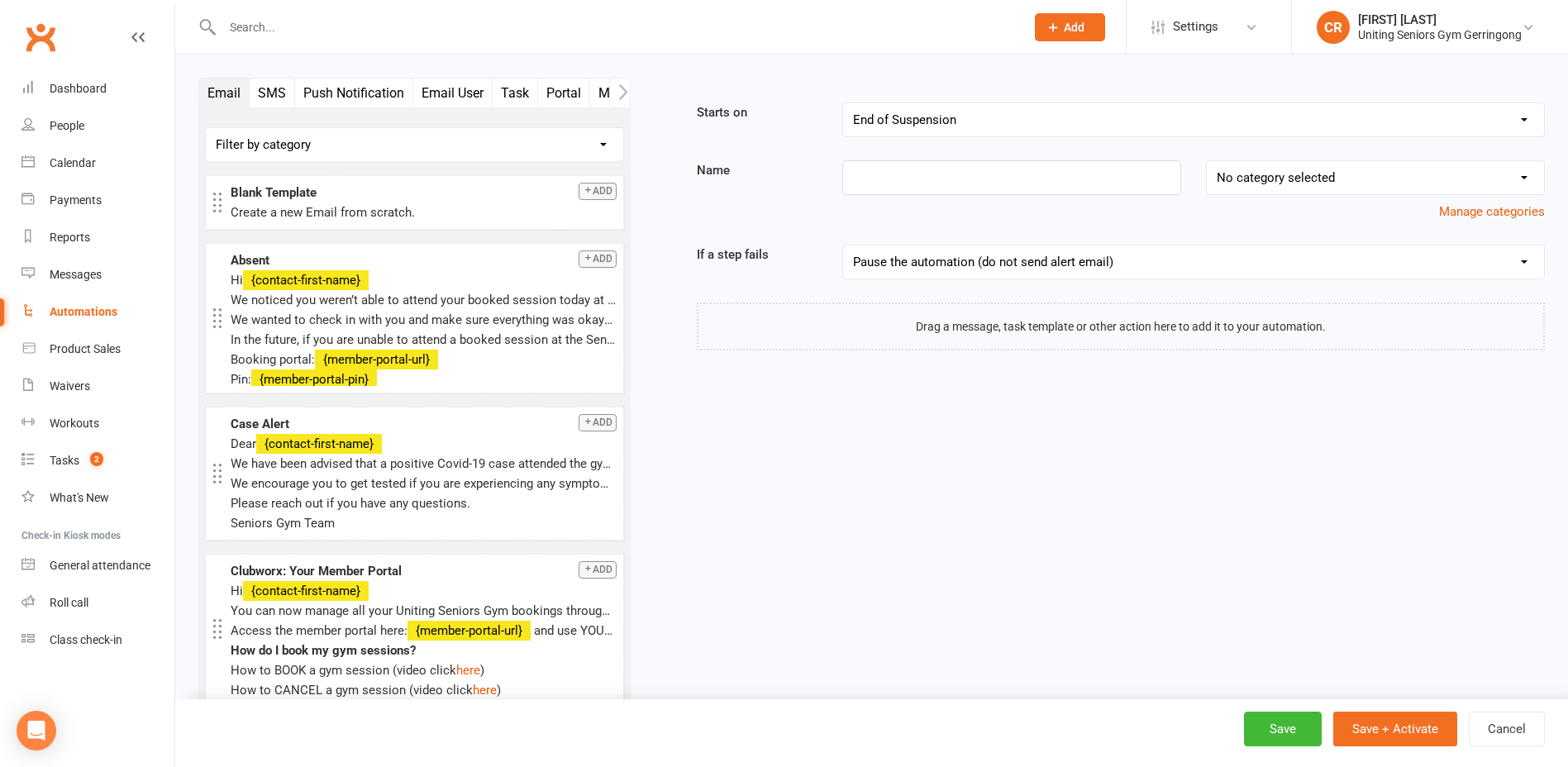 click on "Booking Cancelled Booking Due Booking Late-Cancelled Booking Marked Absent Booking Marked Attended Contact Added to Event Waitlist Contact Birthday Converted to Member Credit Card Expiry Days Since Last Attendance Days Since Last Mobile App Activity End of Suspension First Class Attended First Class Due General Attendance Marked Manual Enrolment Member Added Member First Activated Membership Added Membership Cancelled Membership Due to Start Membership Expiry Non-attending Contact Added Payment Due Payment Failure Payment Marked Process Manually Payment Paid Prospect Added Prospect Status Changed Signed Waiver Approved Single Booking Created Start of Suspension Suspension Added Workout Performed" at bounding box center [1194, 120] 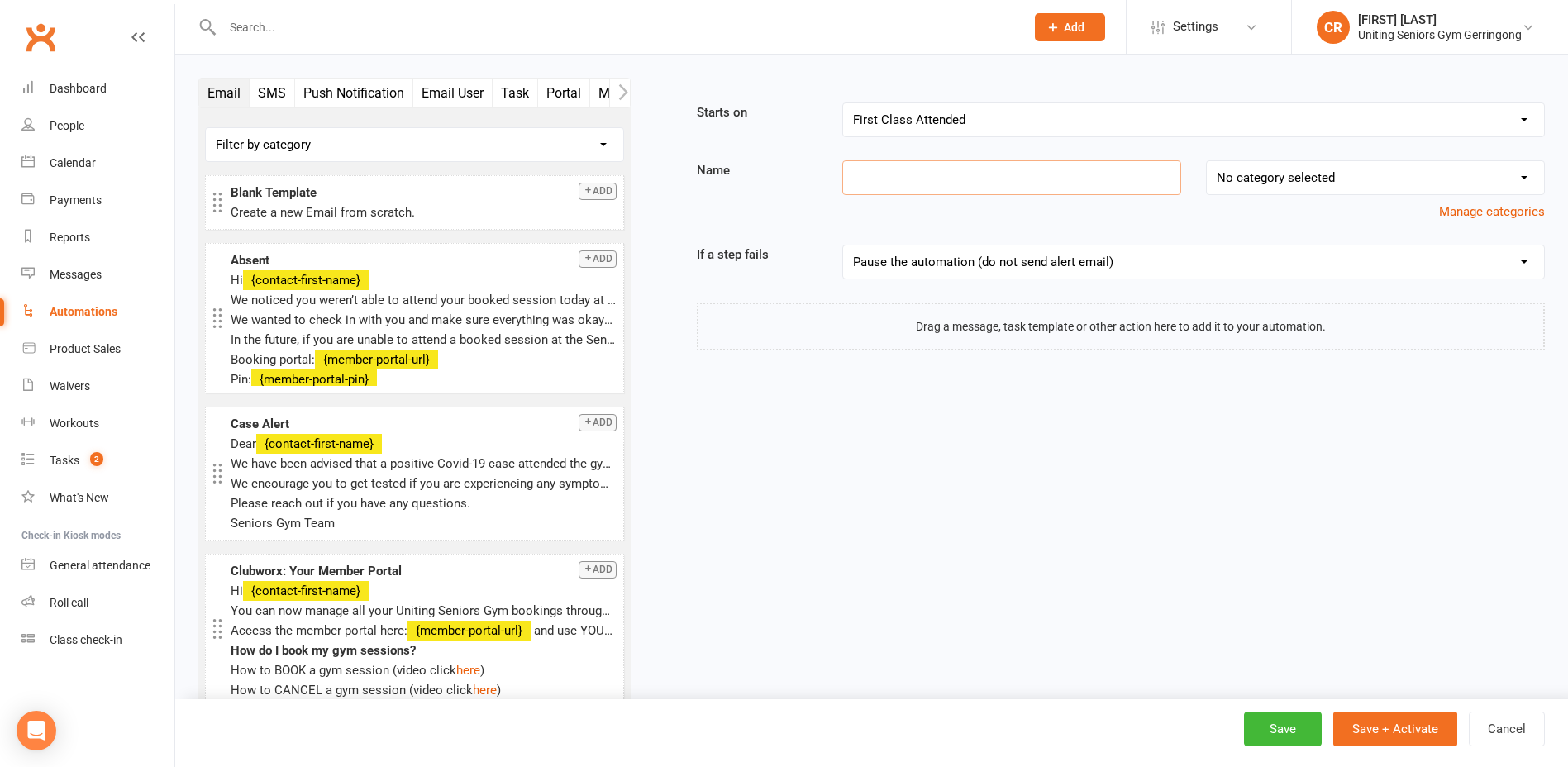 click at bounding box center (1012, 178) 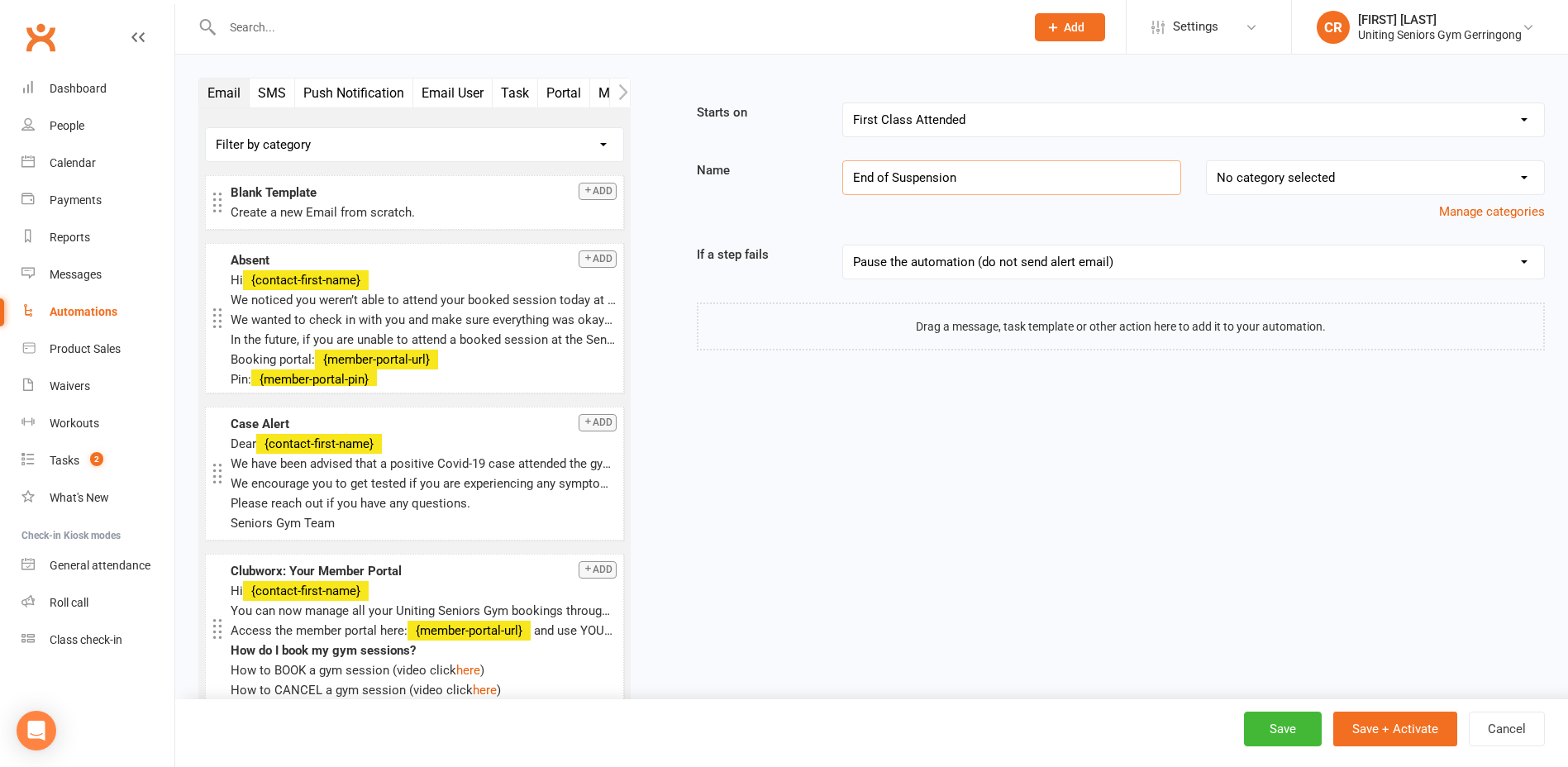 type on "End of Suspension" 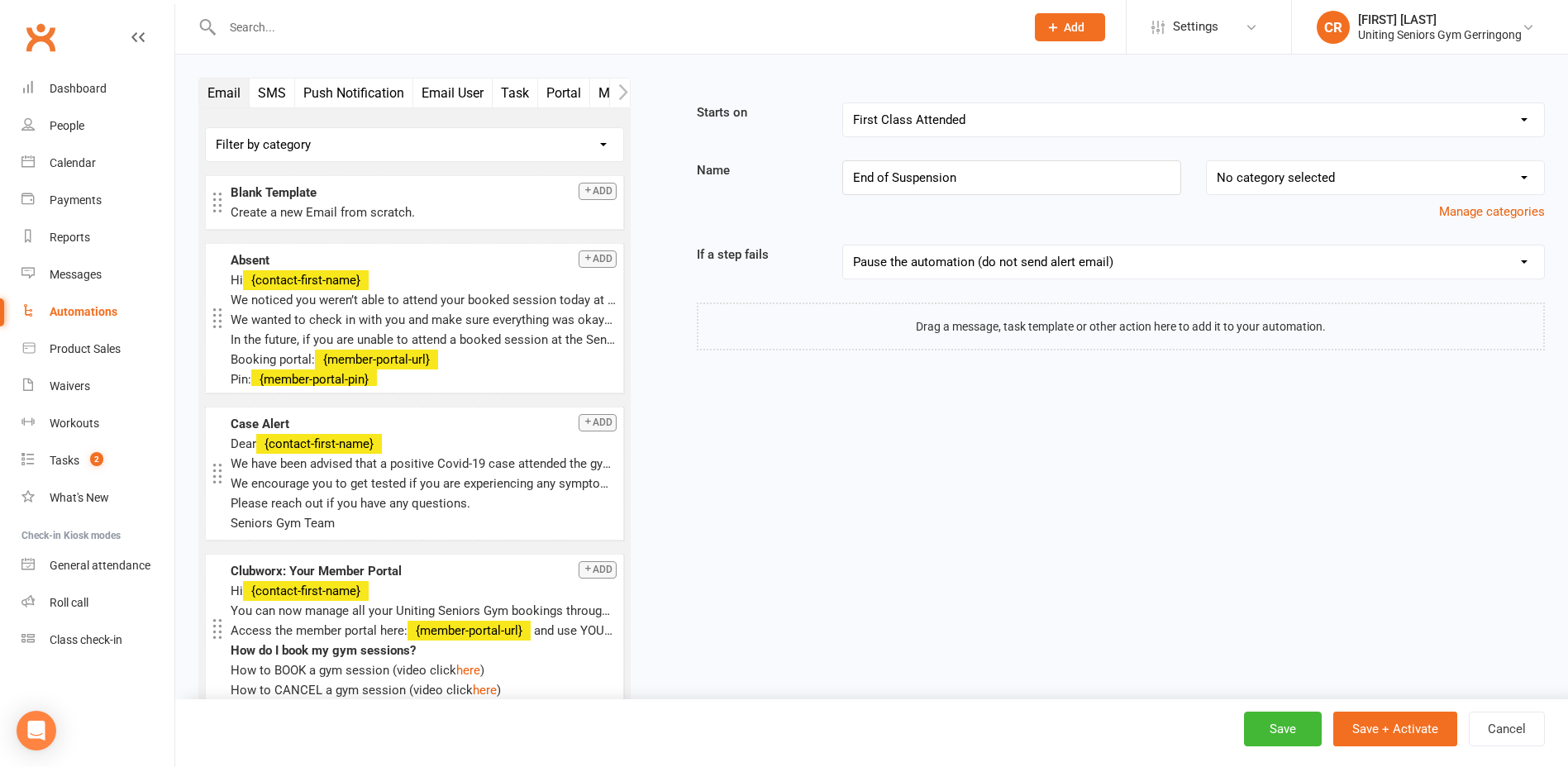 click on "Pause the automation (do not send alert email) Pause the automation and send an alert email Stop the automation (do not send alert email) Stop the automation and send an alert email Skip to next step (do not send alert email) Skip to next step and send an alert email" at bounding box center (1194, 262) 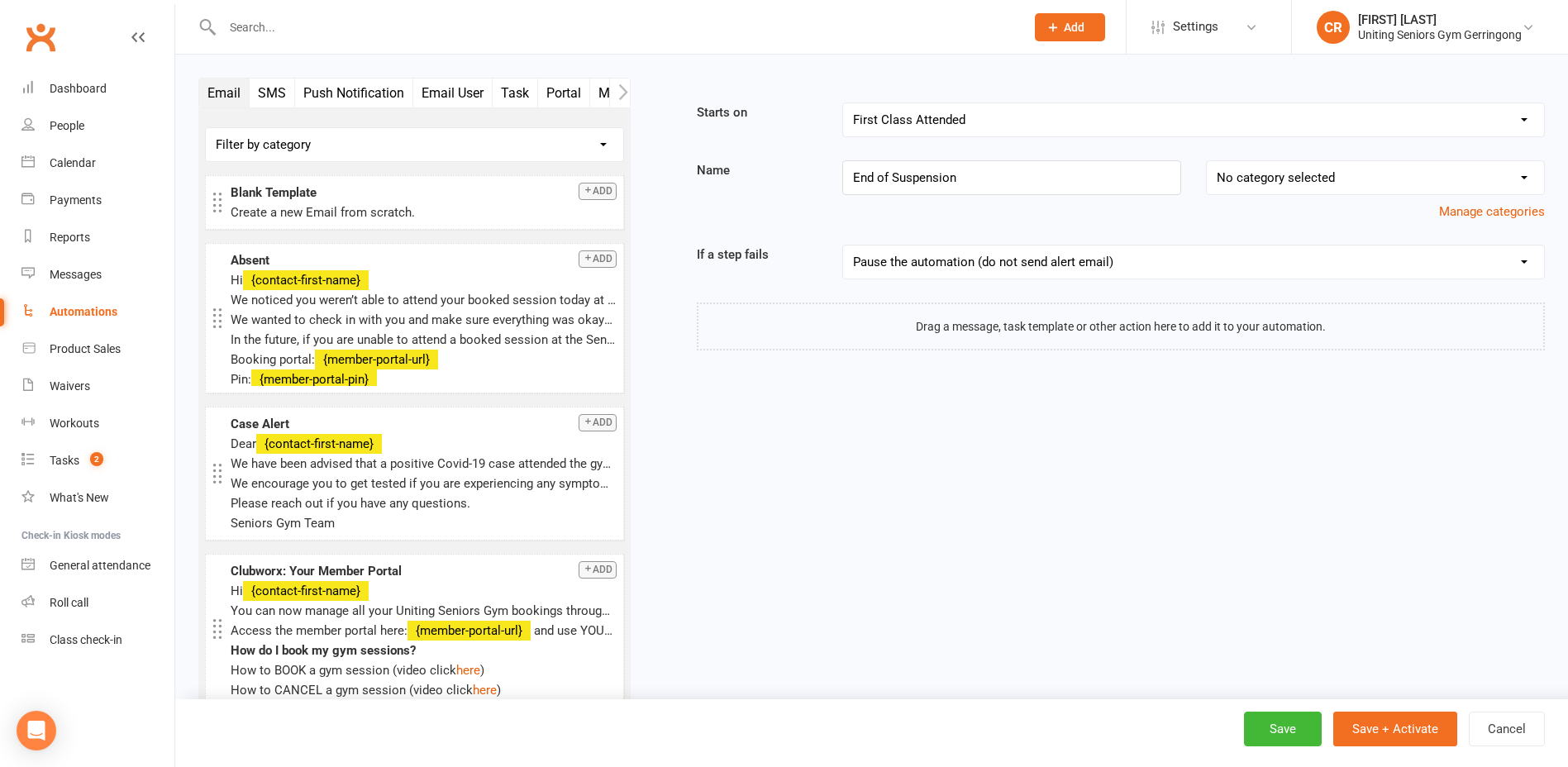 click on "Name End of Suspension No category selected Birthday Follow Ups Manage categories" at bounding box center (1121, 191) 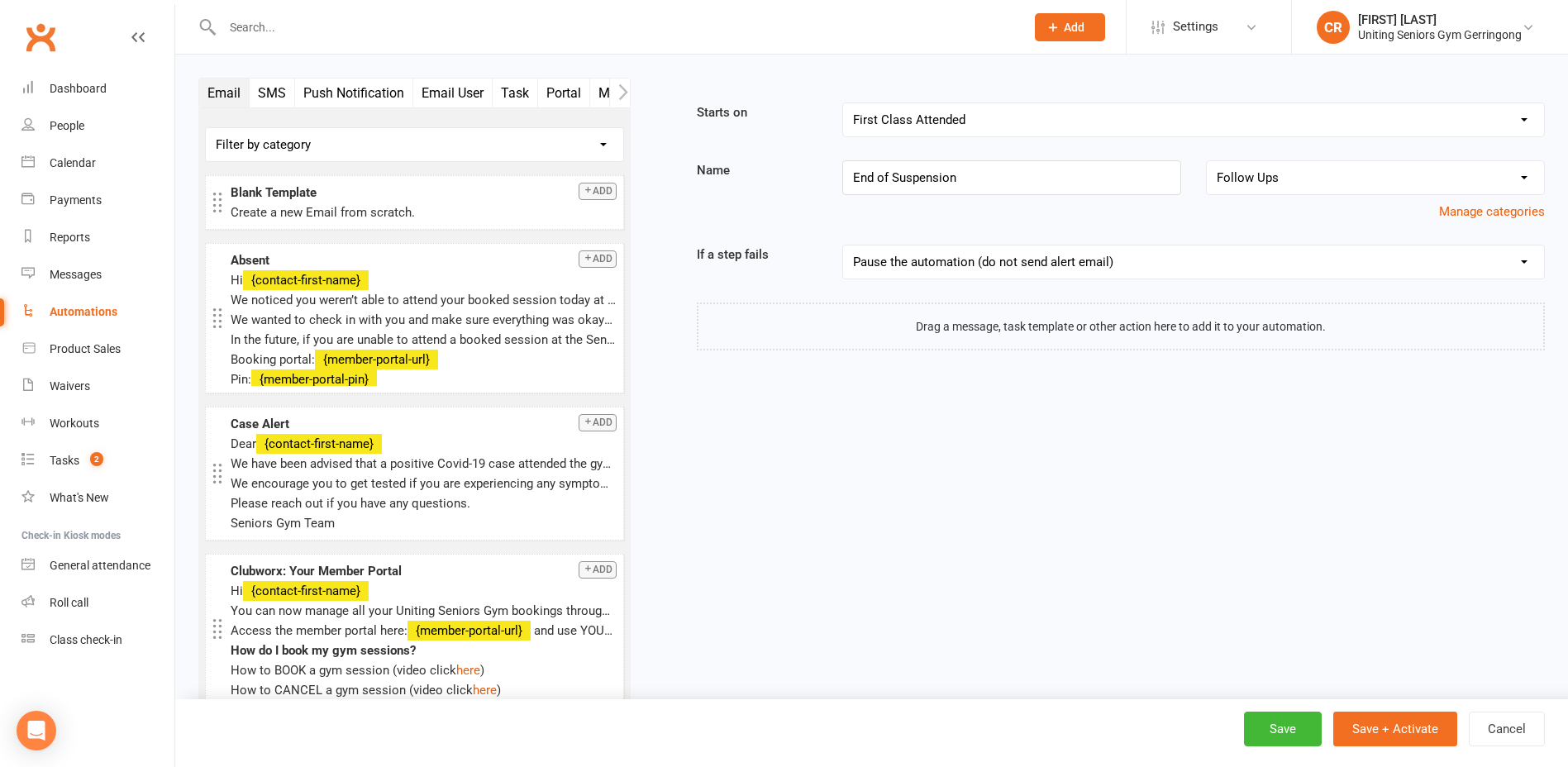 click on "No category selected Birthday Follow Ups" at bounding box center [1375, 178] 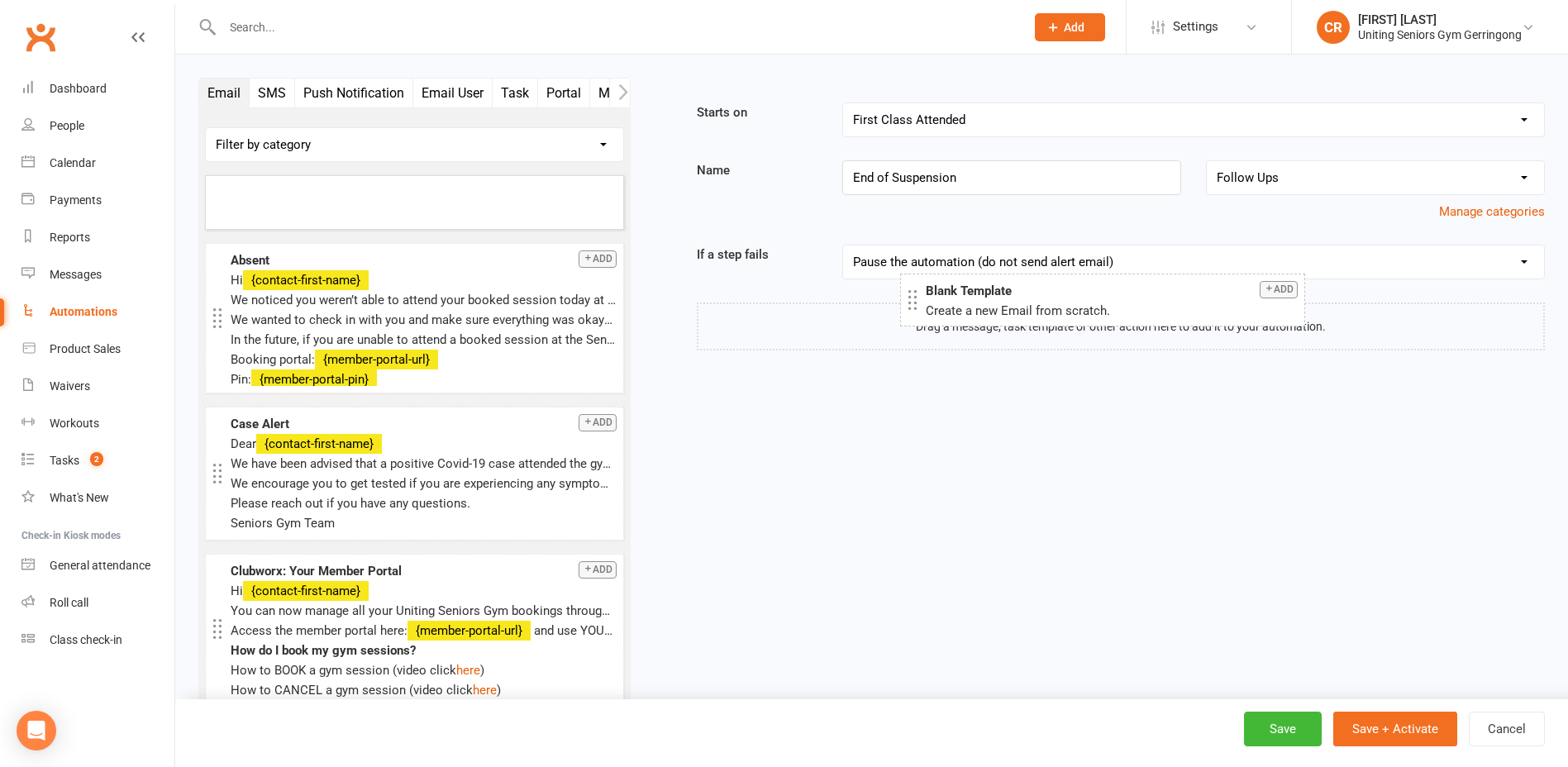 drag, startPoint x: 269, startPoint y: 195, endPoint x: 945, endPoint y: 343, distance: 692.01156 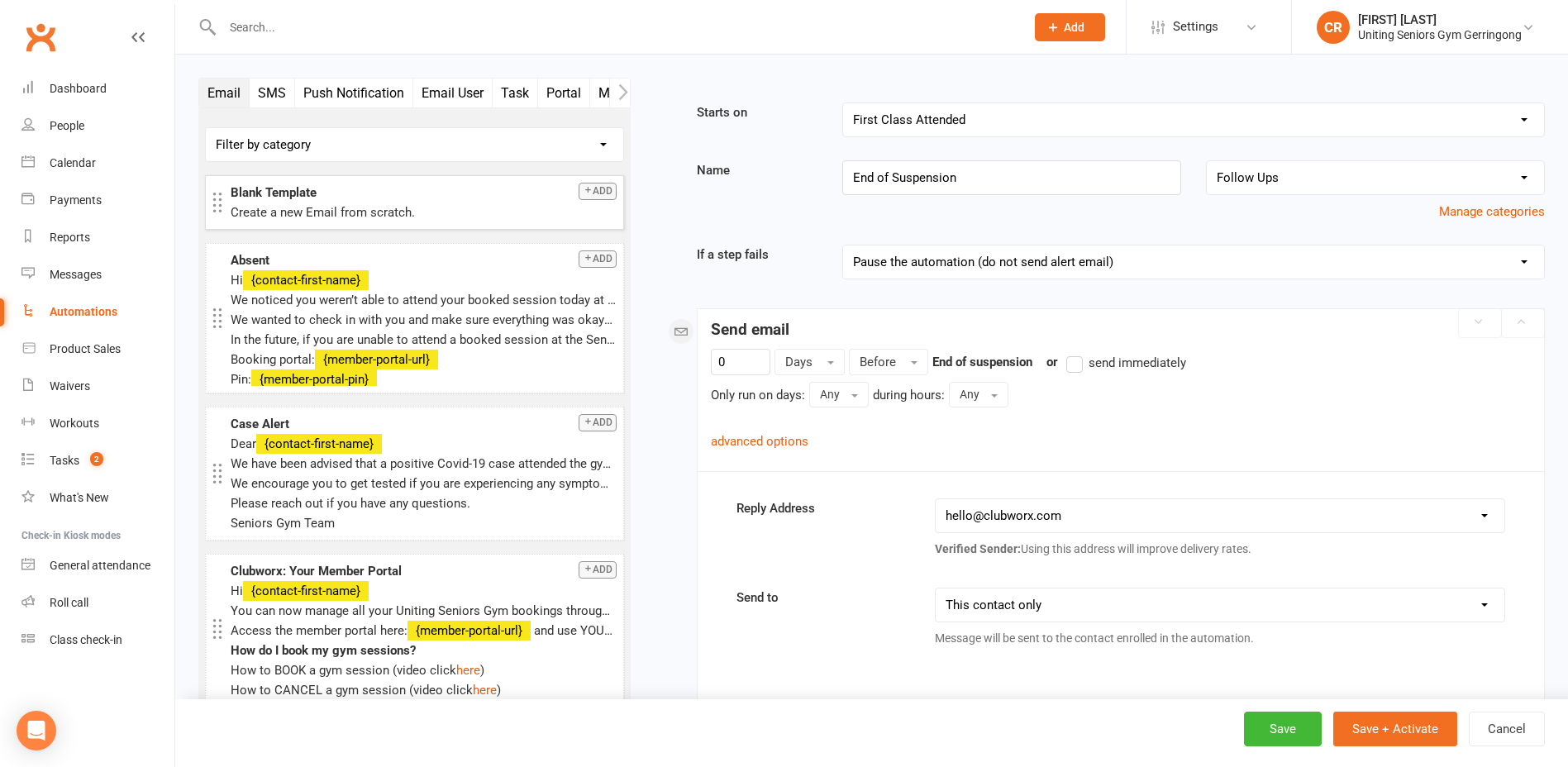 scroll, scrollTop: 165, scrollLeft: 0, axis: vertical 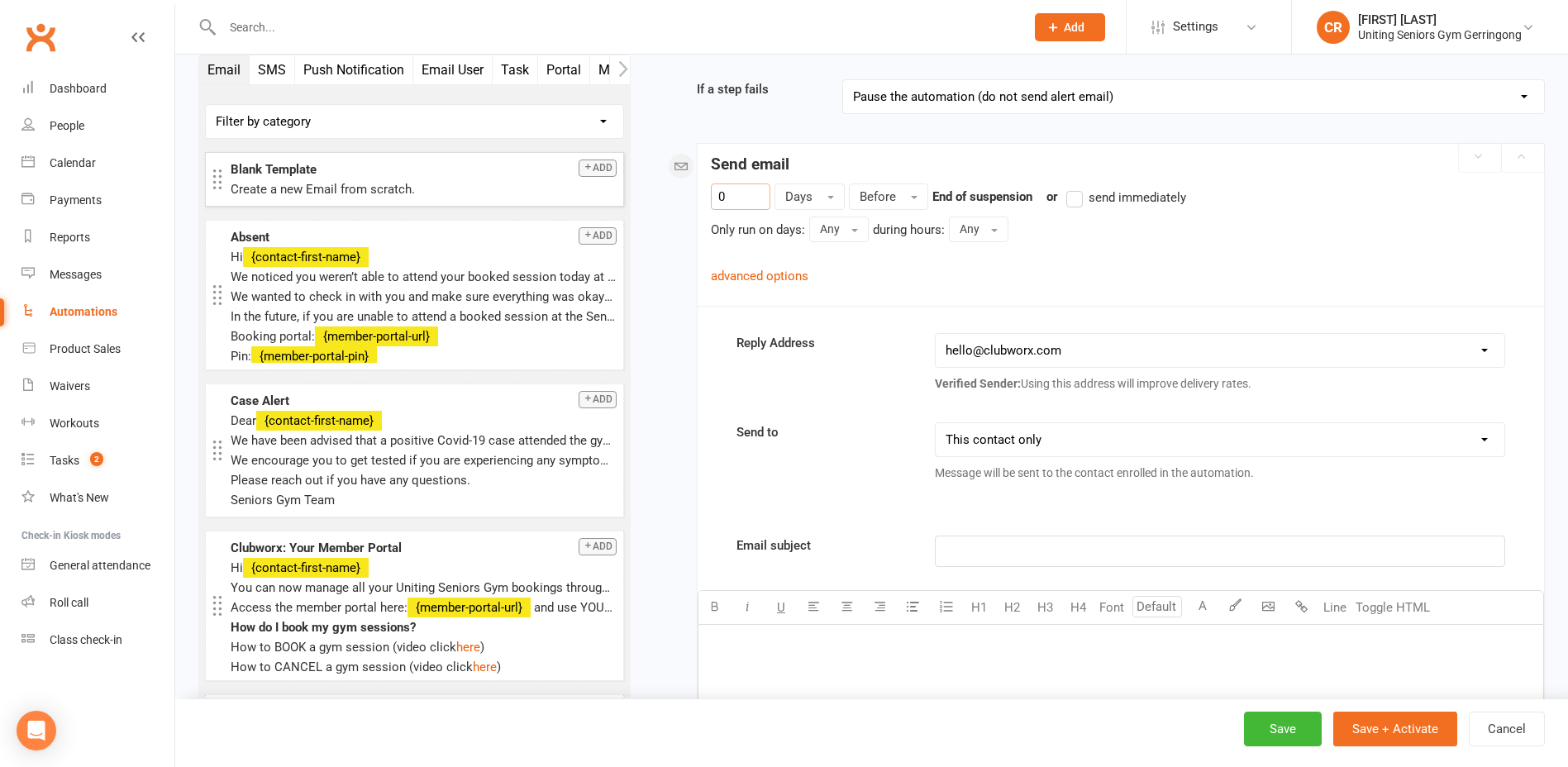 click on "0" at bounding box center [741, 197] 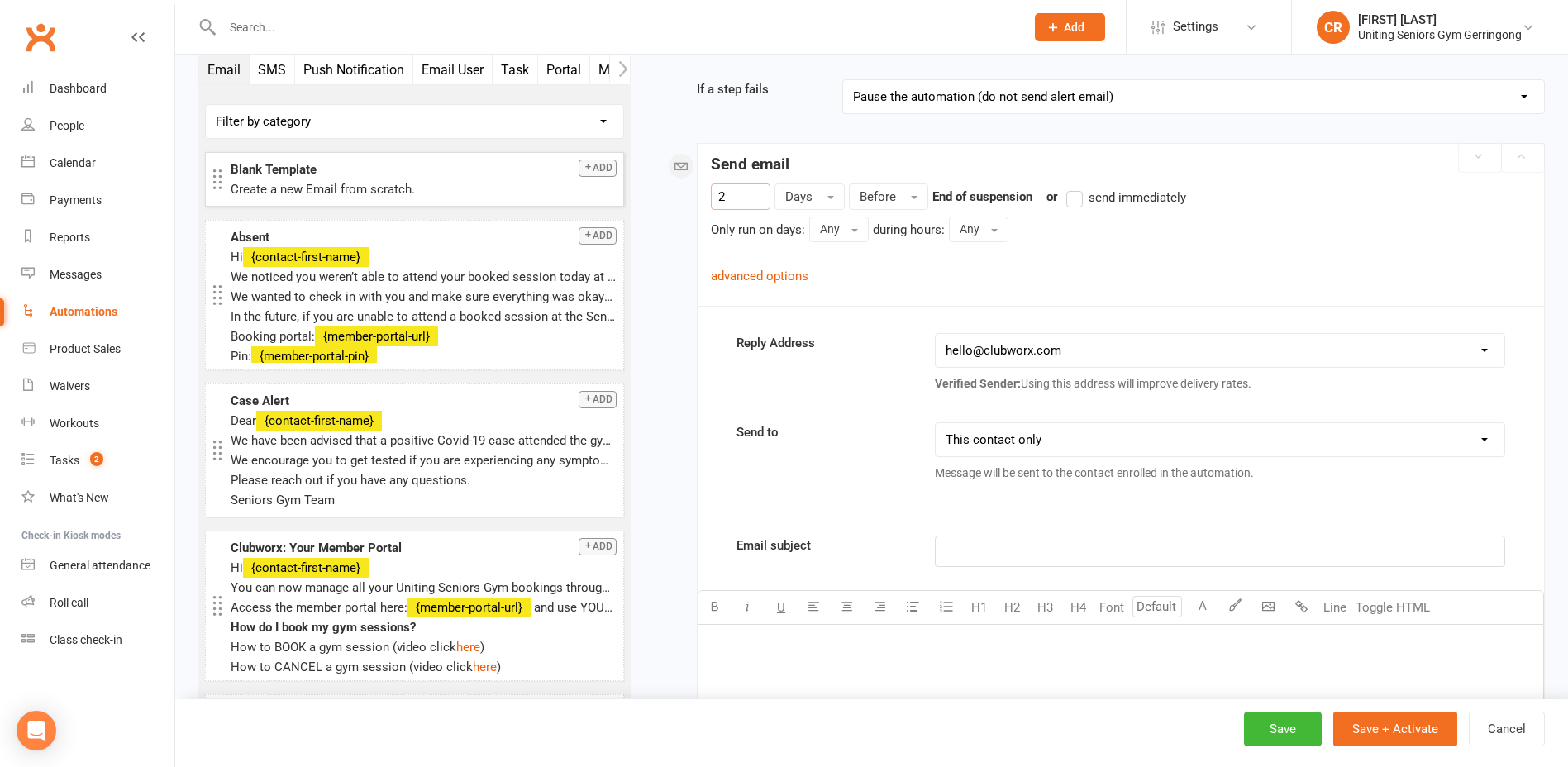 click on "2
Days
Before
End of suspension or  send immediately Only run on days: Any  Any Sunday Monday Tuesday Wednesday Thursday Friday Saturday during hours: Any  Any 12am 1am 2am 3am 4am 5am 6am 7am 8am 9am 10am 11am 12pm 1pm 2pm 3pm 4pm 5pm 6pm 7pm 8pm 9pm 10pm 11pm
advanced options This step will run if ALL of the following conditions are met: Suspension has not been deleted  Add run condition" at bounding box center [1121, 234] 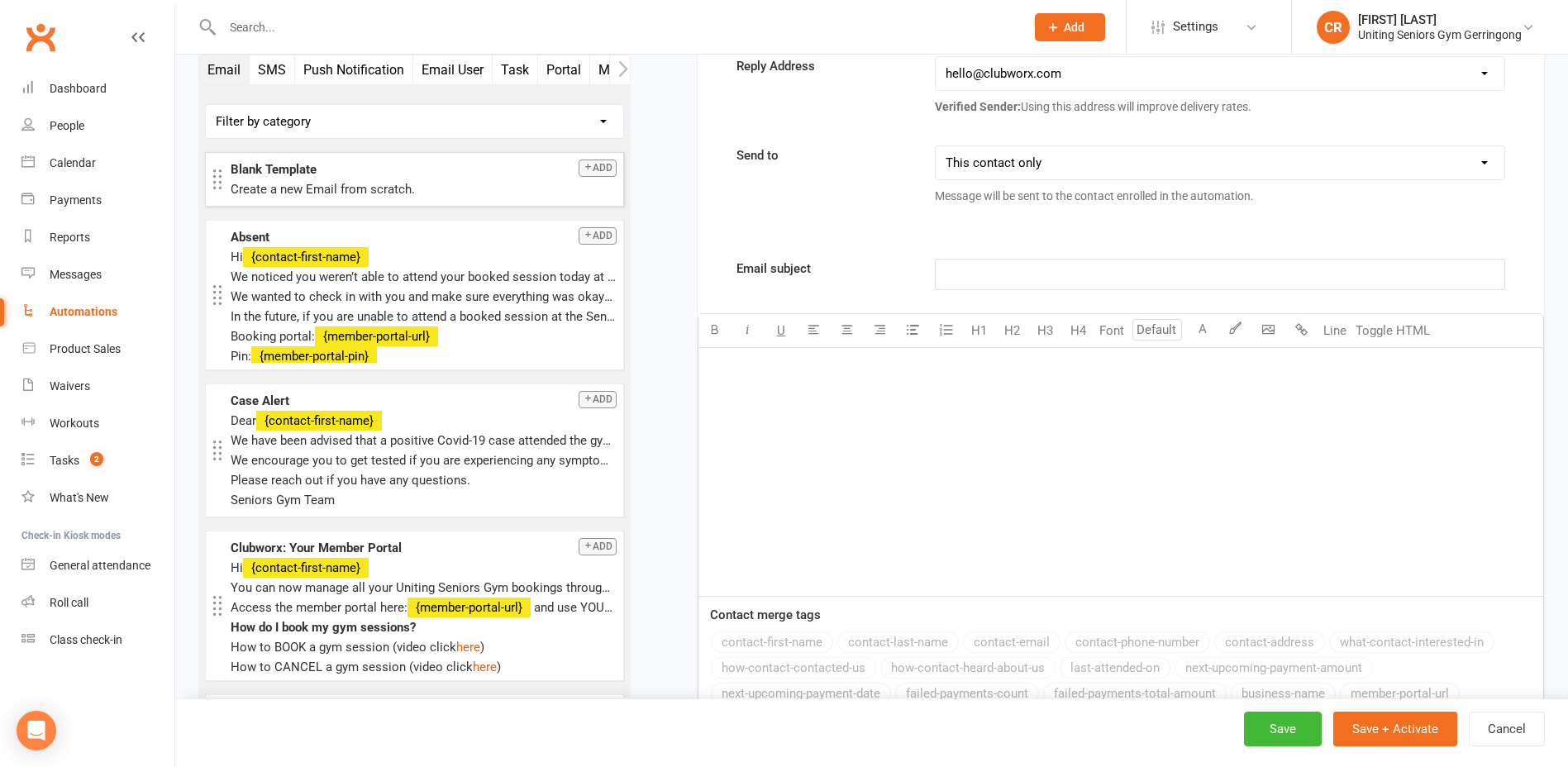 scroll, scrollTop: 413, scrollLeft: 0, axis: vertical 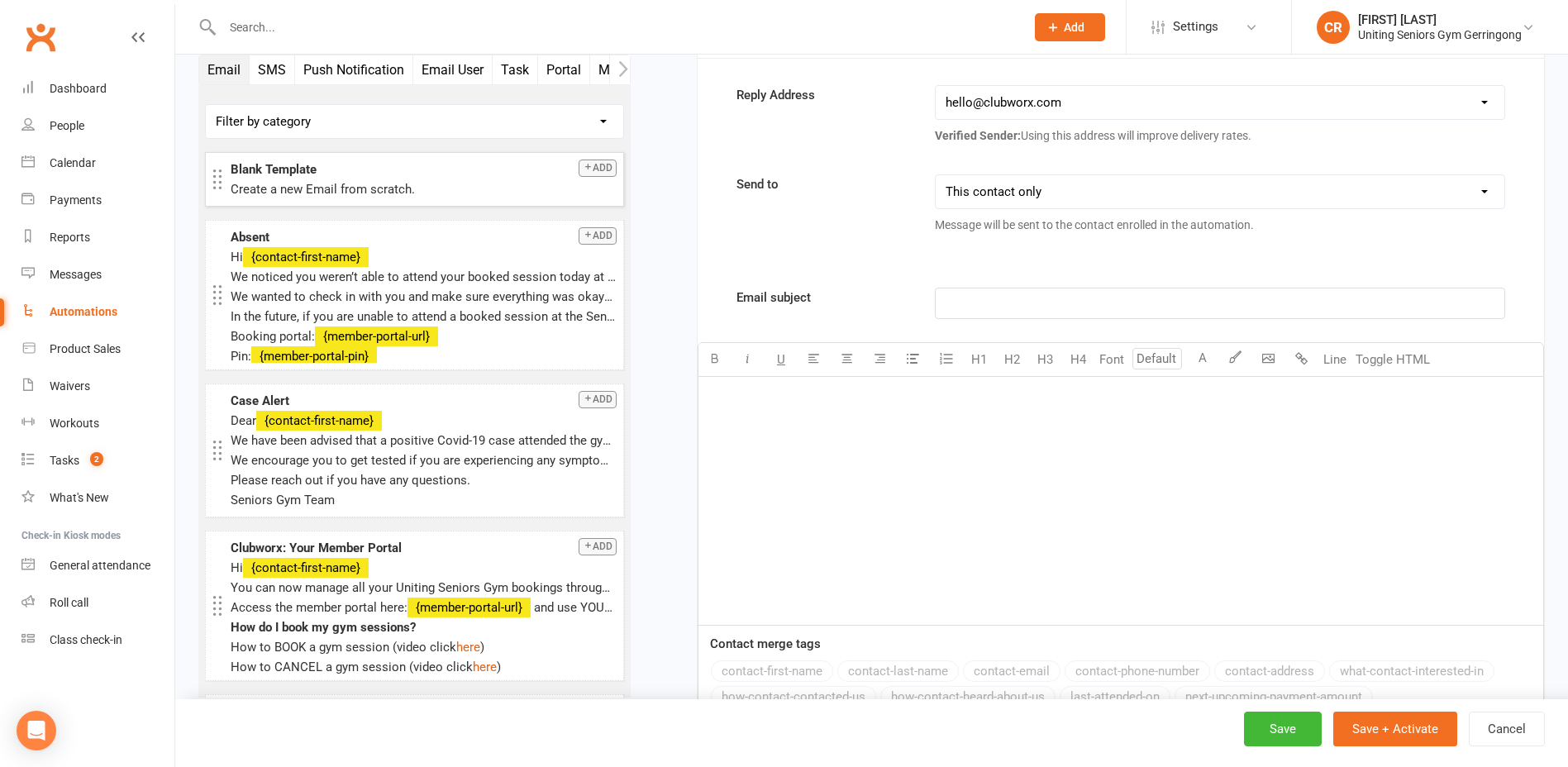 type on "2" 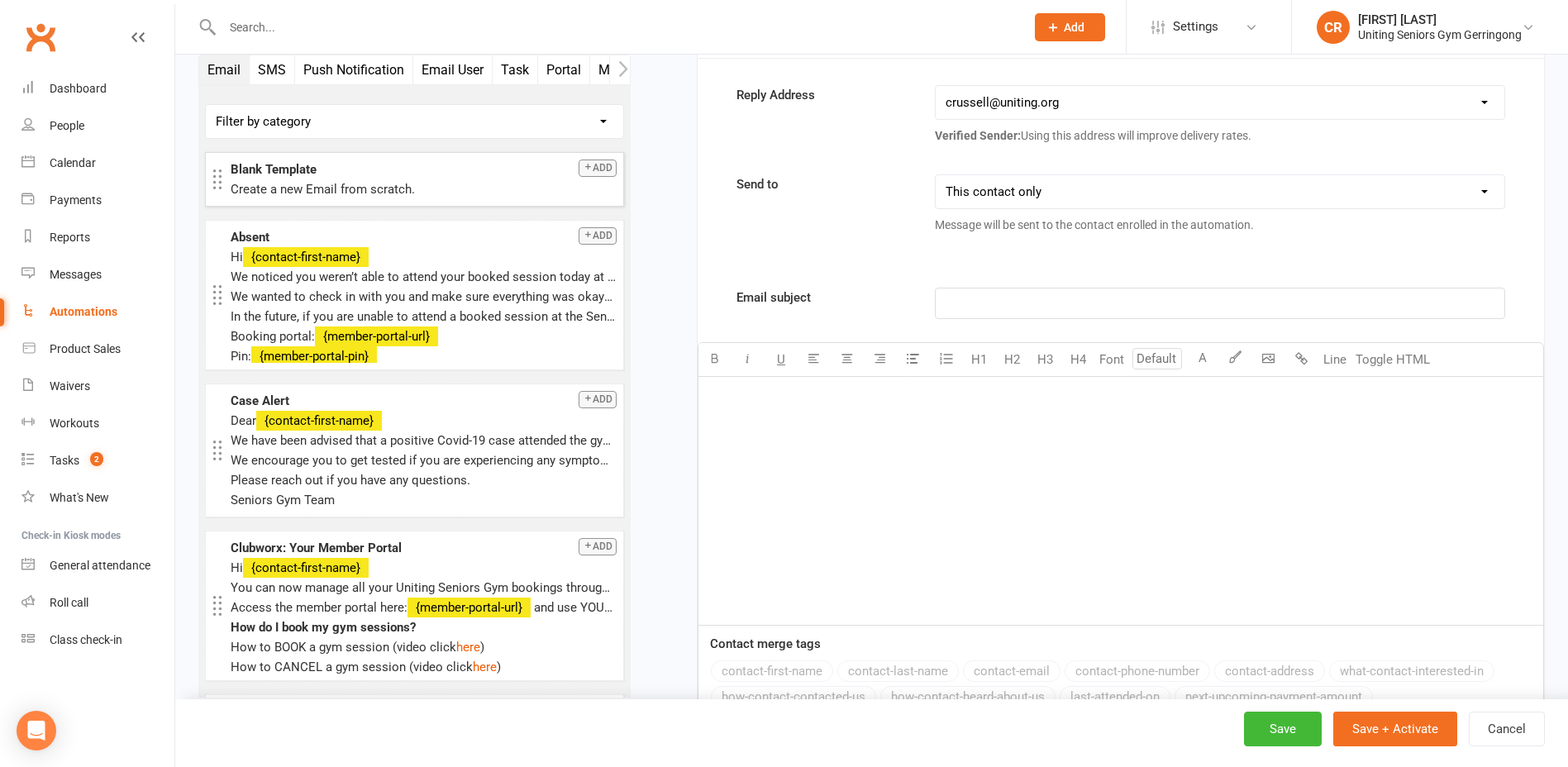 click on "hello@clubworx.com jhopkins@uniting.org ewilliams@uniting.org ibarratt@uniting.org crussell@uniting.org gerringongseniorsgym@uniting.org seniorsgym@uniting.org hchan@uniting.org dhahn@uniting.org mhinds@uniting.org lgrant@uniting.org archived_payor_gym_6478_1683275438@example.com dmascaro@uniting.org vgaynor@uniting.org dcohen@uniting.org mfoord@uniting.org acarolan@uniting.org dlui@uniting.org" at bounding box center (1220, 102) 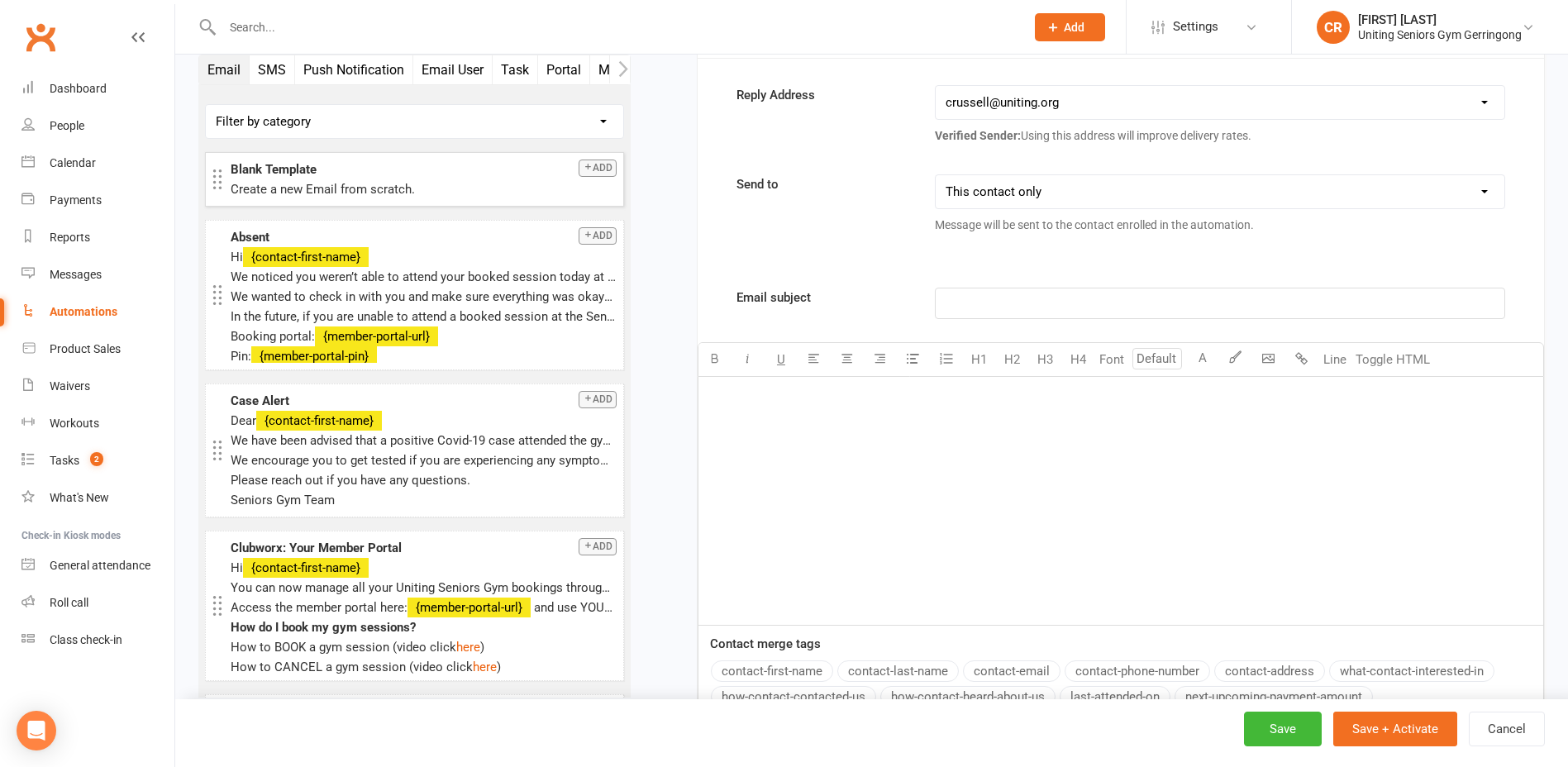 drag, startPoint x: 1067, startPoint y: 143, endPoint x: 1066, endPoint y: 152, distance: 9.055385 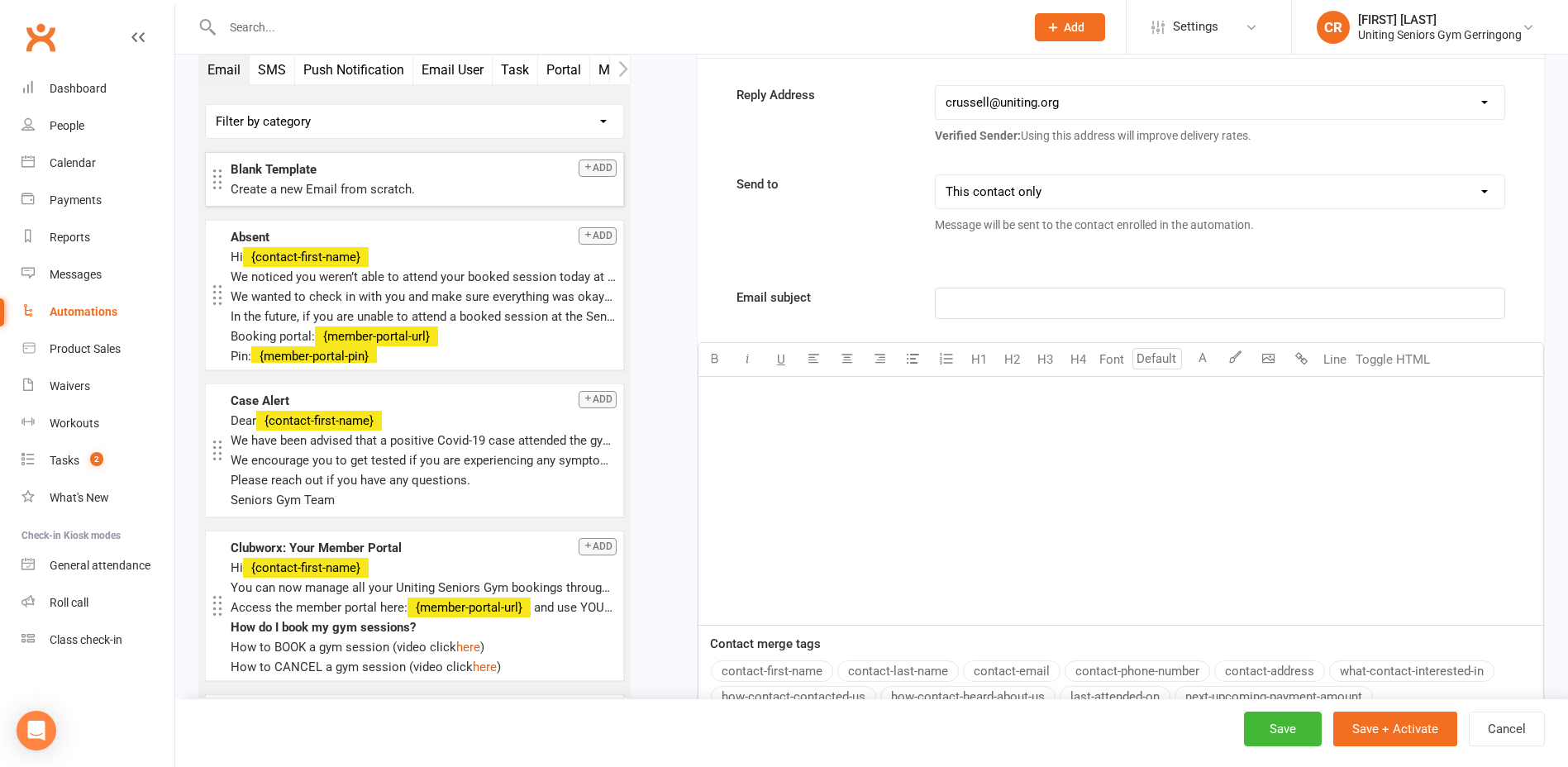 click on "This contact only Recipients that accept messages sent from automations Recipients that accept messages sent from automations (or: send to contact if no other recipients available) Message will be sent to the contact enrolled in the automation." at bounding box center (1220, 207) 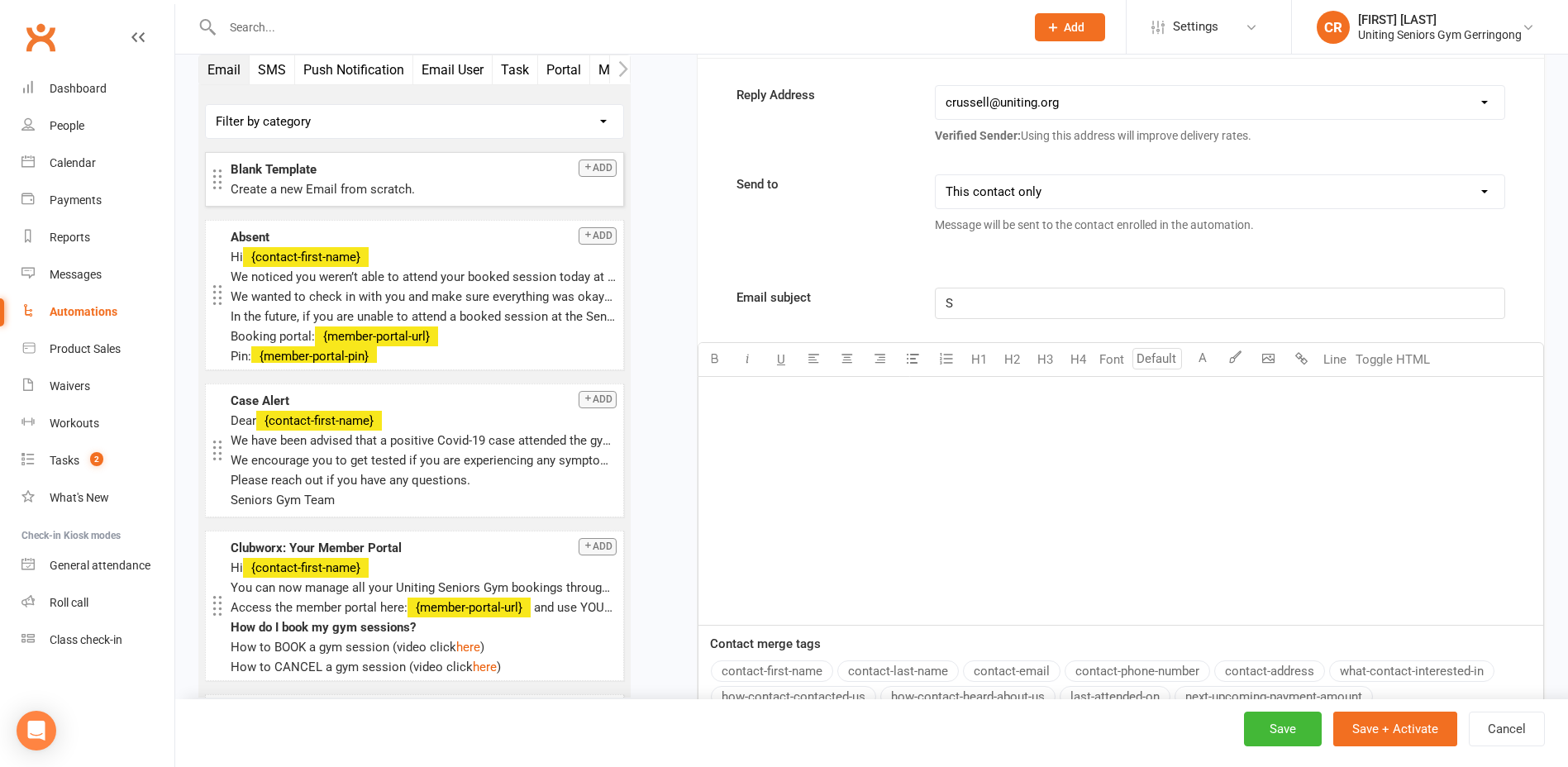 type 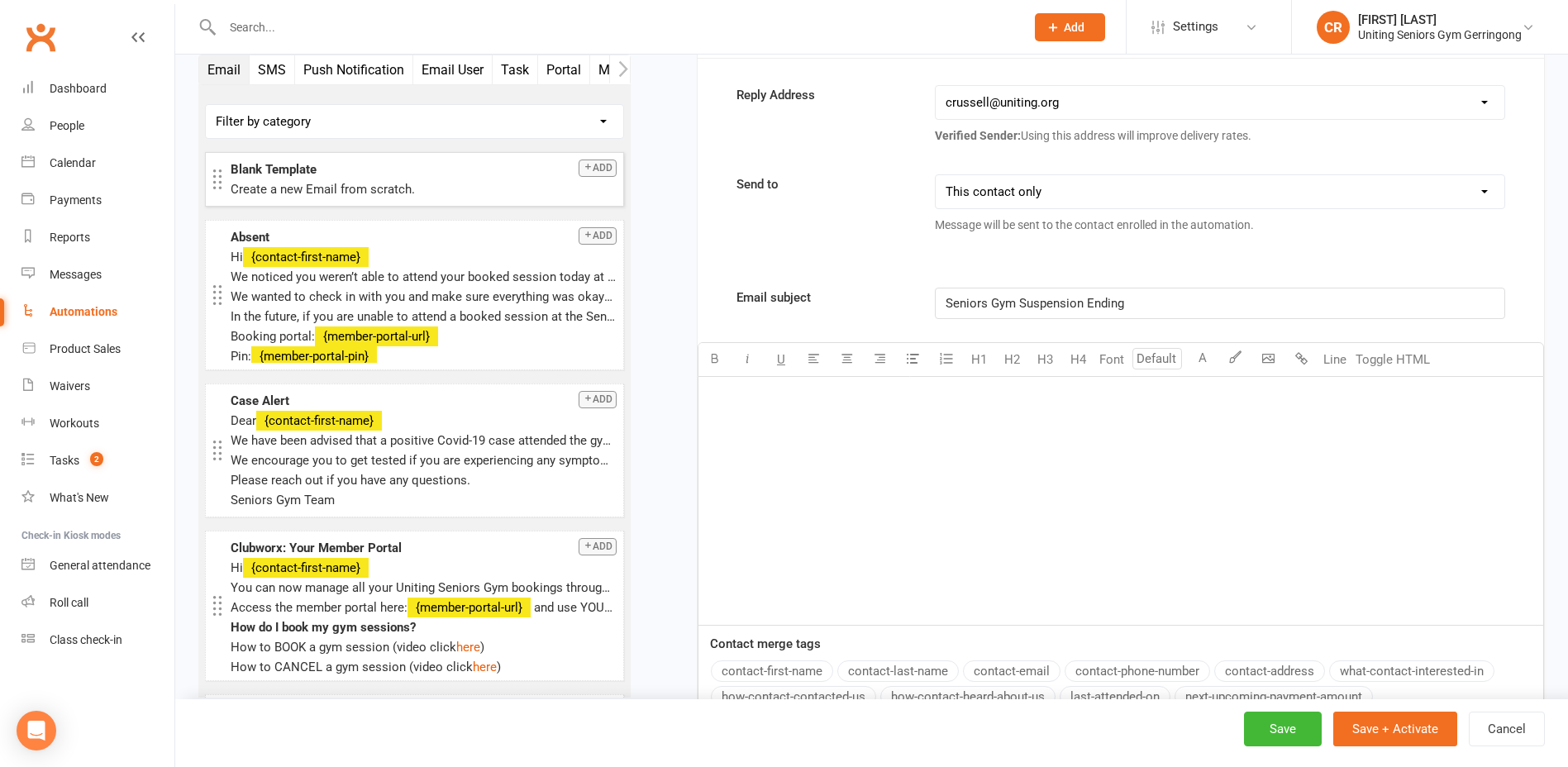 click on "﻿" at bounding box center [1121, 398] 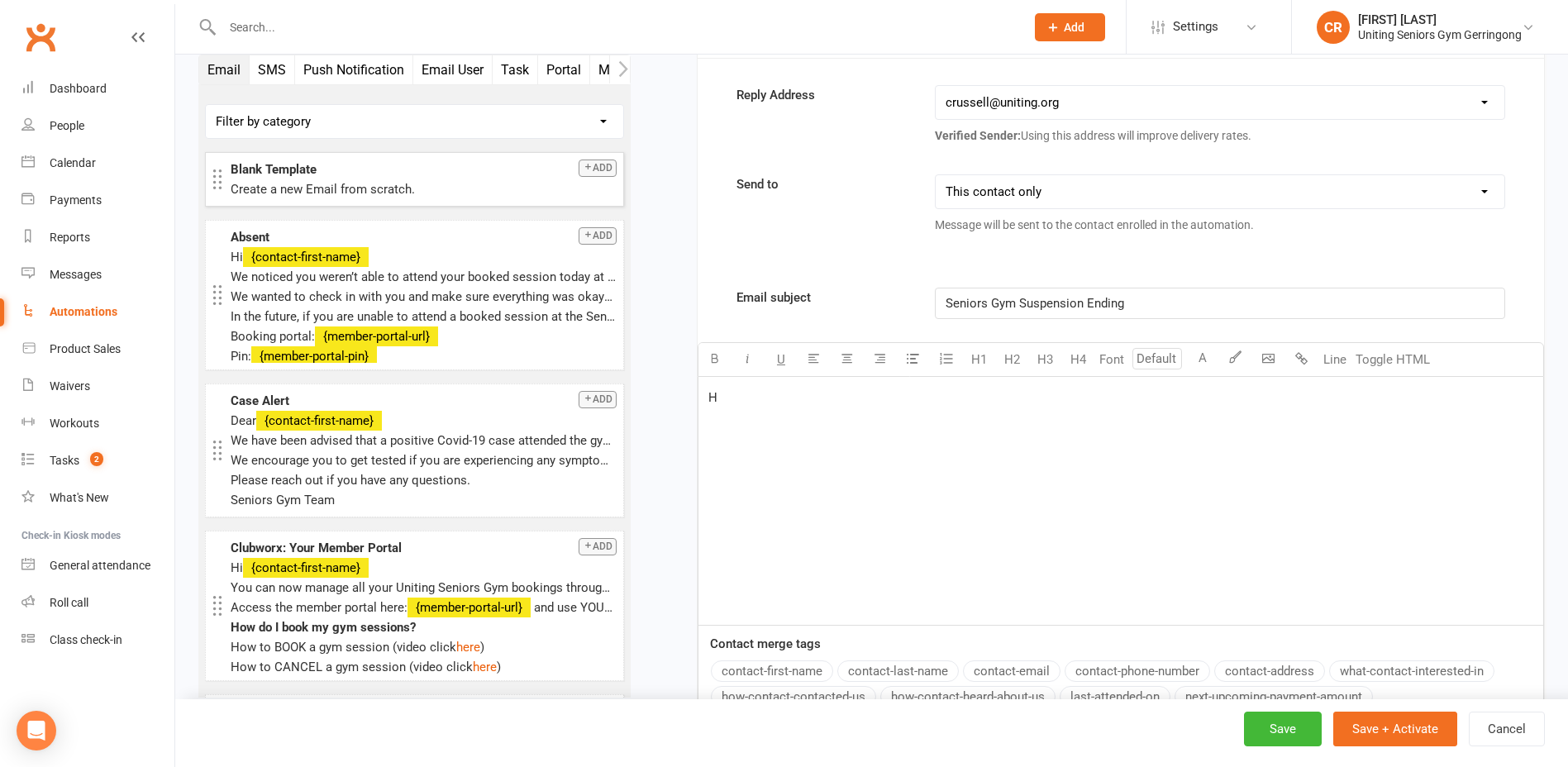 type 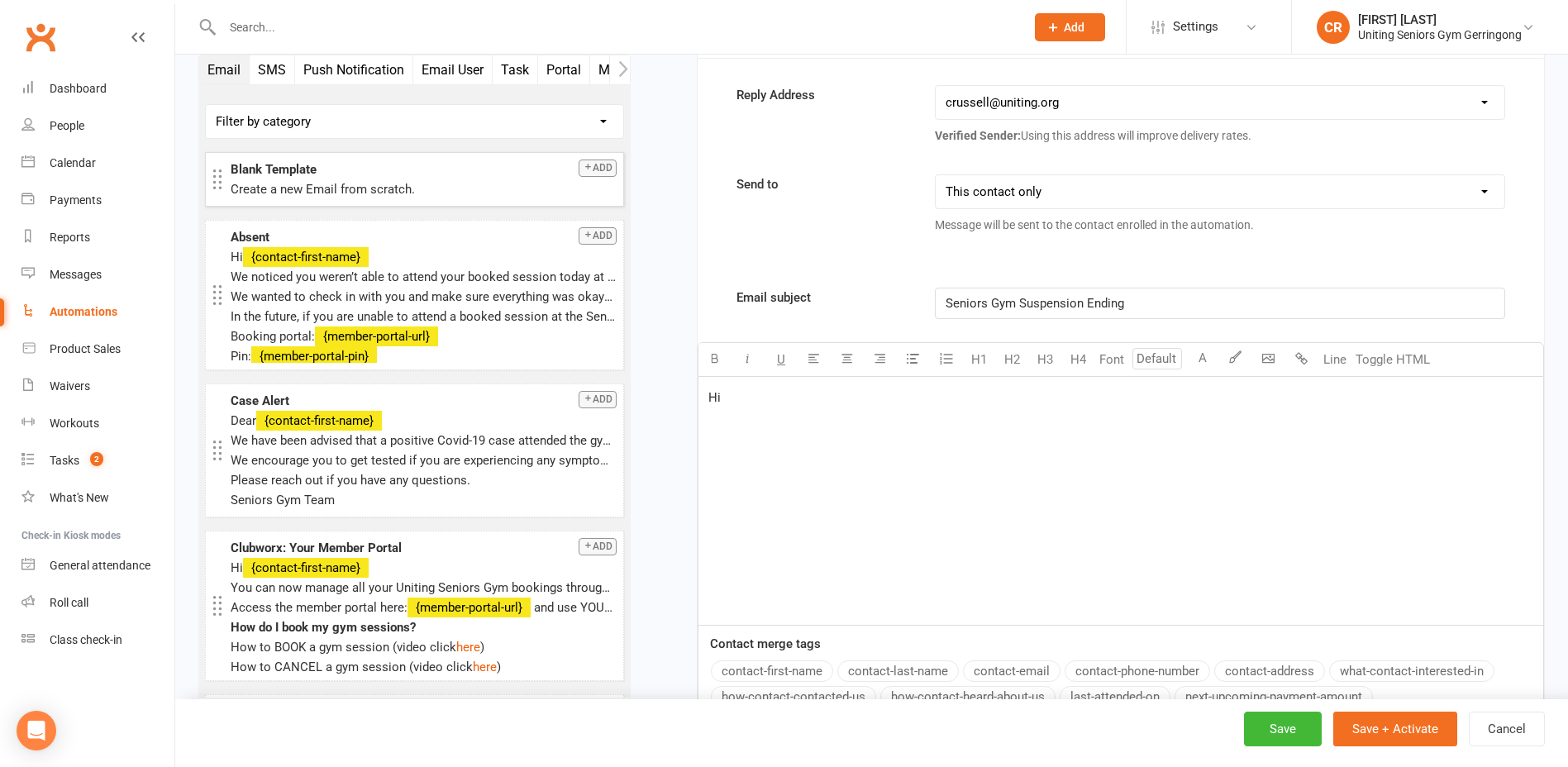 click on "contact-first-name" at bounding box center (772, 671) 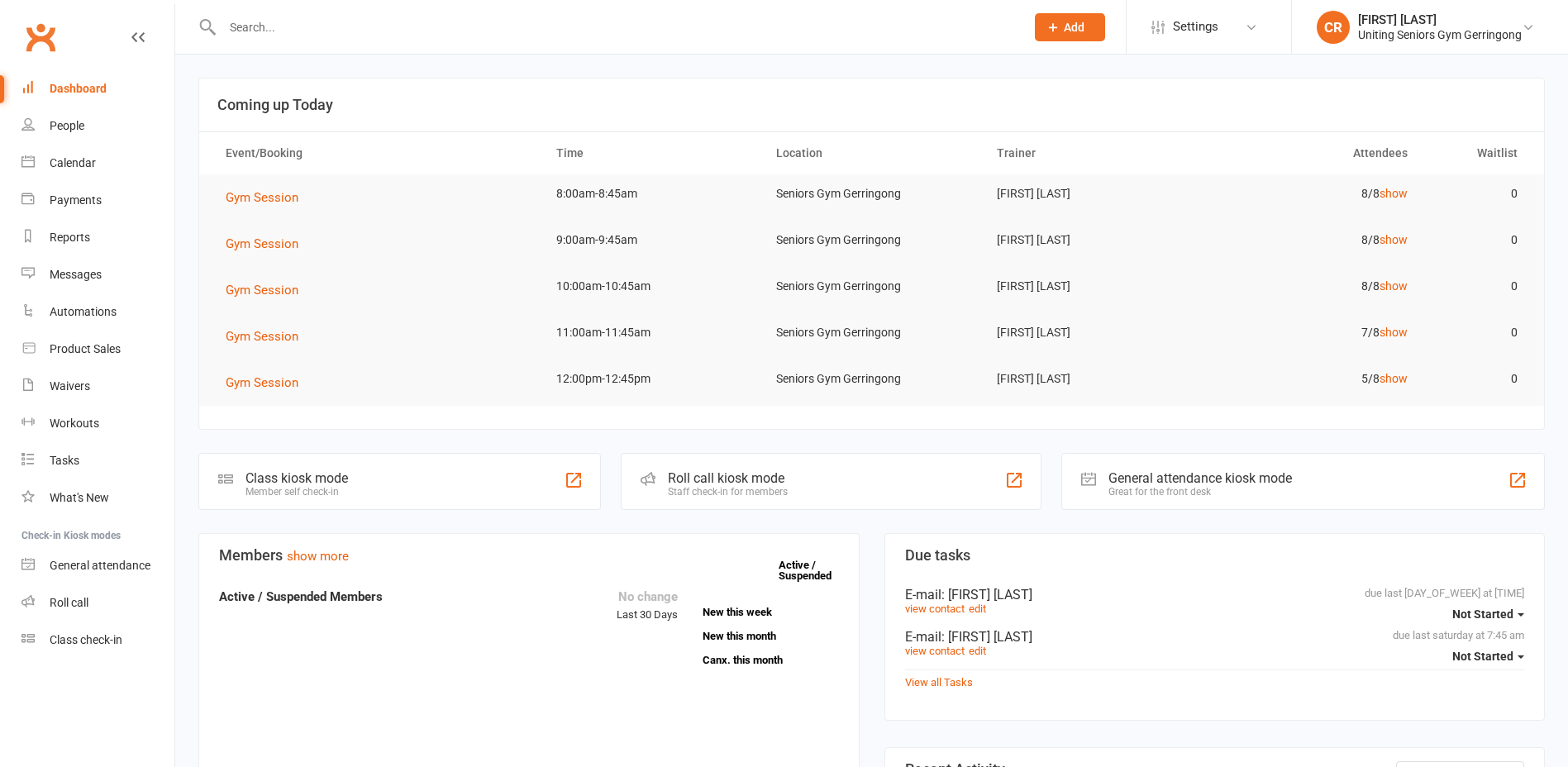scroll, scrollTop: 0, scrollLeft: 0, axis: both 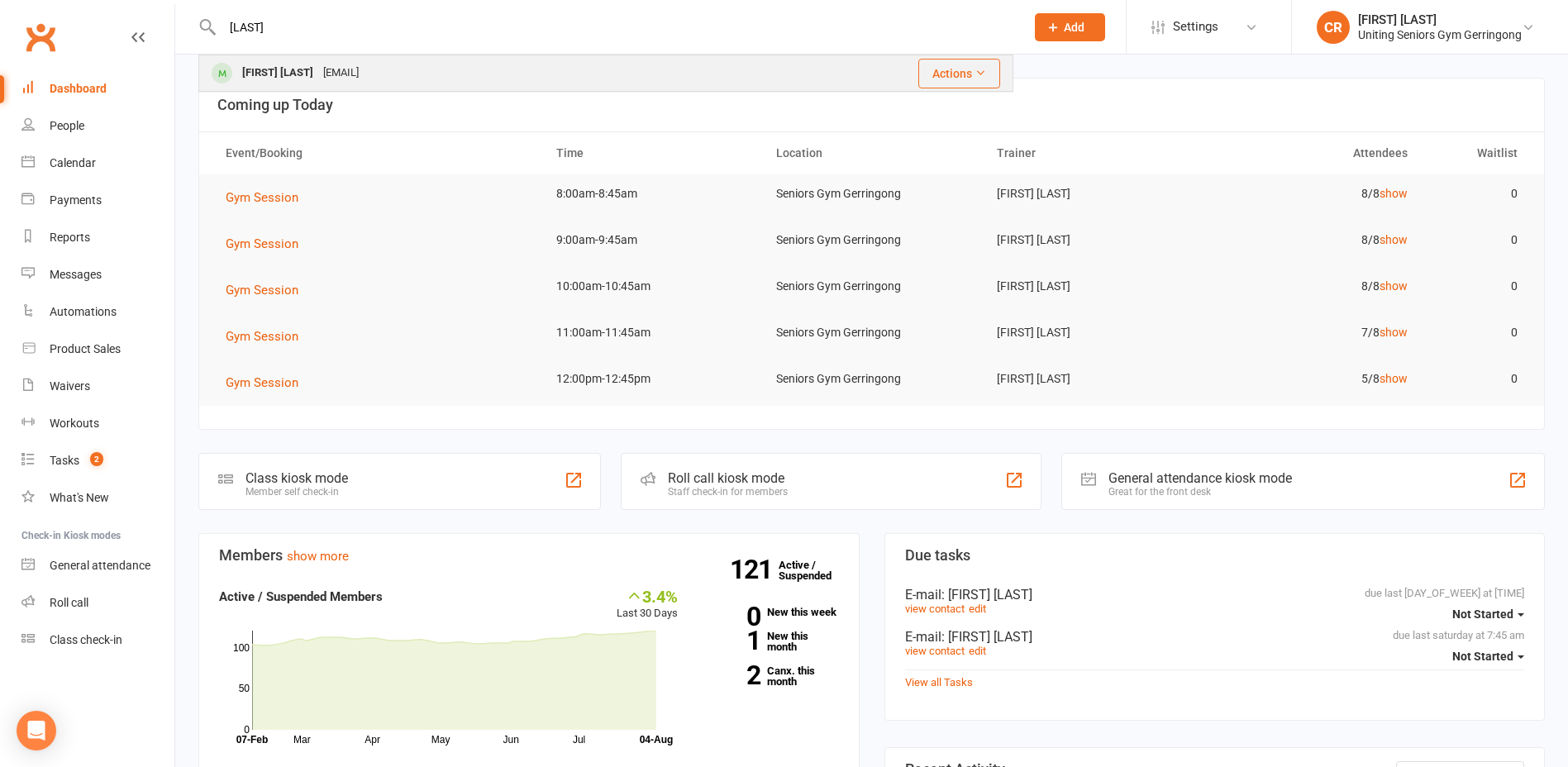 type on "tibbi" 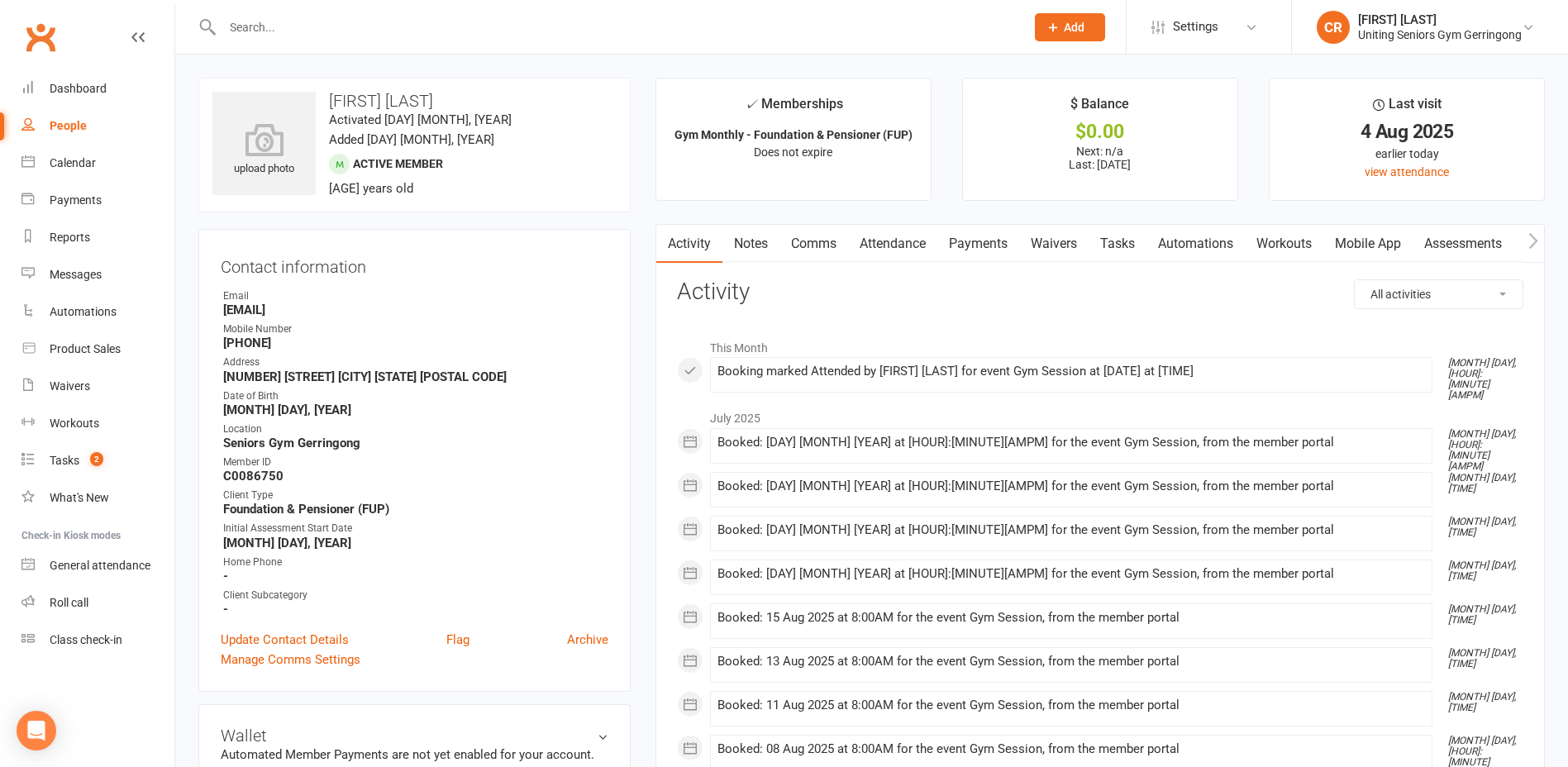 click on "Mobile App" at bounding box center [1368, 244] 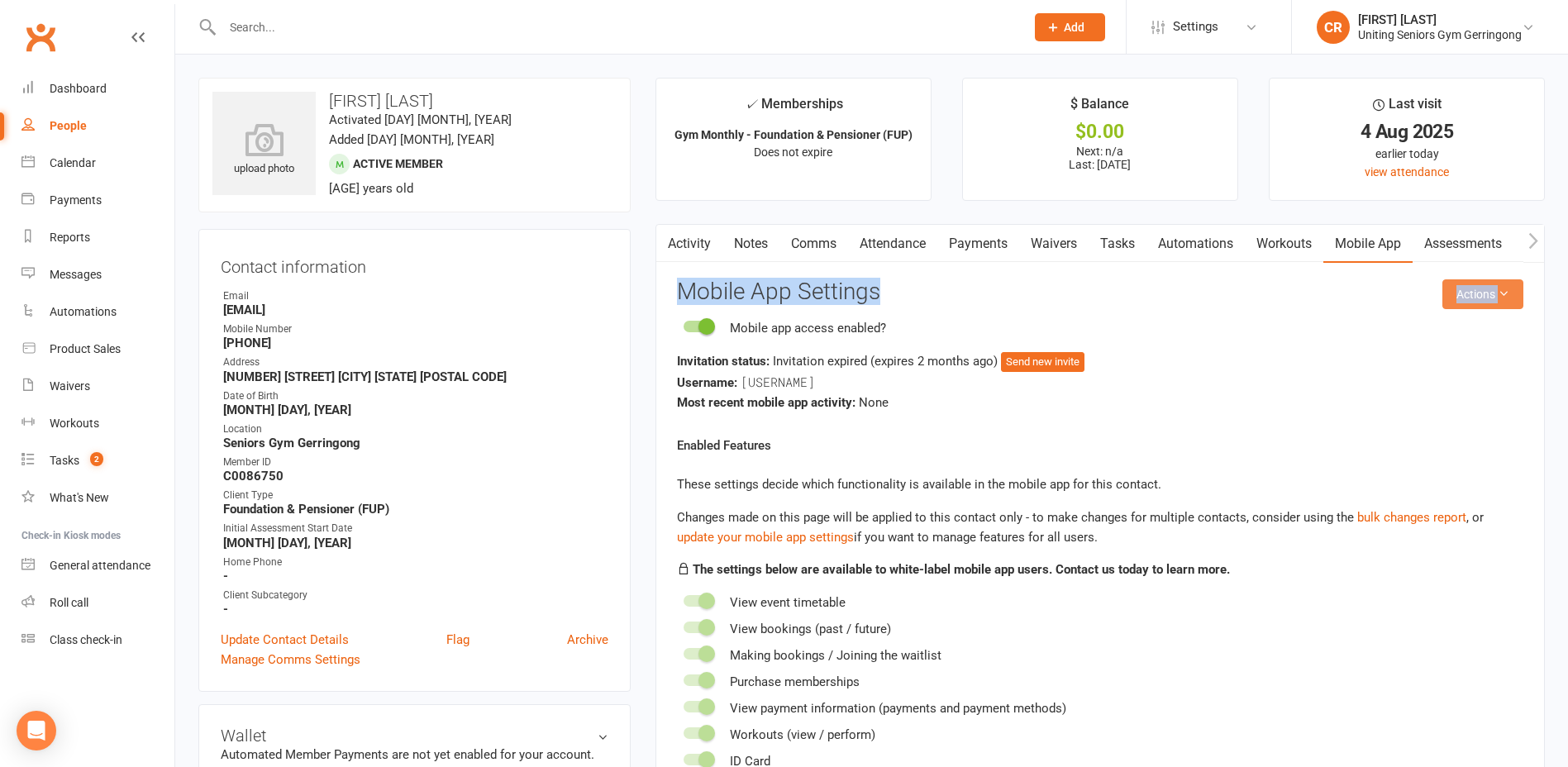 click on "Activity Notes Comms Attendance Payments Waivers Tasks Automations Workouts Mobile App Assessments Credit balance
Actions   Mobile App Settings Mobile app access enabled? Invitation status:   Invitation expired   (expires   2 months ago )   Send new invite     Username:   ltibbitts63   Most recent mobile app activity:   None Enabled Features These settings decide which functionality is available in the mobile app for this contact. Changes made on this page will be applied to this contact only - to make changes for multiple contacts, consider using the   bulk changes report , or   update your mobile app settings  if you want to manage features for all users.   The settings below are available to white-label mobile app users. Contact us today to learn more. View event timetable View bookings (past / future) Making bookings / Joining the waitlist Purchase memberships View payment information (payments and payment methods) Workouts (view / perform) ID Card" at bounding box center (1100, 522) 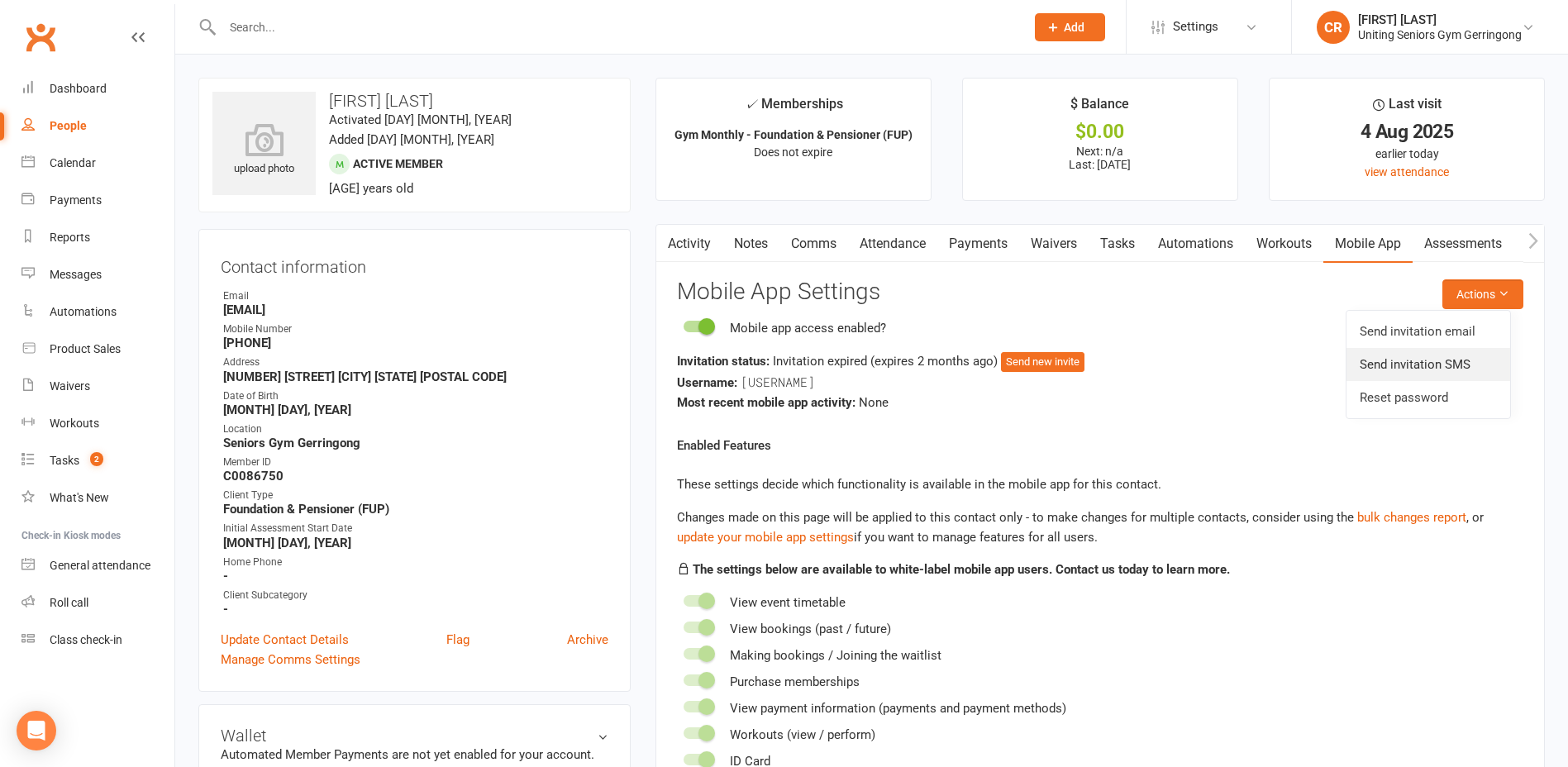 click on "Send invitation SMS" at bounding box center [1428, 364] 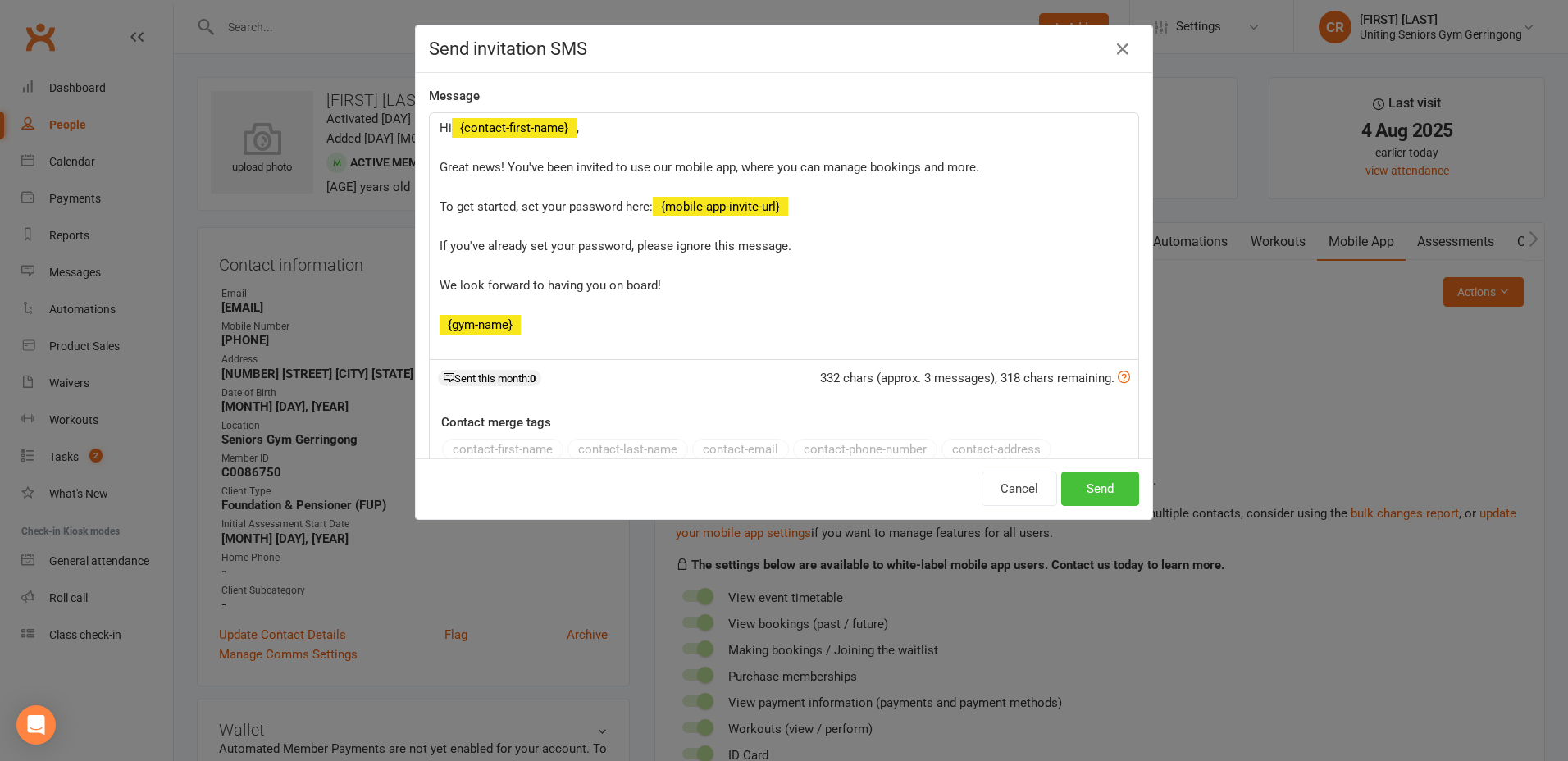 click on "Send" at bounding box center (1100, 489) 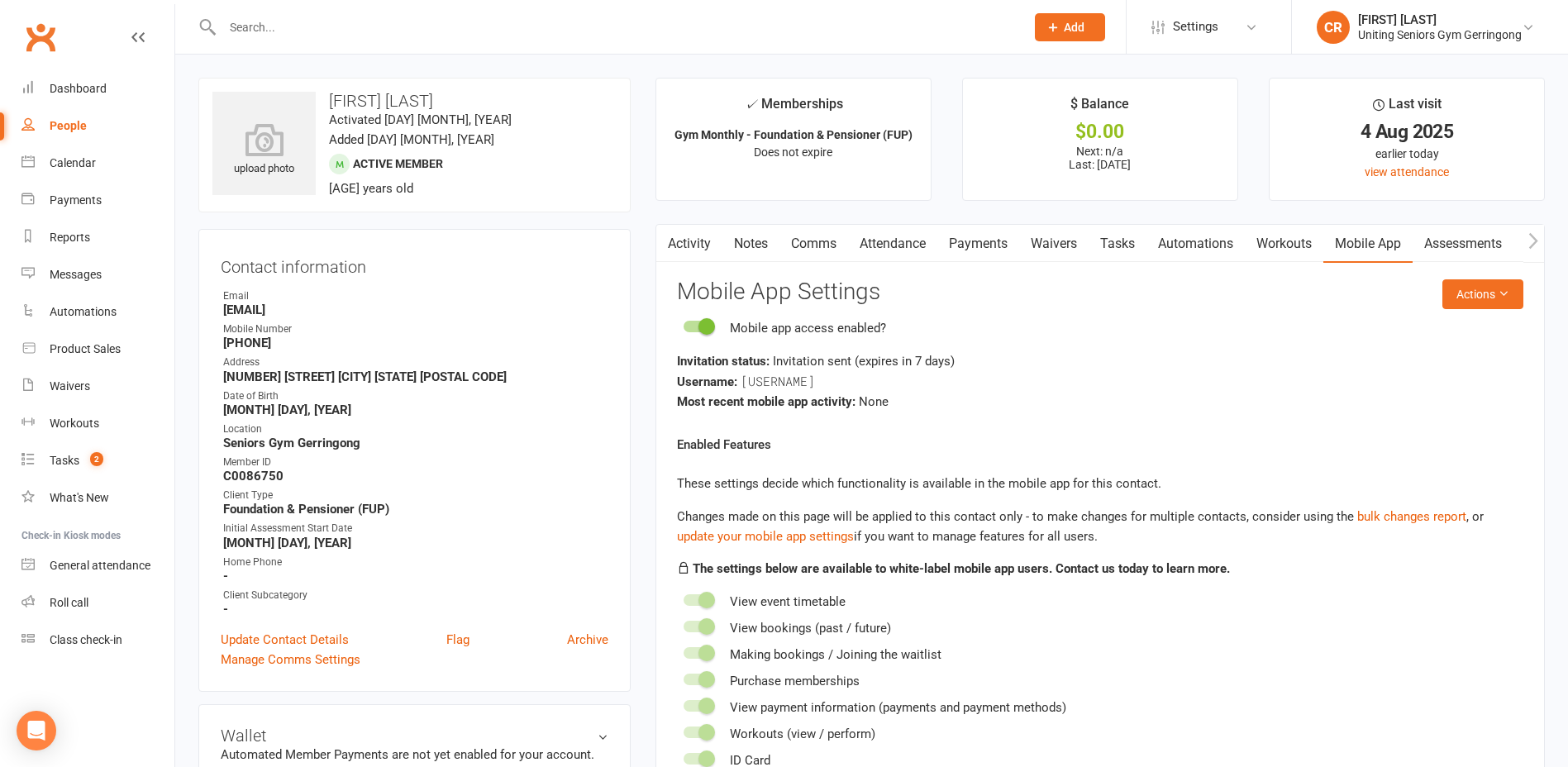 click at bounding box center (666, 243) 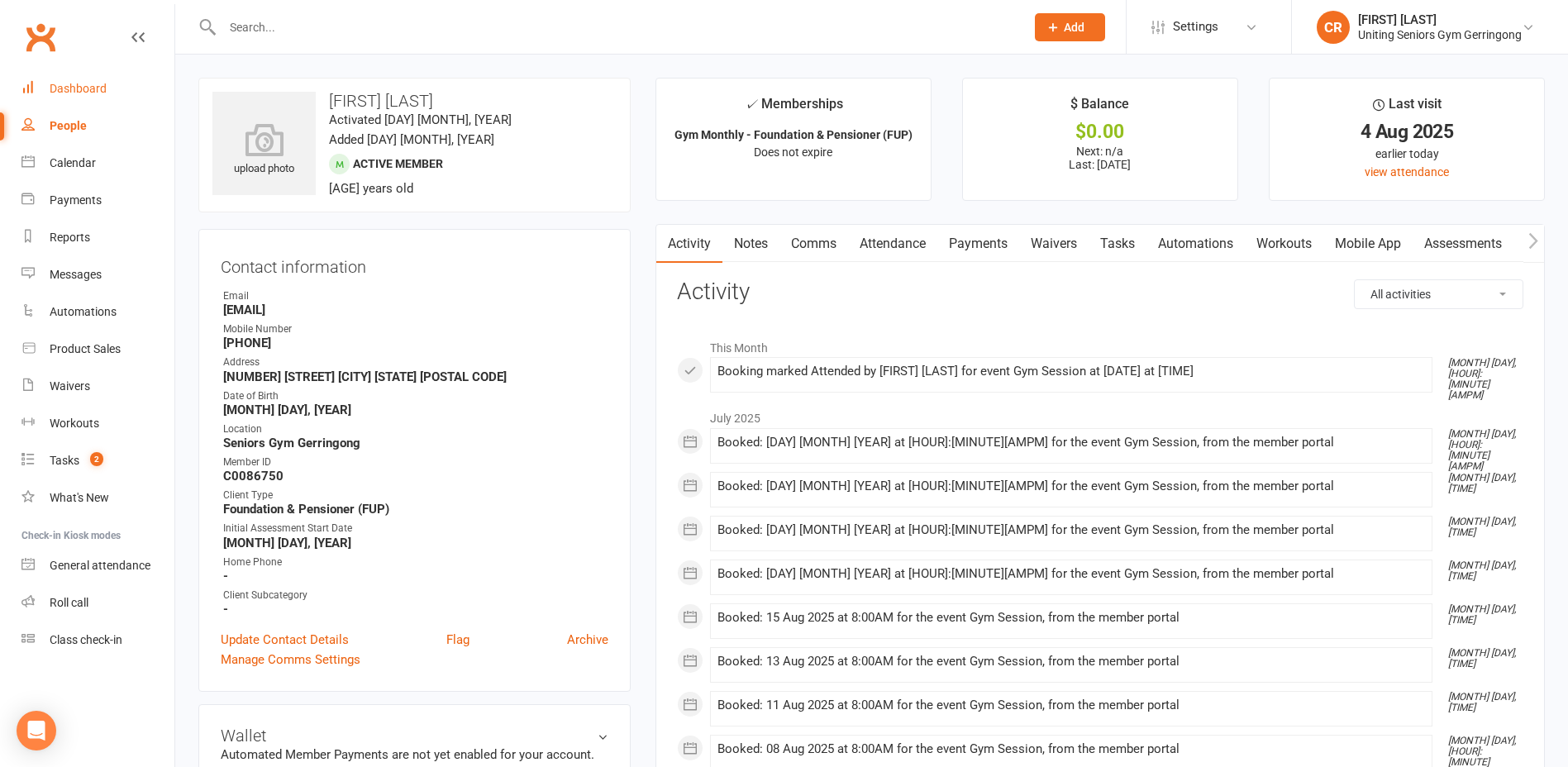 click on "Dashboard" at bounding box center [98, 88] 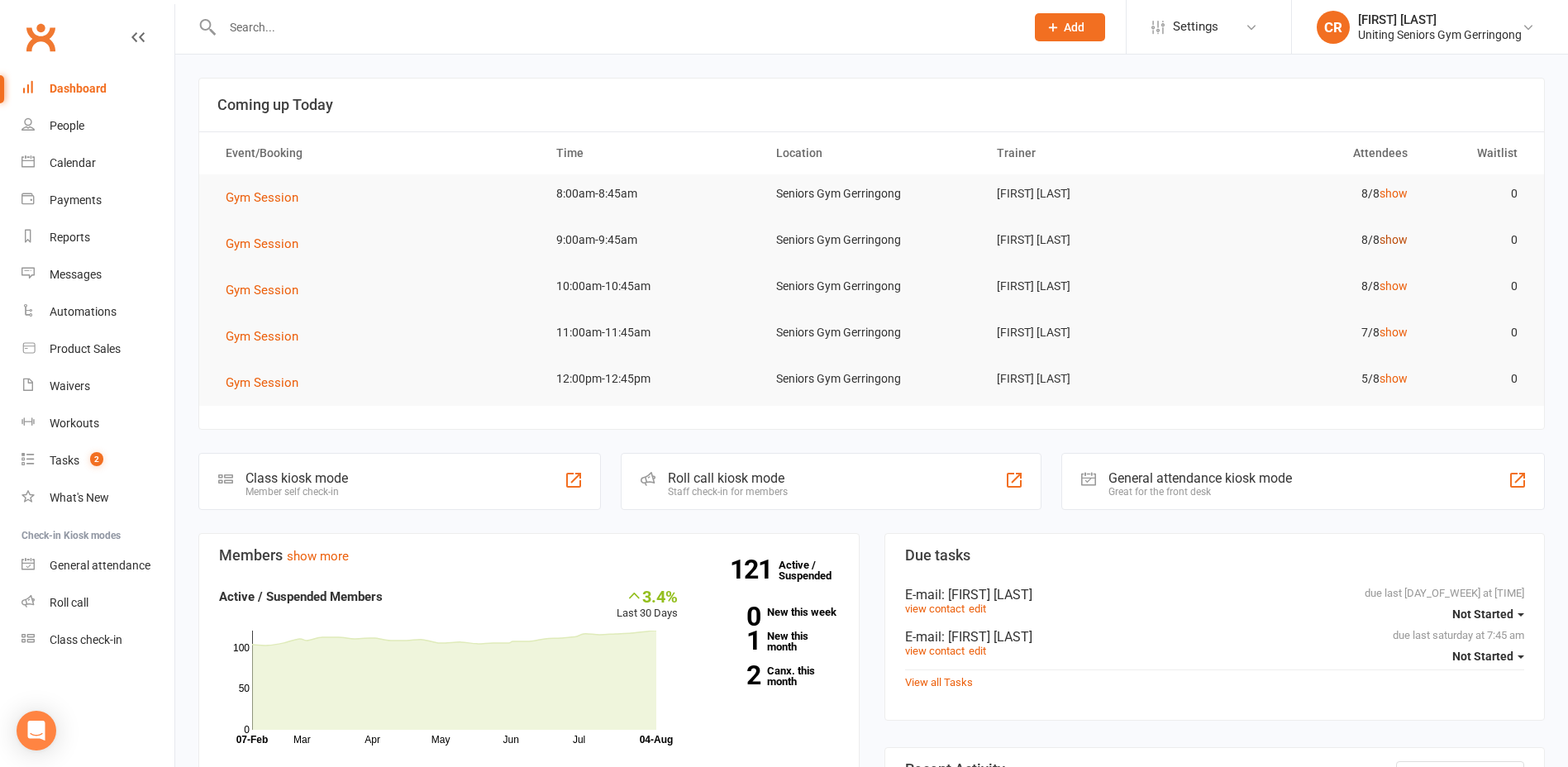 click on "show" at bounding box center [1394, 240] 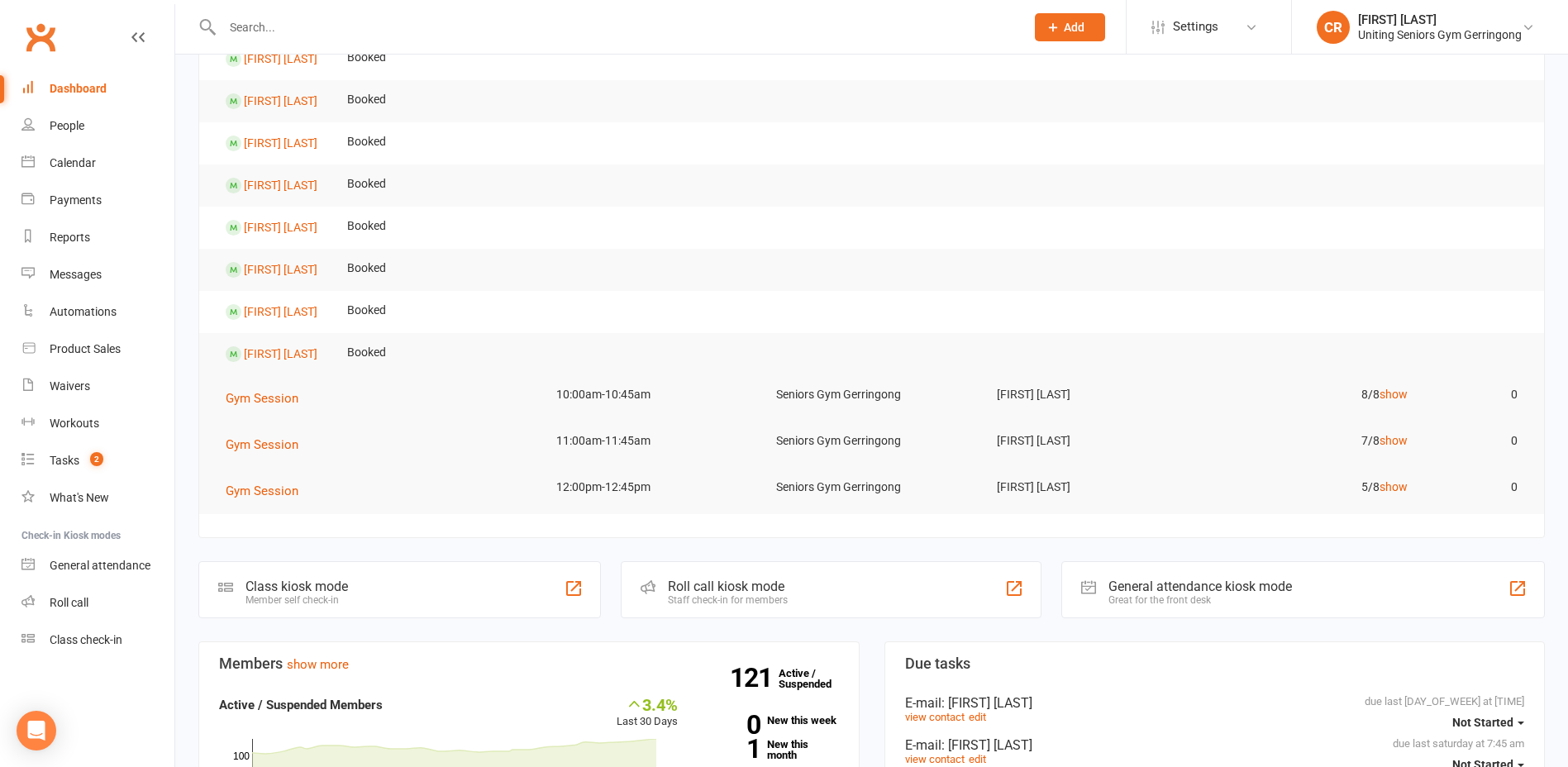 scroll, scrollTop: 248, scrollLeft: 0, axis: vertical 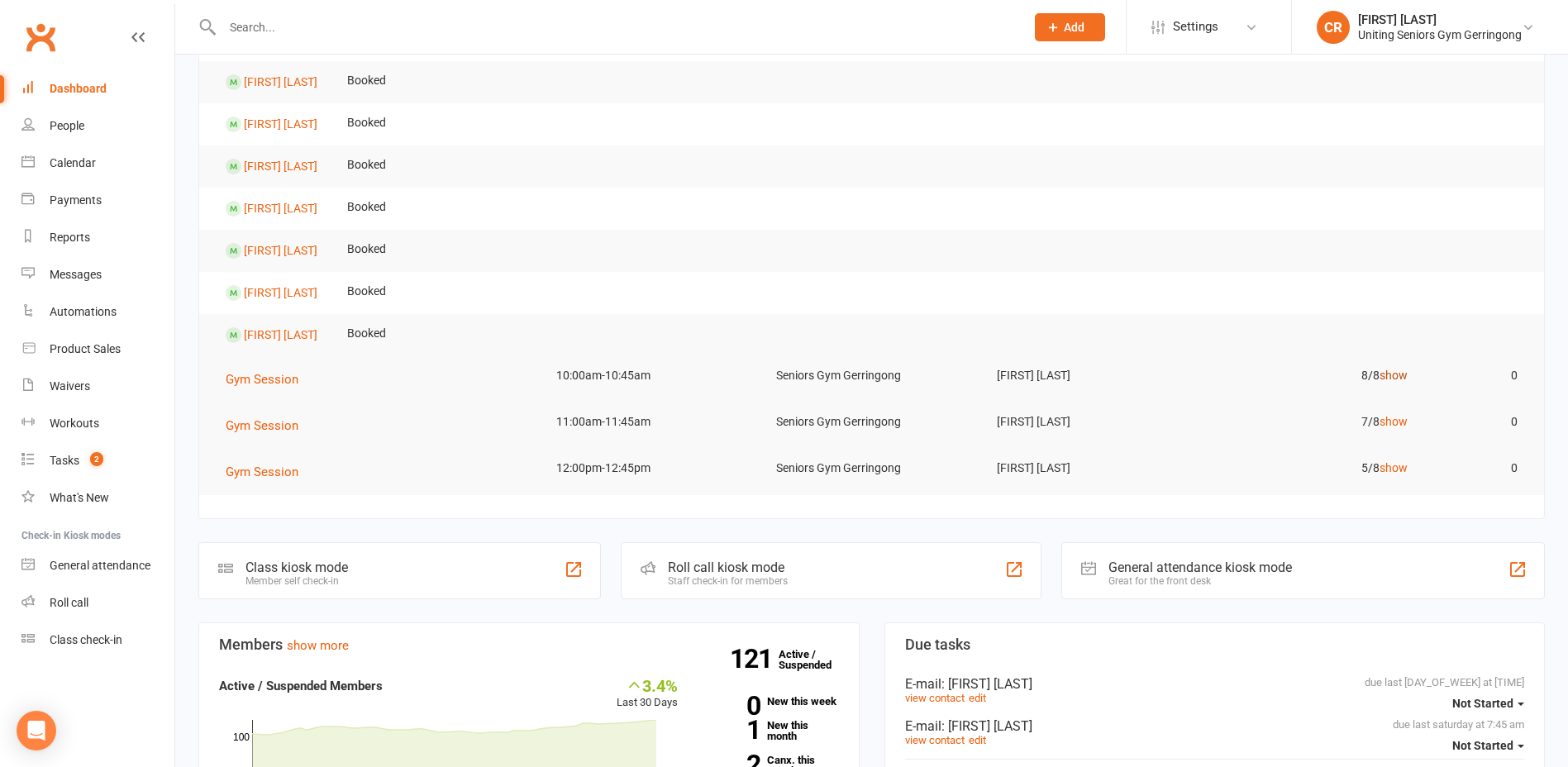 click on "8/8  show" at bounding box center [1312, 375] 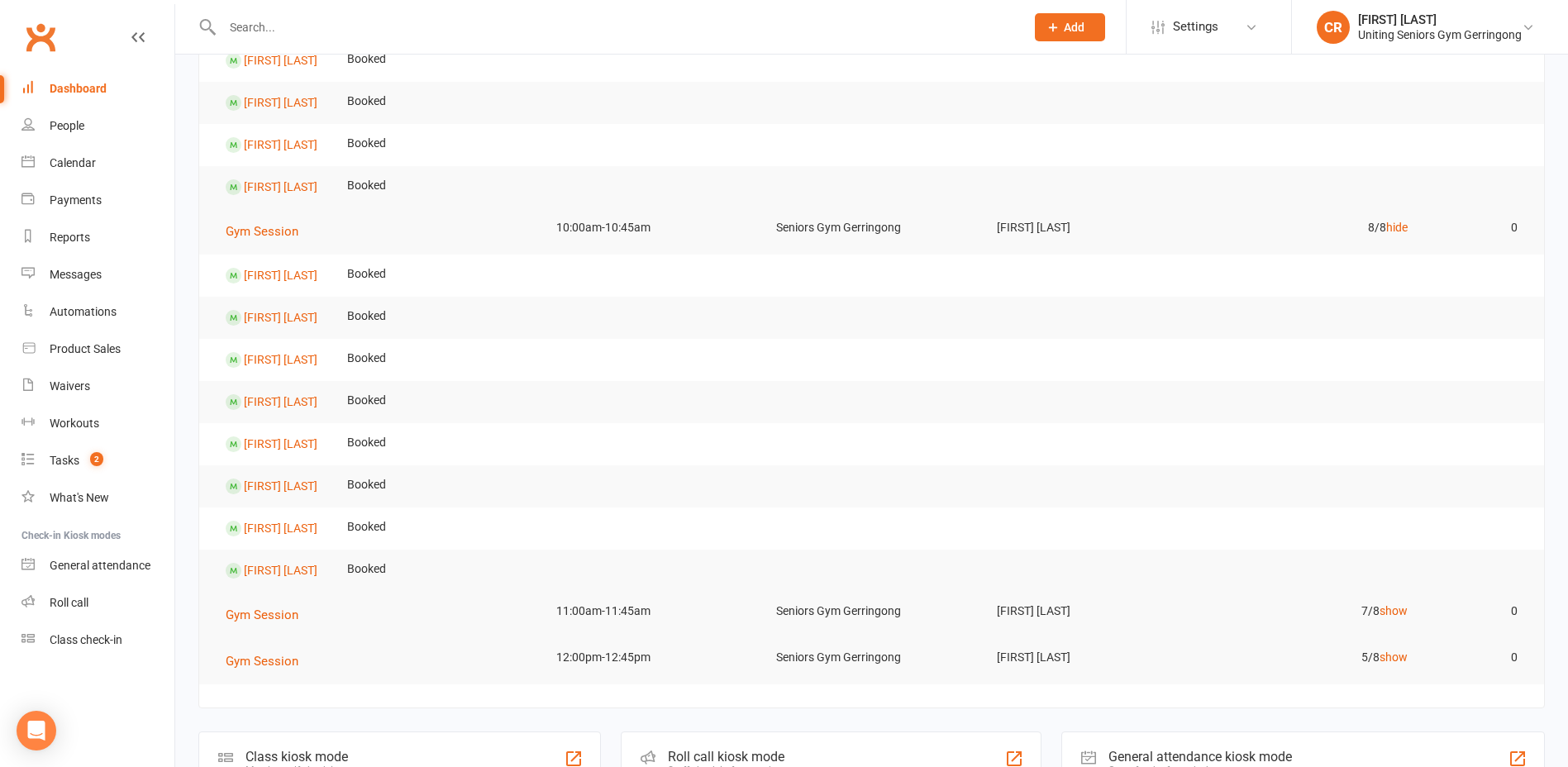 scroll, scrollTop: 413, scrollLeft: 0, axis: vertical 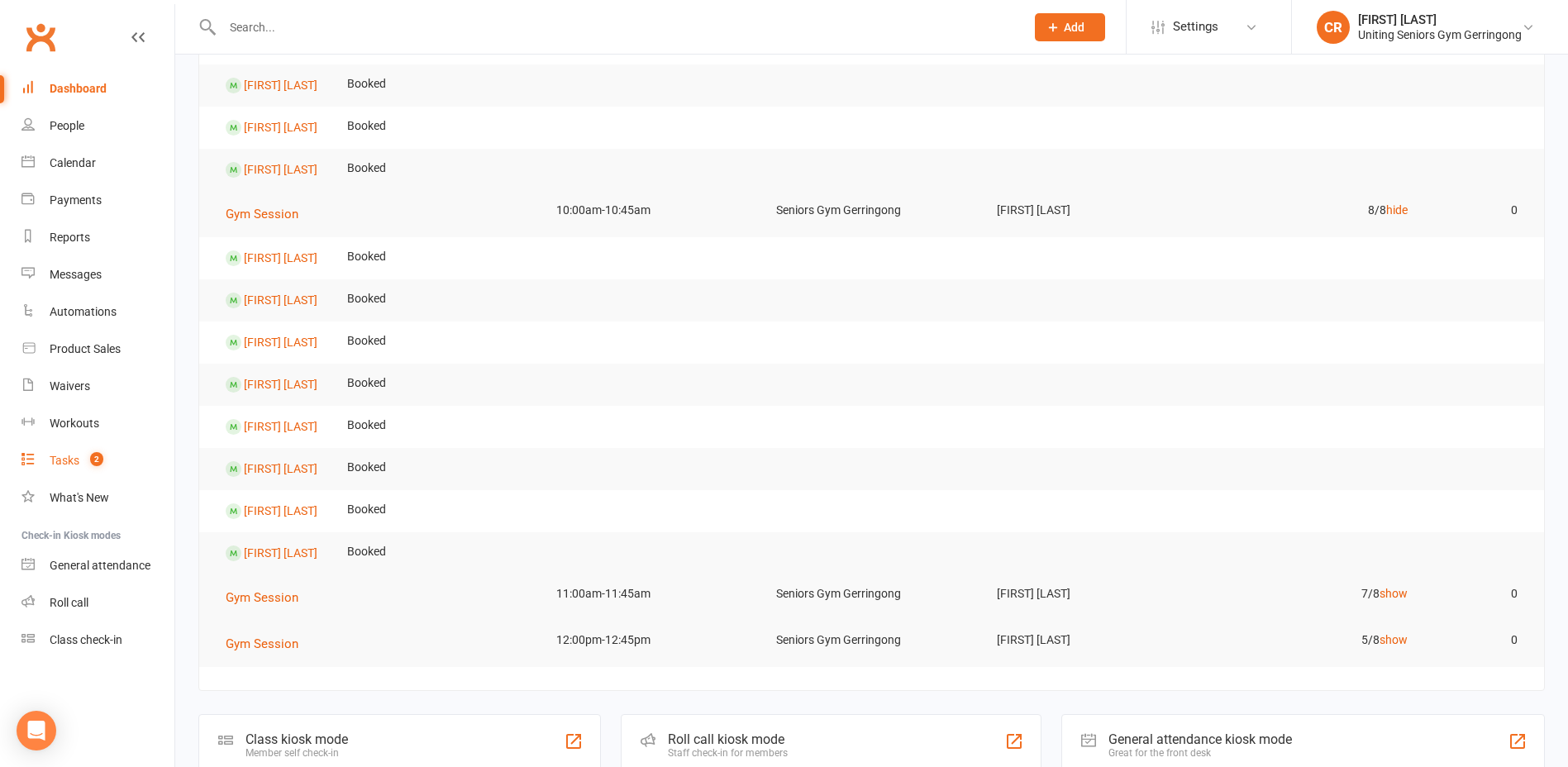 click on "2" at bounding box center [97, 459] 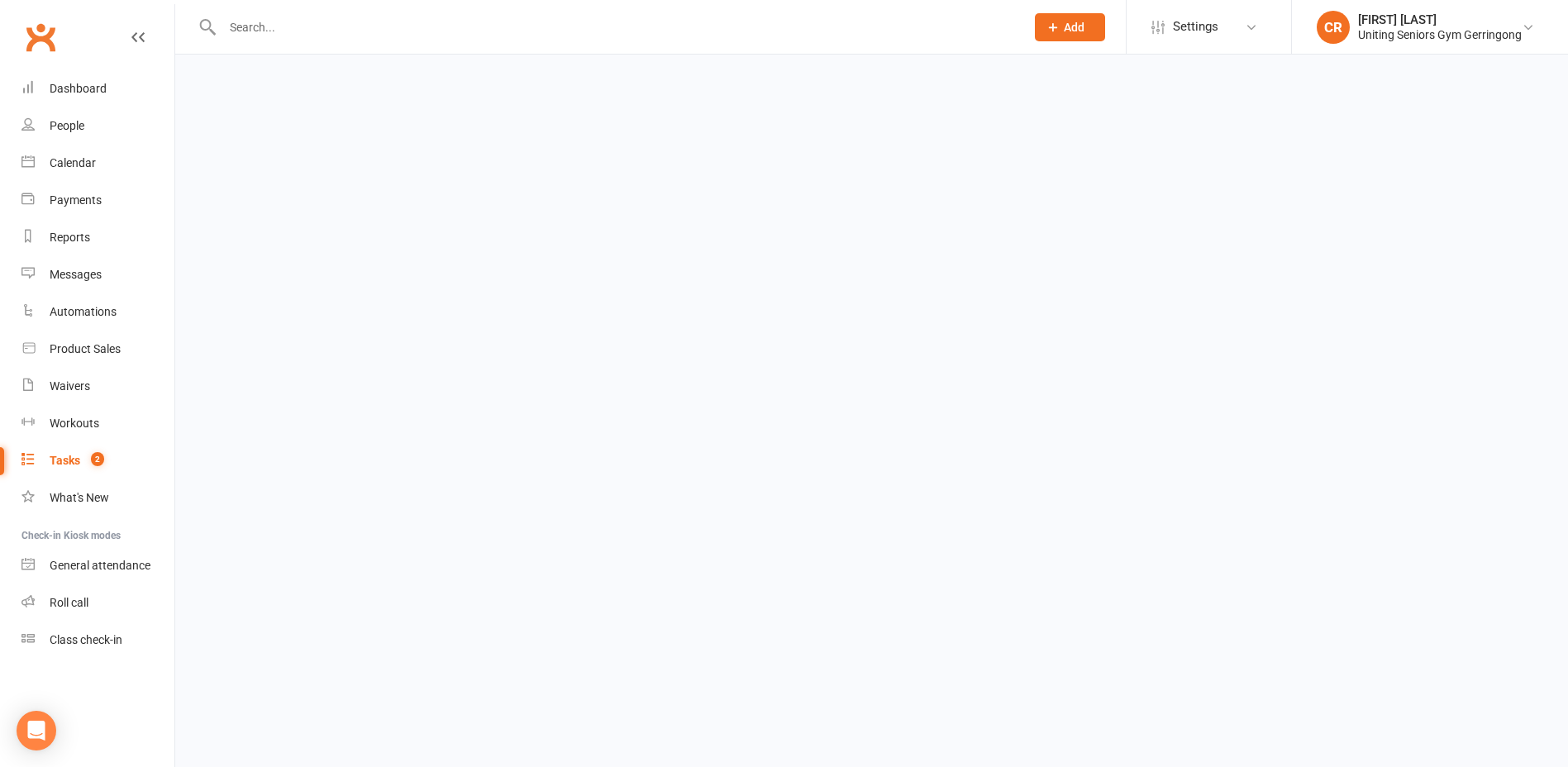 scroll, scrollTop: 0, scrollLeft: 0, axis: both 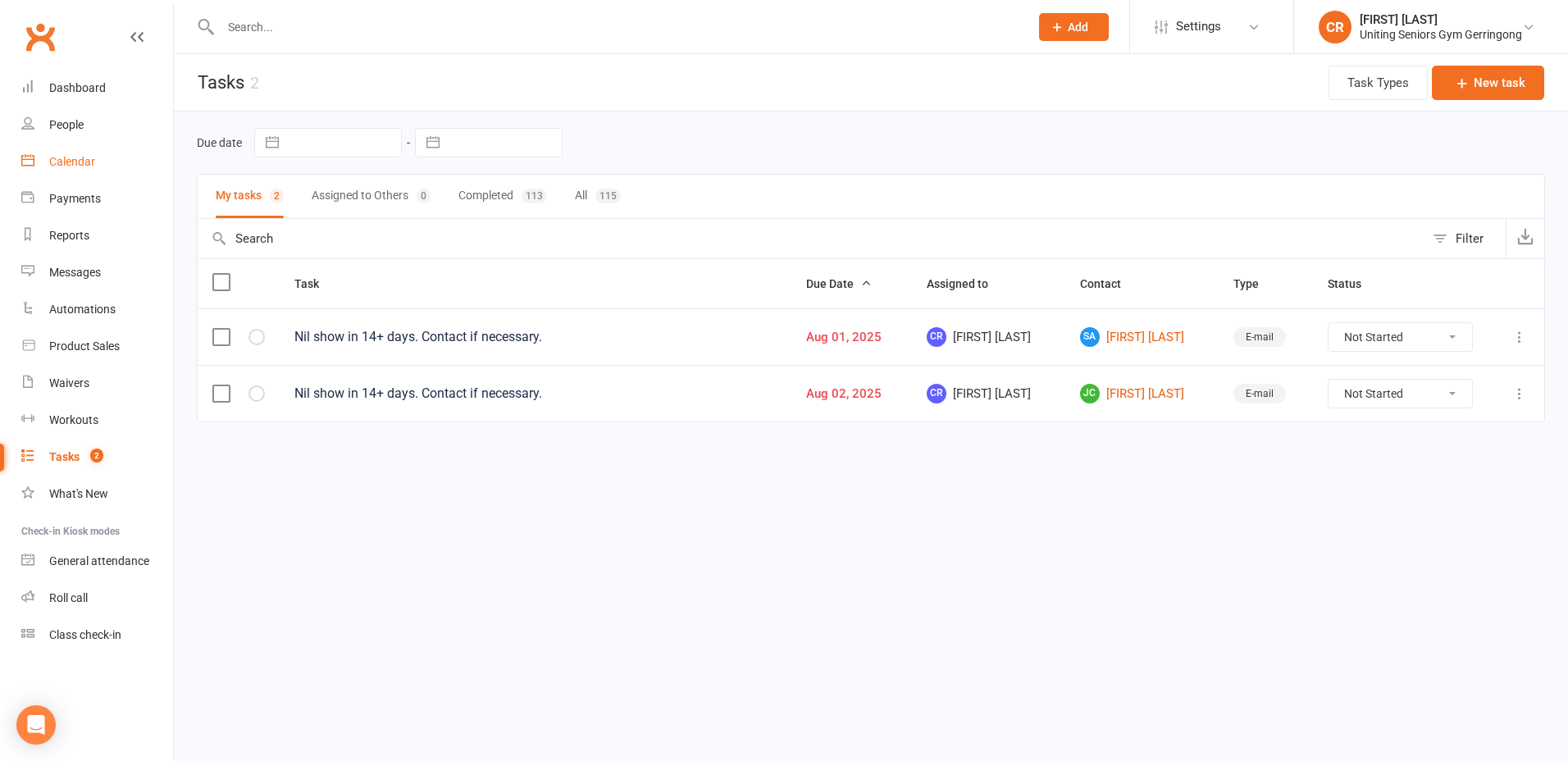 click on "Calendar" at bounding box center [72, 162] 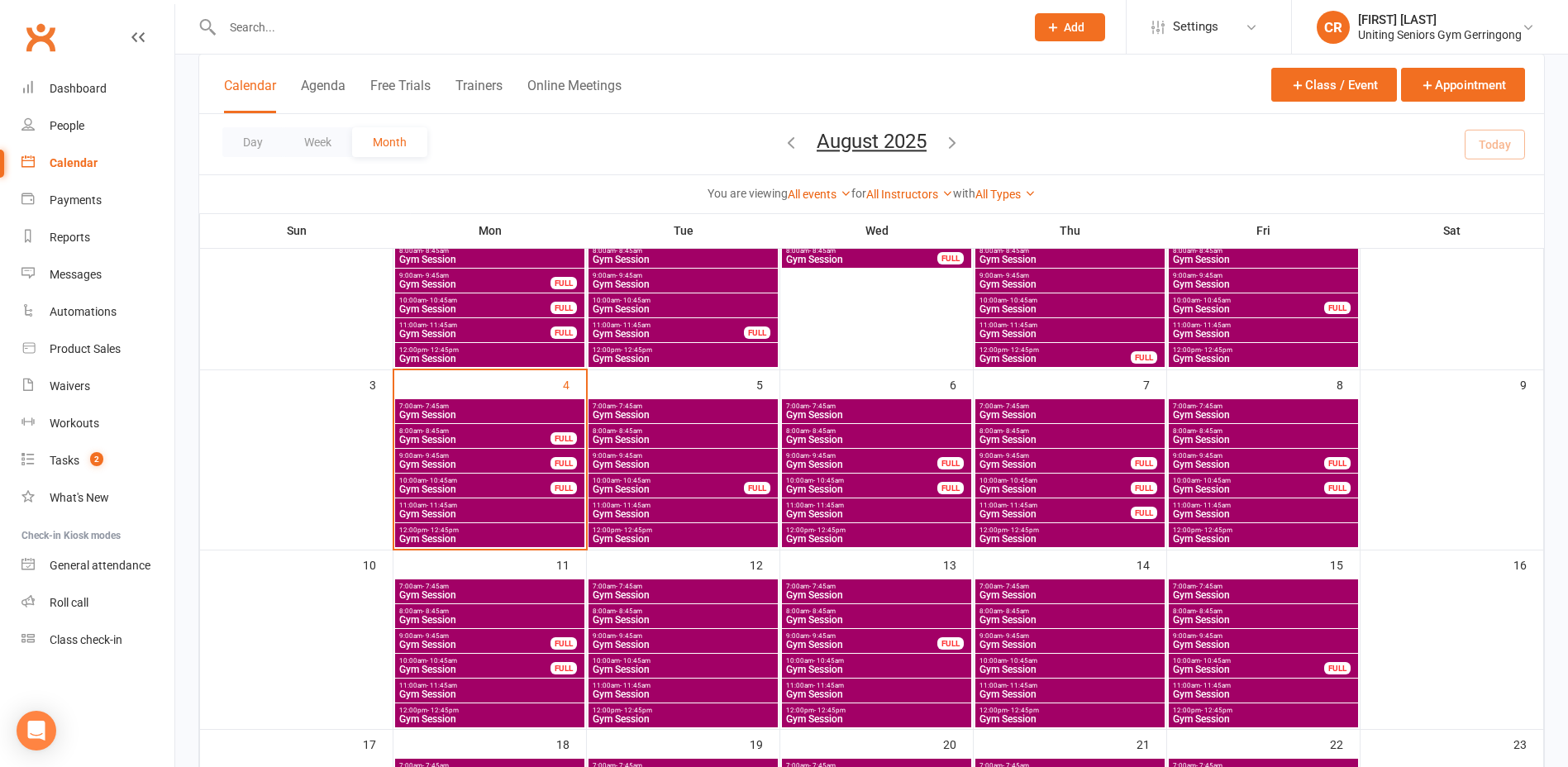 scroll, scrollTop: 165, scrollLeft: 0, axis: vertical 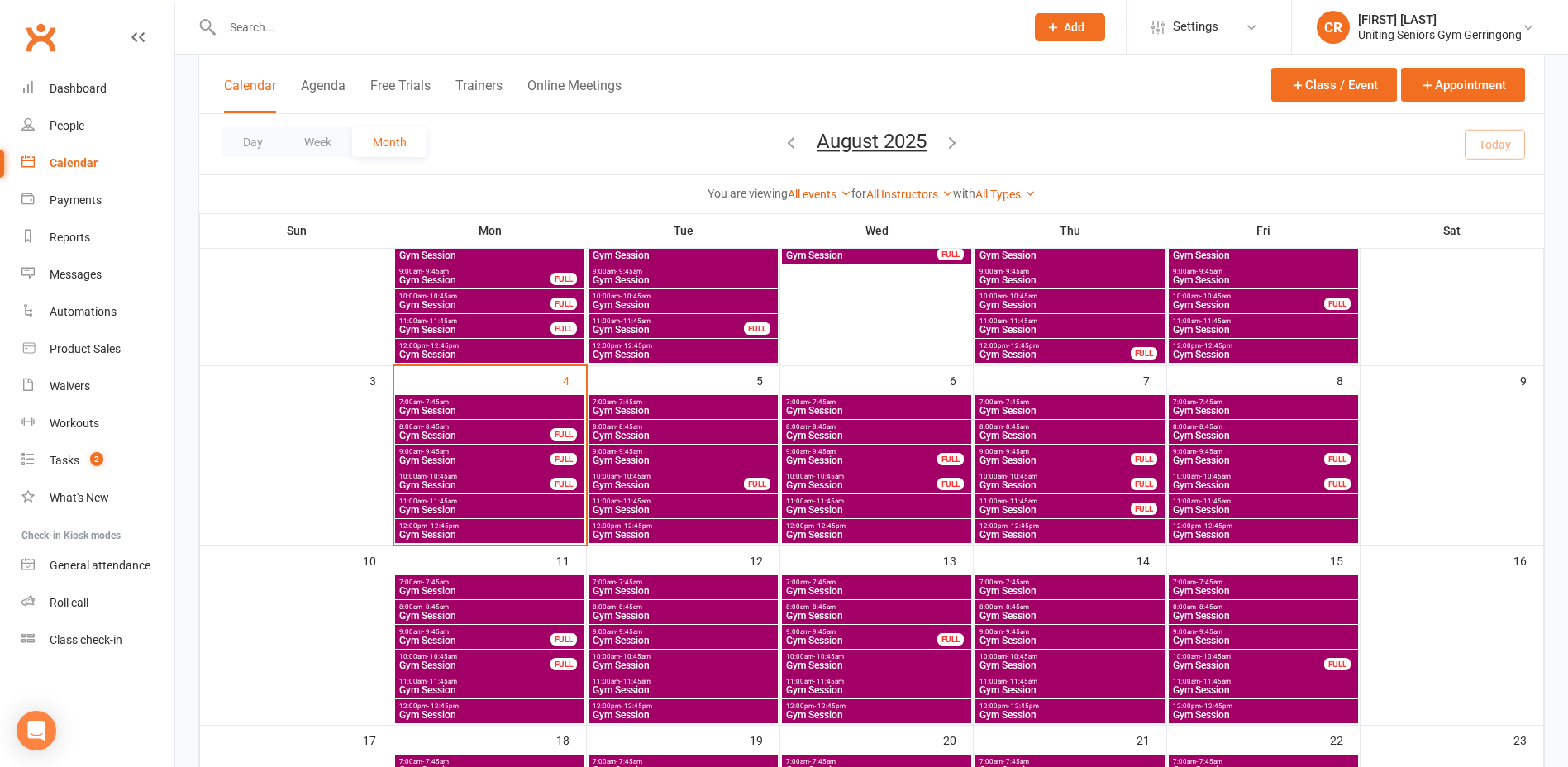 click on "Gym Session" at bounding box center [474, 460] 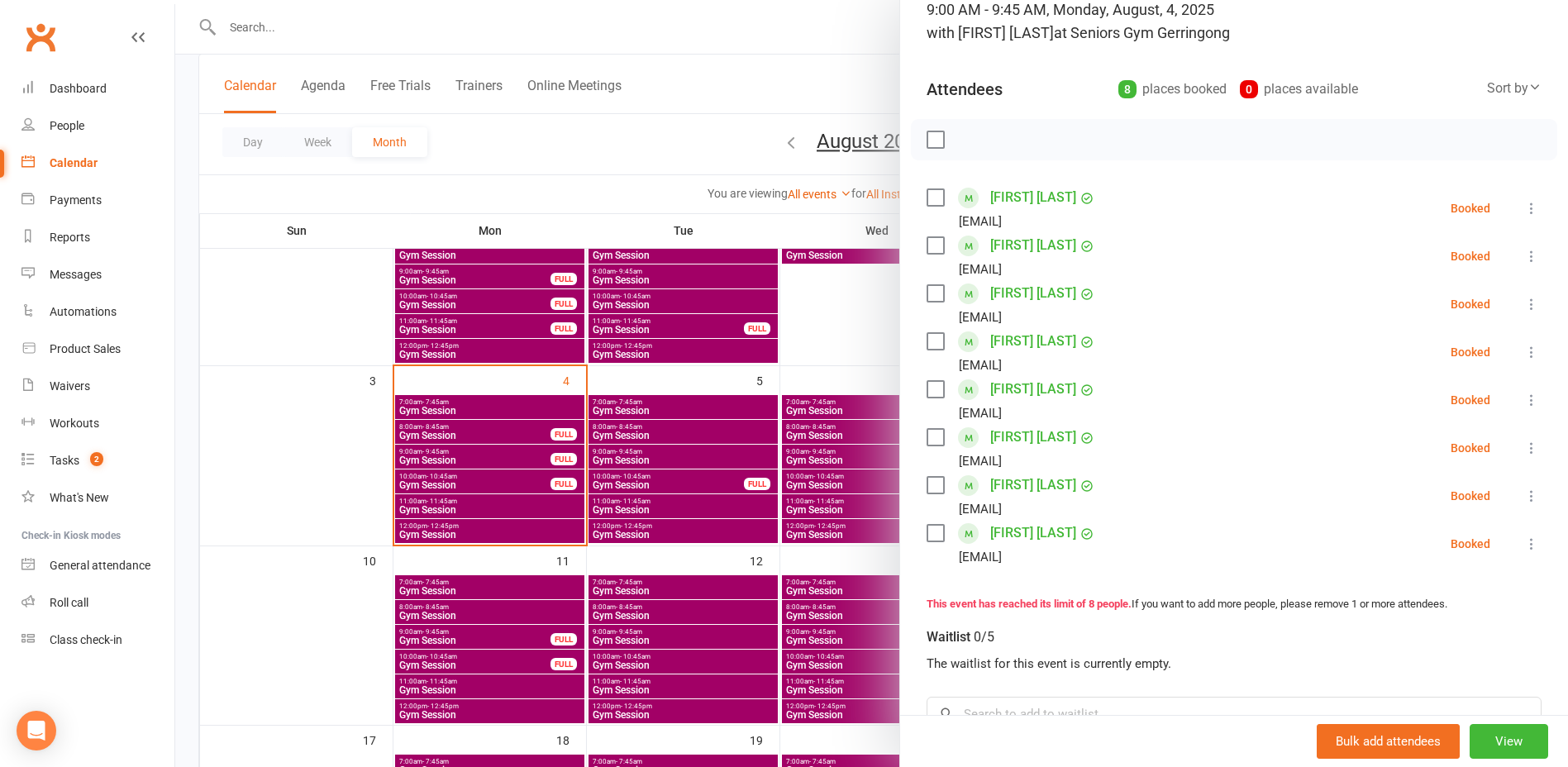 scroll, scrollTop: 165, scrollLeft: 0, axis: vertical 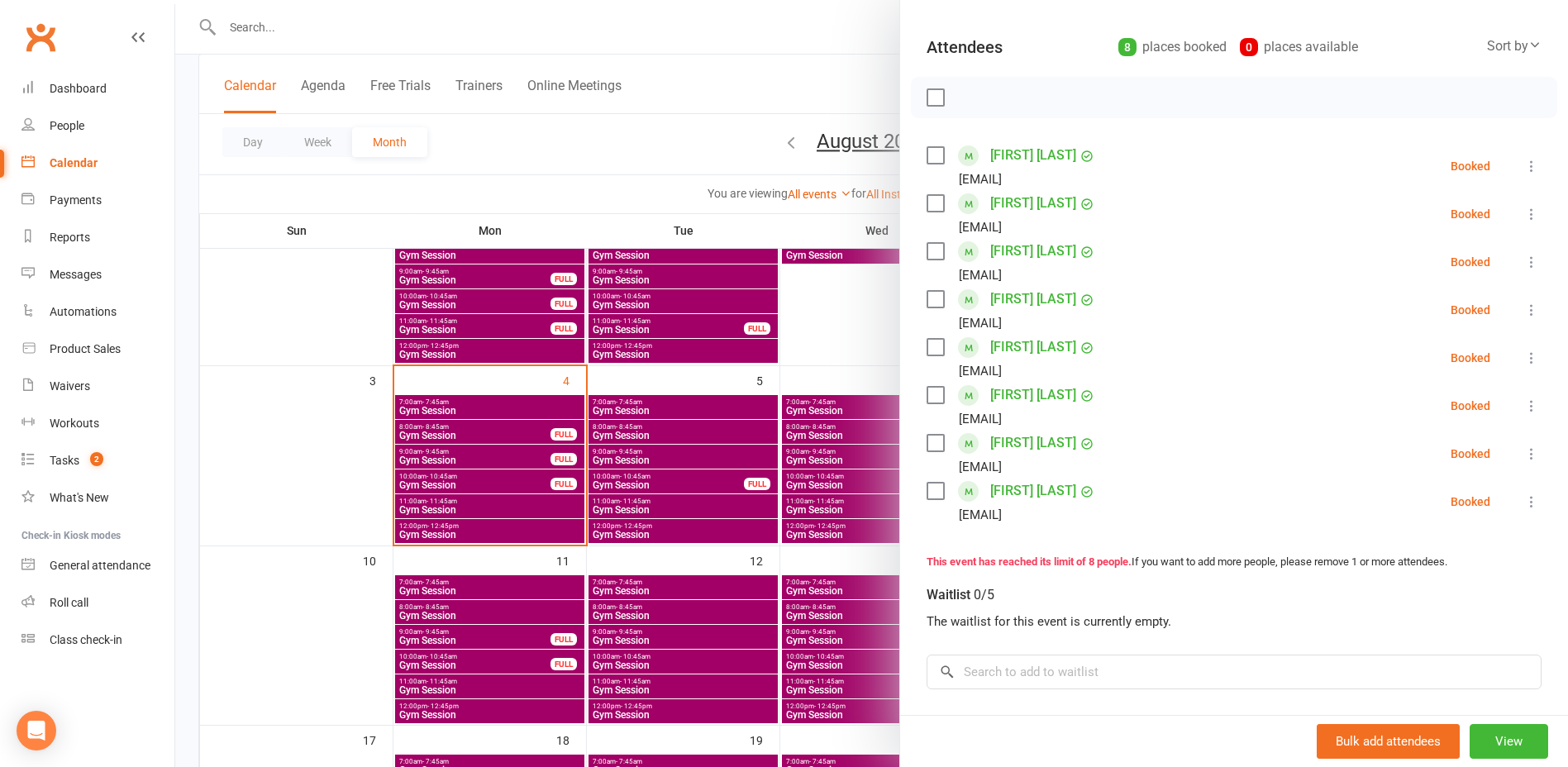 click at bounding box center [871, 384] 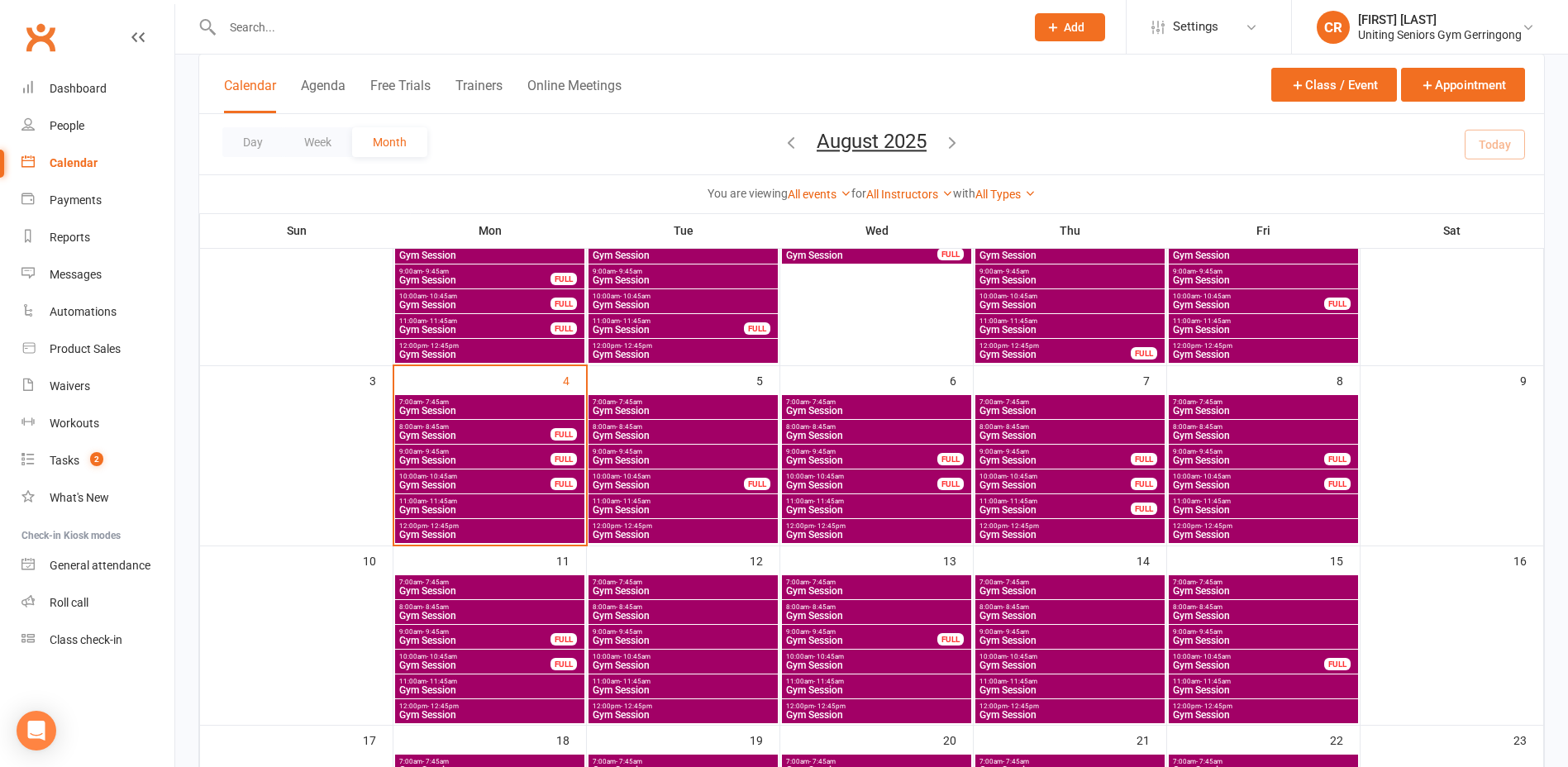 click at bounding box center (615, 27) 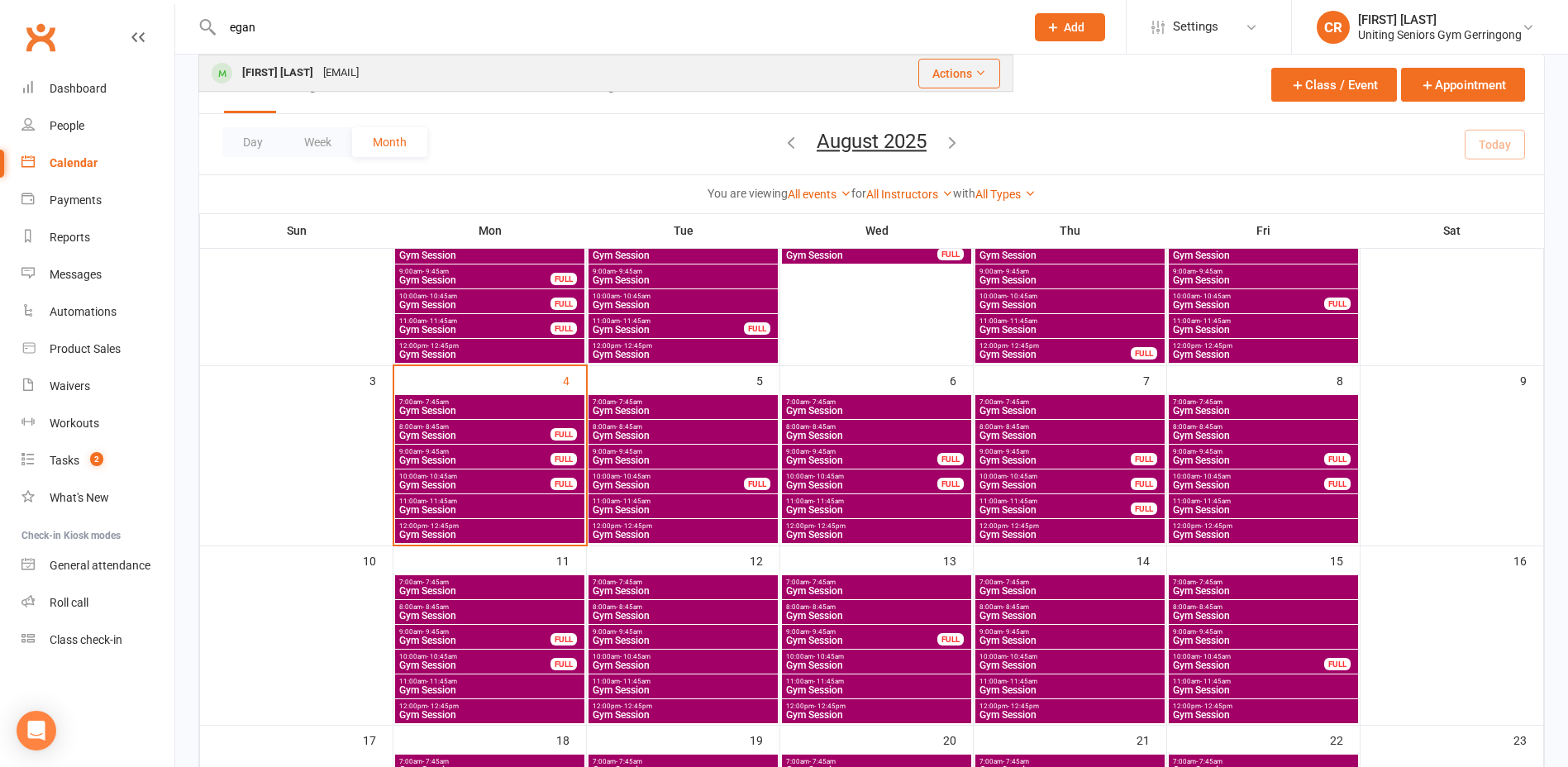 type on "egan" 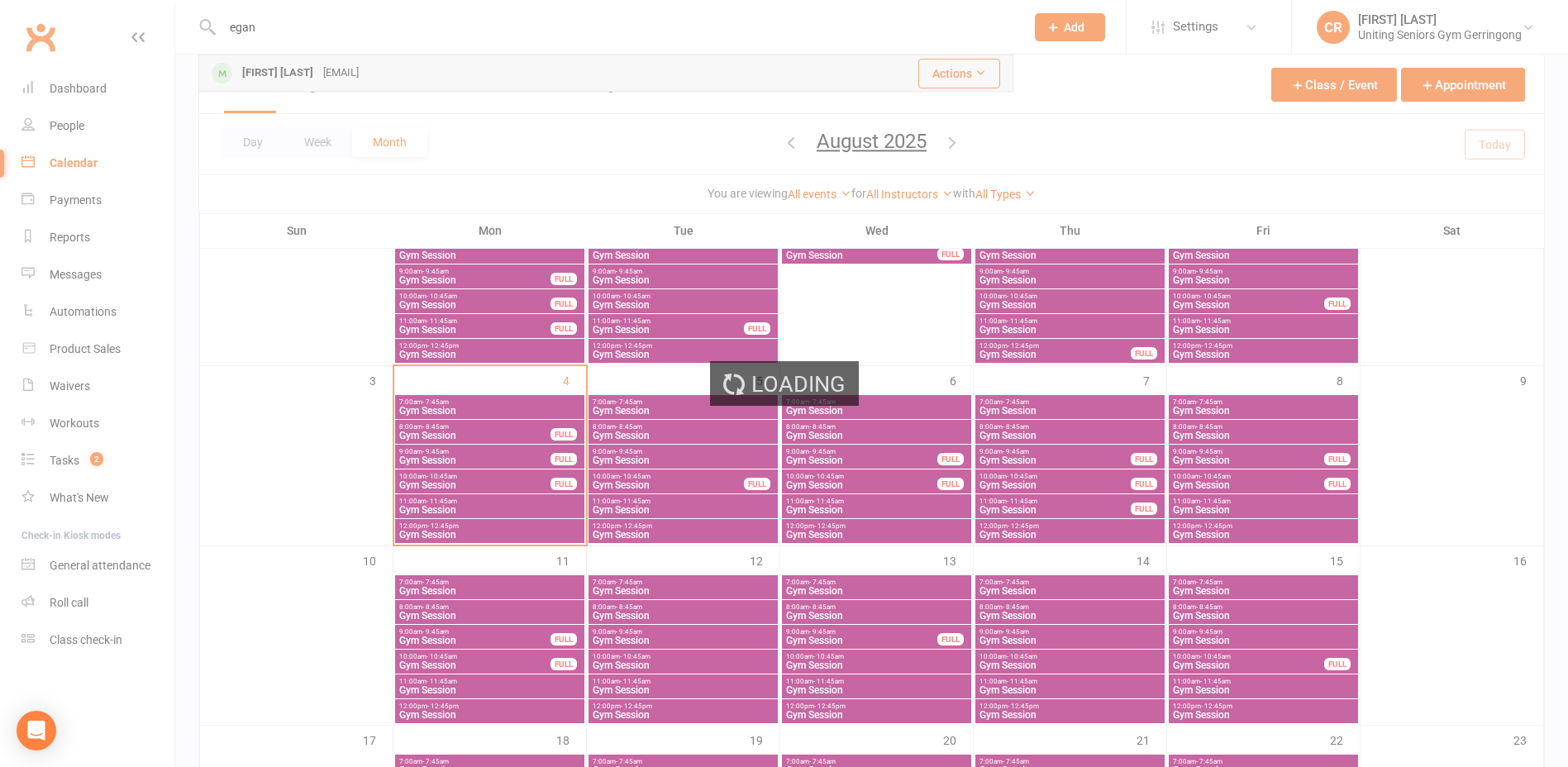 type 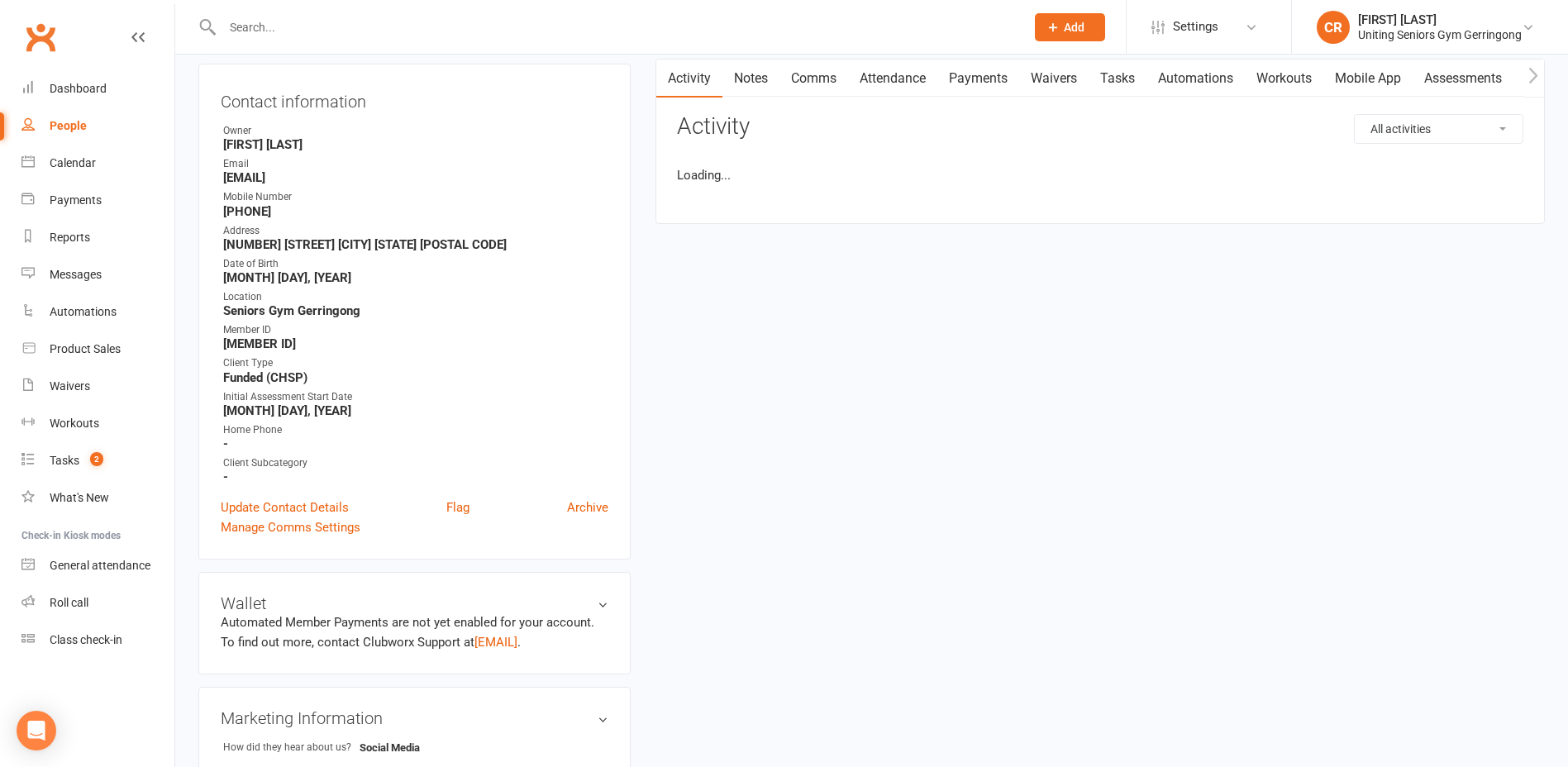 scroll, scrollTop: 0, scrollLeft: 0, axis: both 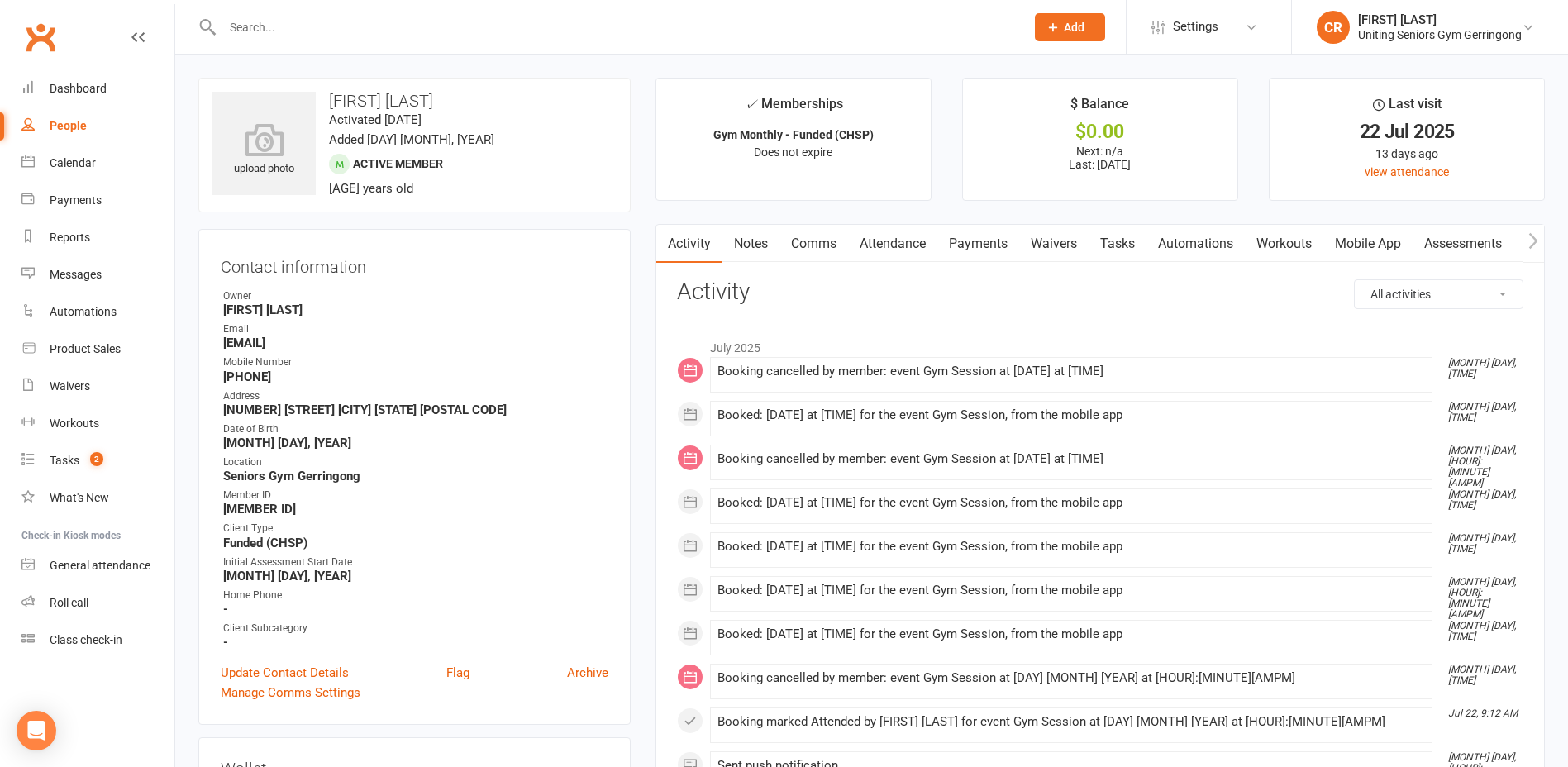 click on "Mobile App" at bounding box center (1368, 244) 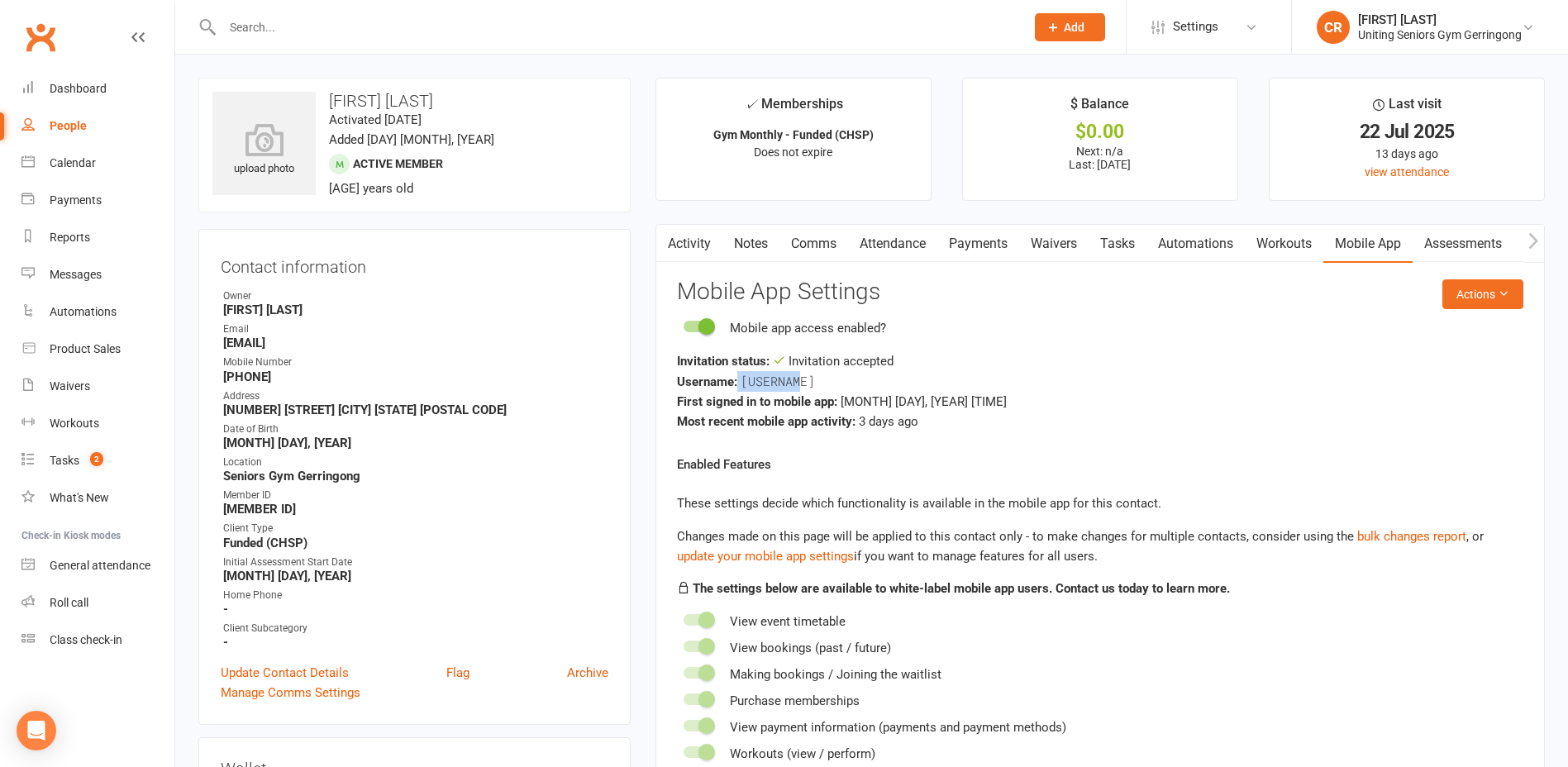 drag, startPoint x: 736, startPoint y: 386, endPoint x: 814, endPoint y: 374, distance: 78.917679 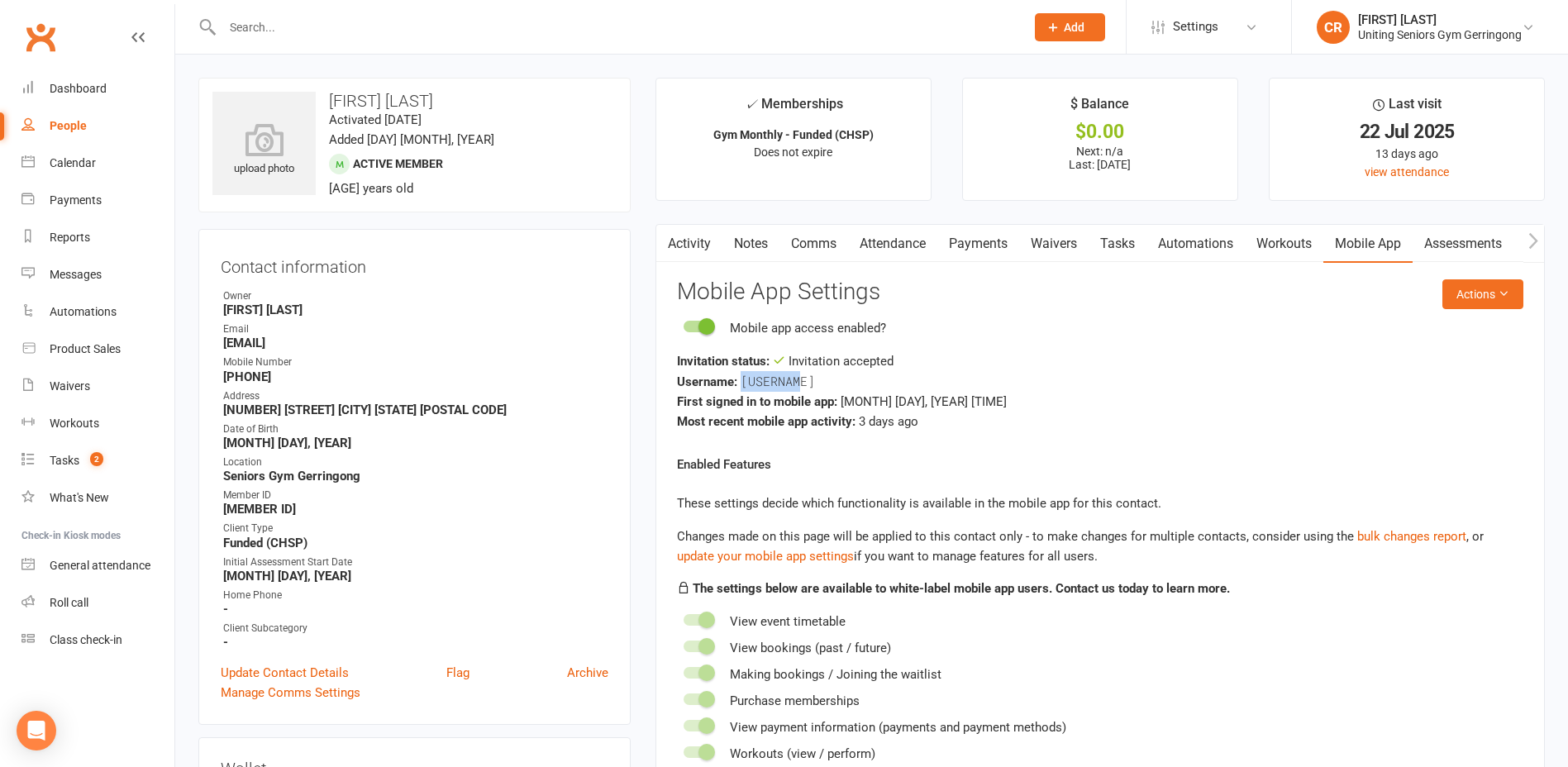 drag, startPoint x: 743, startPoint y: 387, endPoint x: 808, endPoint y: 384, distance: 65.06919 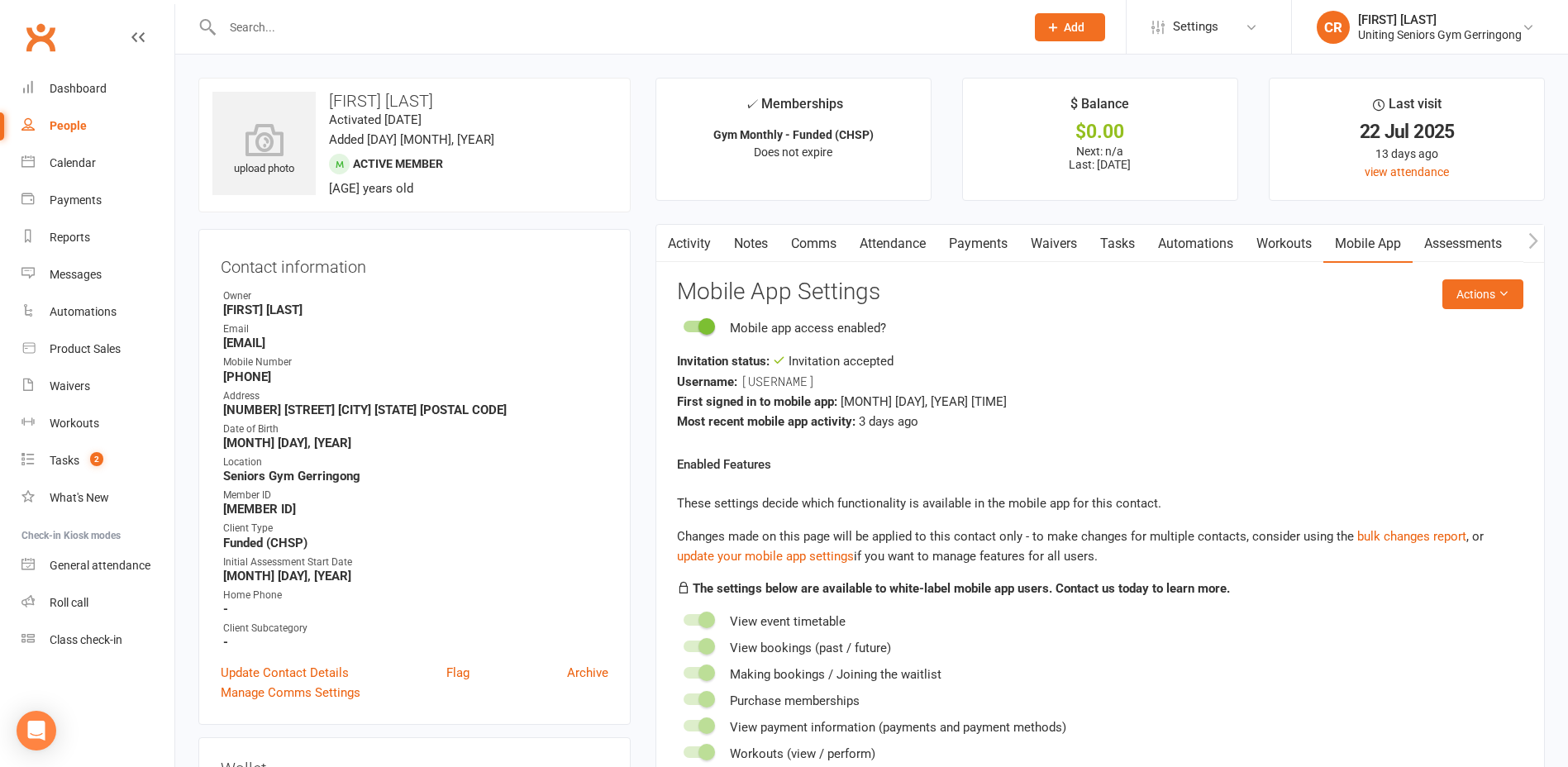 drag, startPoint x: 744, startPoint y: 383, endPoint x: 890, endPoint y: 461, distance: 165.52945 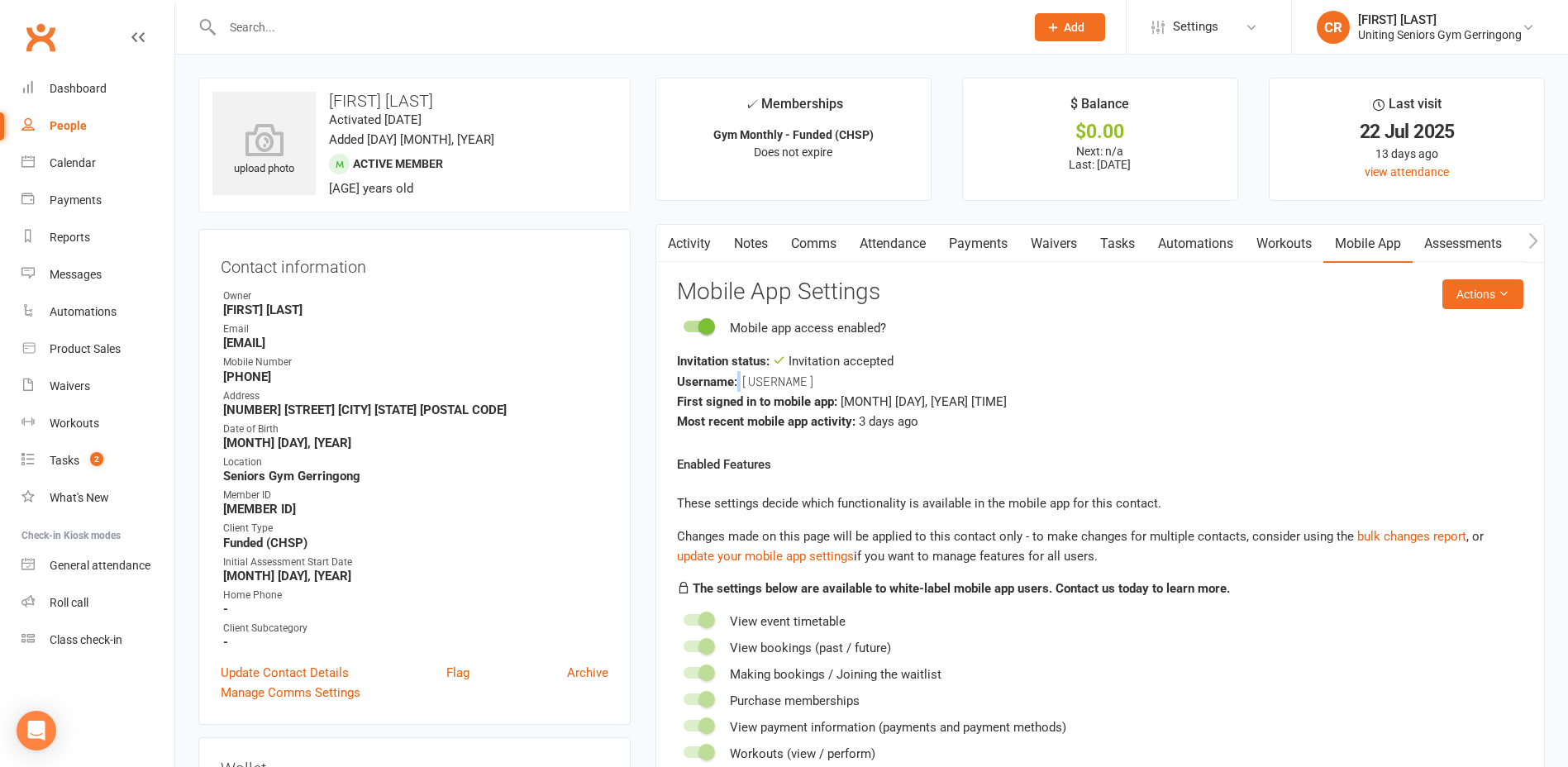 drag, startPoint x: 739, startPoint y: 385, endPoint x: 736, endPoint y: 374, distance: 11.4017543 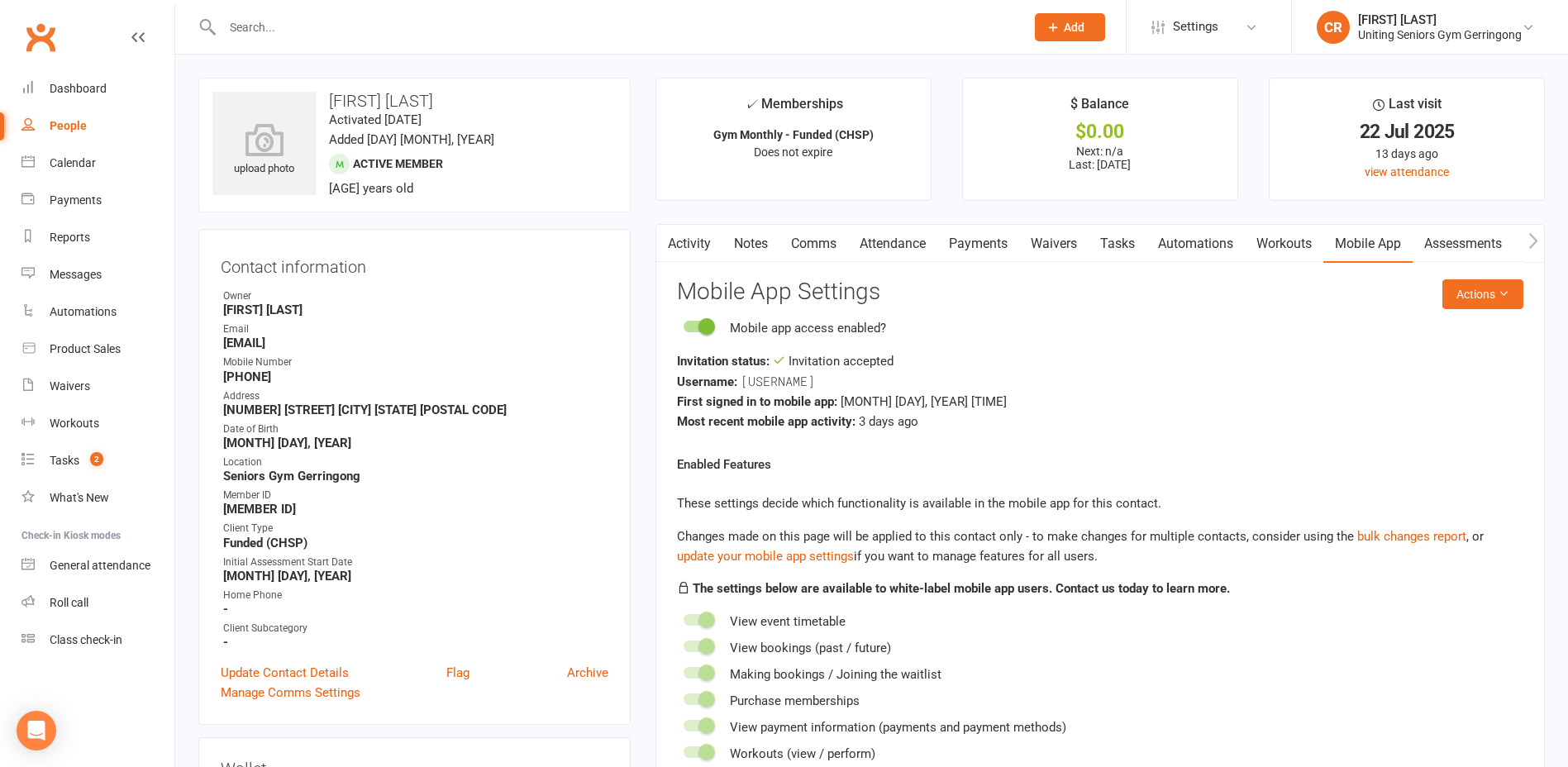 click on "fegan237" at bounding box center (778, 381) 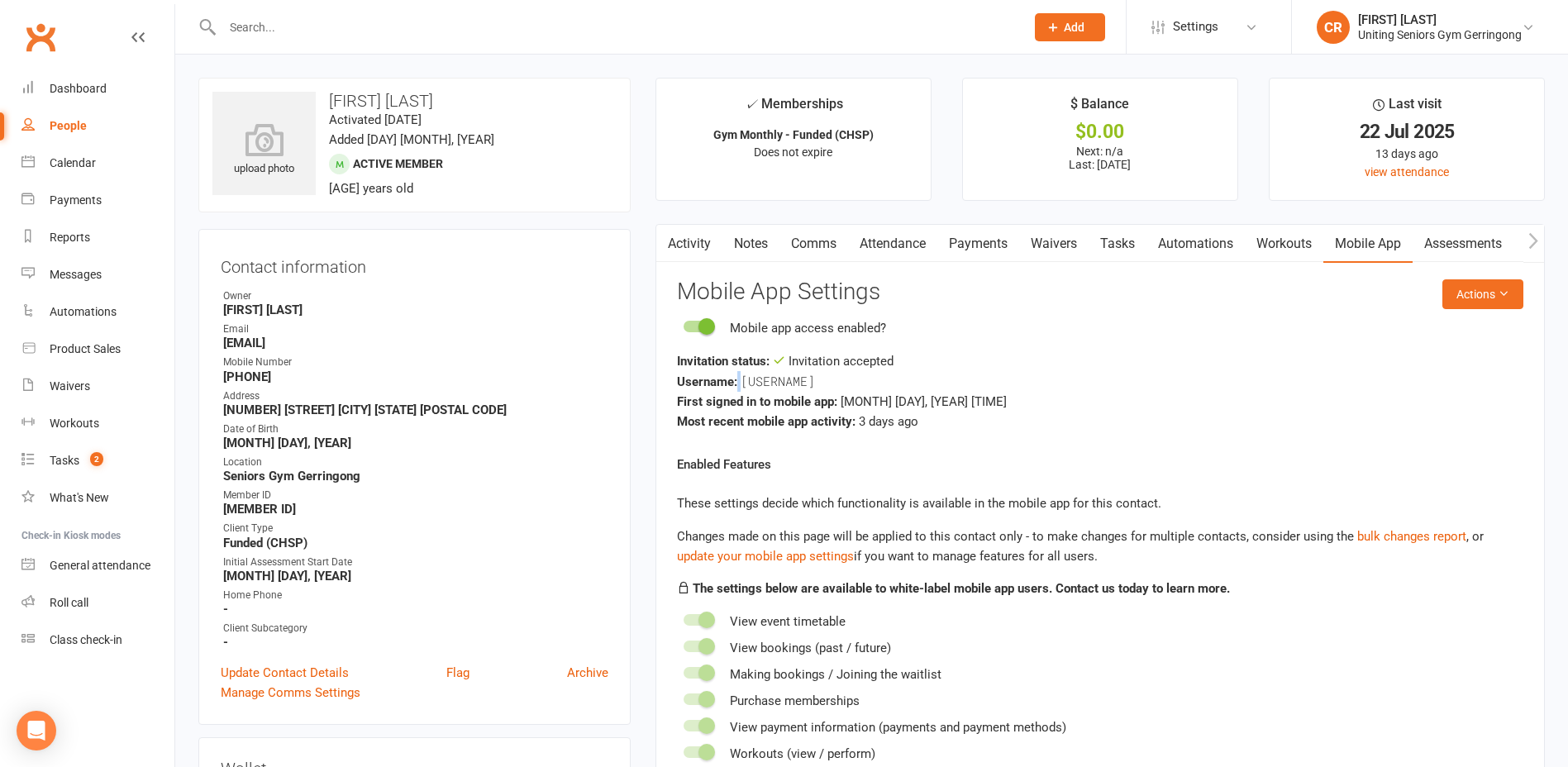 click on "Username:   fegan237" at bounding box center (1100, 381) 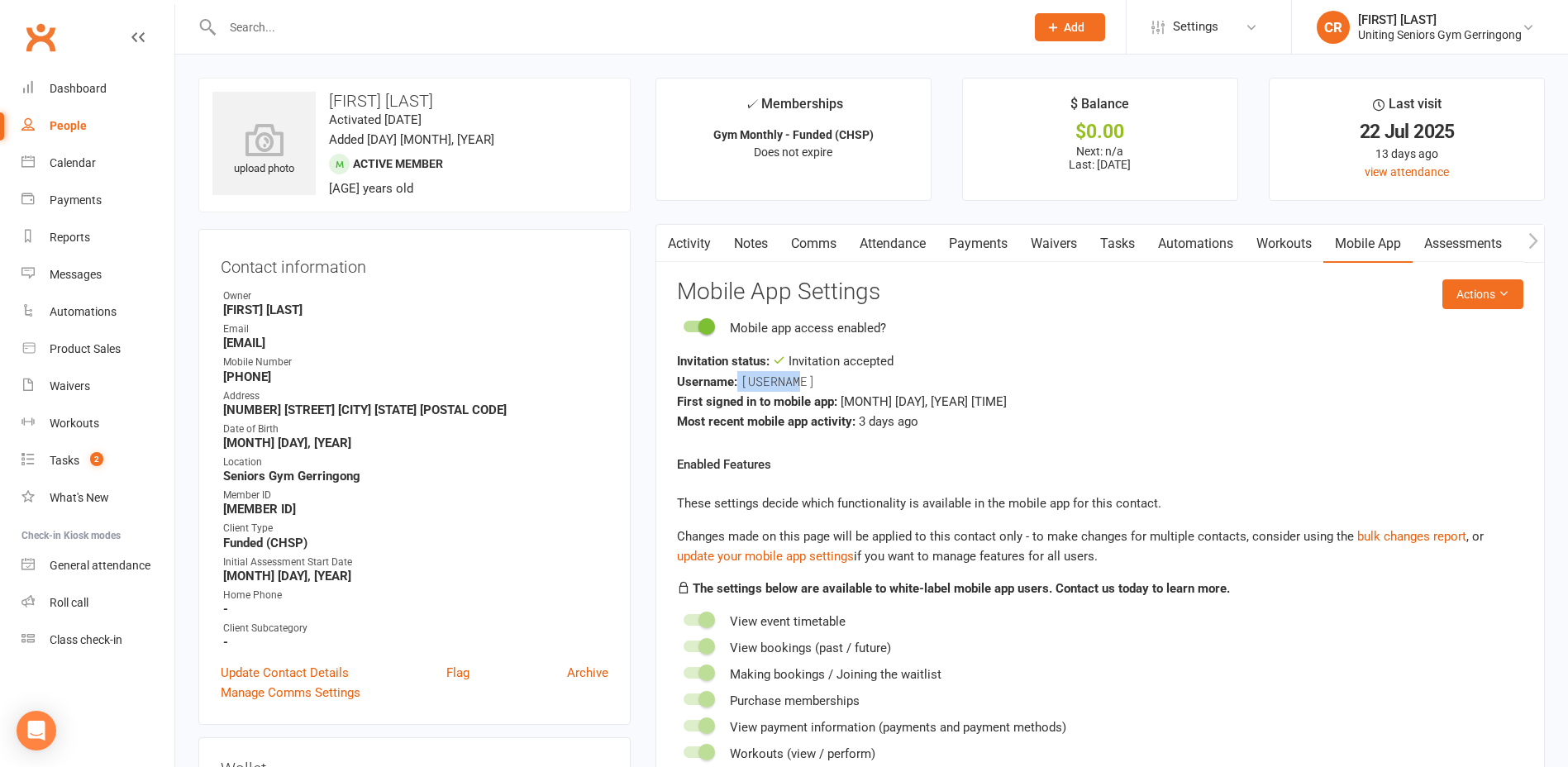 drag, startPoint x: 832, startPoint y: 382, endPoint x: 736, endPoint y: 379, distance: 96.04686 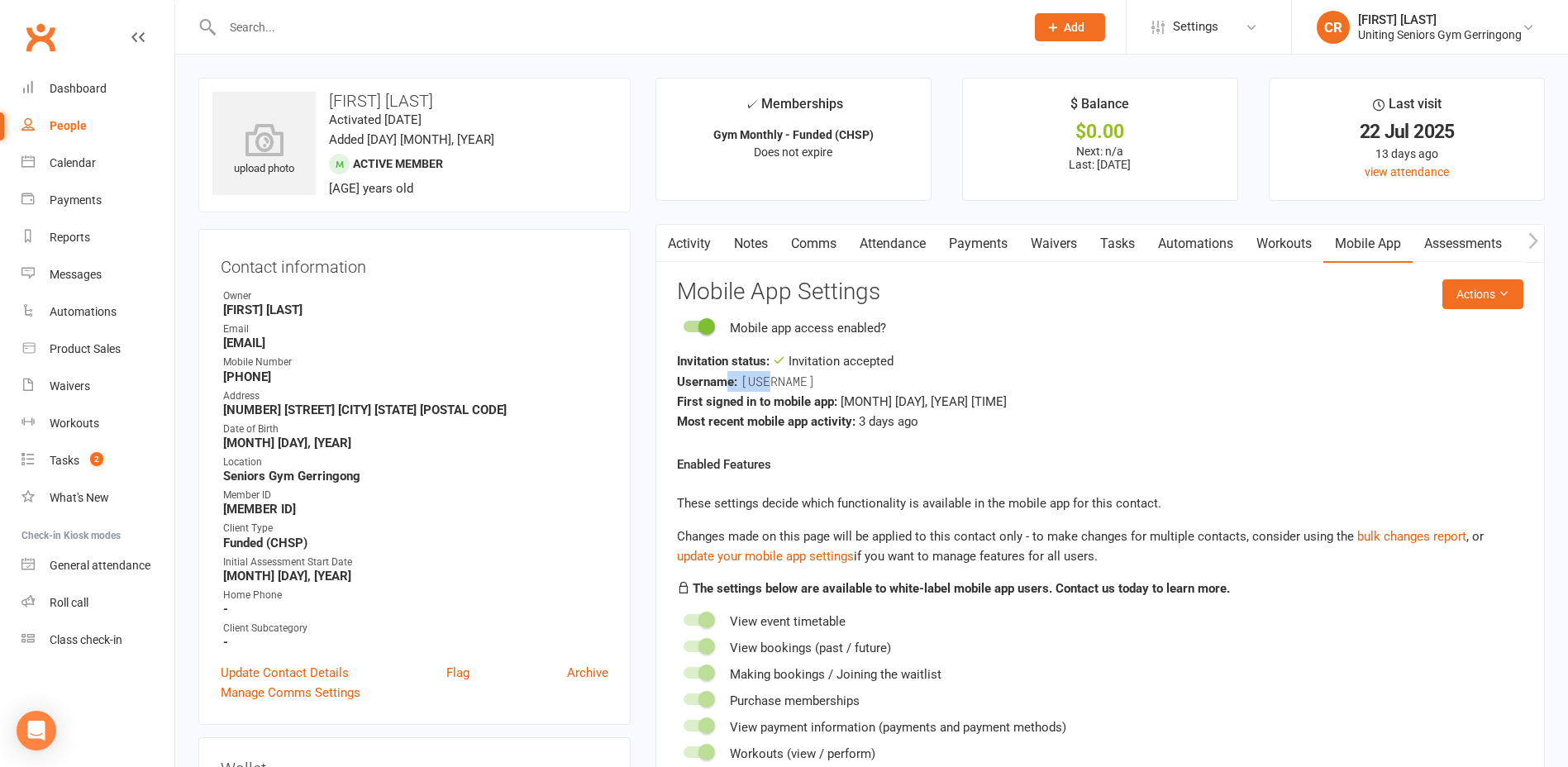 drag, startPoint x: 727, startPoint y: 388, endPoint x: 802, endPoint y: 390, distance: 75.02666 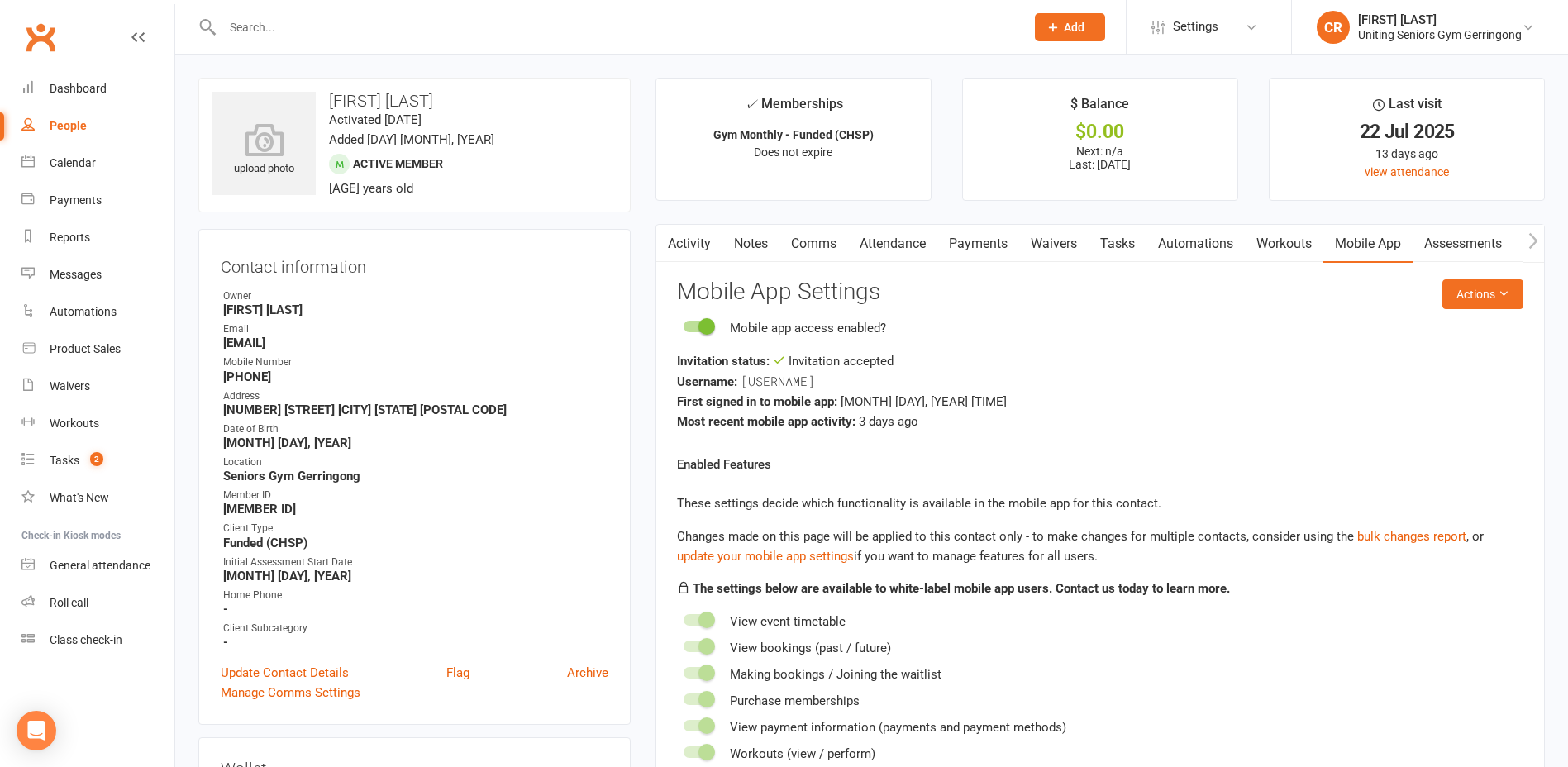 drag, startPoint x: 802, startPoint y: 390, endPoint x: 863, endPoint y: 393, distance: 61.07373 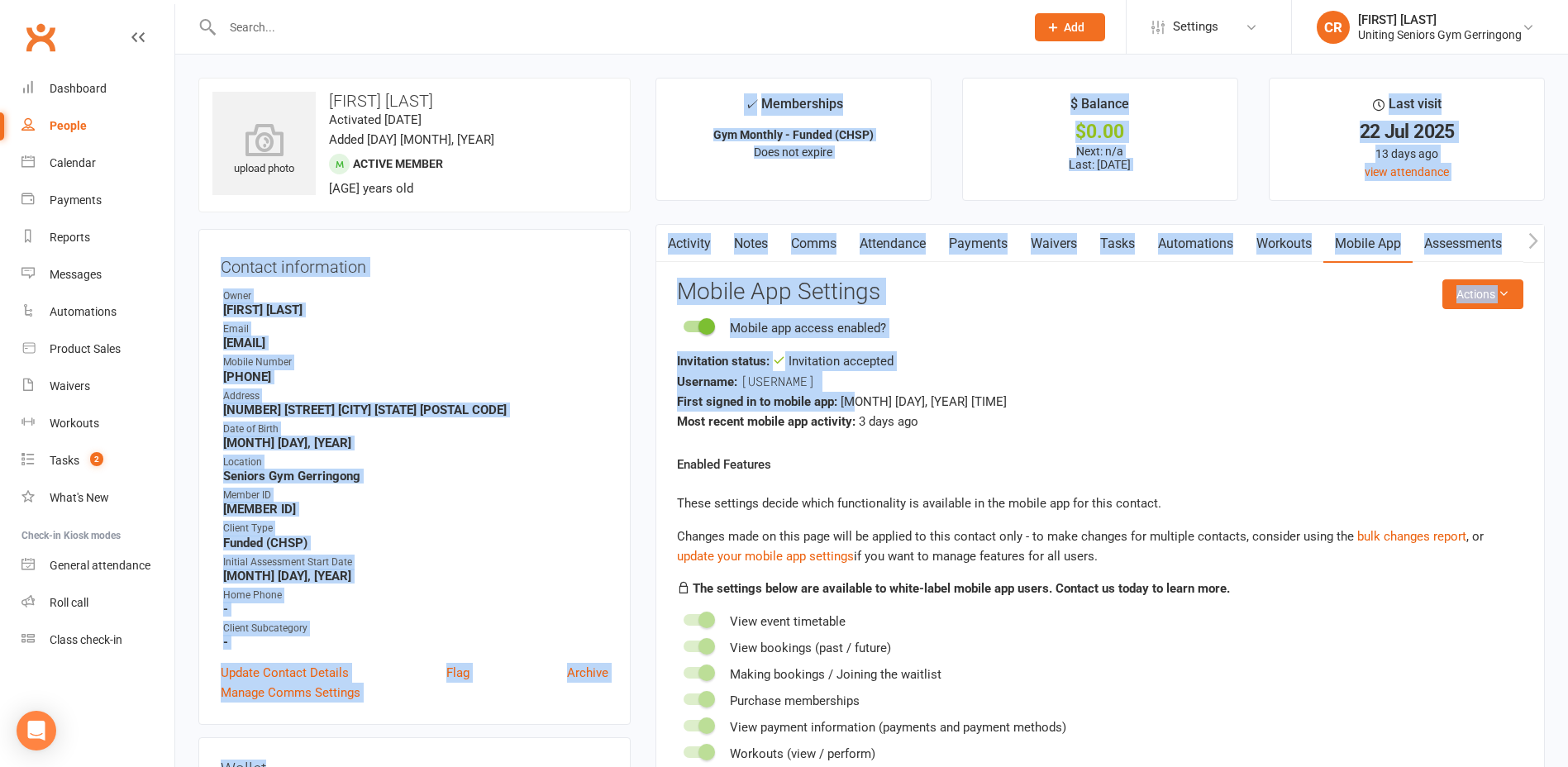 drag, startPoint x: 839, startPoint y: 390, endPoint x: 210, endPoint y: 247, distance: 645.05039 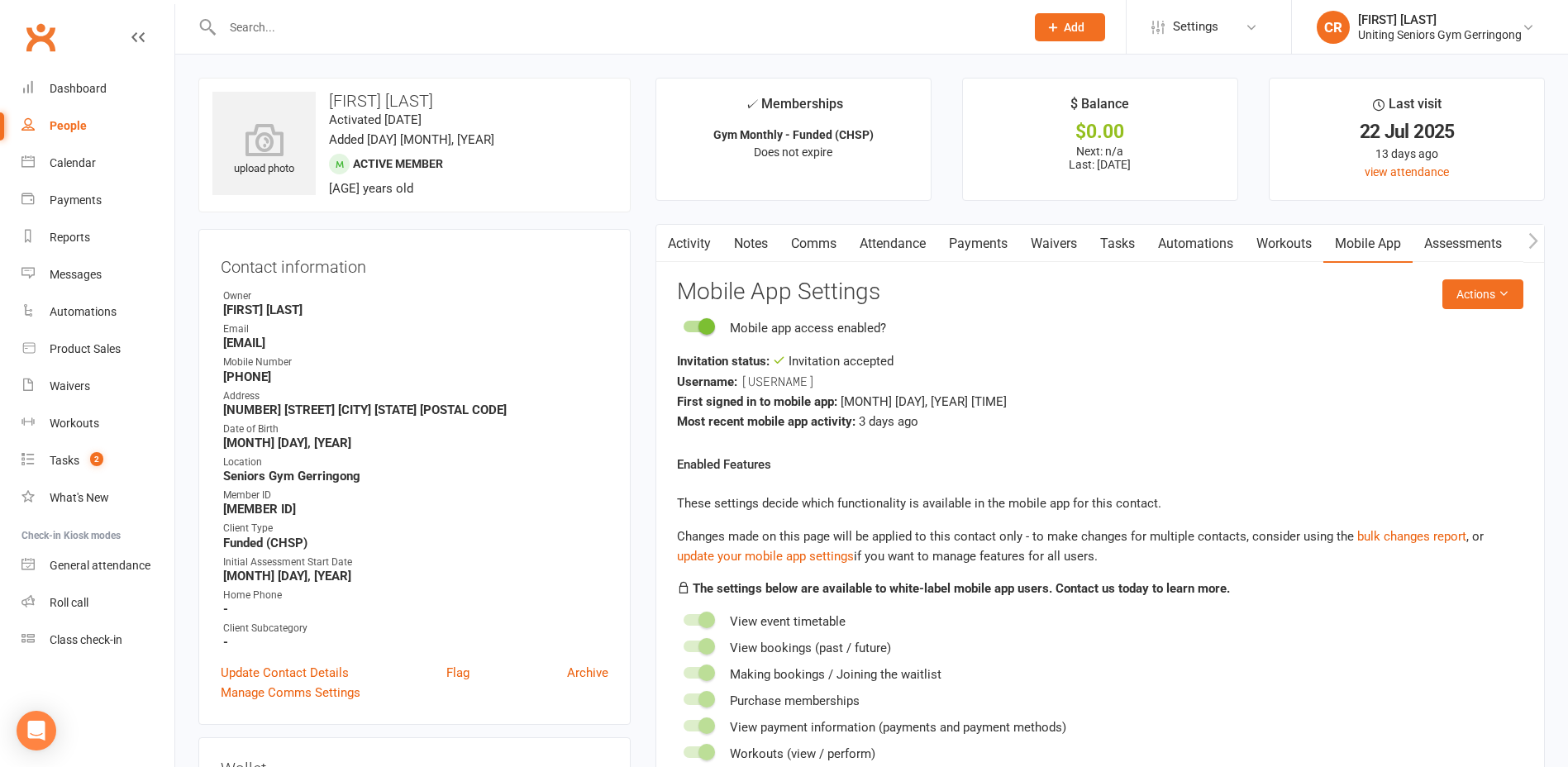 click on "Enabled Features These settings decide which functionality is available in the mobile app for this contact. Changes made on this page will be applied to this contact only - to make changes for multiple contacts, consider using the   bulk changes report , or   update your mobile app settings  if you want to manage features for all users.   The settings below are available to white-label mobile app users. Contact us today to learn more. View event timetable View bookings (past / future) Making bookings / Joining the waitlist Purchase memberships View payment information (payments and payment methods) Workouts (view / perform) ID Card" at bounding box center [1100, 622] 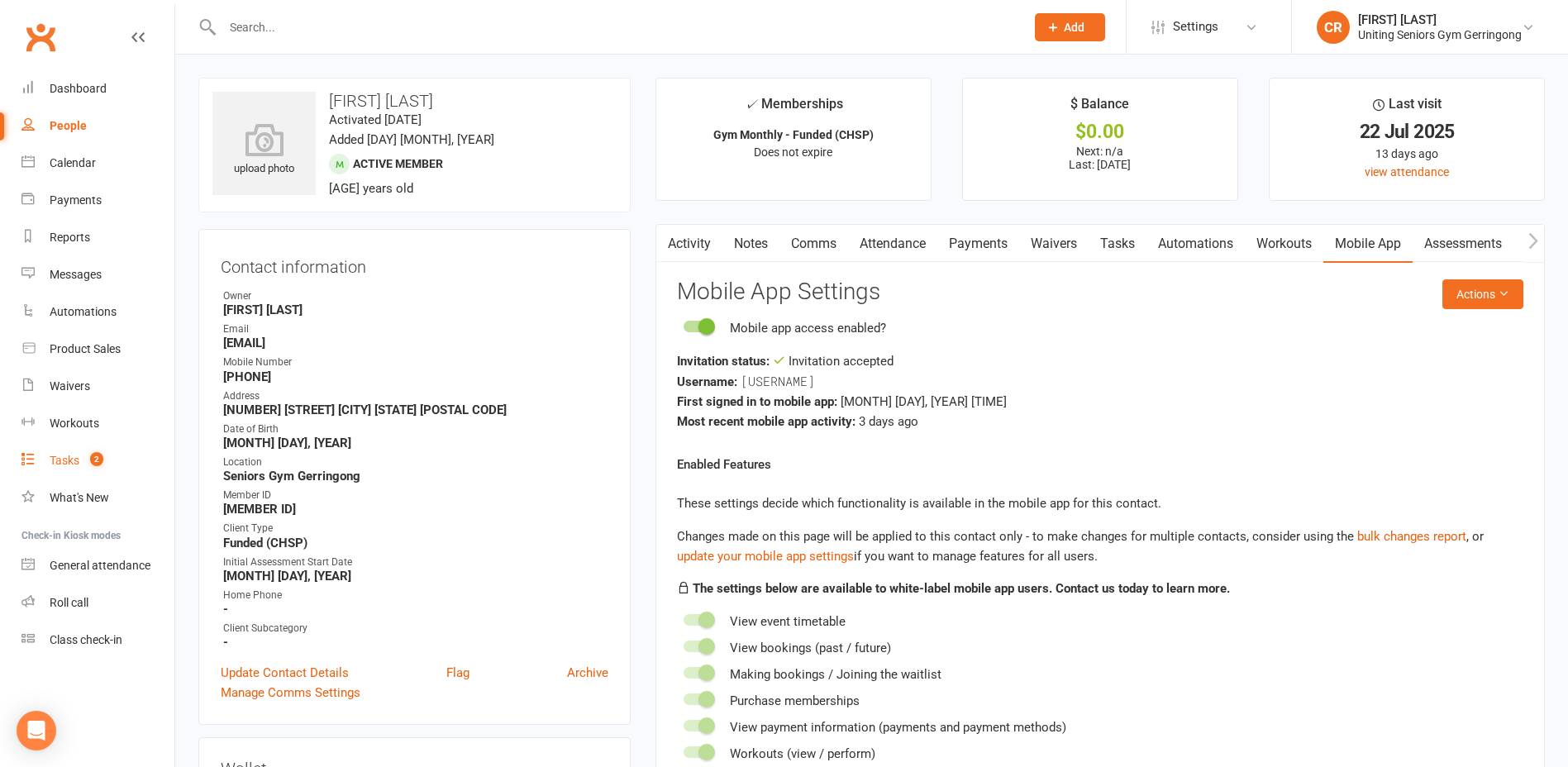 click on "Tasks   2" at bounding box center (98, 460) 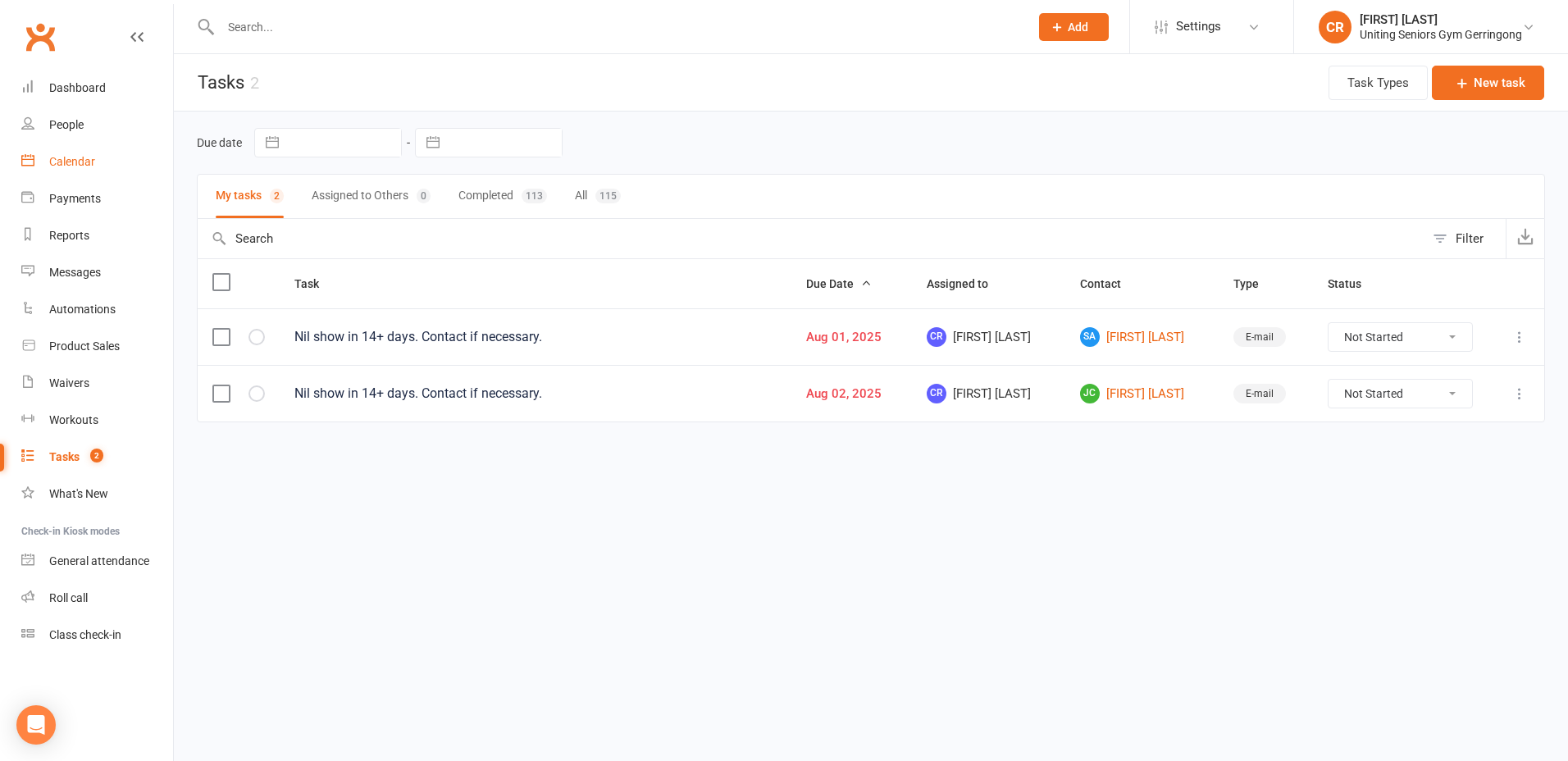 click on "Calendar" at bounding box center [72, 162] 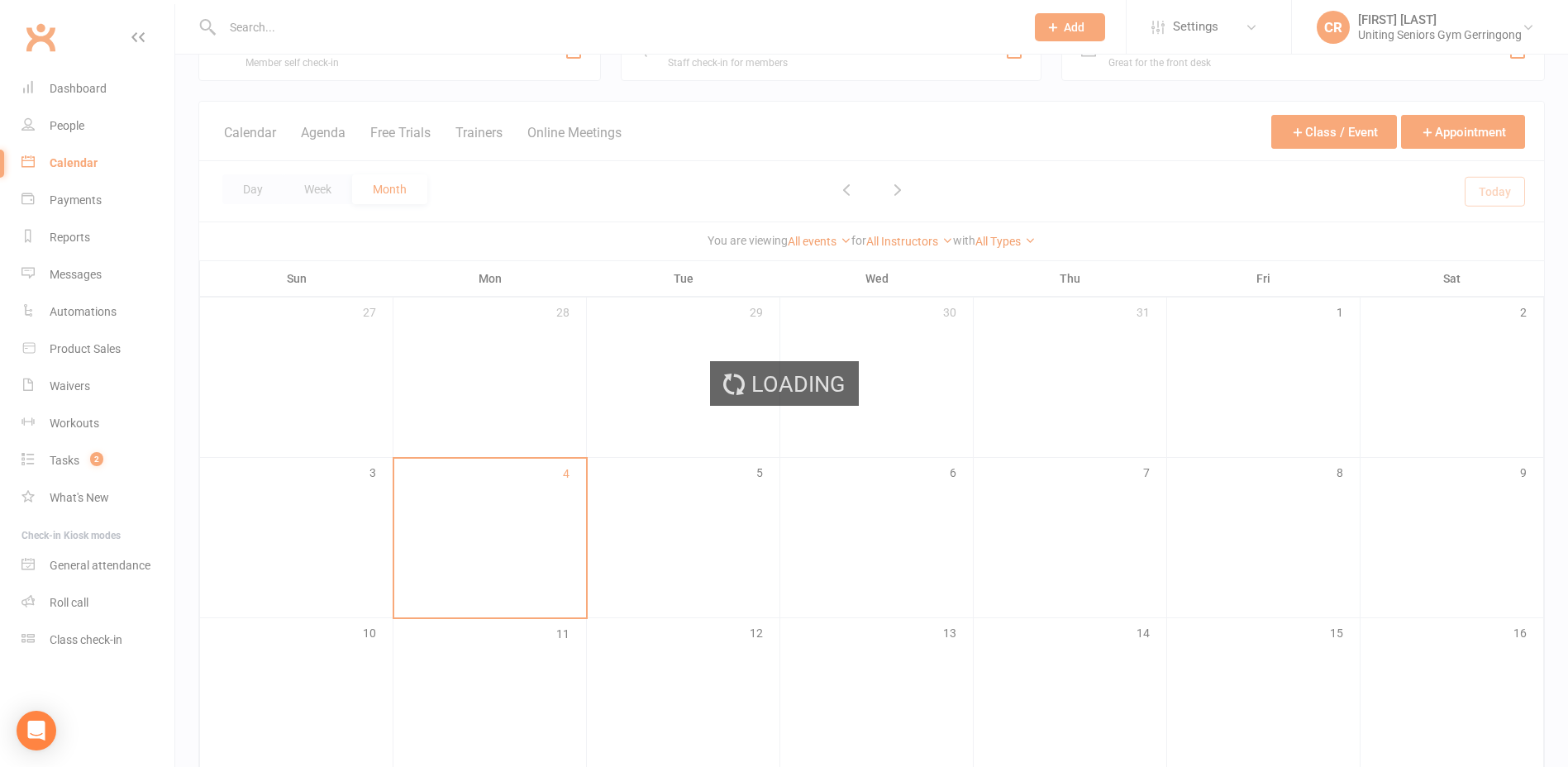 scroll, scrollTop: 83, scrollLeft: 0, axis: vertical 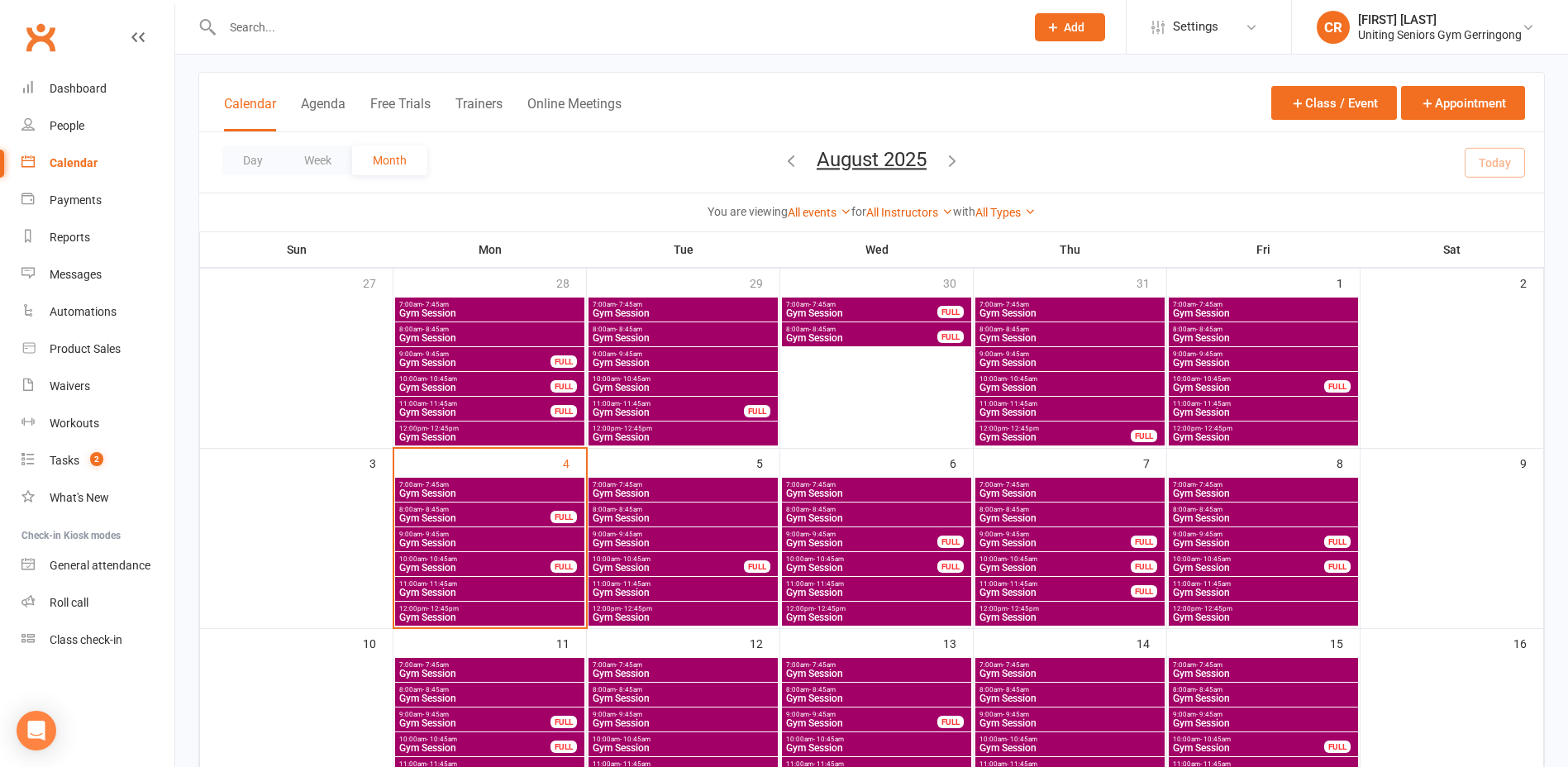 click on "- 12:45pm" at bounding box center [443, 608] 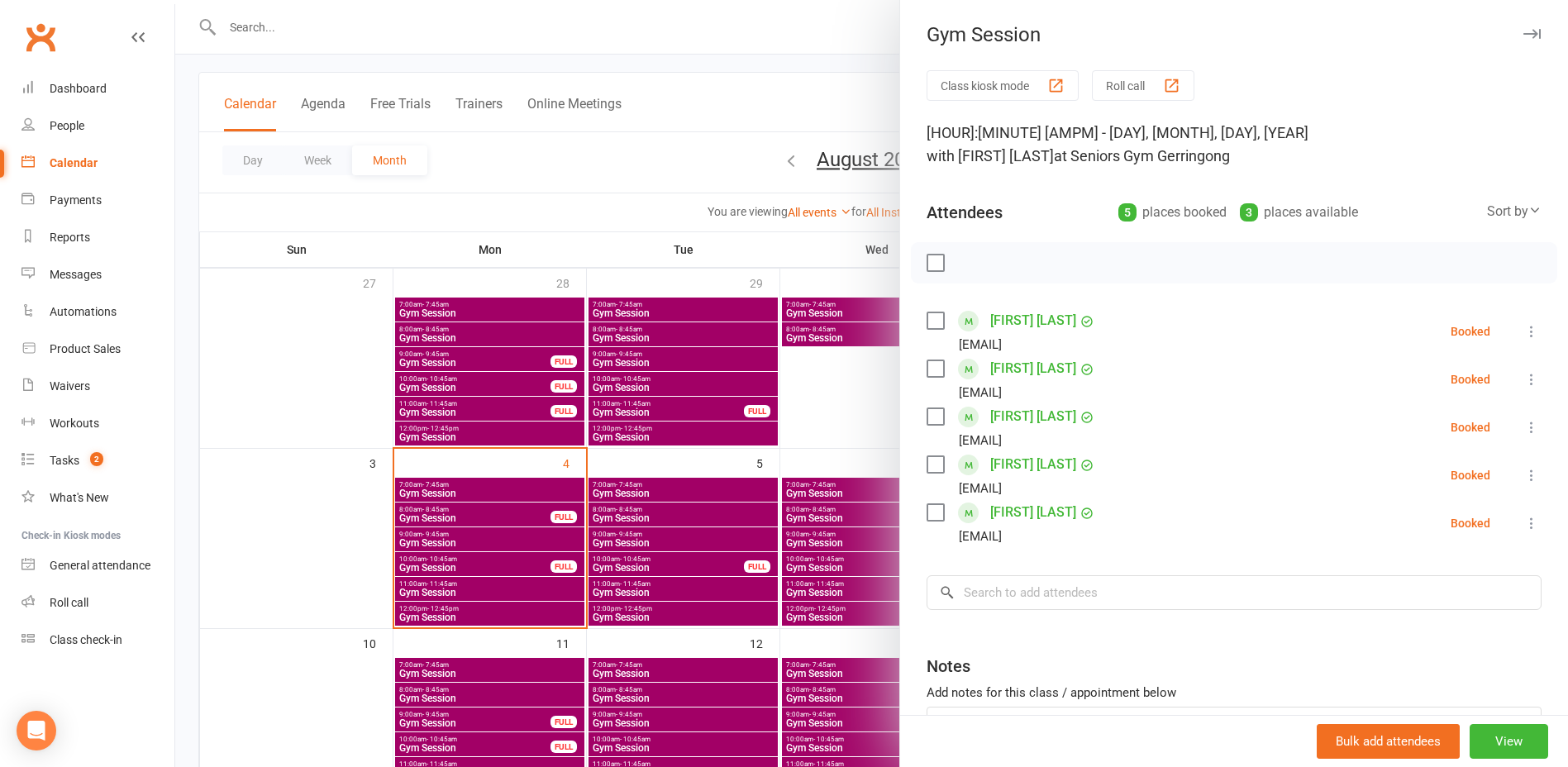 click at bounding box center (871, 384) 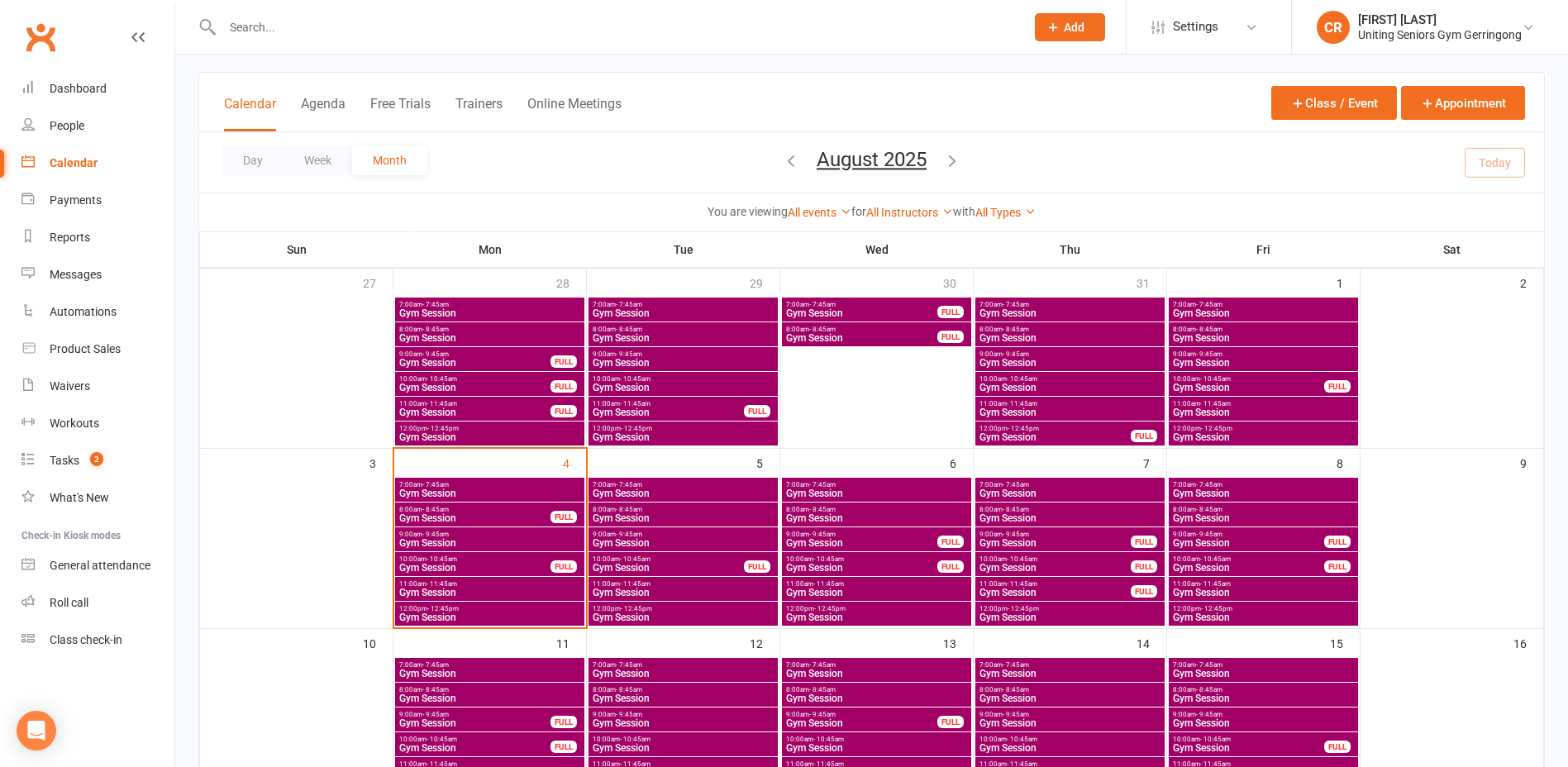 click on "Gym Session" at bounding box center (489, 593) 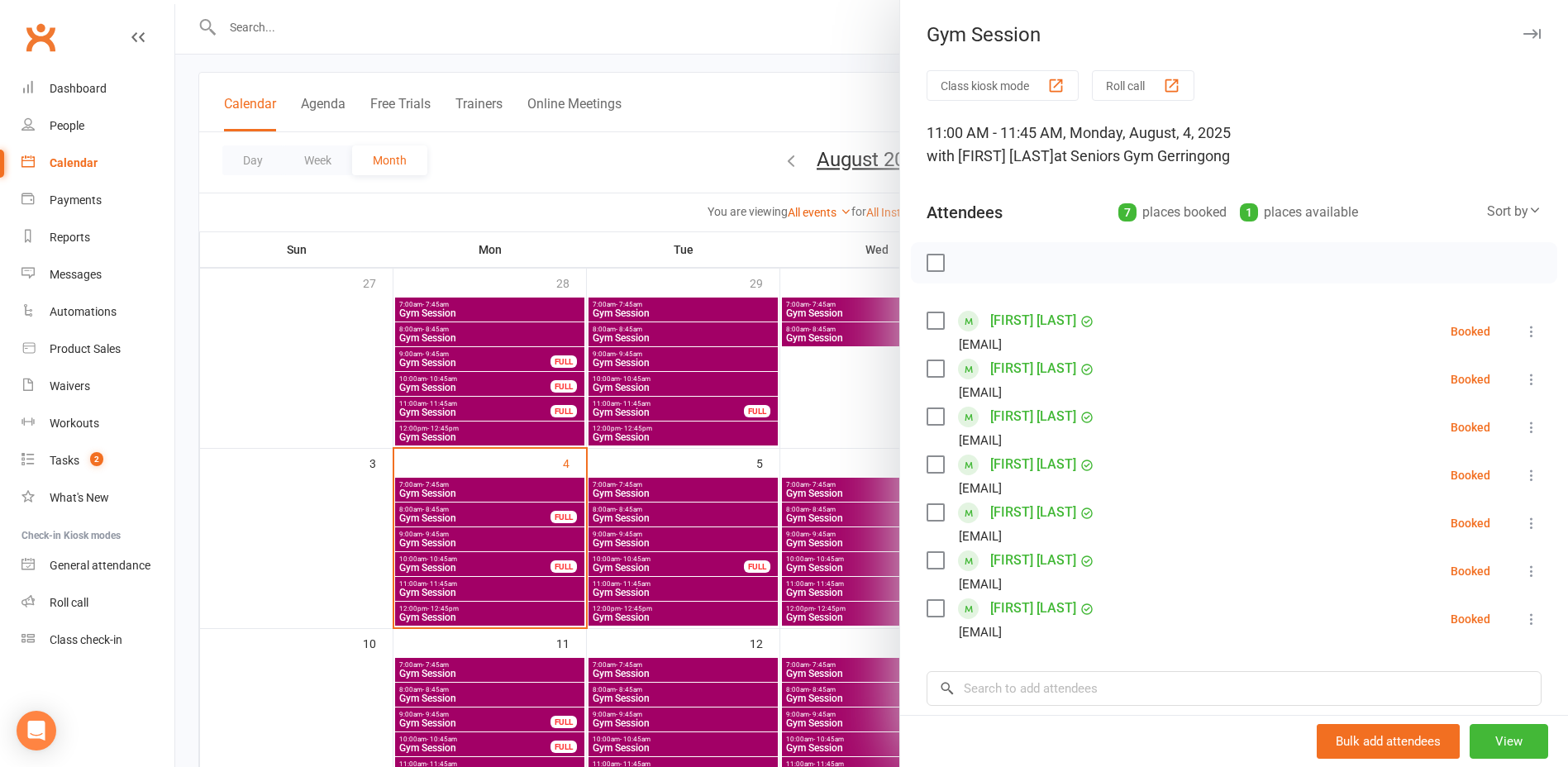 click at bounding box center [871, 384] 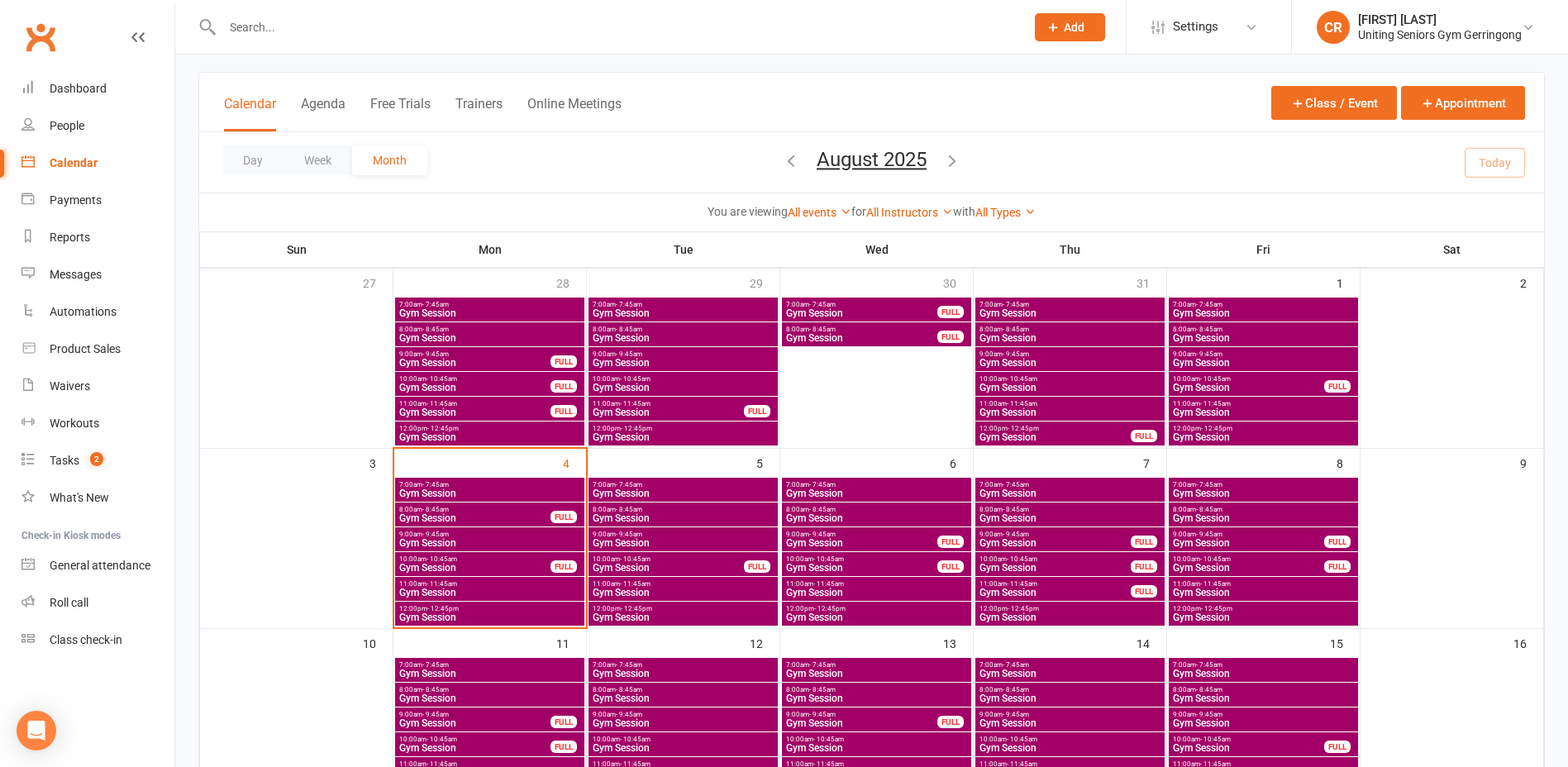 click on "- 10:45am" at bounding box center [441, 559] 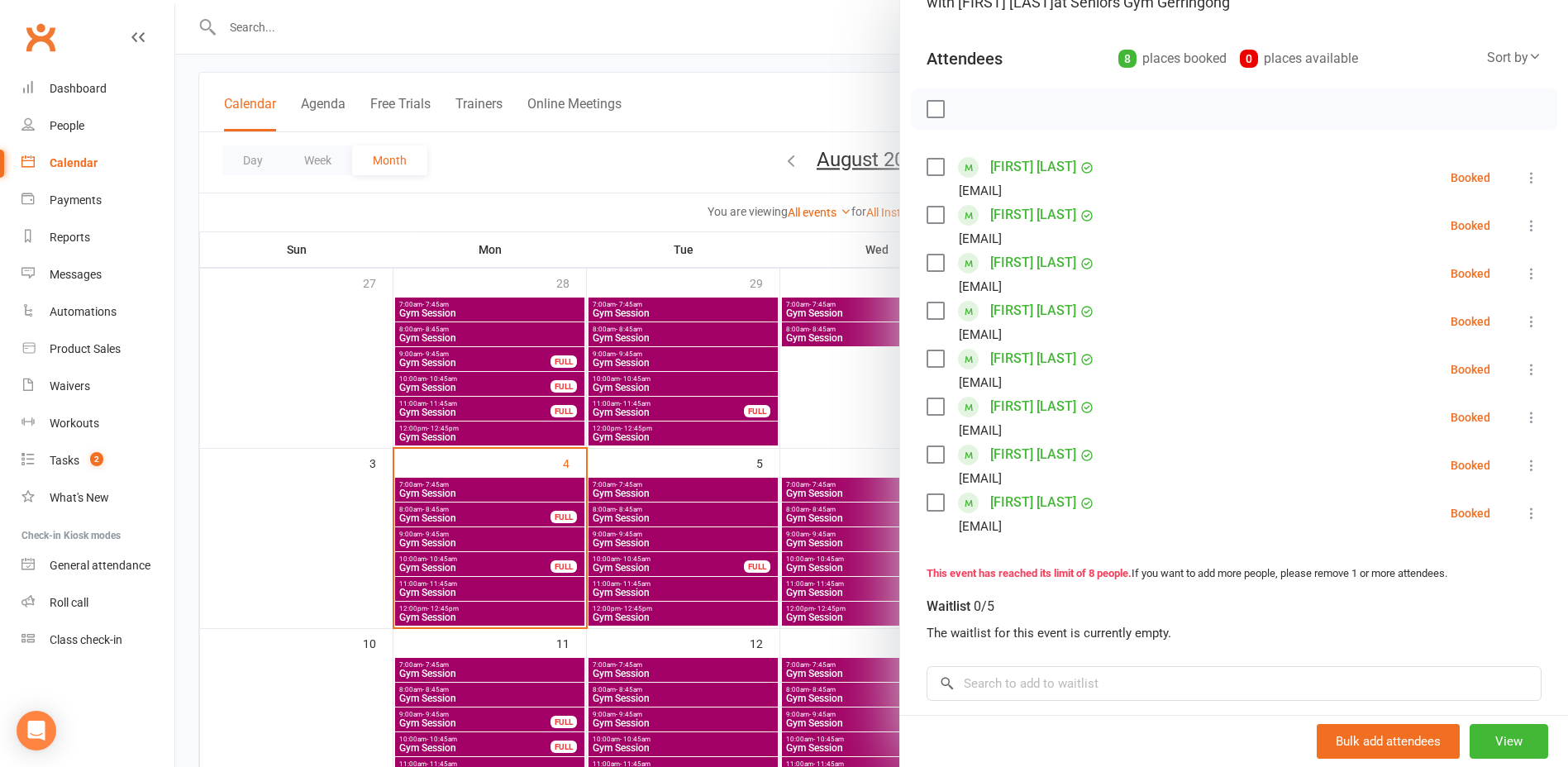 scroll, scrollTop: 165, scrollLeft: 0, axis: vertical 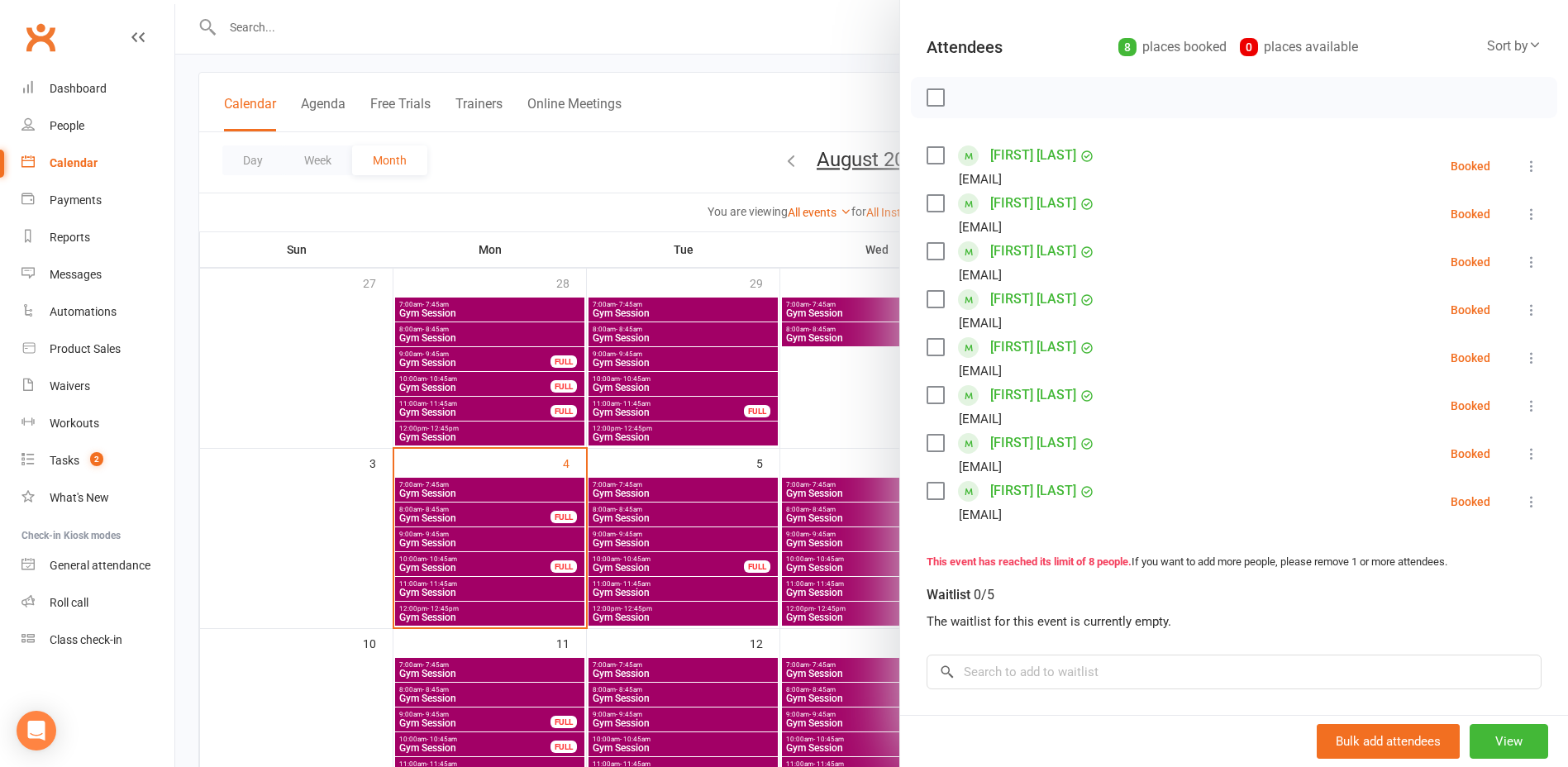 click at bounding box center [871, 384] 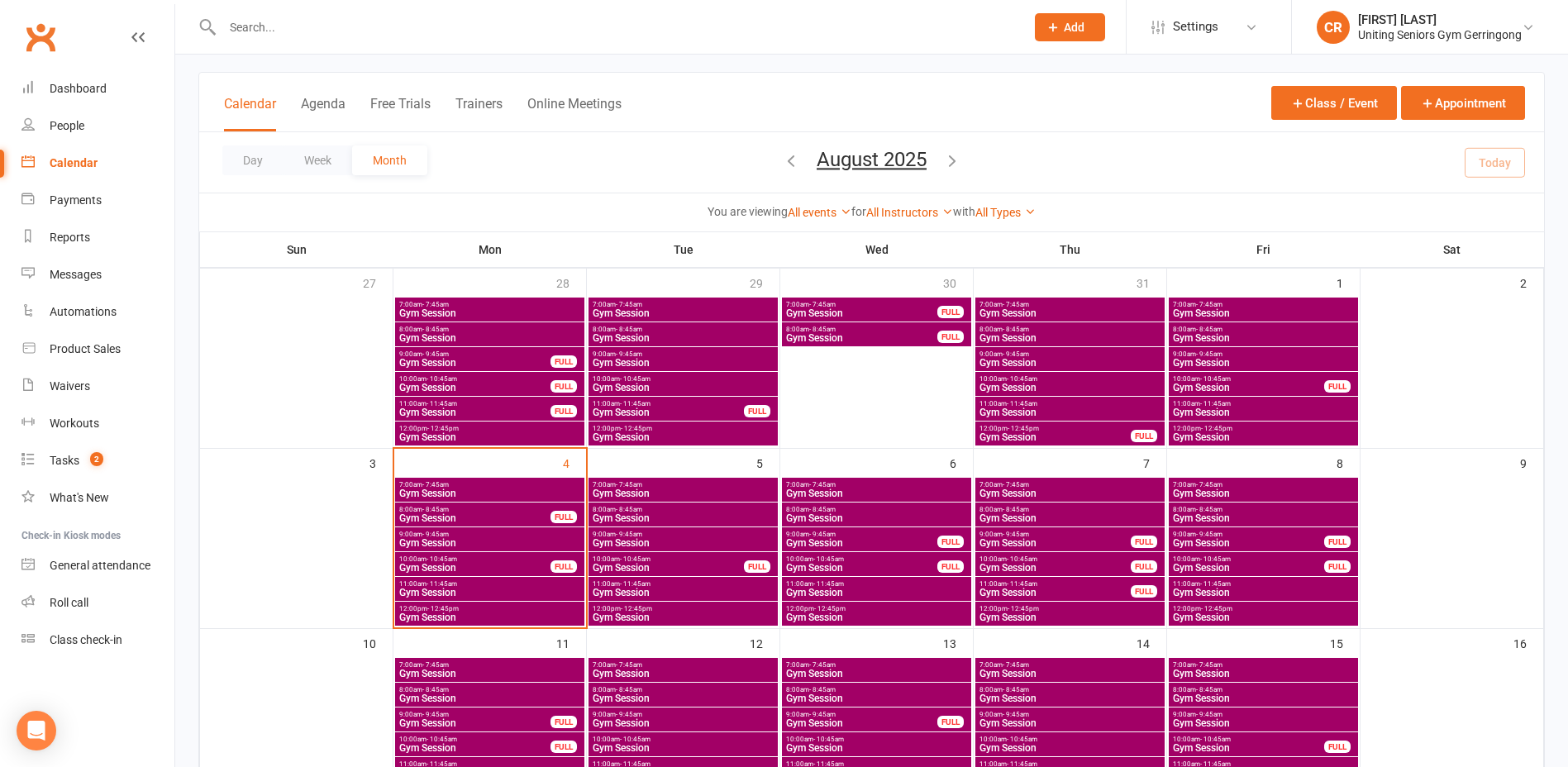 click on "Gym Session" at bounding box center (489, 543) 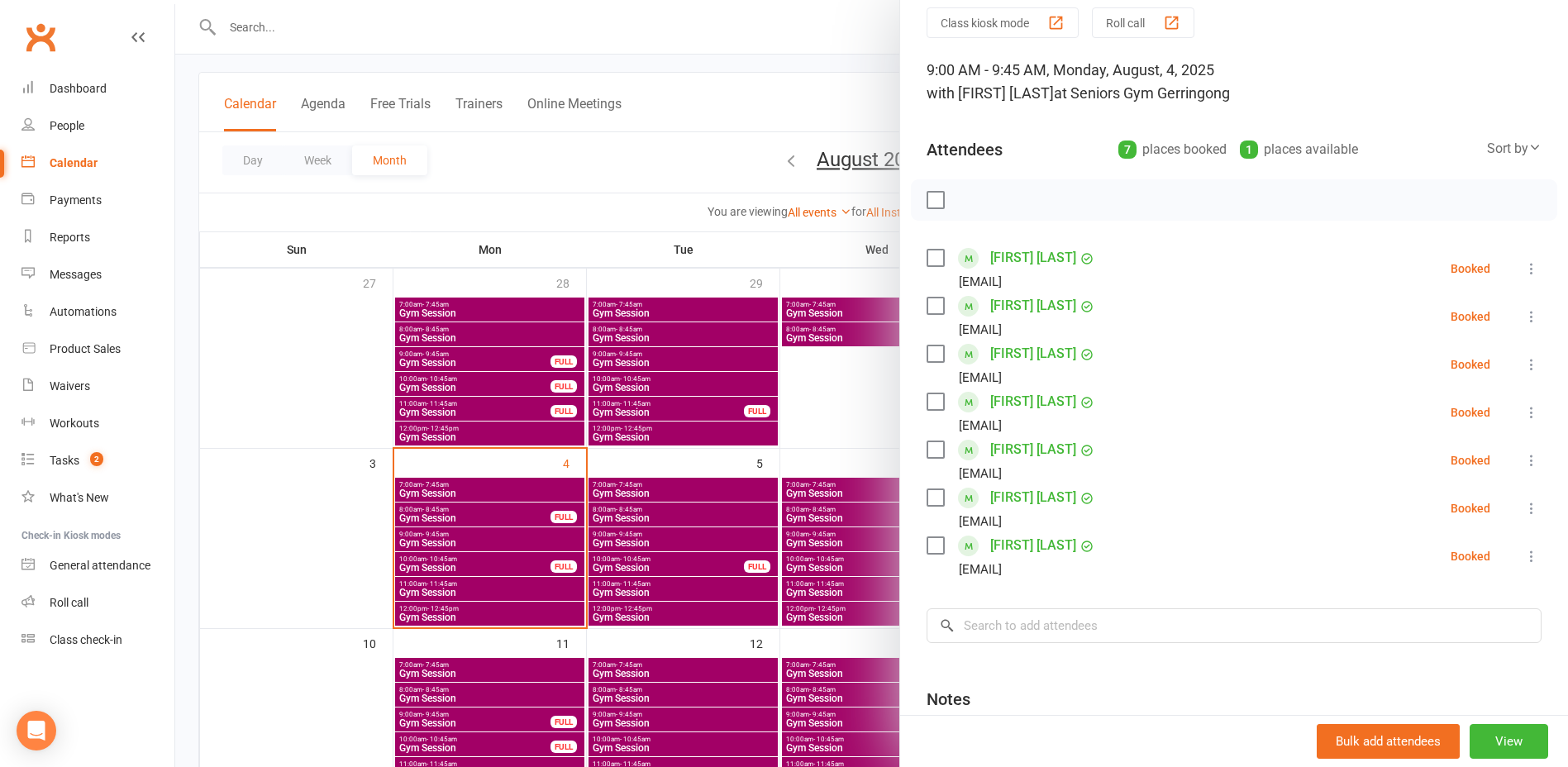 scroll, scrollTop: 165, scrollLeft: 0, axis: vertical 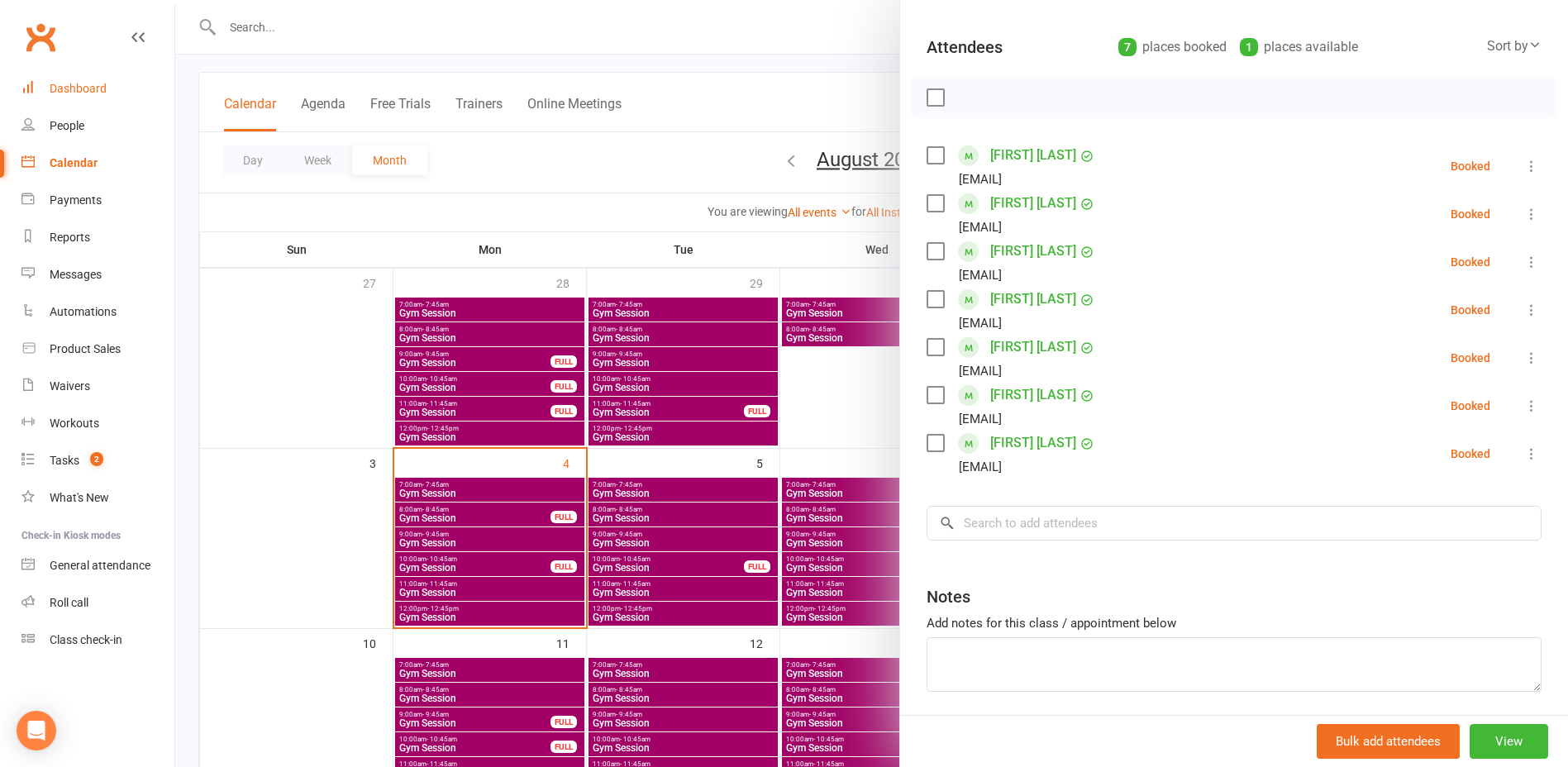 click on "Dashboard" at bounding box center (78, 88) 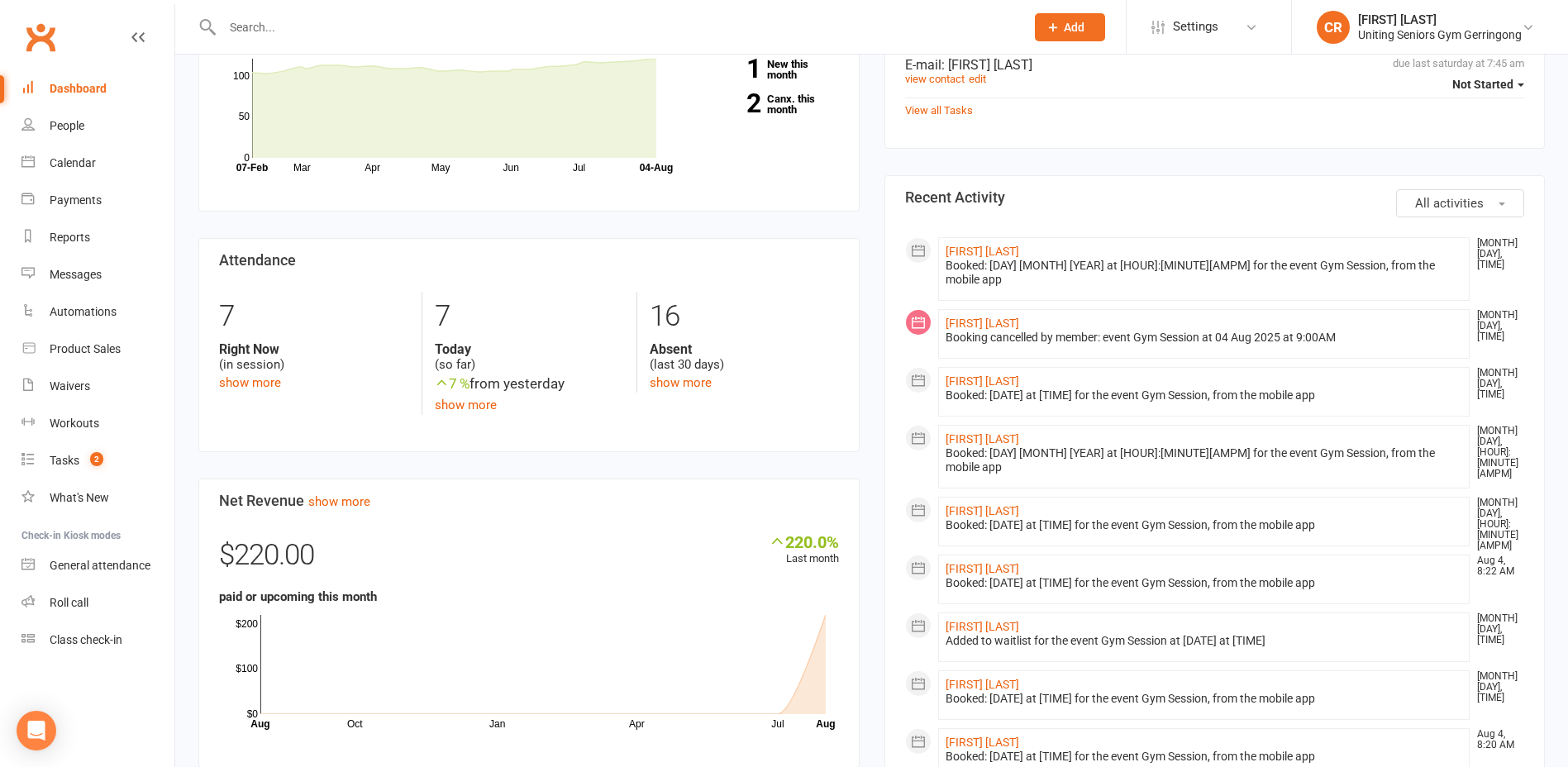 scroll, scrollTop: 579, scrollLeft: 0, axis: vertical 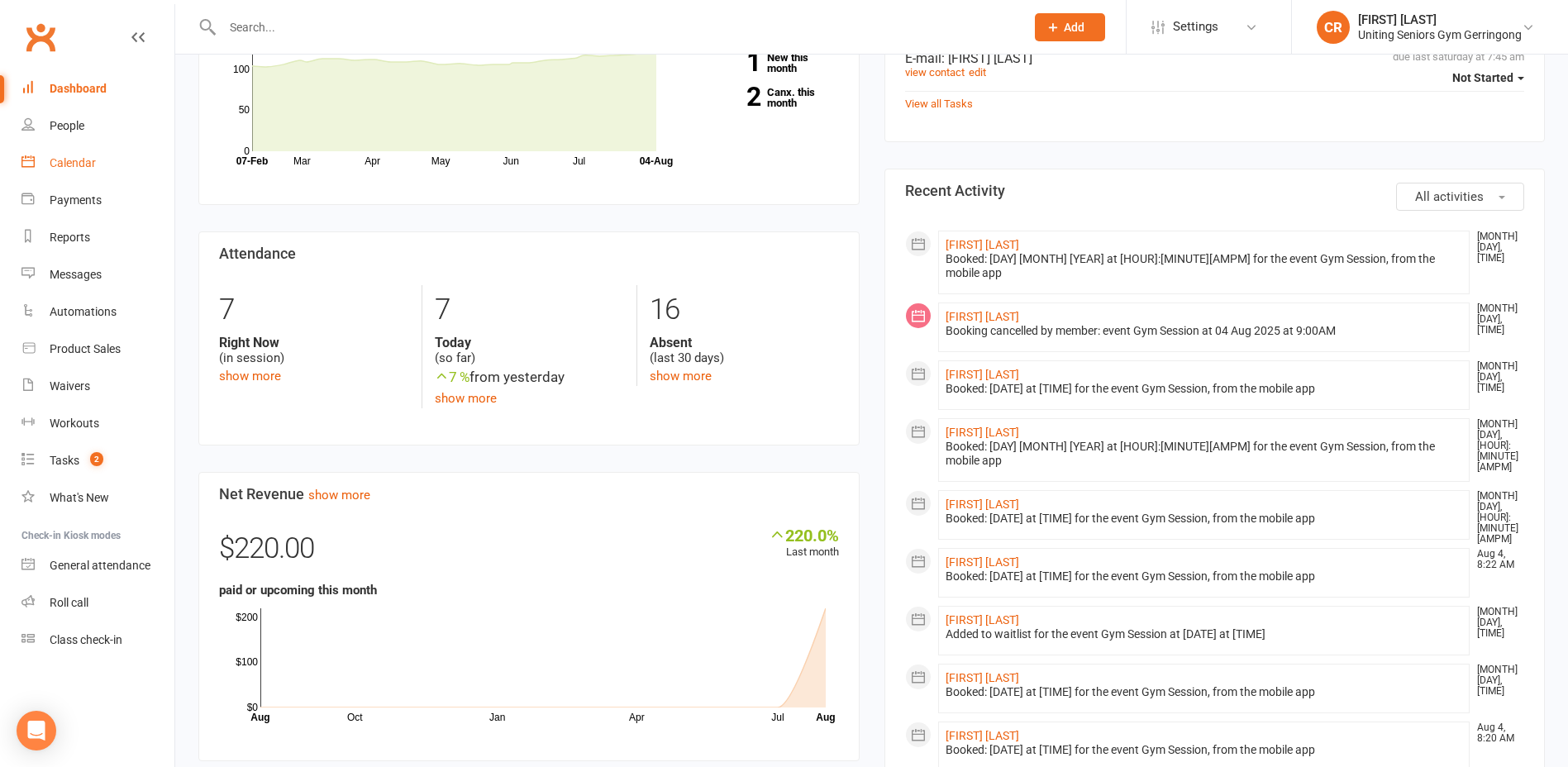 drag, startPoint x: 45, startPoint y: 170, endPoint x: 112, endPoint y: 179, distance: 67.60178 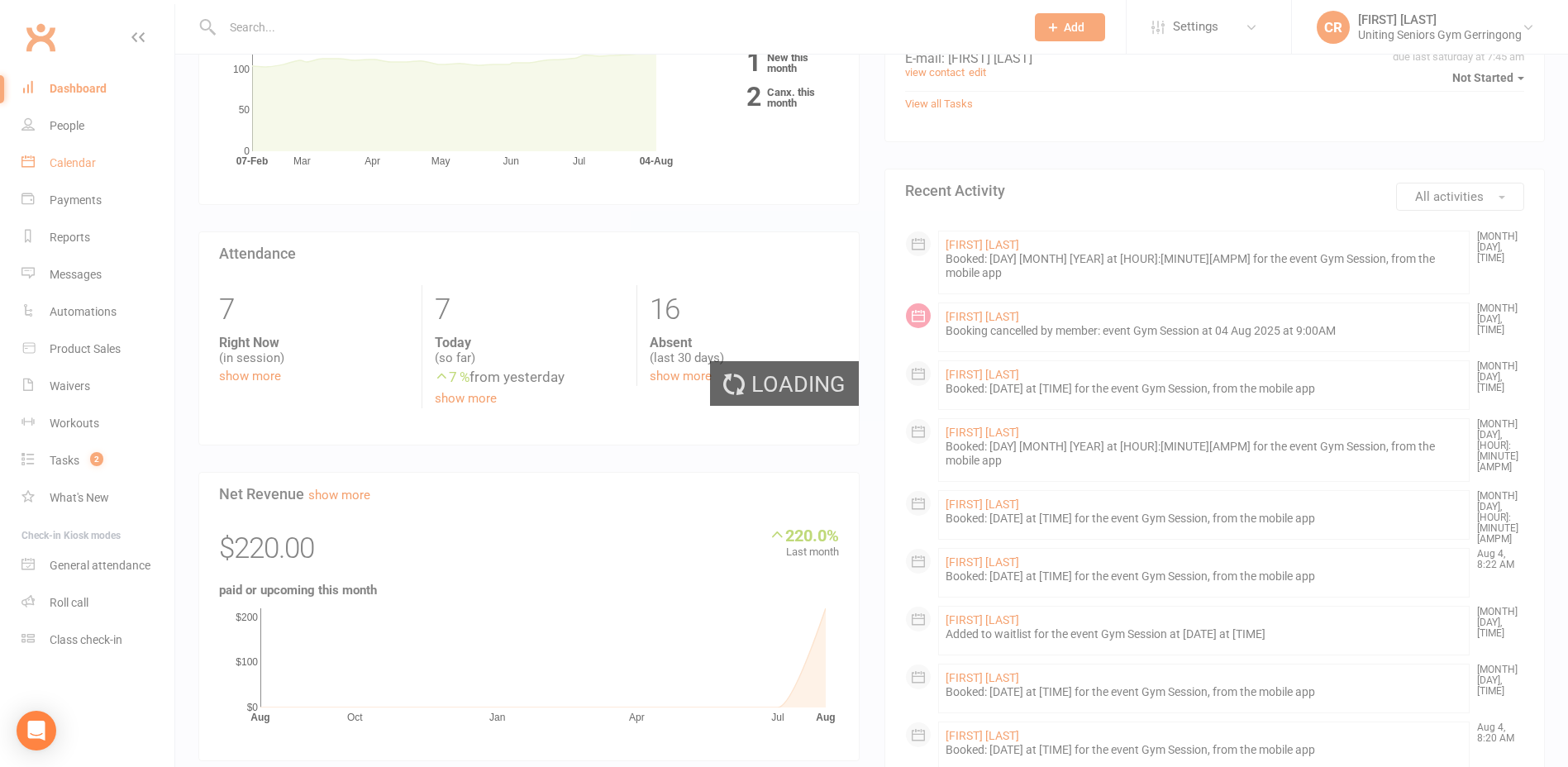 scroll, scrollTop: 0, scrollLeft: 0, axis: both 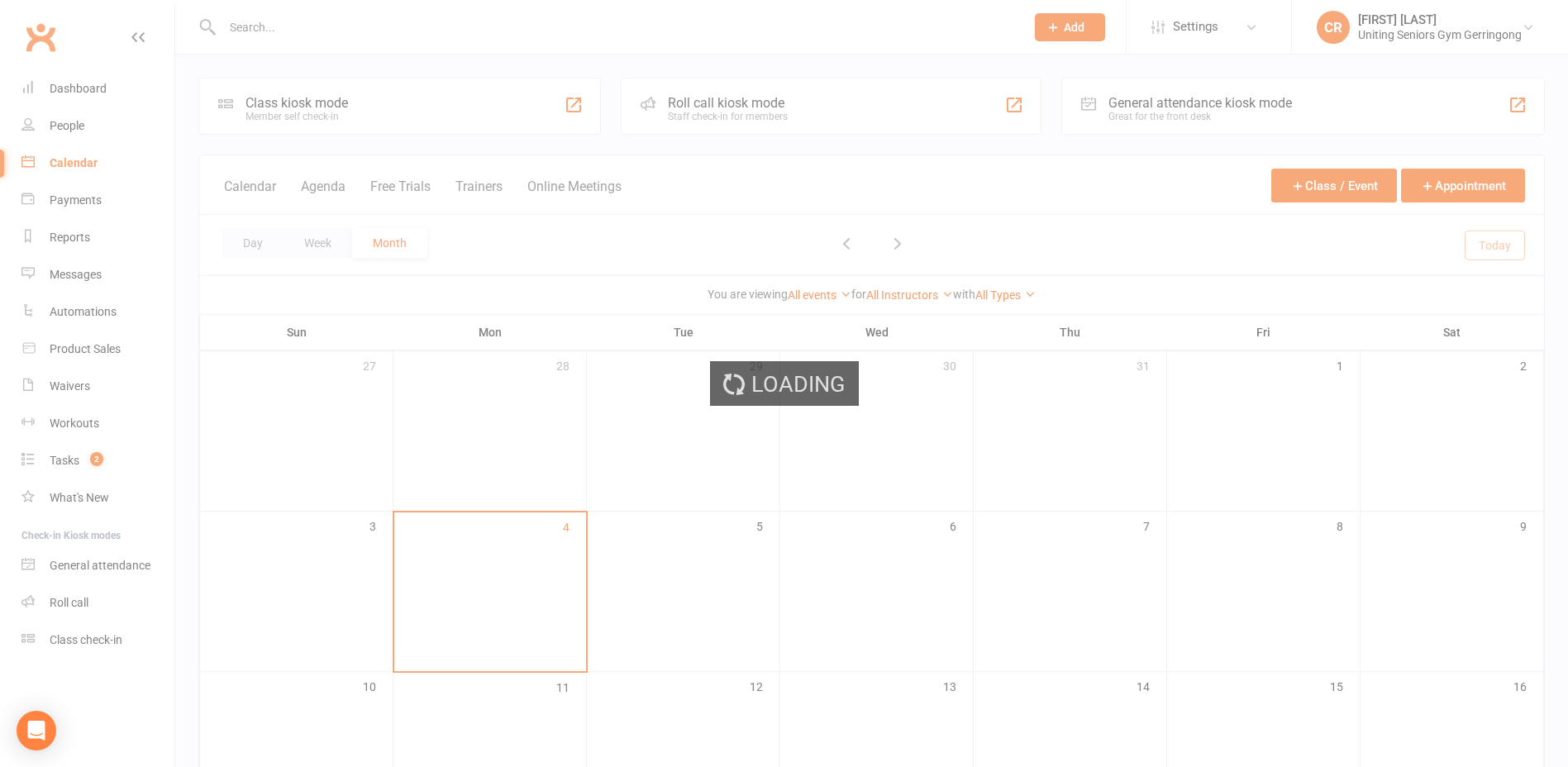 click on "Loading" at bounding box center [784, 384] 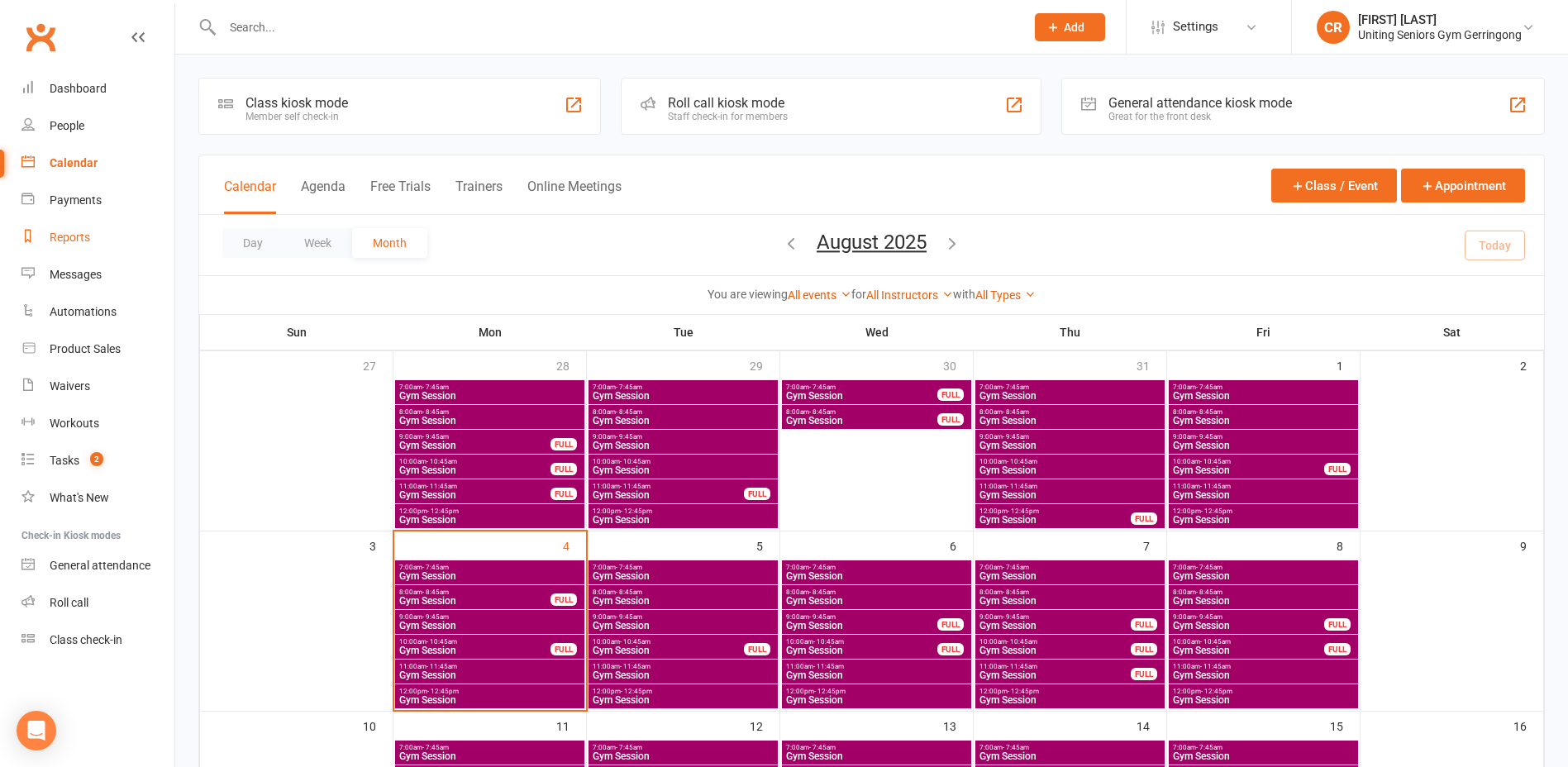click on "Reports" at bounding box center (69, 237) 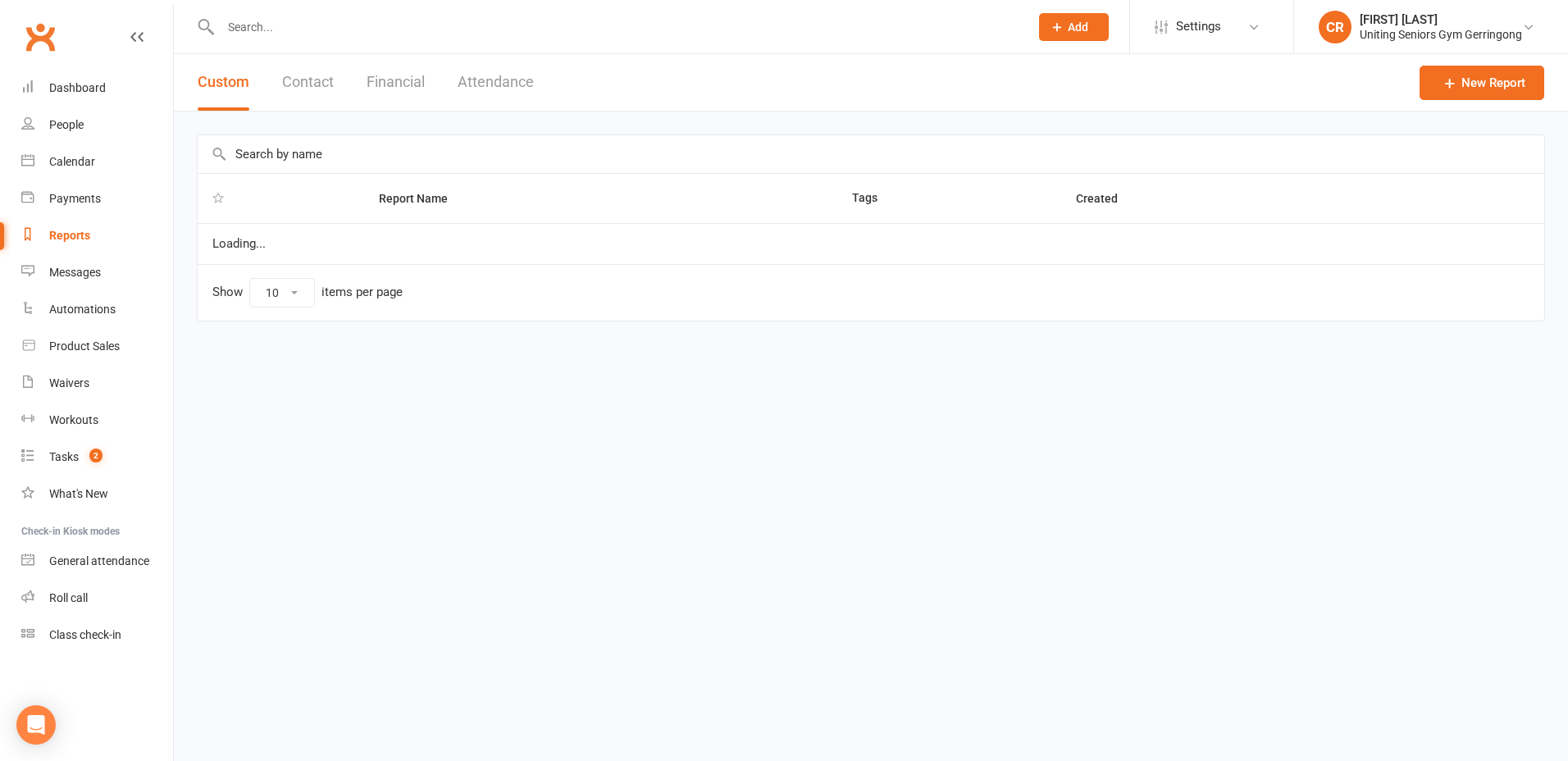 select on "50" 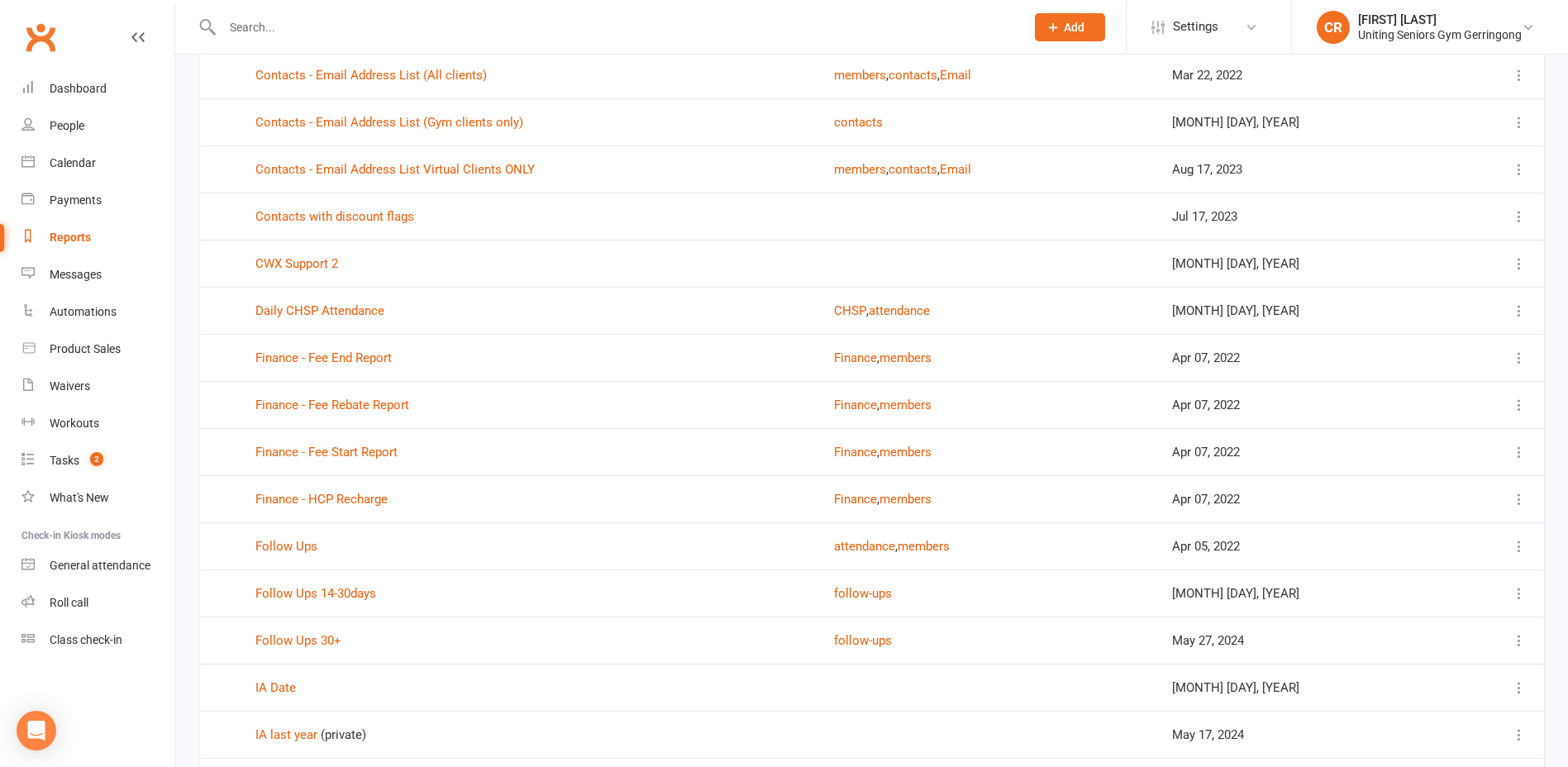 scroll, scrollTop: 1074, scrollLeft: 0, axis: vertical 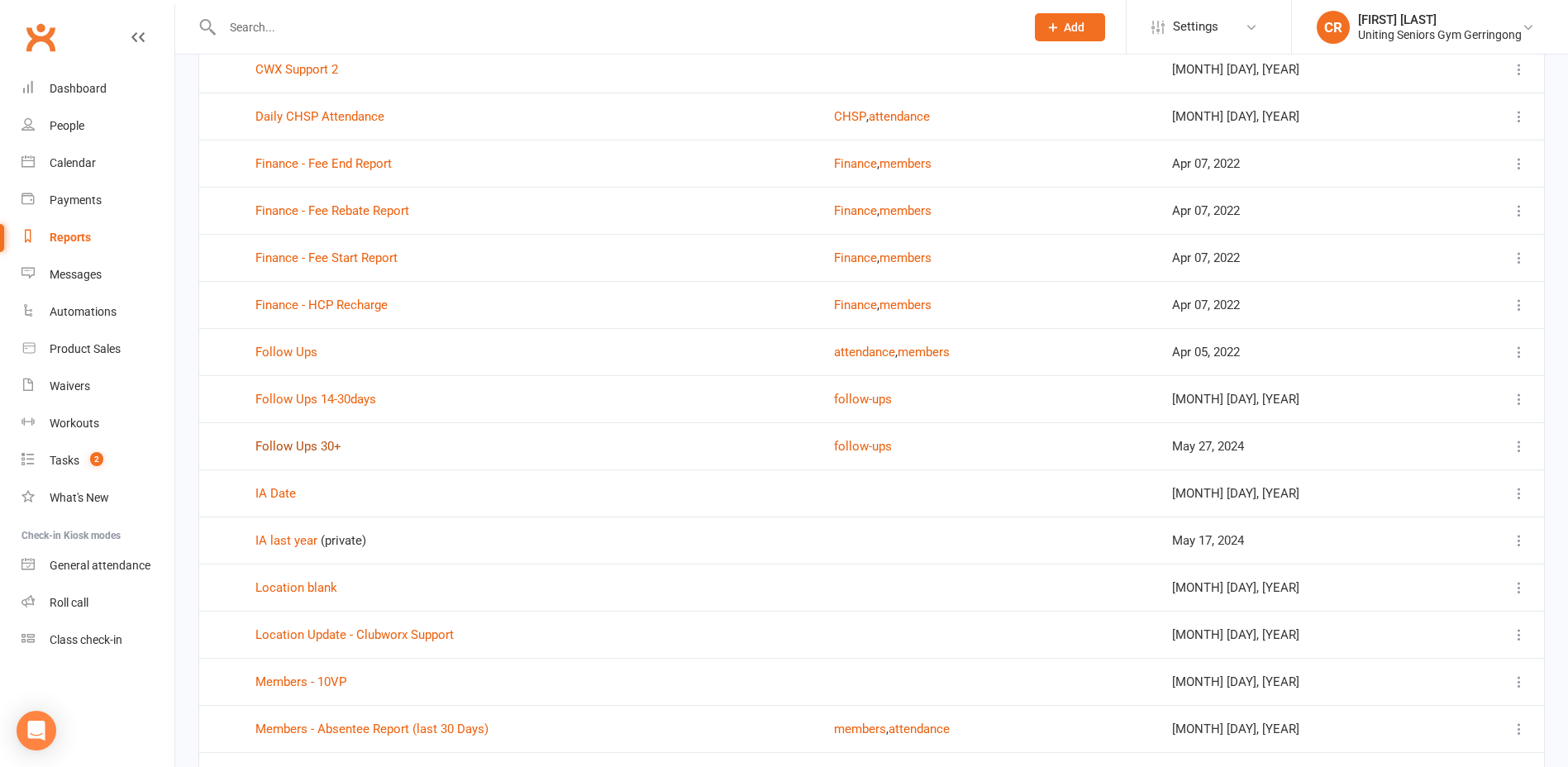click on "Follow Ups 30+" at bounding box center (298, 446) 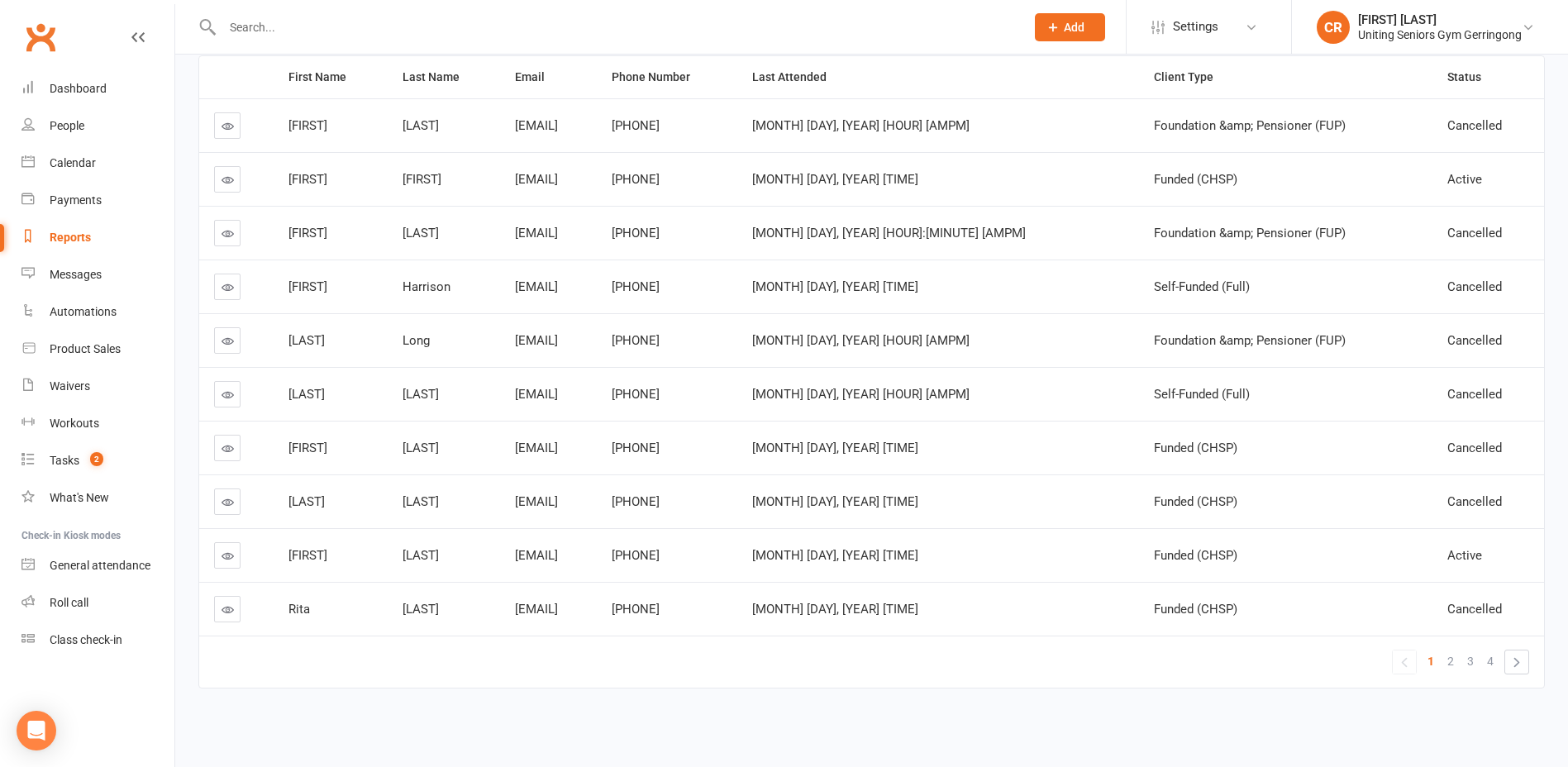 scroll, scrollTop: 0, scrollLeft: 0, axis: both 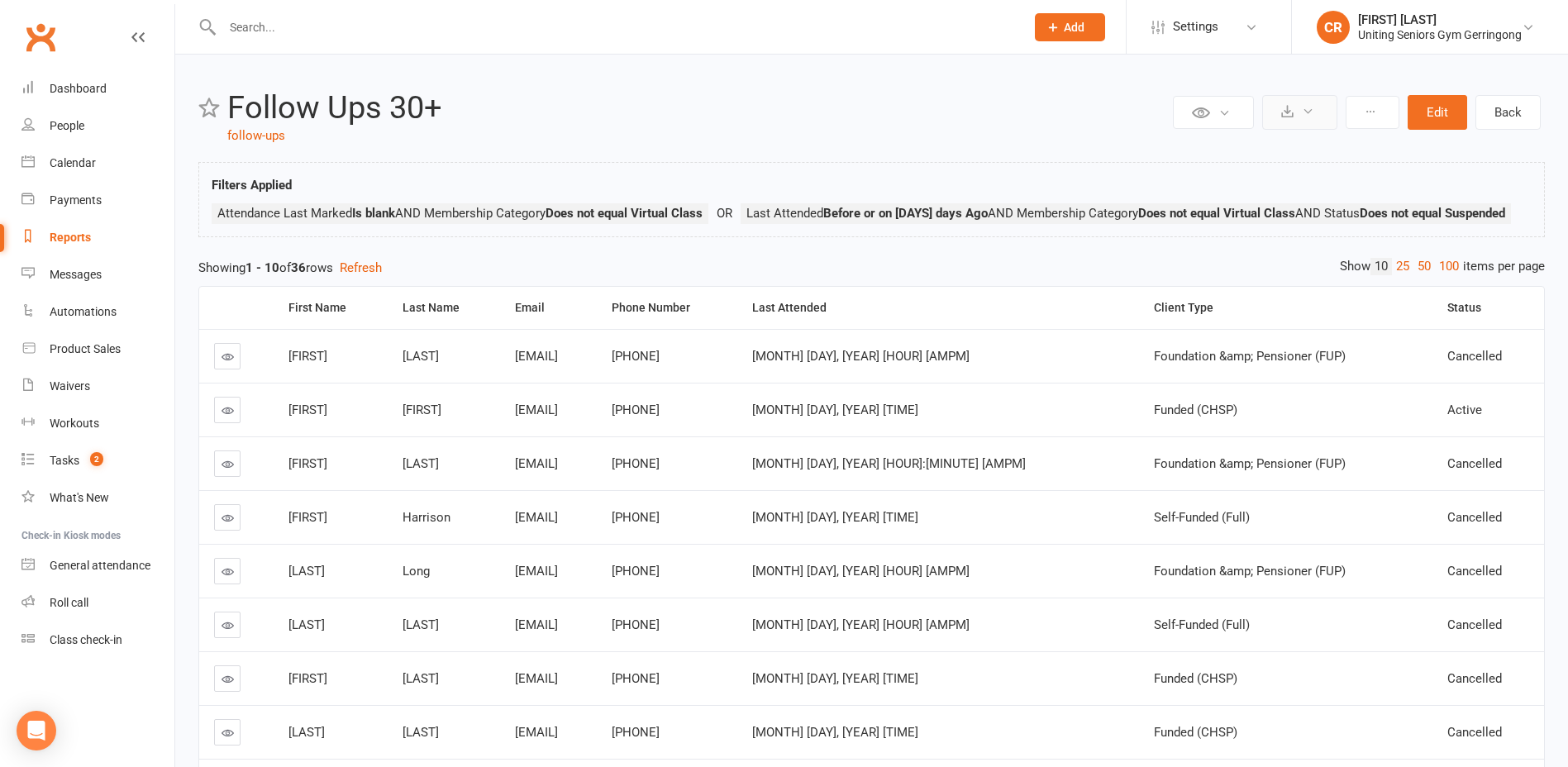 click at bounding box center [1299, 112] 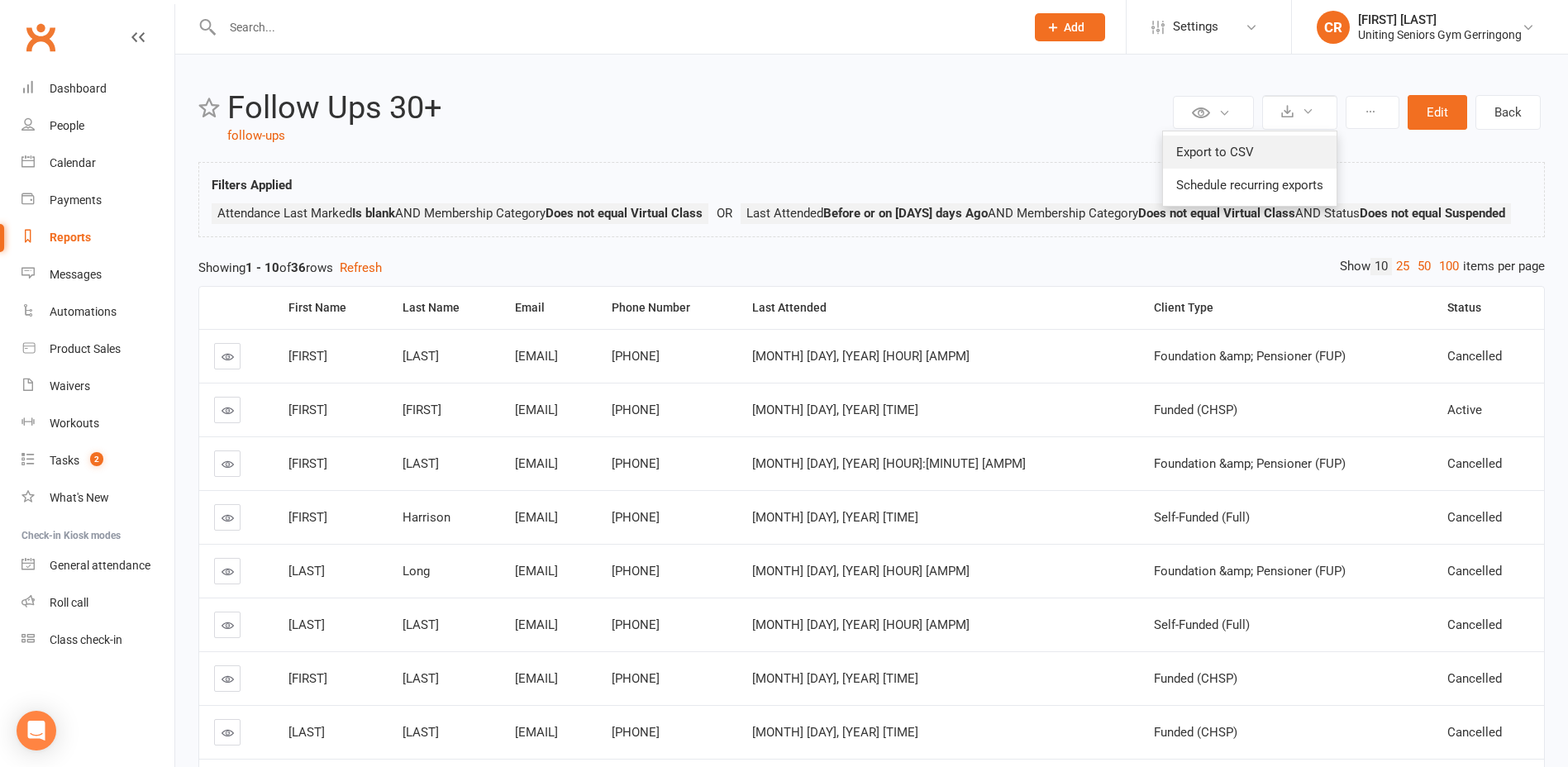 click on "Export to CSV" at bounding box center [1250, 152] 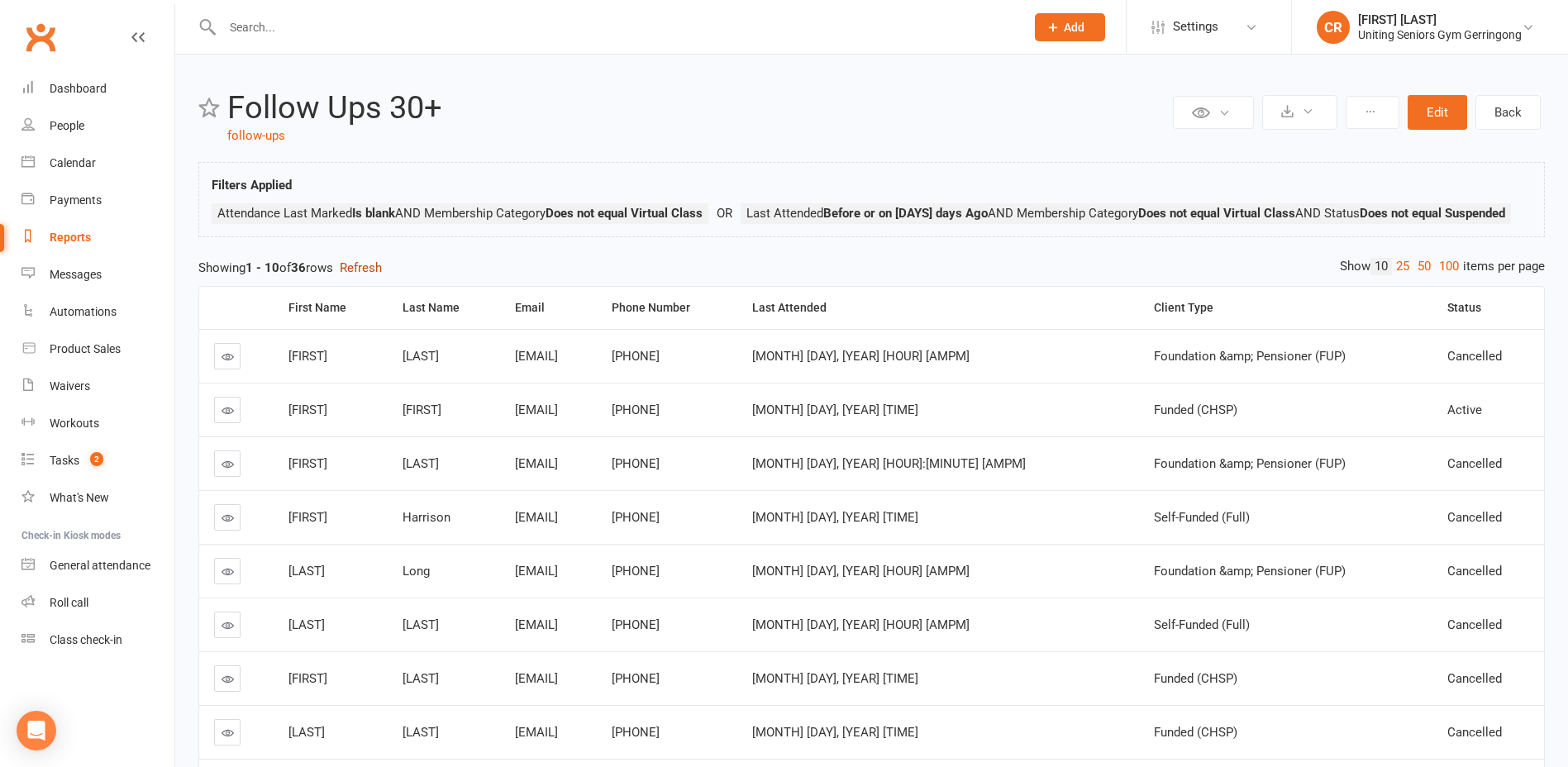 click on "Refresh" at bounding box center [360, 268] 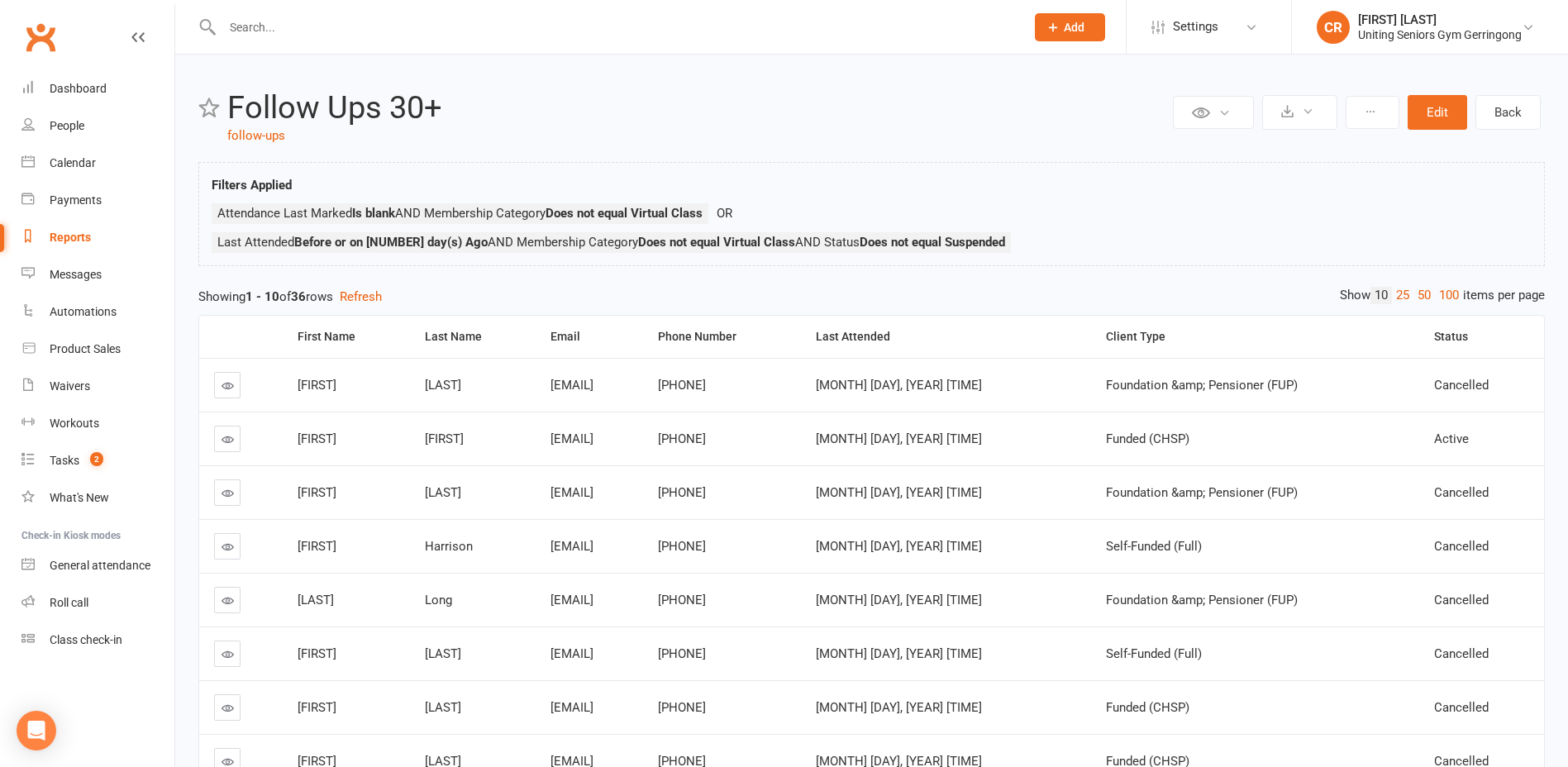 scroll, scrollTop: 0, scrollLeft: 0, axis: both 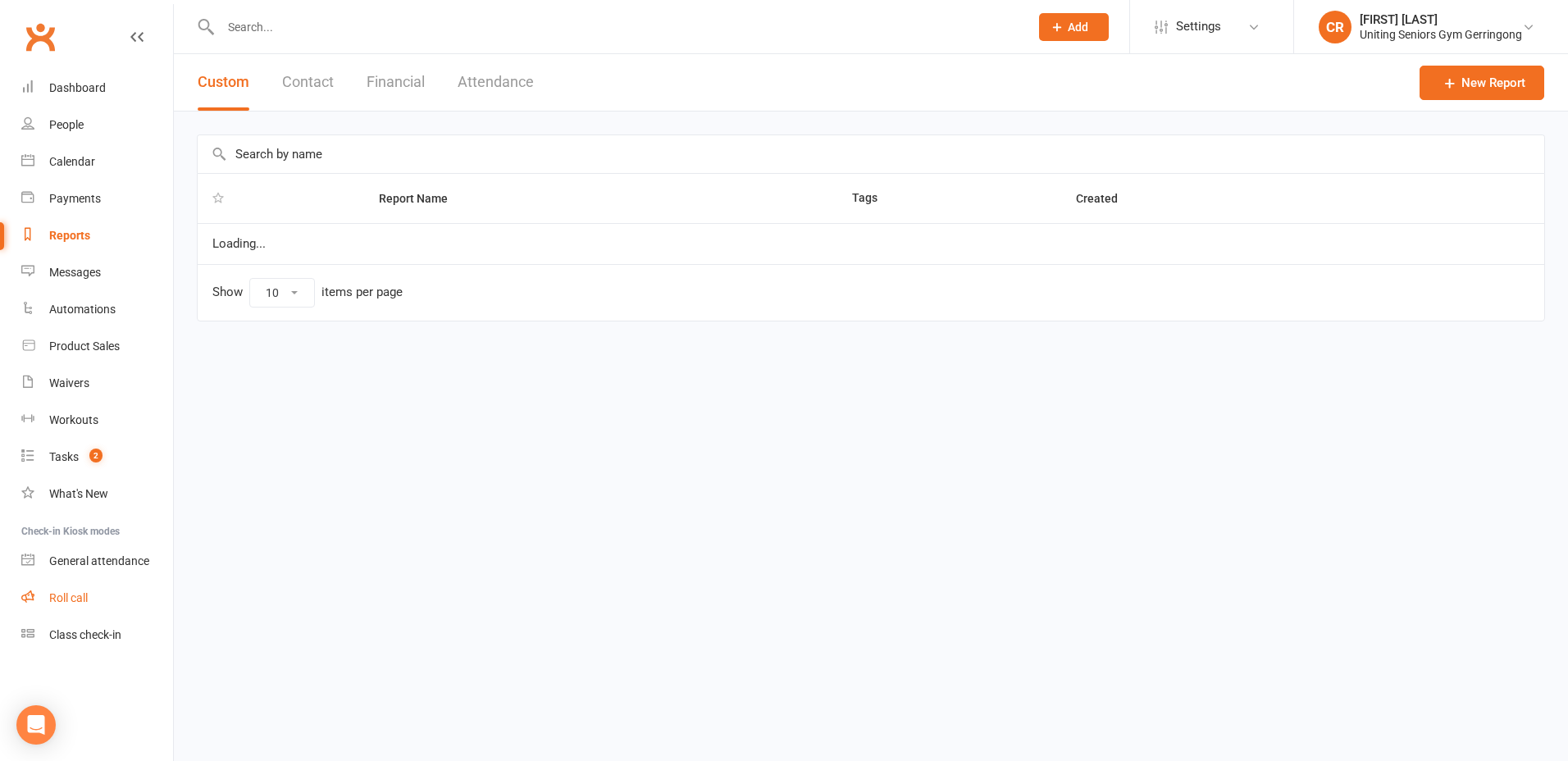 select on "50" 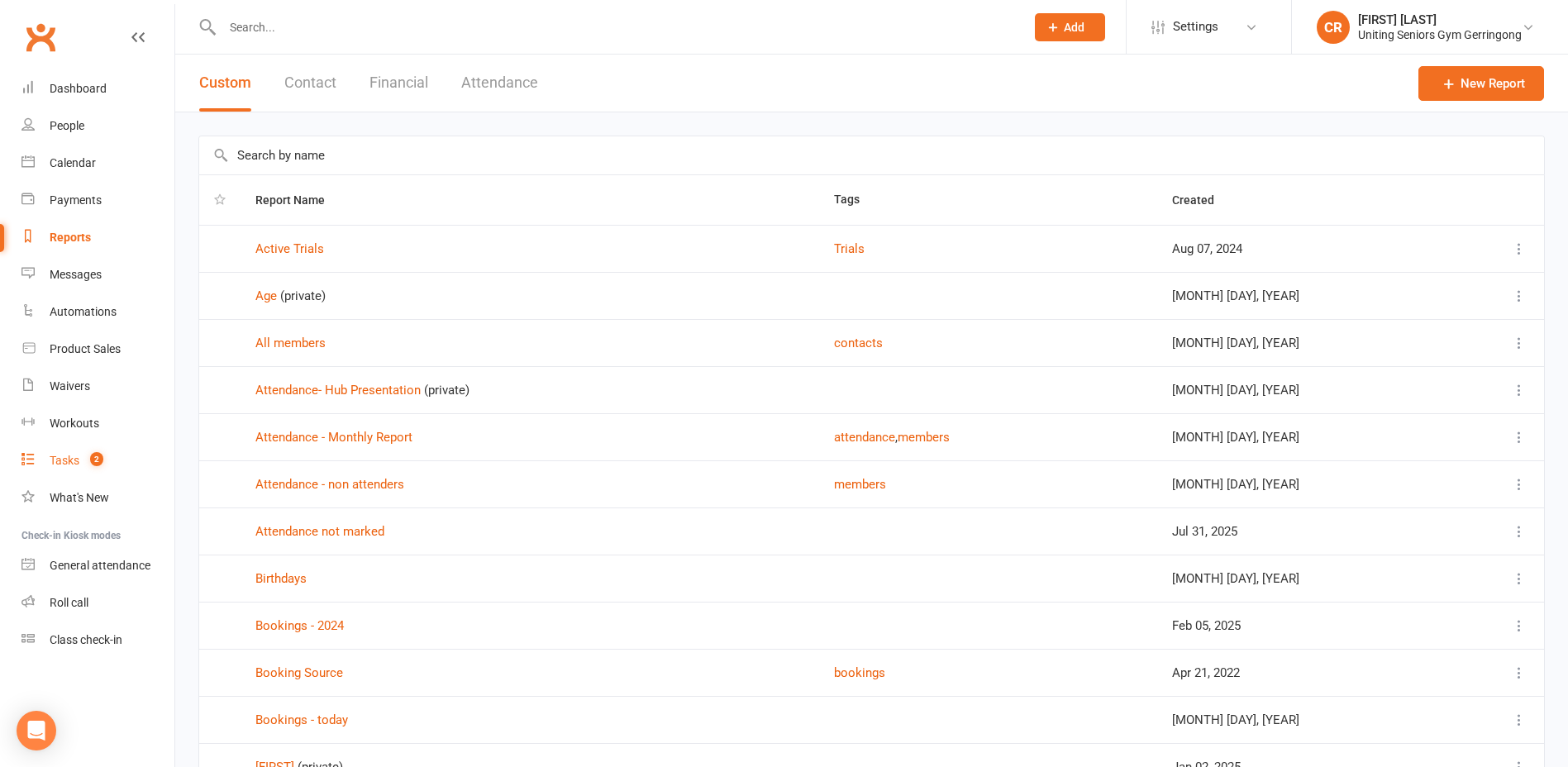 click on "Tasks   2" at bounding box center (98, 460) 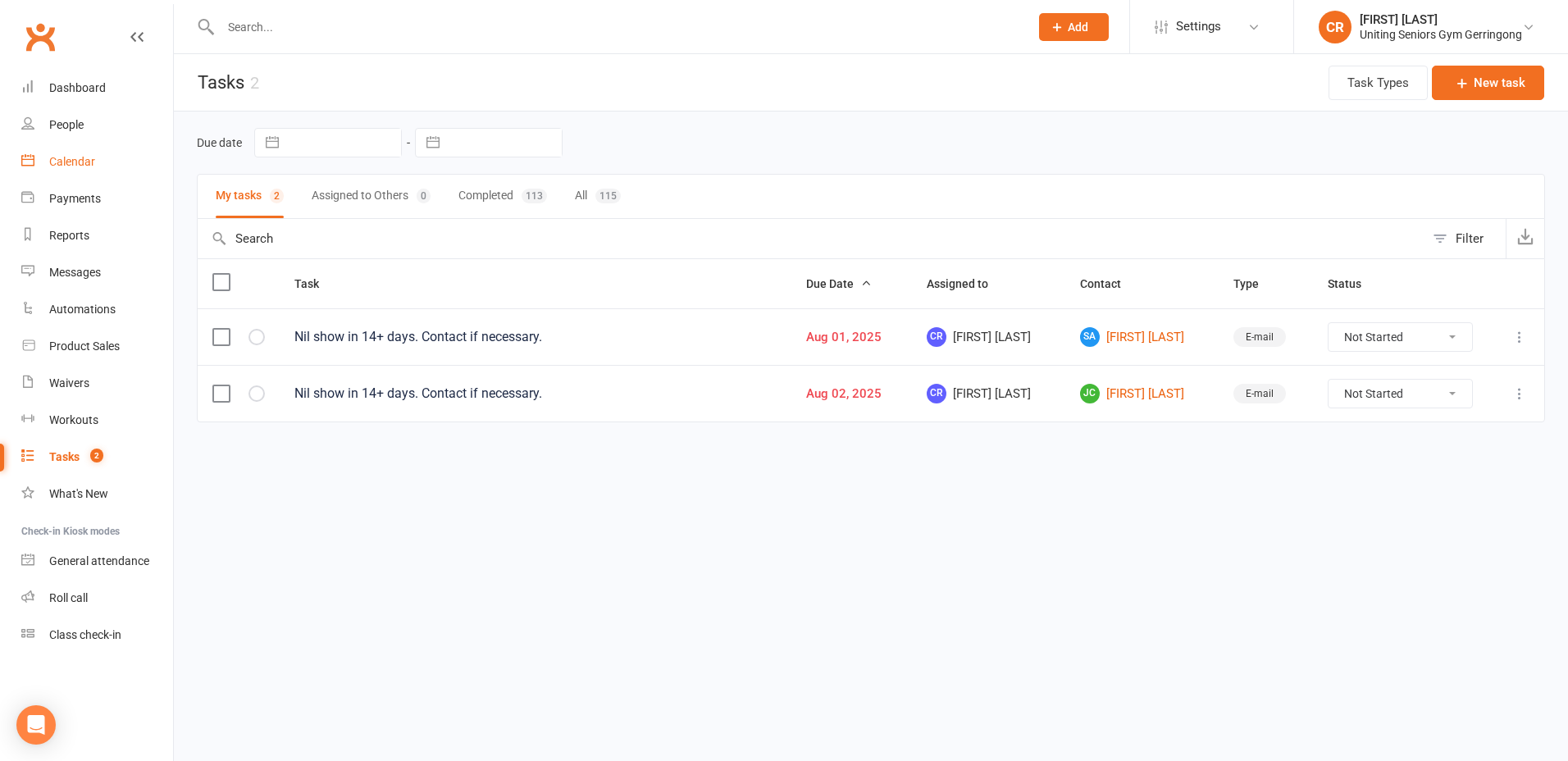 click on "Calendar" at bounding box center [97, 162] 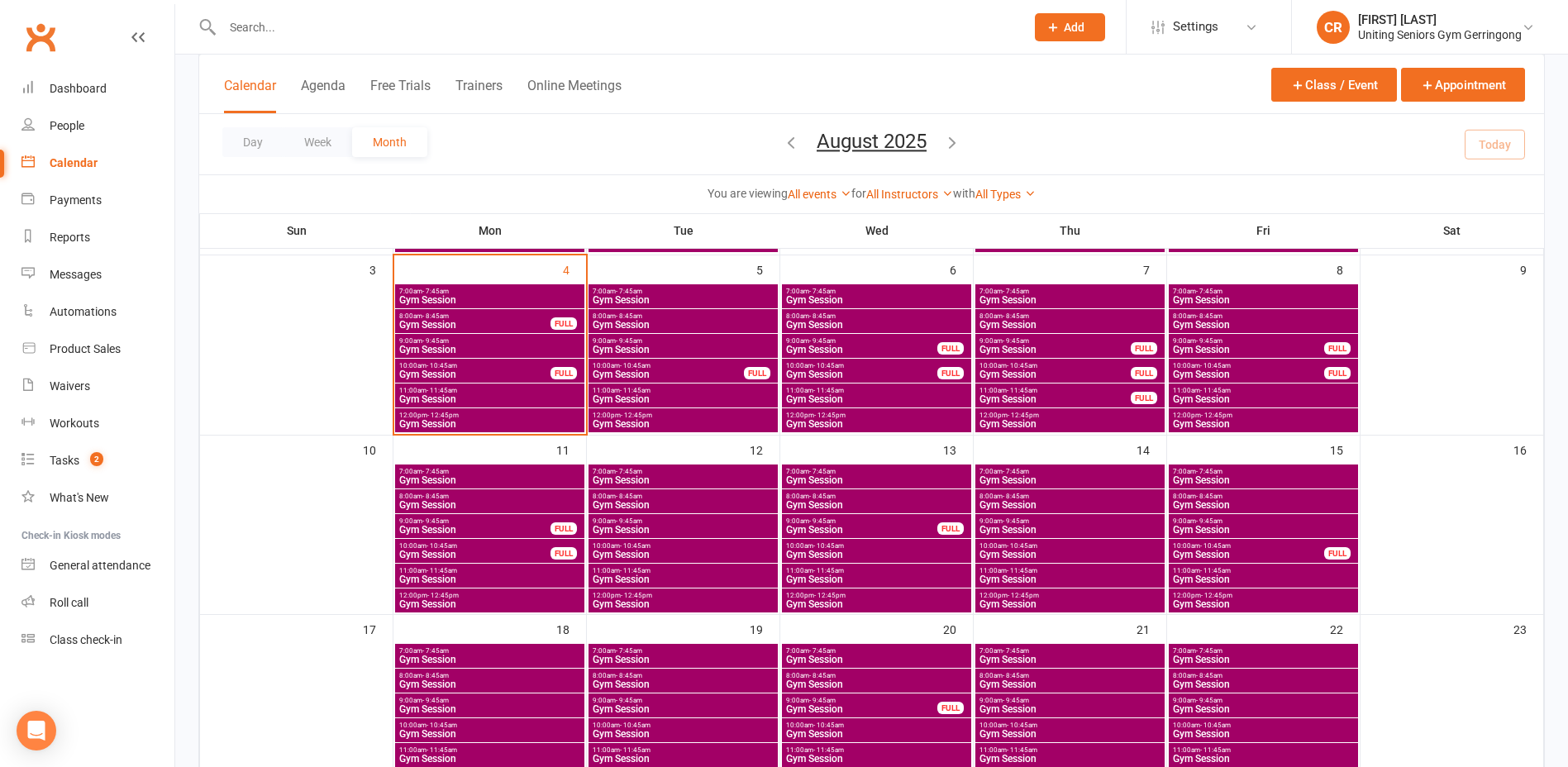 scroll, scrollTop: 248, scrollLeft: 0, axis: vertical 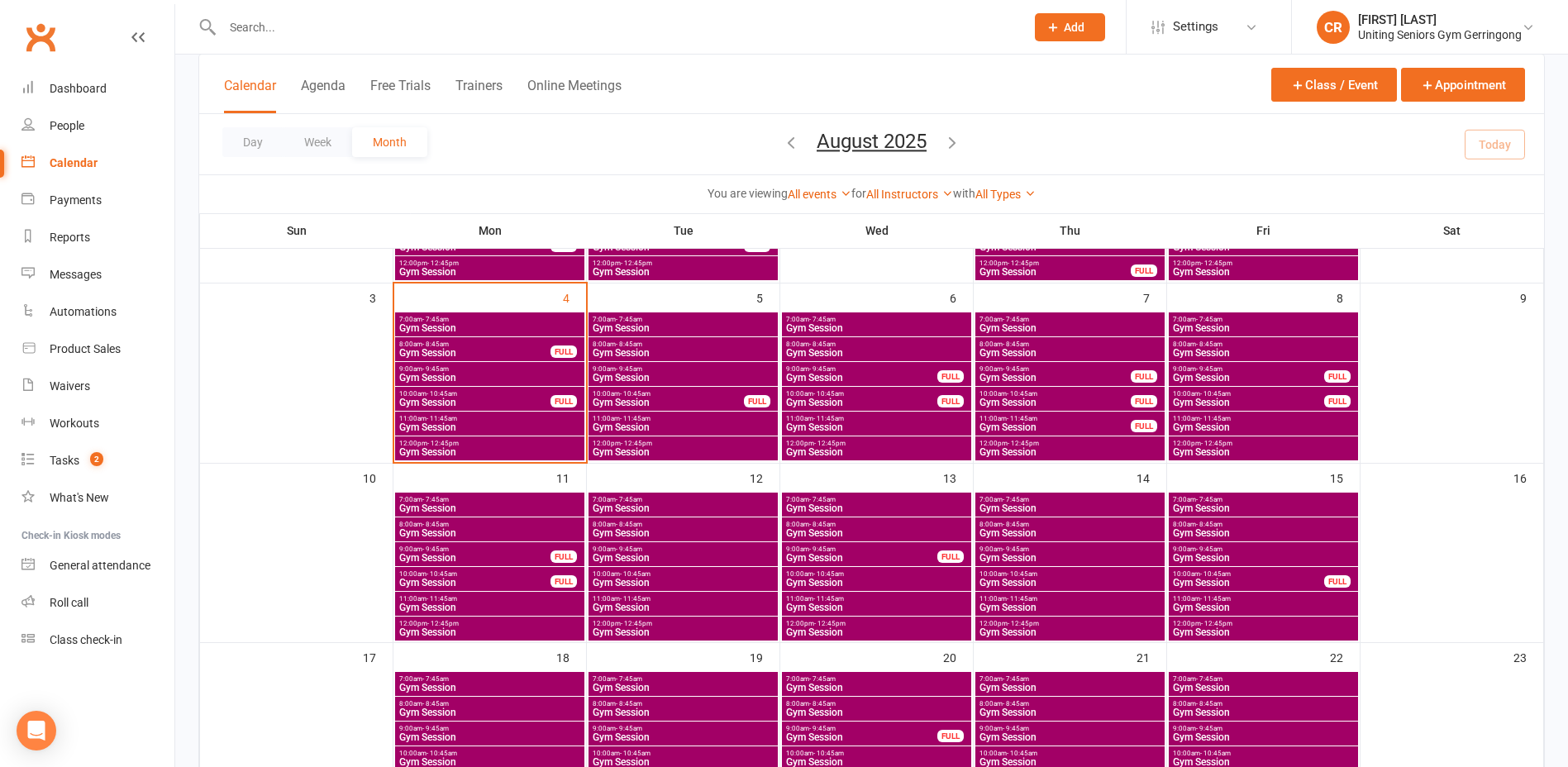 click on "Gym Session" at bounding box center [489, 378] 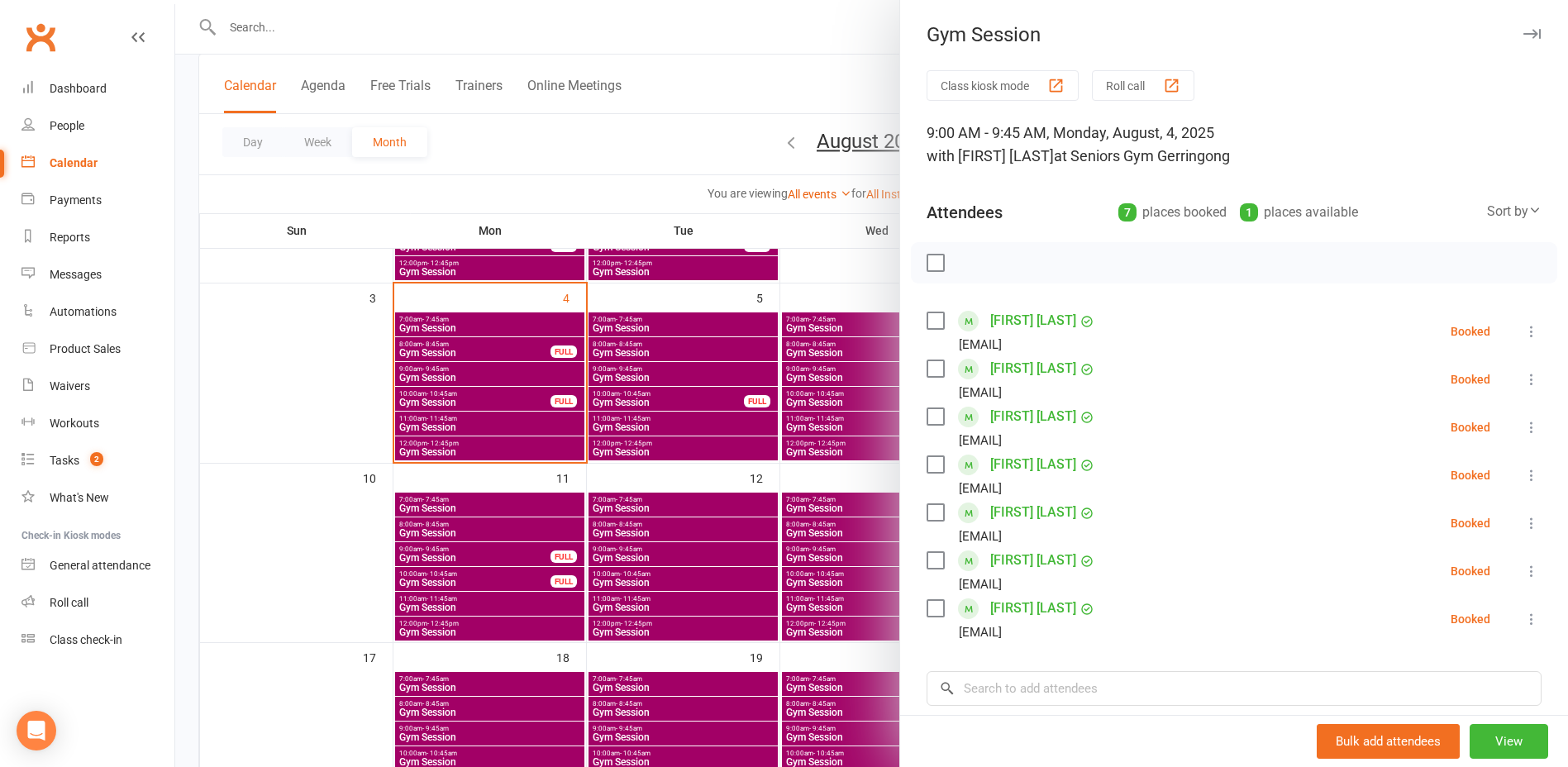 click at bounding box center [935, 608] 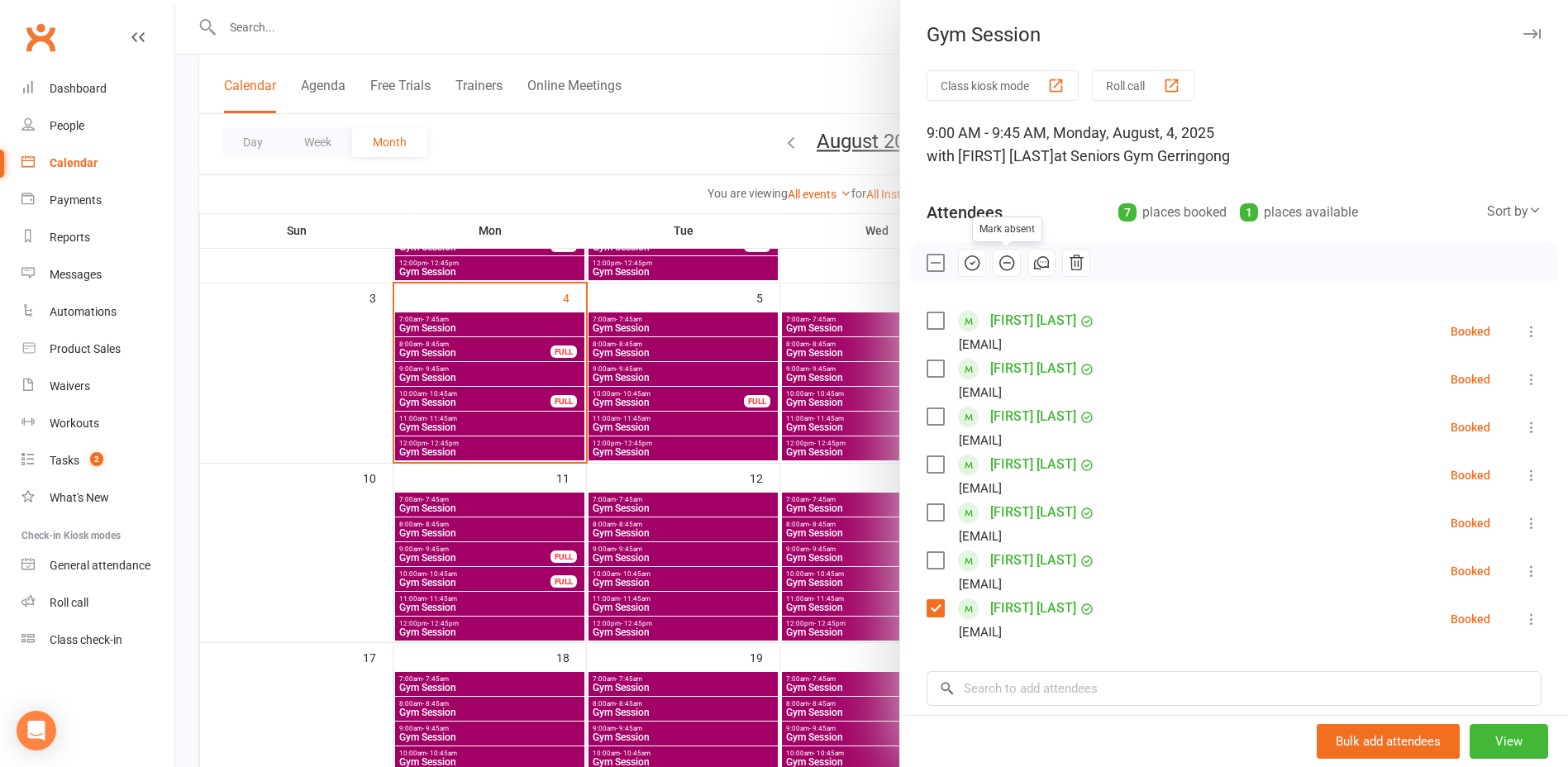 click at bounding box center [972, 263] 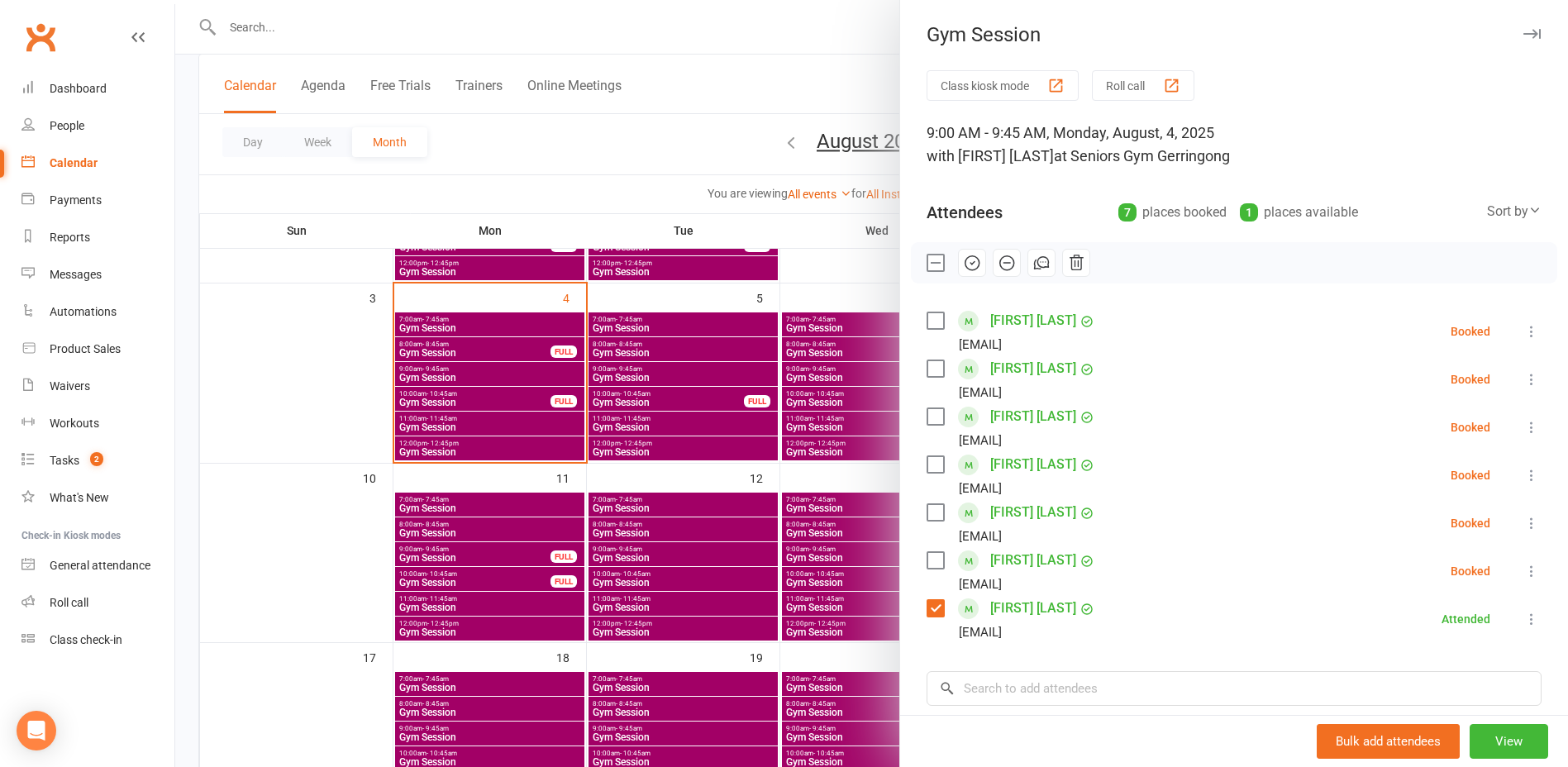 click at bounding box center (935, 464) 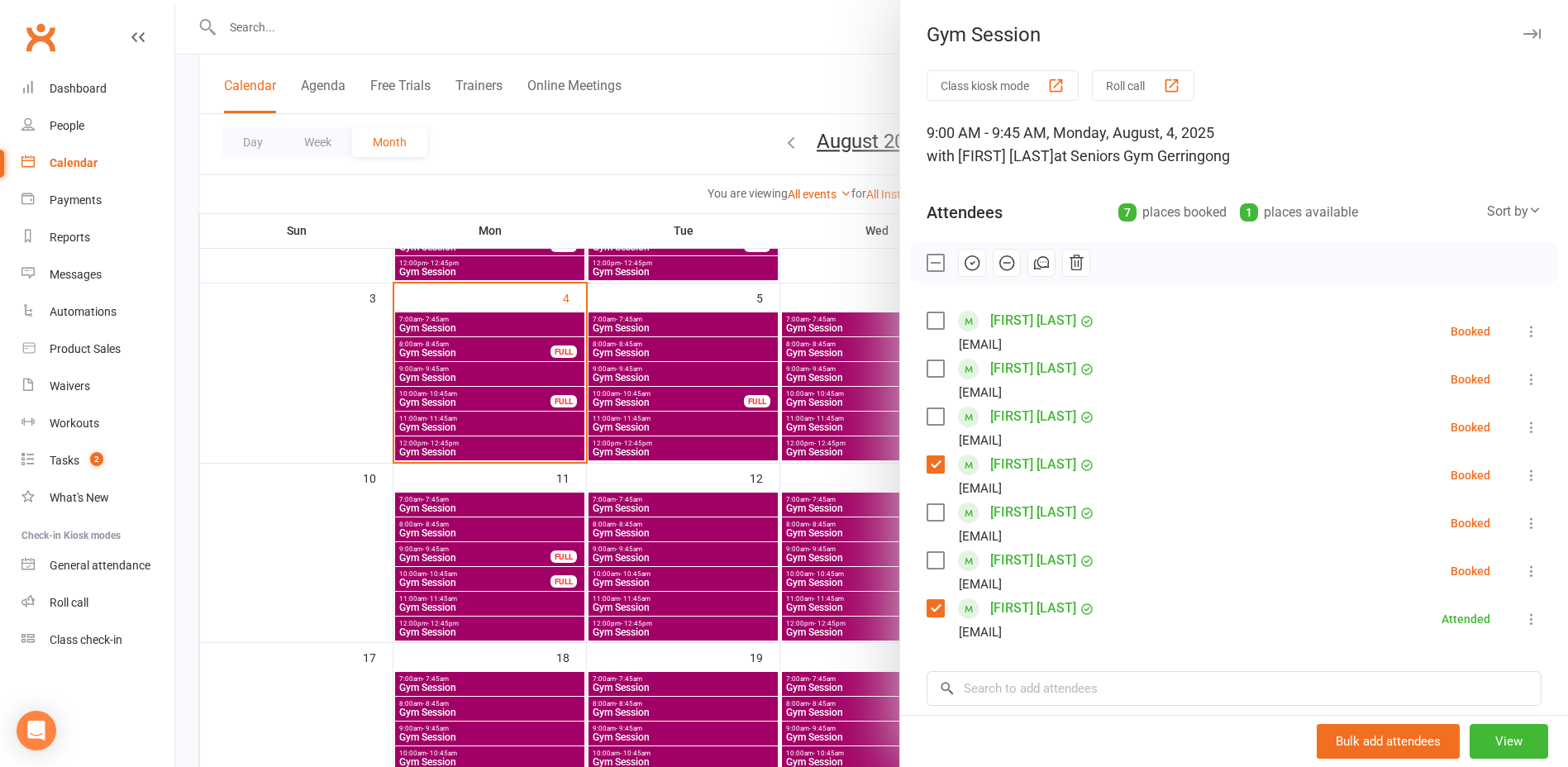 click at bounding box center [972, 263] 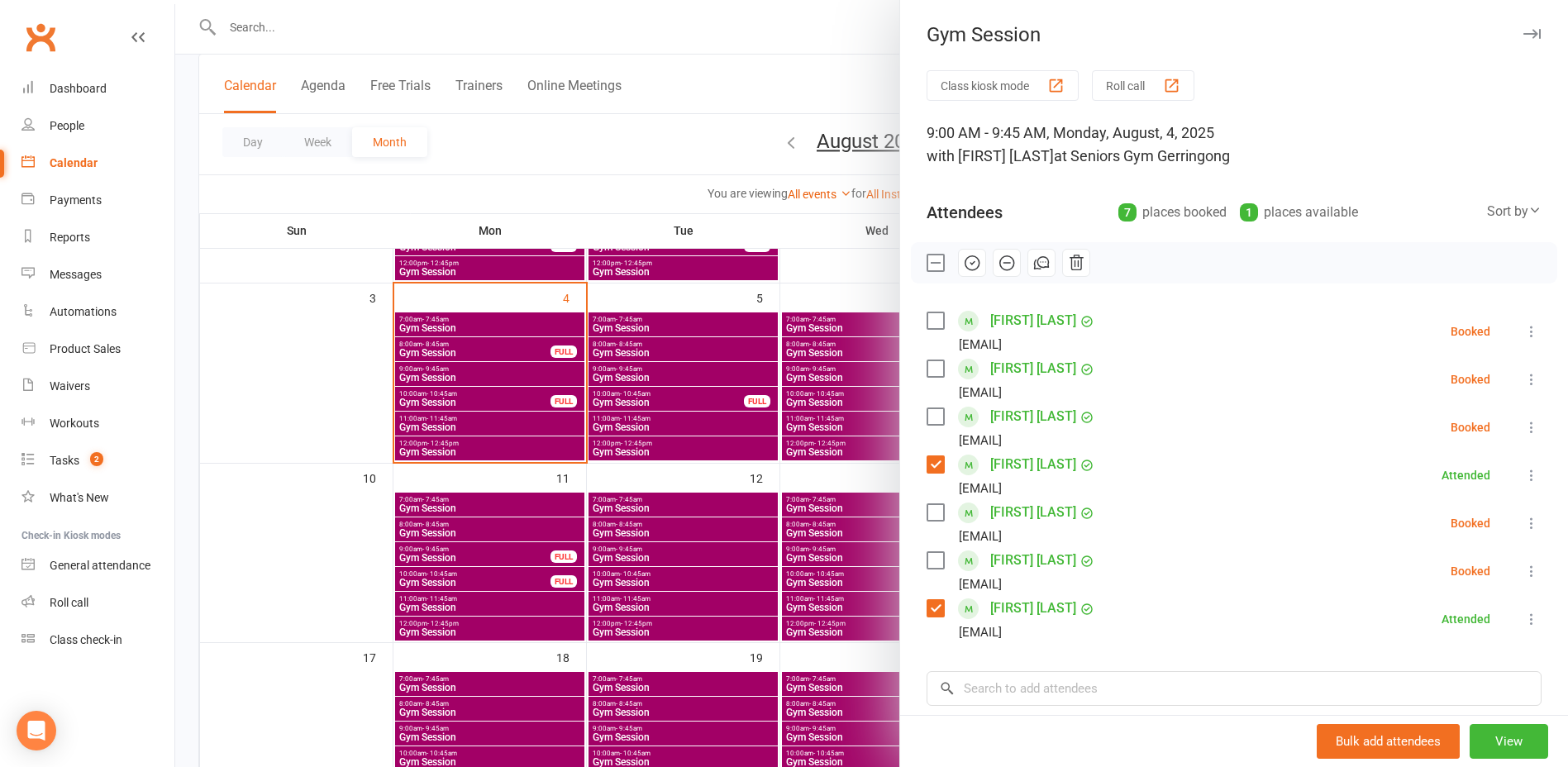 click at bounding box center [871, 384] 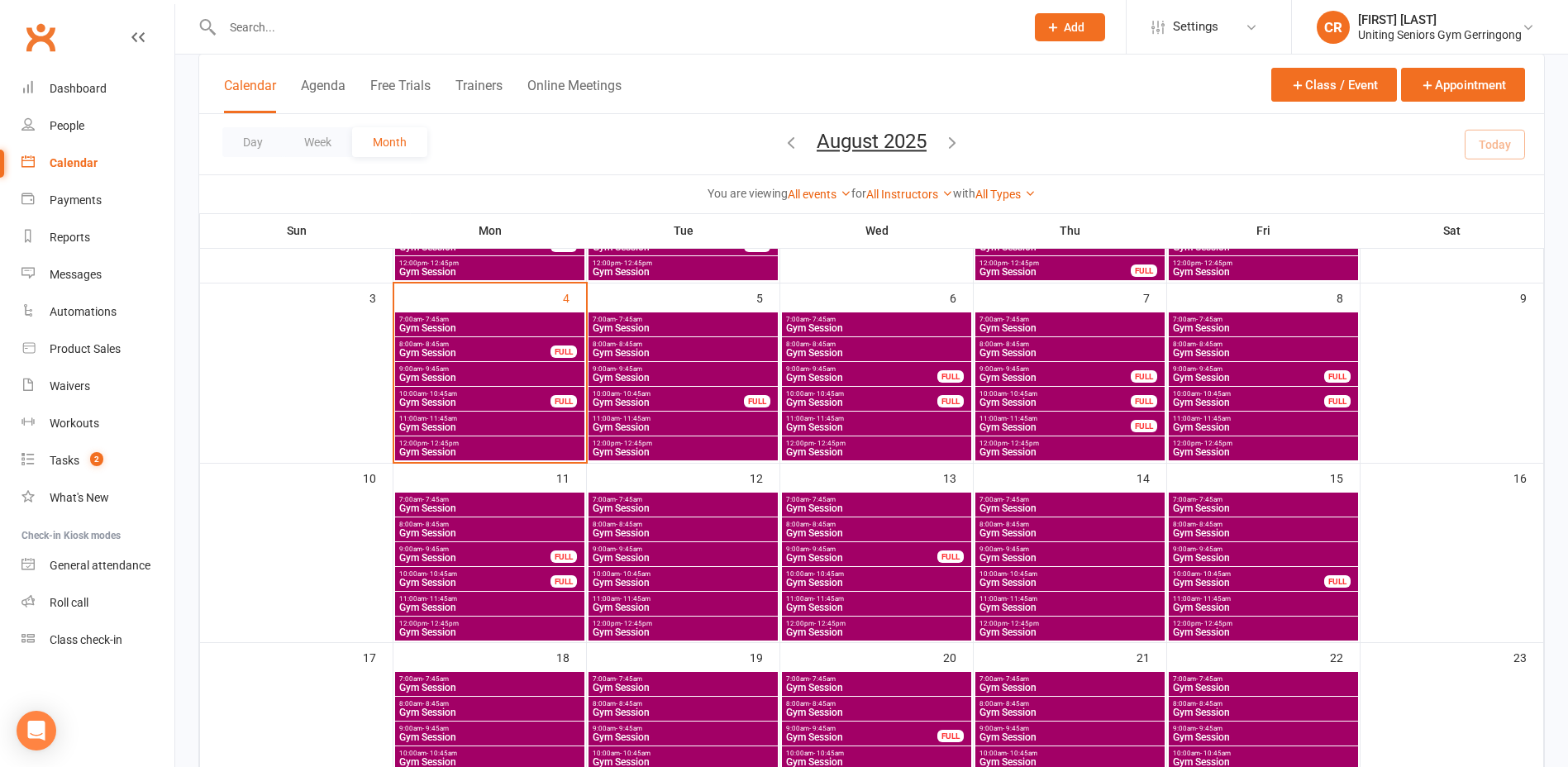 click on "Gym Session" at bounding box center [474, 353] 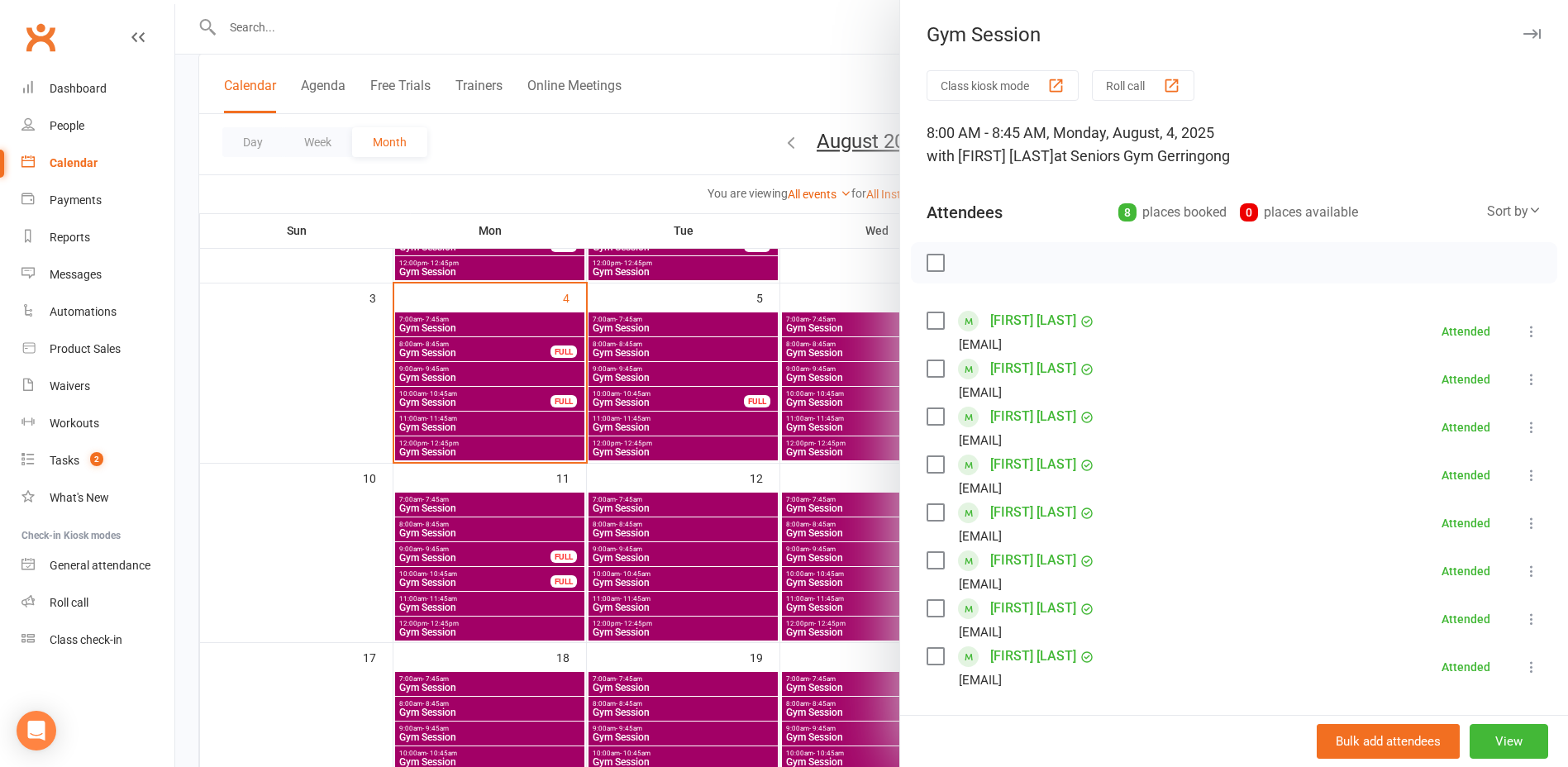 click at bounding box center (871, 384) 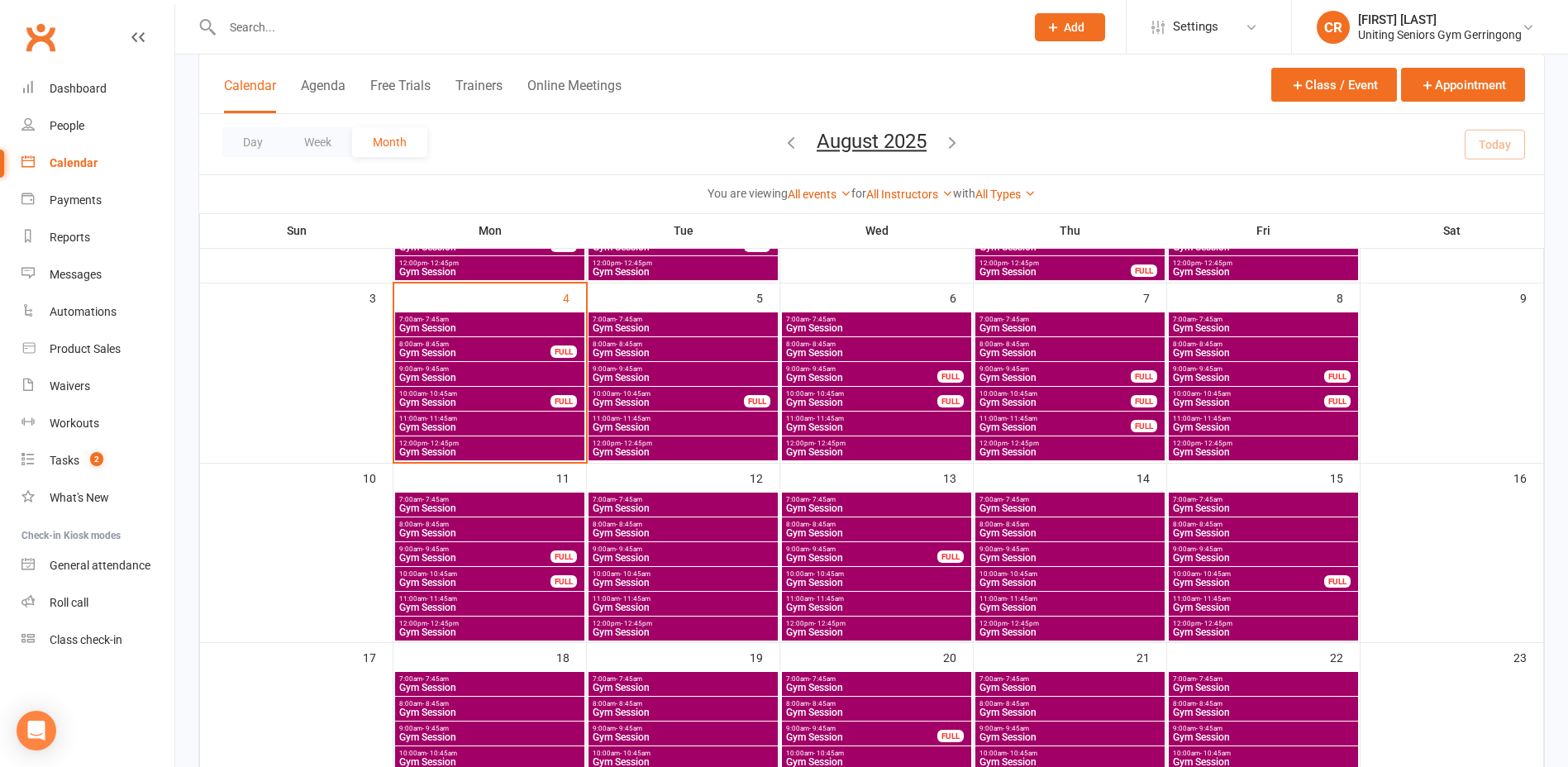 click on "Gym Session" at bounding box center (474, 353) 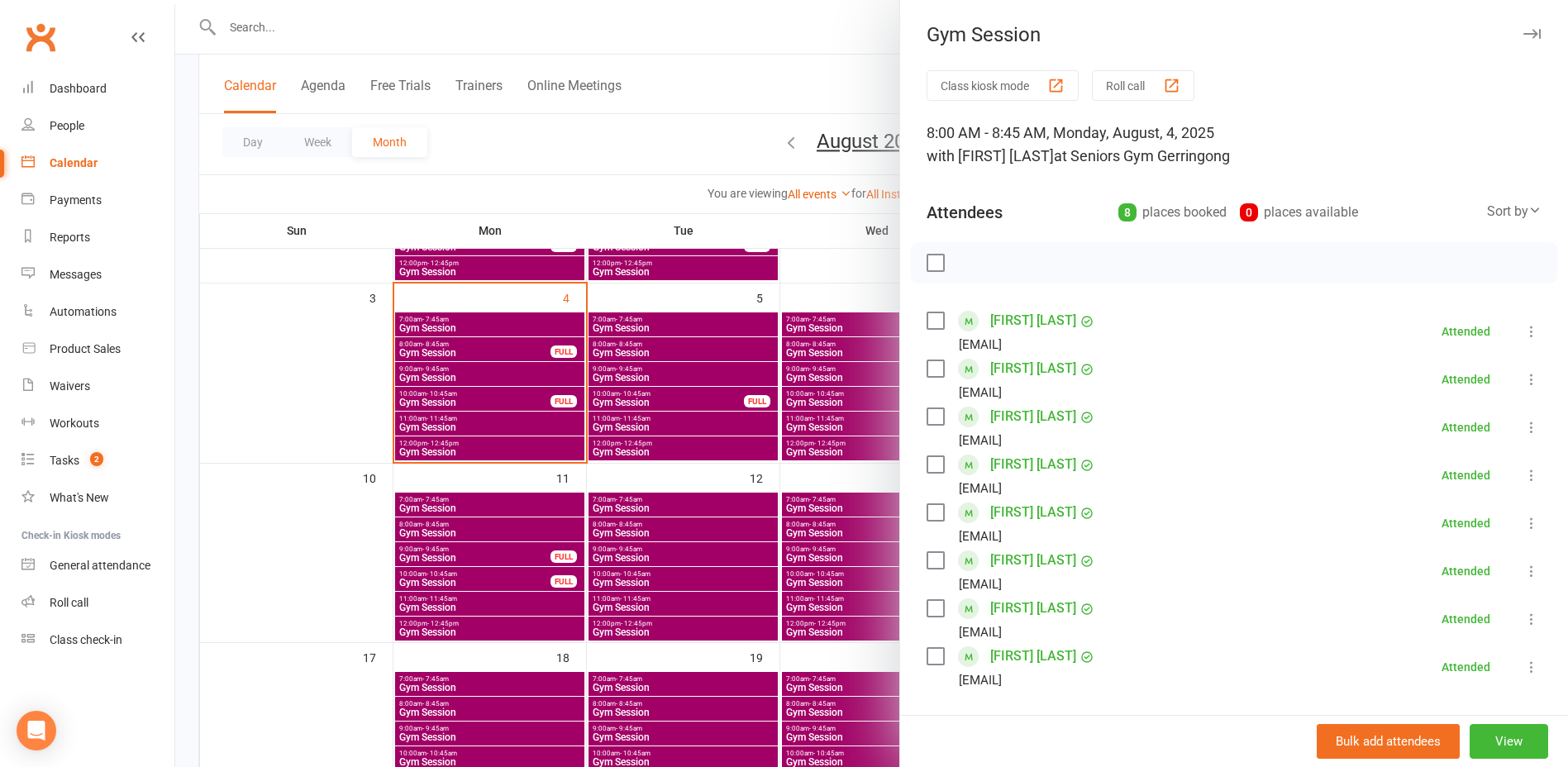 click on "Lorraine Tibbitts" at bounding box center (1033, 656) 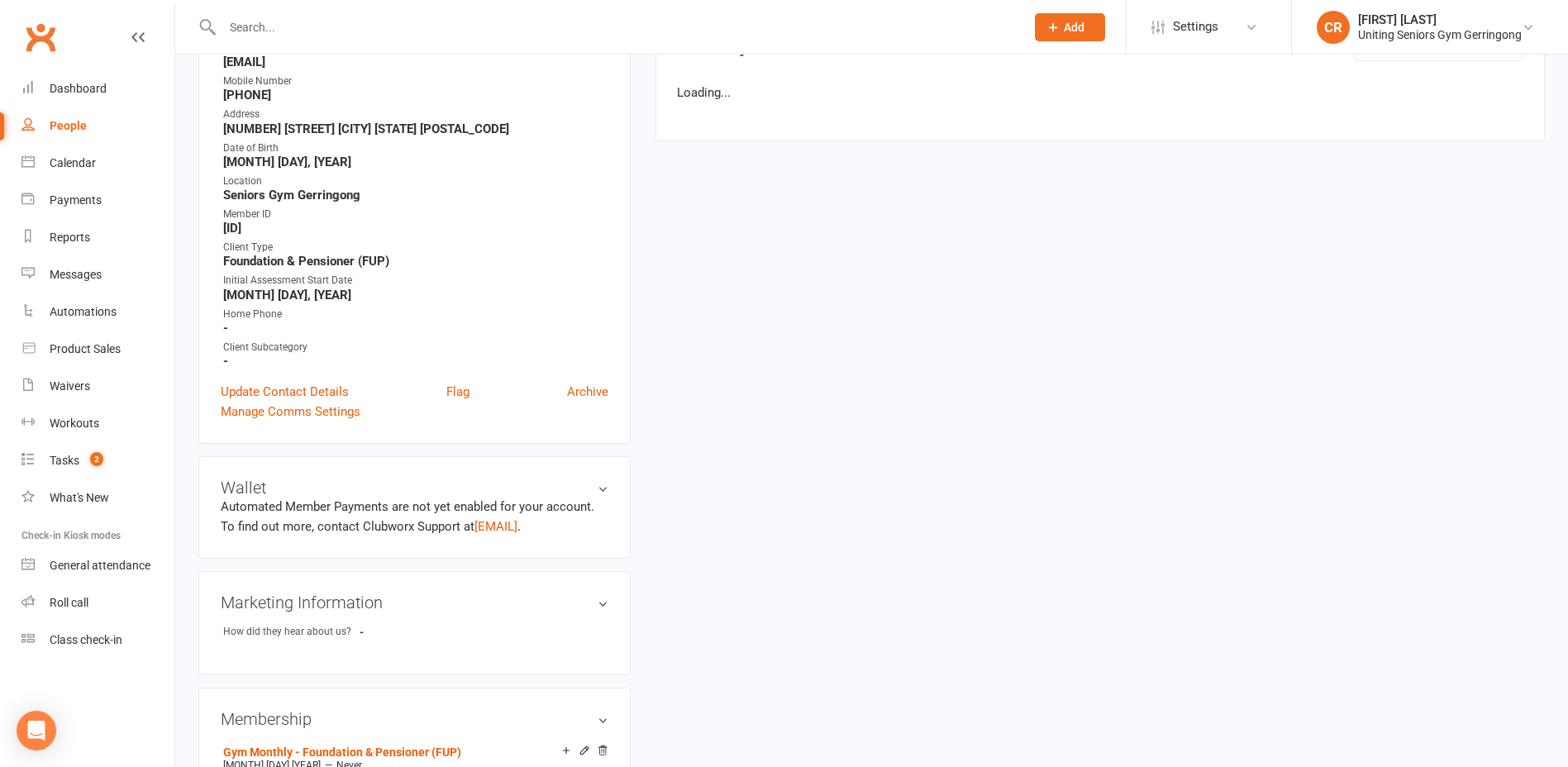 scroll, scrollTop: 0, scrollLeft: 0, axis: both 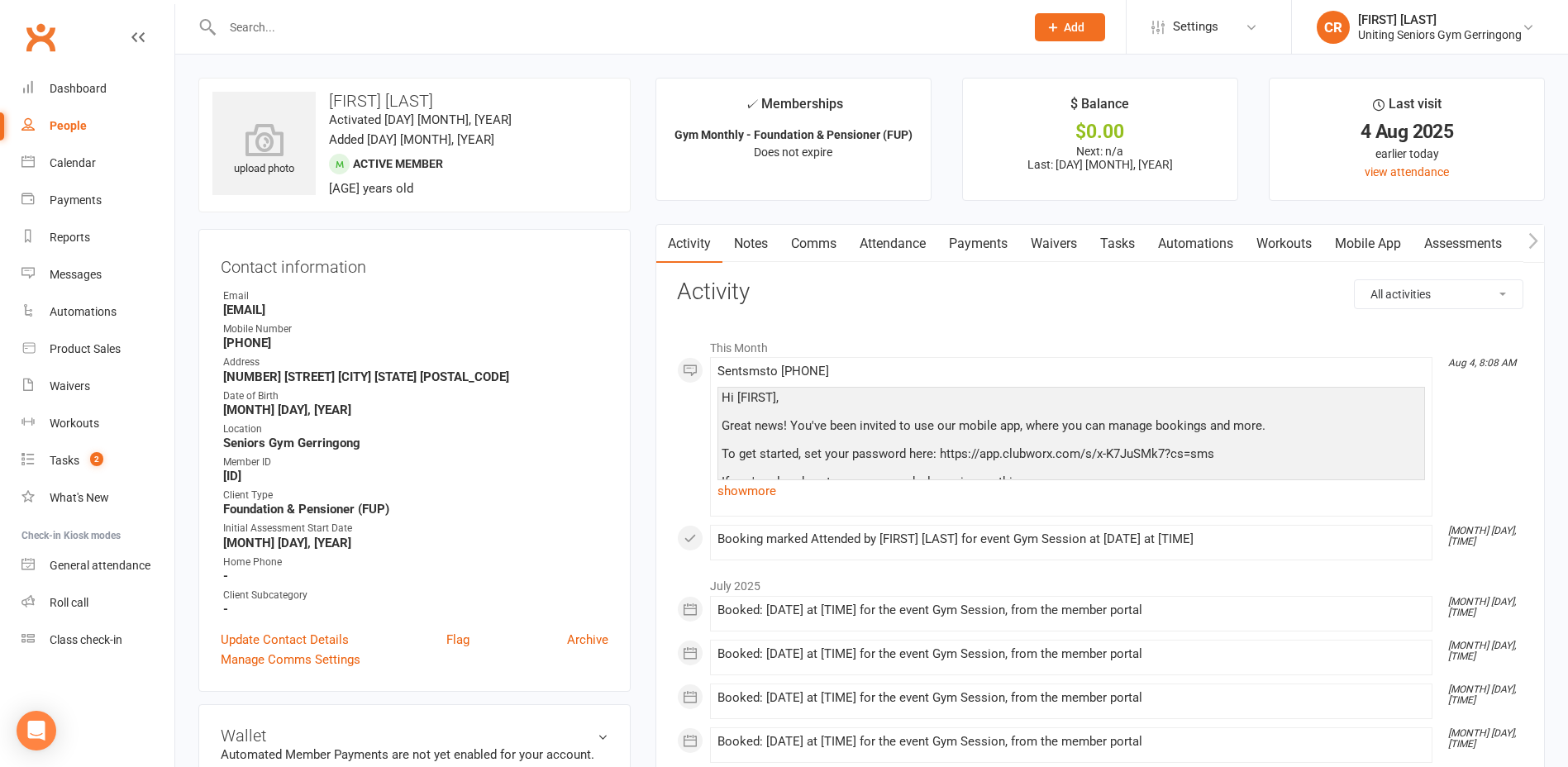 click on "Mobile App" at bounding box center [1368, 244] 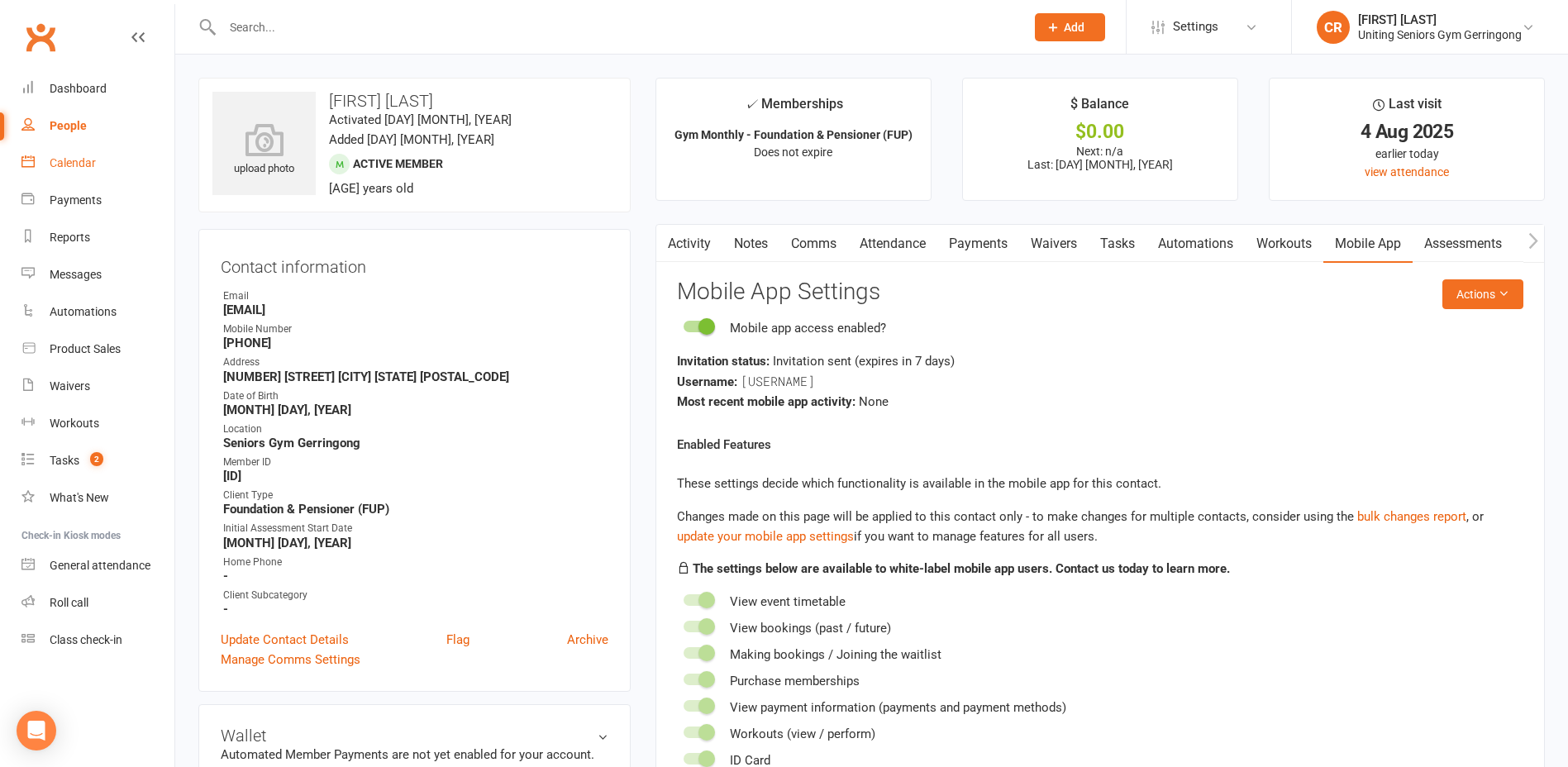 click on "Calendar" at bounding box center (98, 163) 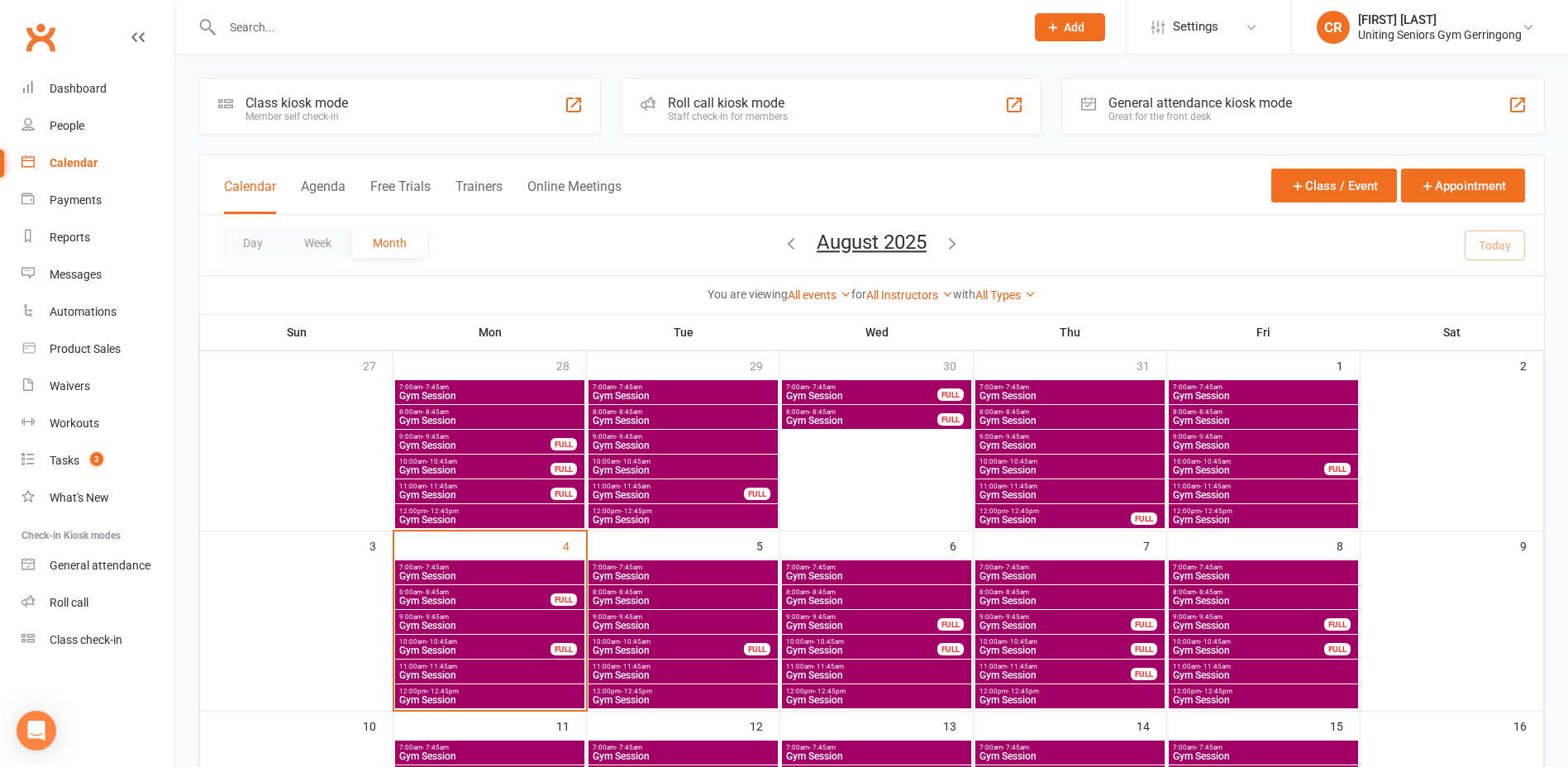 click on "Gym Session" at bounding box center (489, 626) 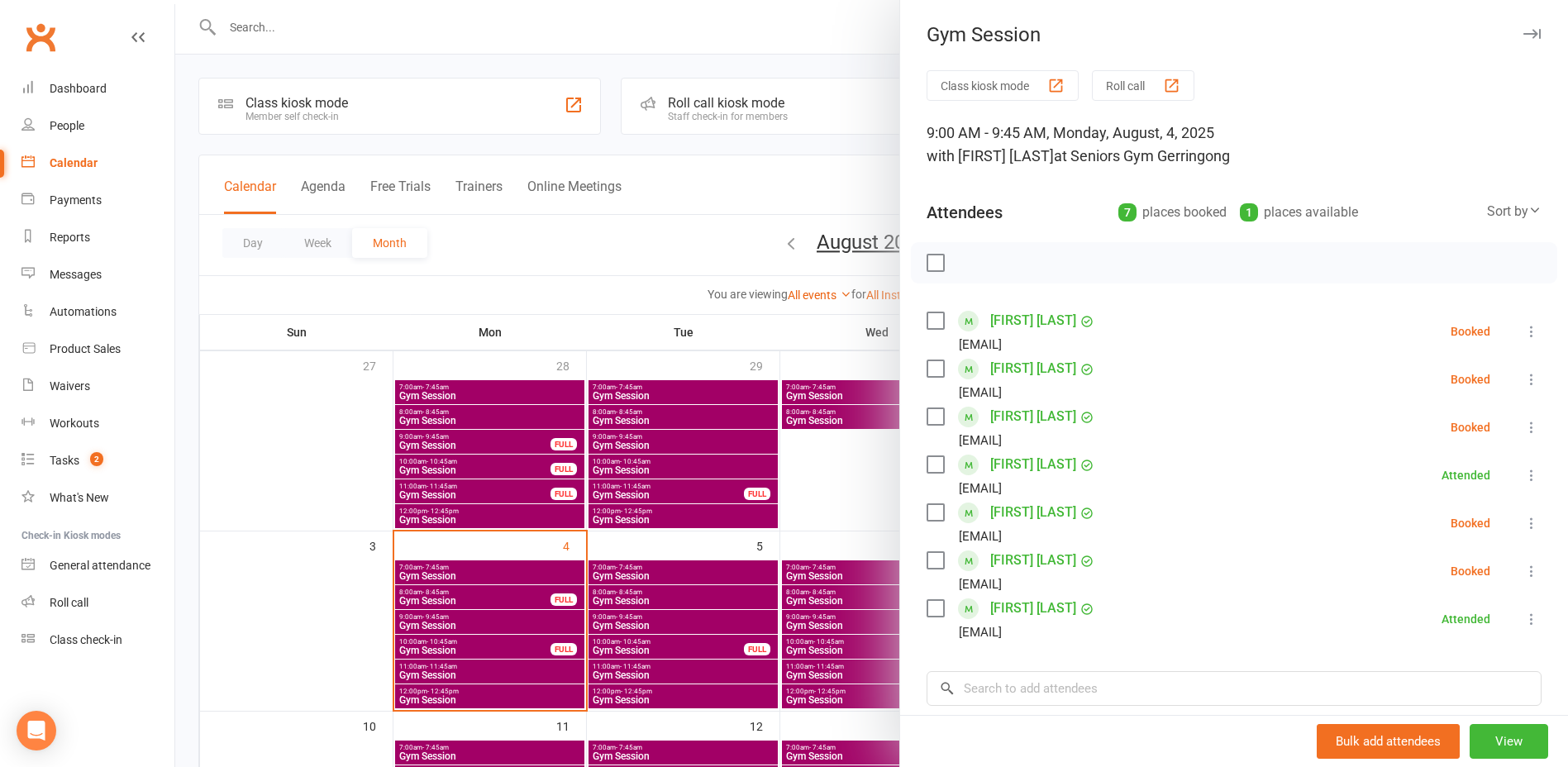 click at bounding box center [935, 369] 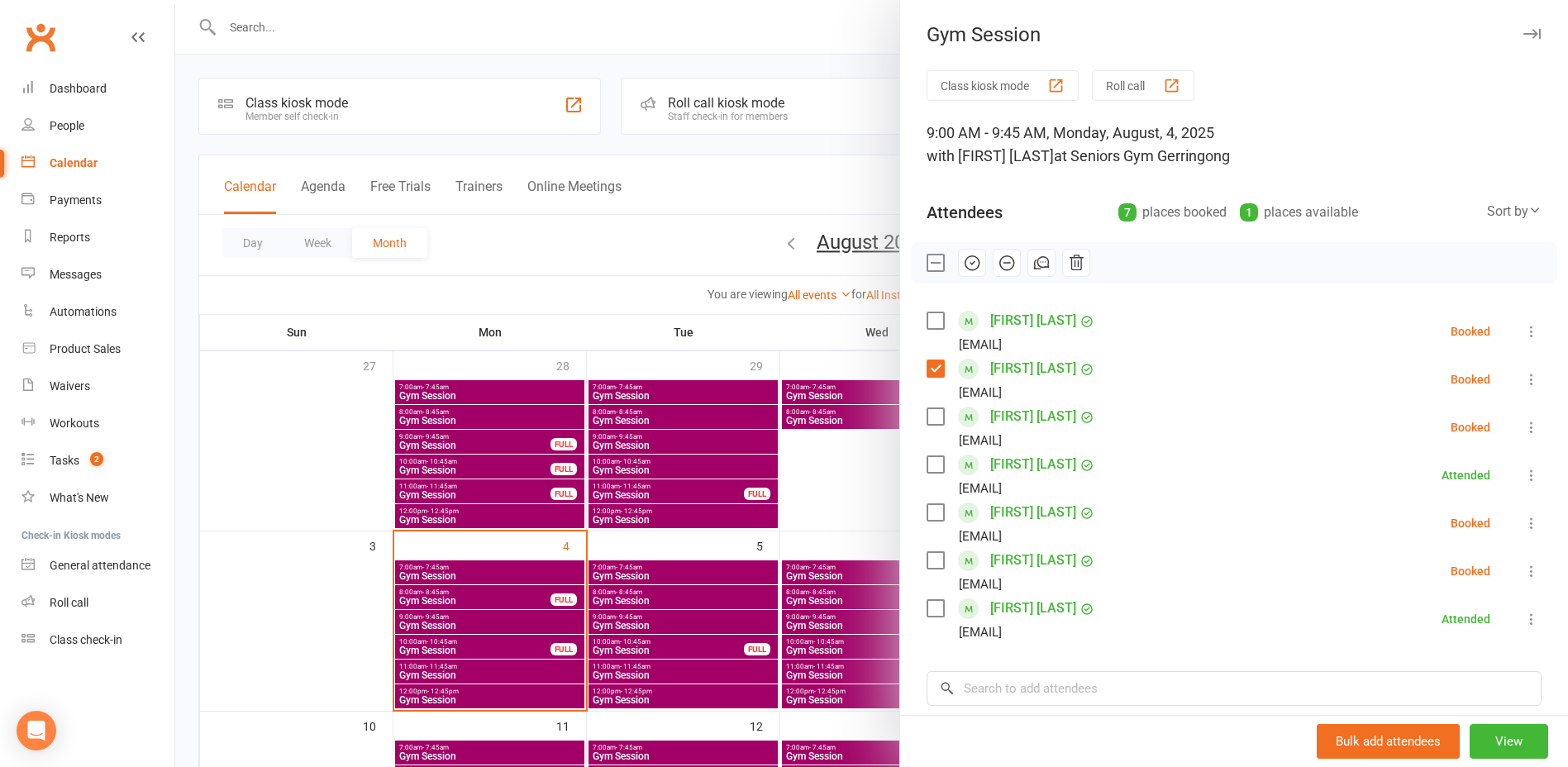 click 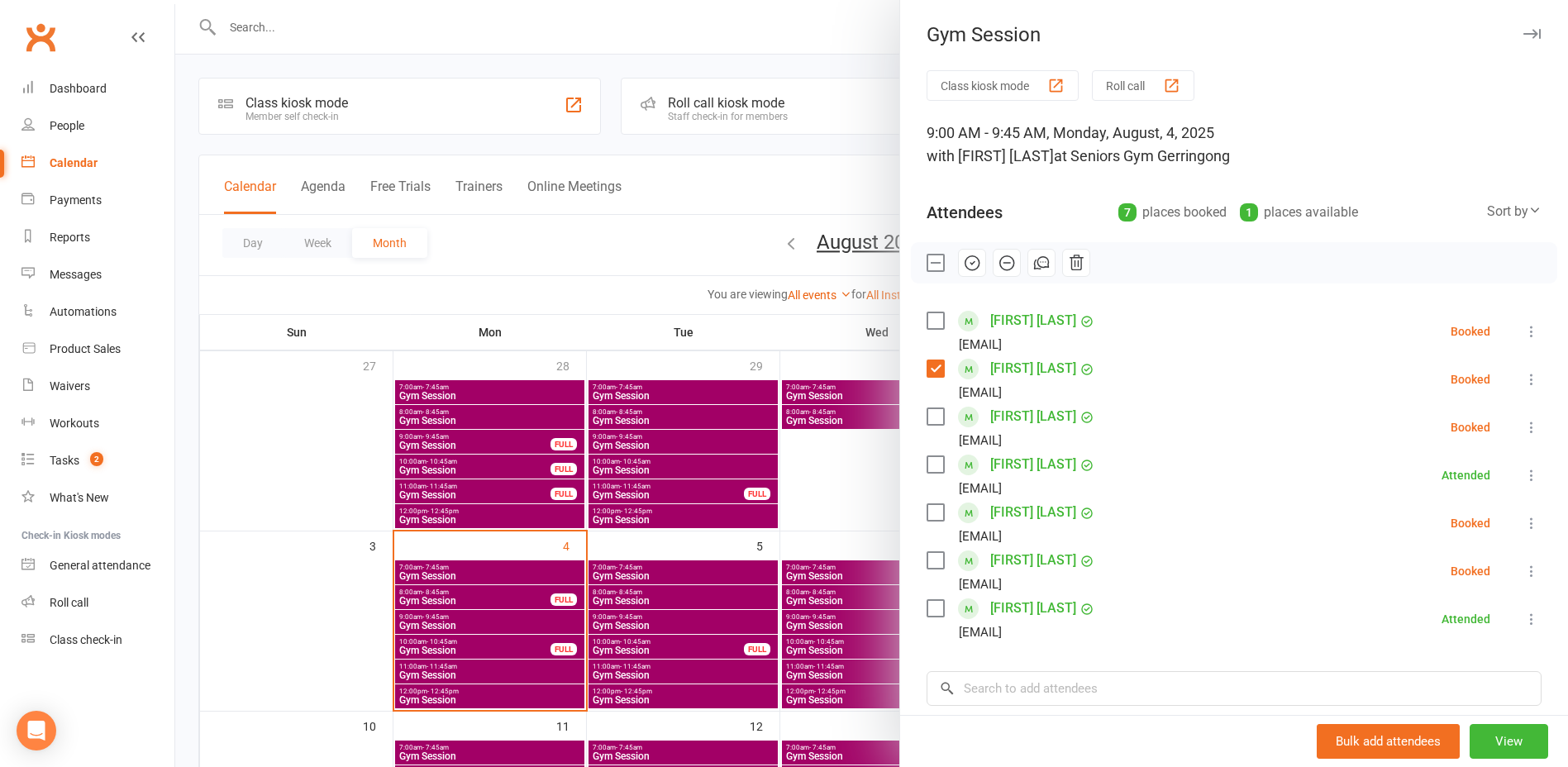 click at bounding box center (935, 417) 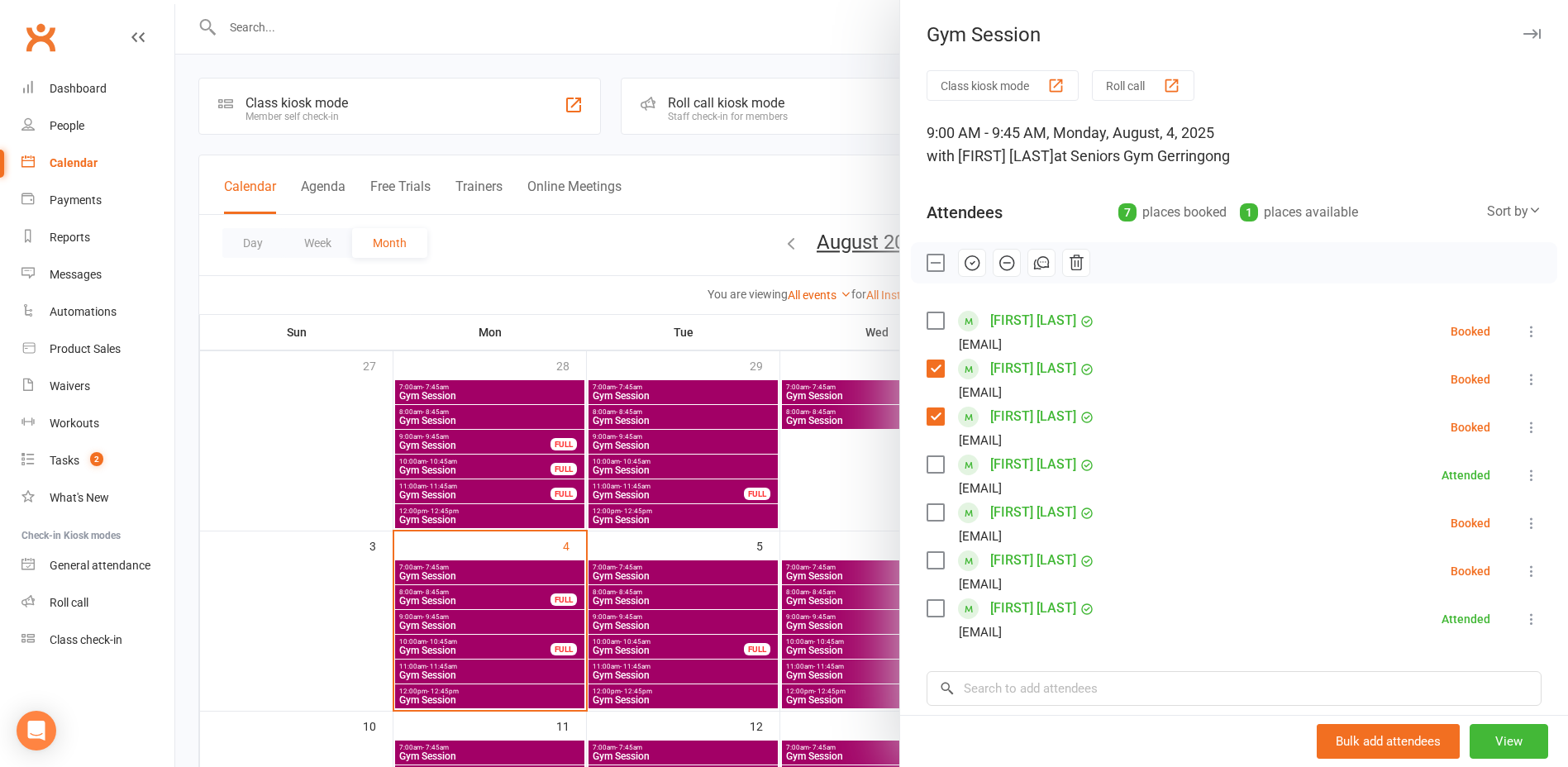 click 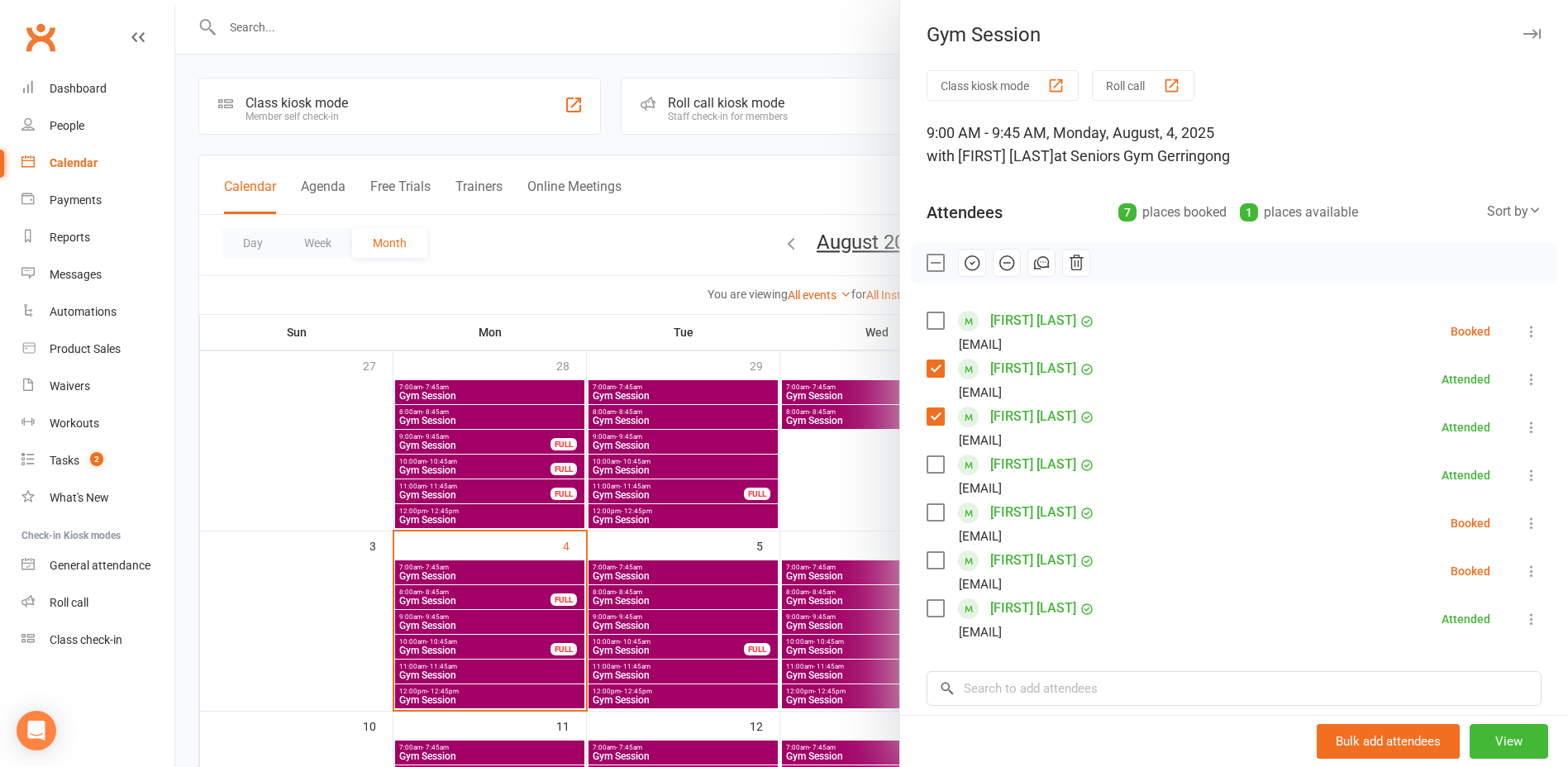 click at bounding box center (935, 560) 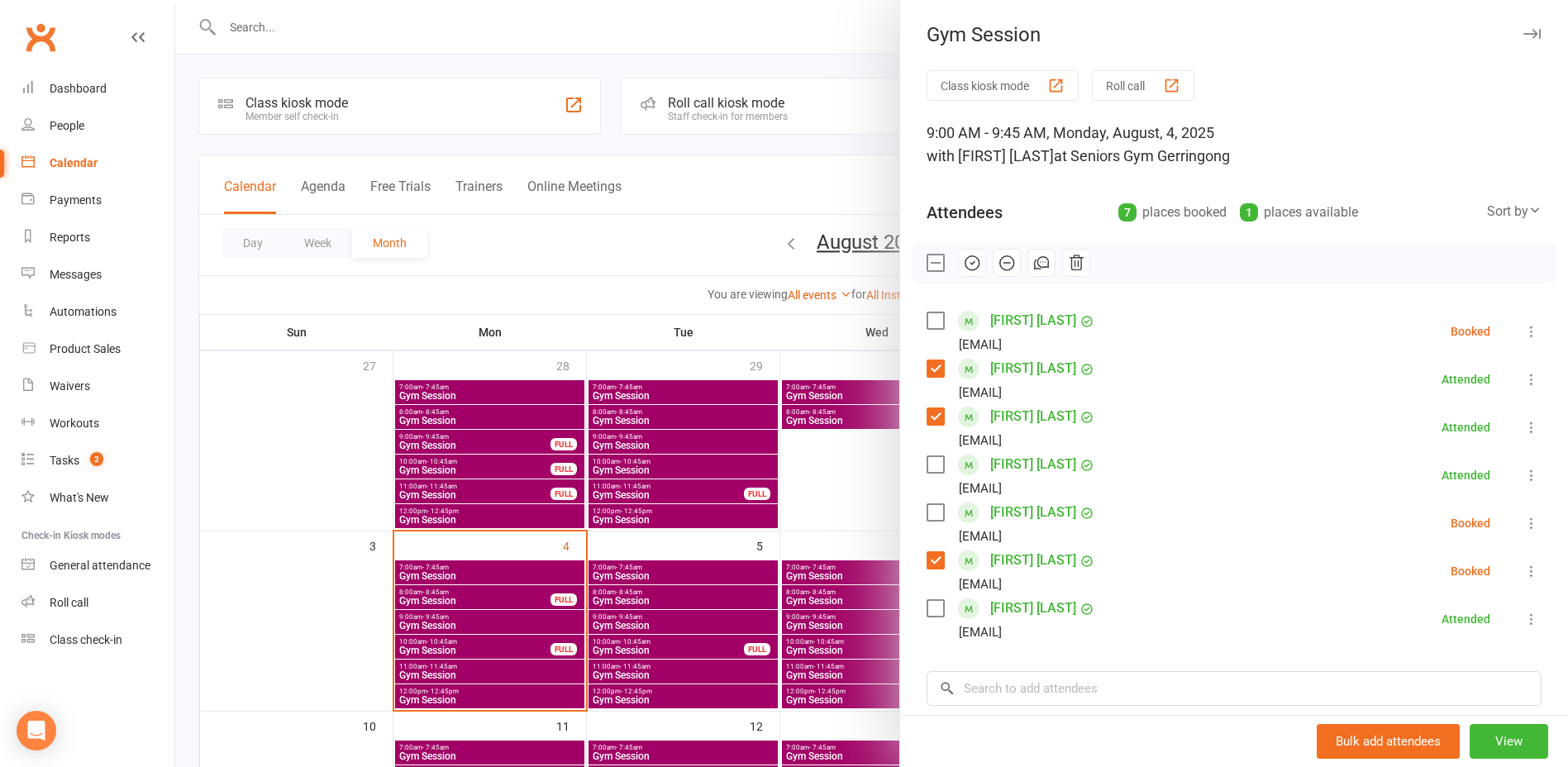 click 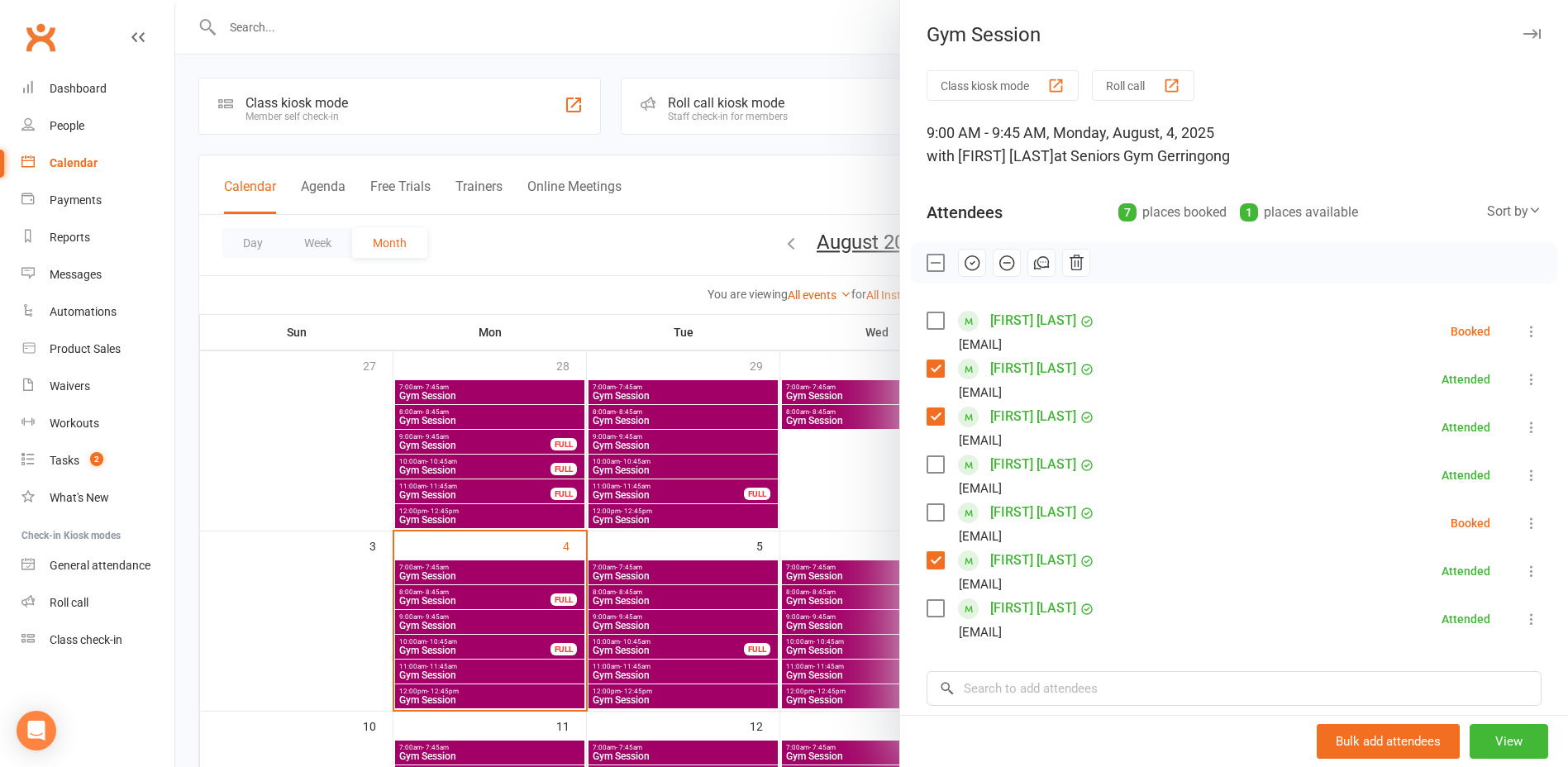 click on "John Paterson  patersonjohn57@gmail.com" at bounding box center (1014, 523) 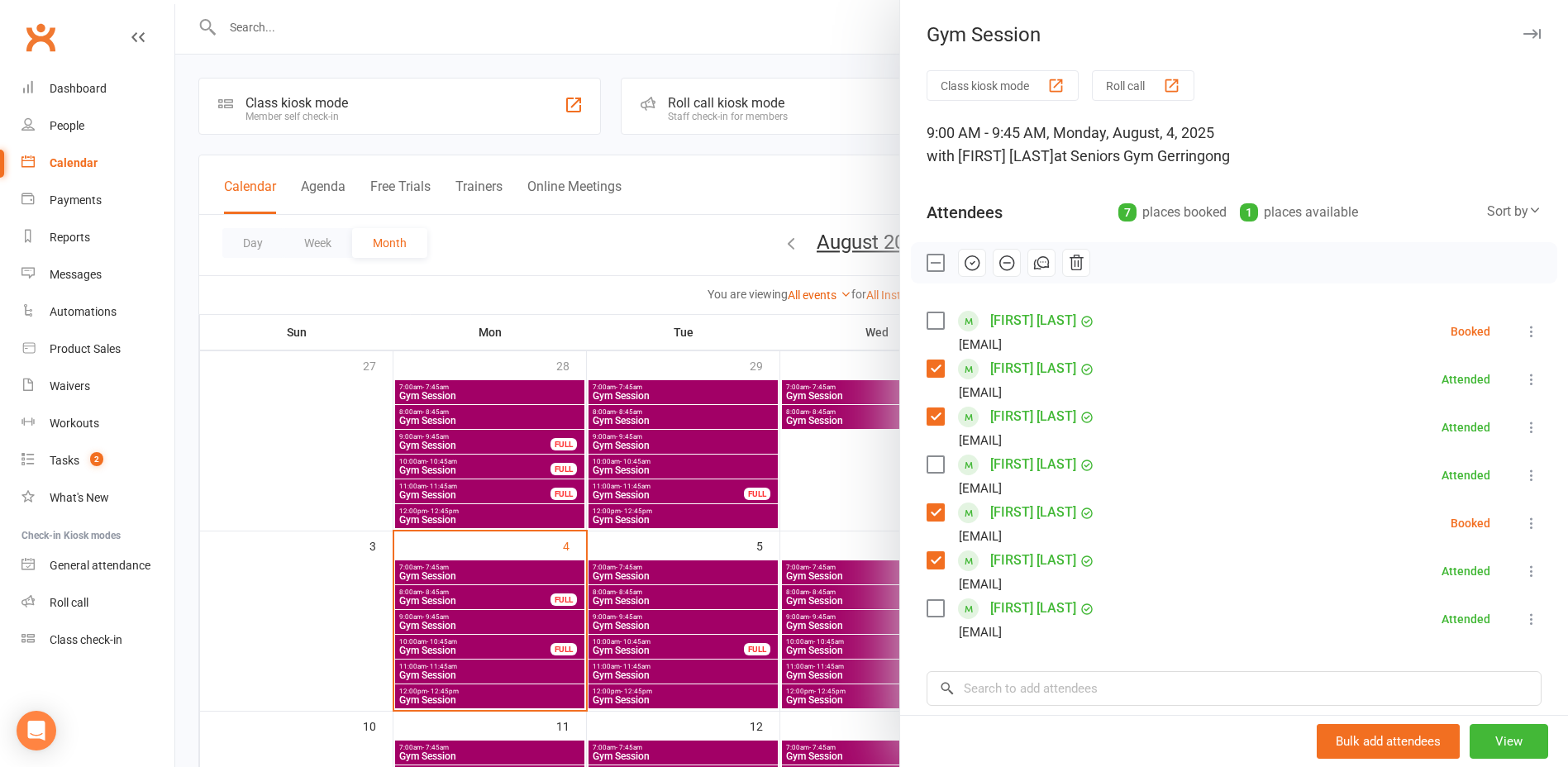 click at bounding box center [1234, 263] 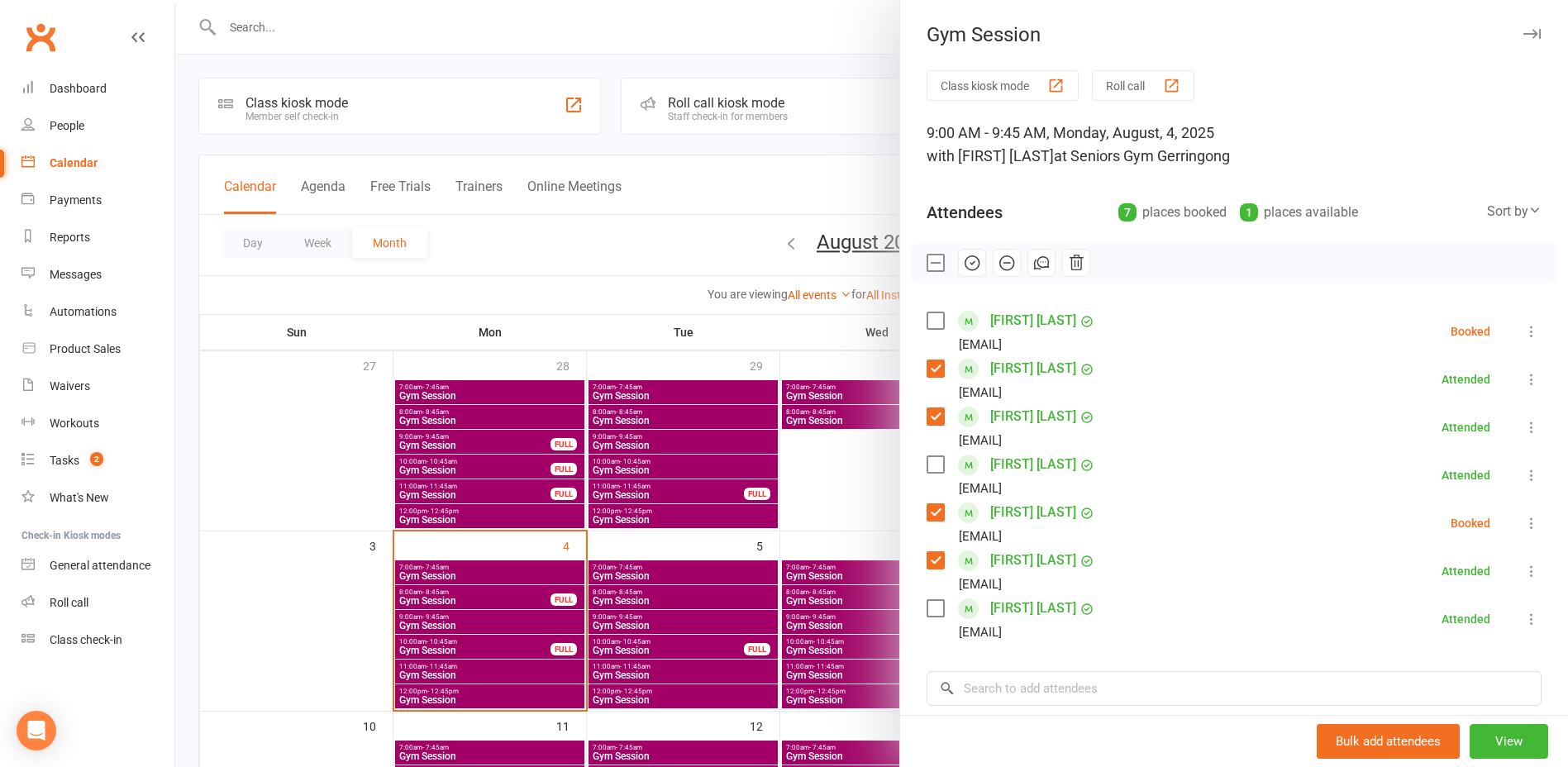 click on "Valmai Cuthbertson  vcuth@ozemail.com.au" at bounding box center (1014, 331) 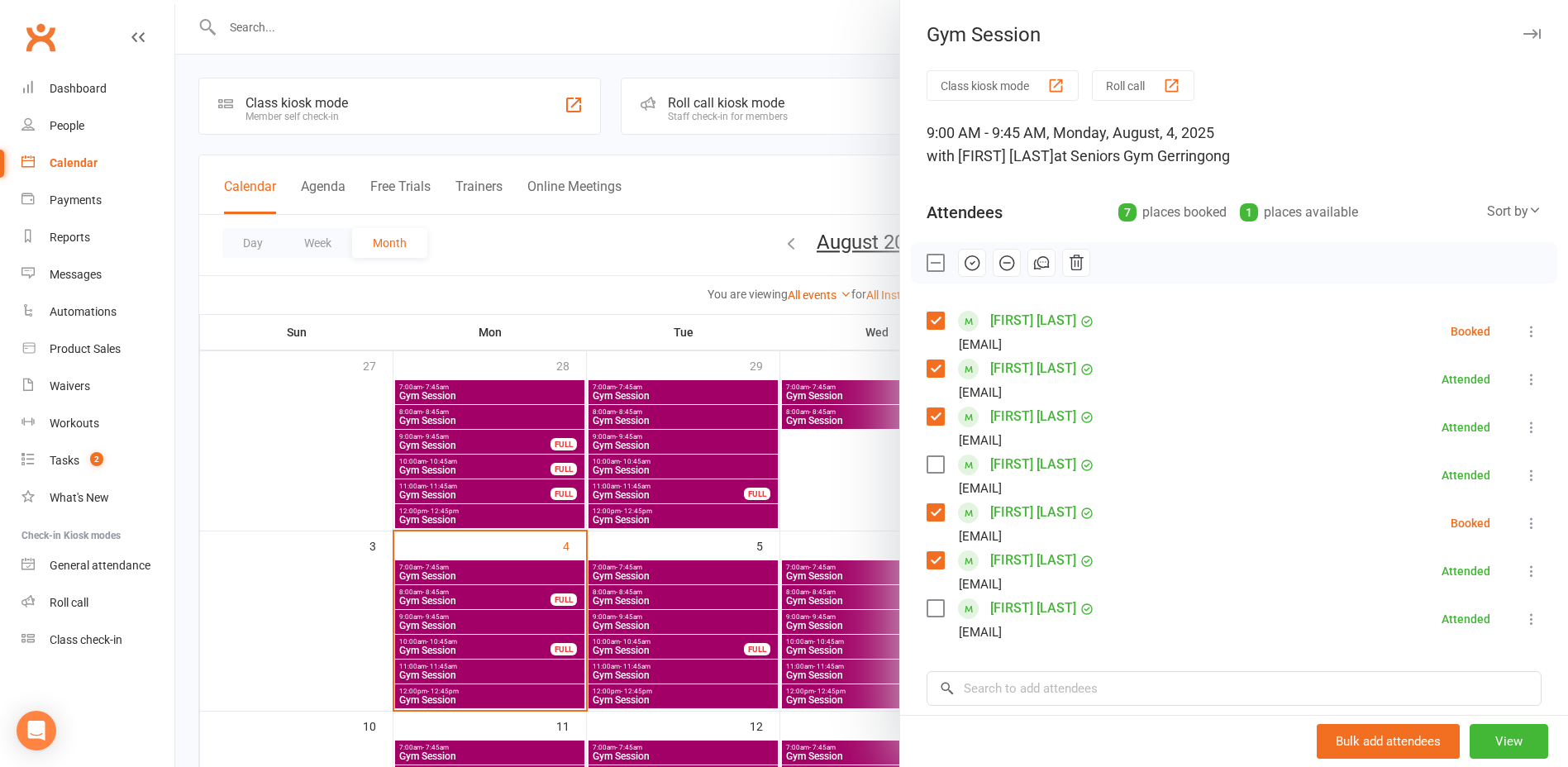 click 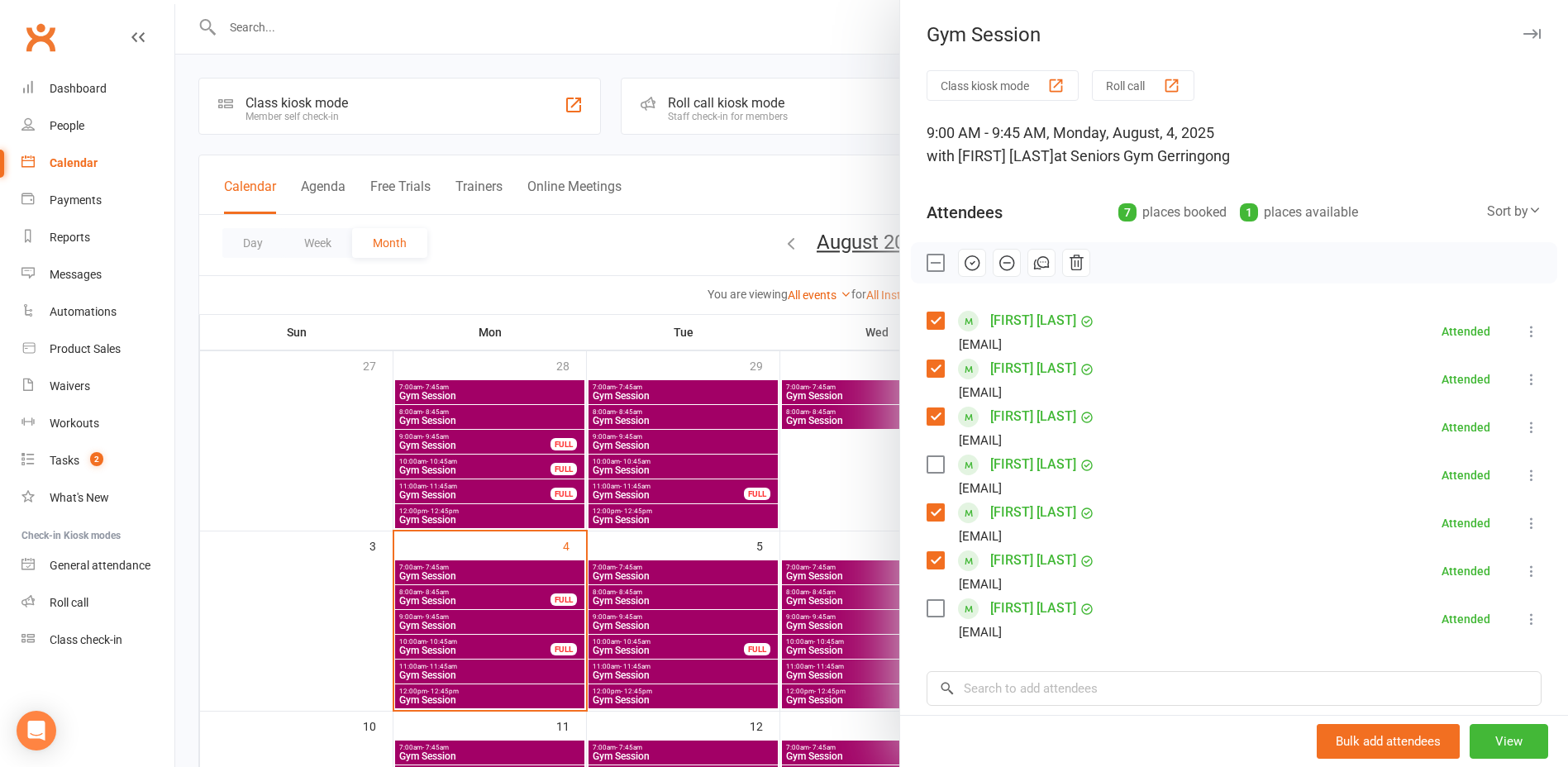 click at bounding box center (871, 384) 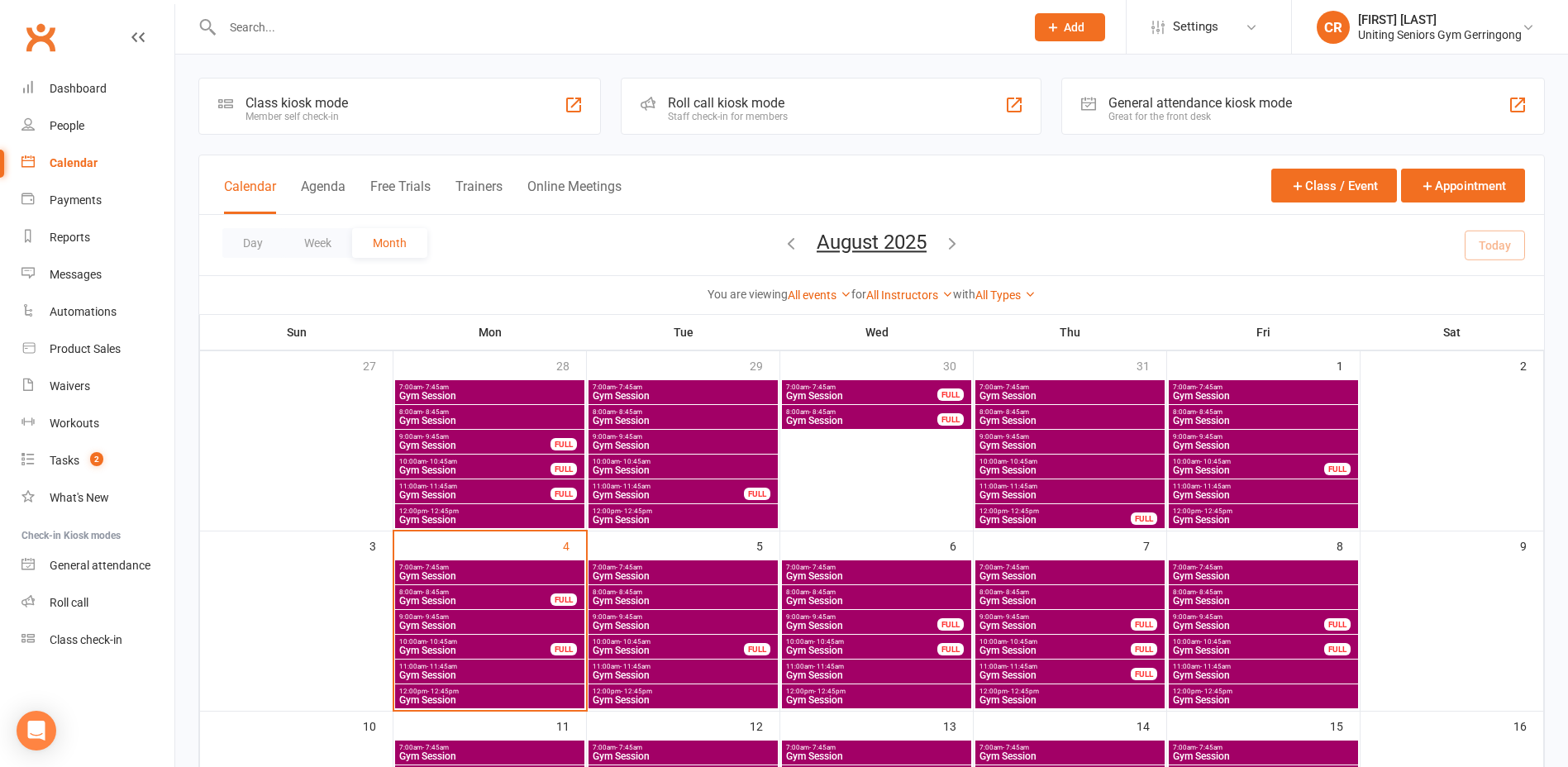 click on "Gym Session" at bounding box center (489, 626) 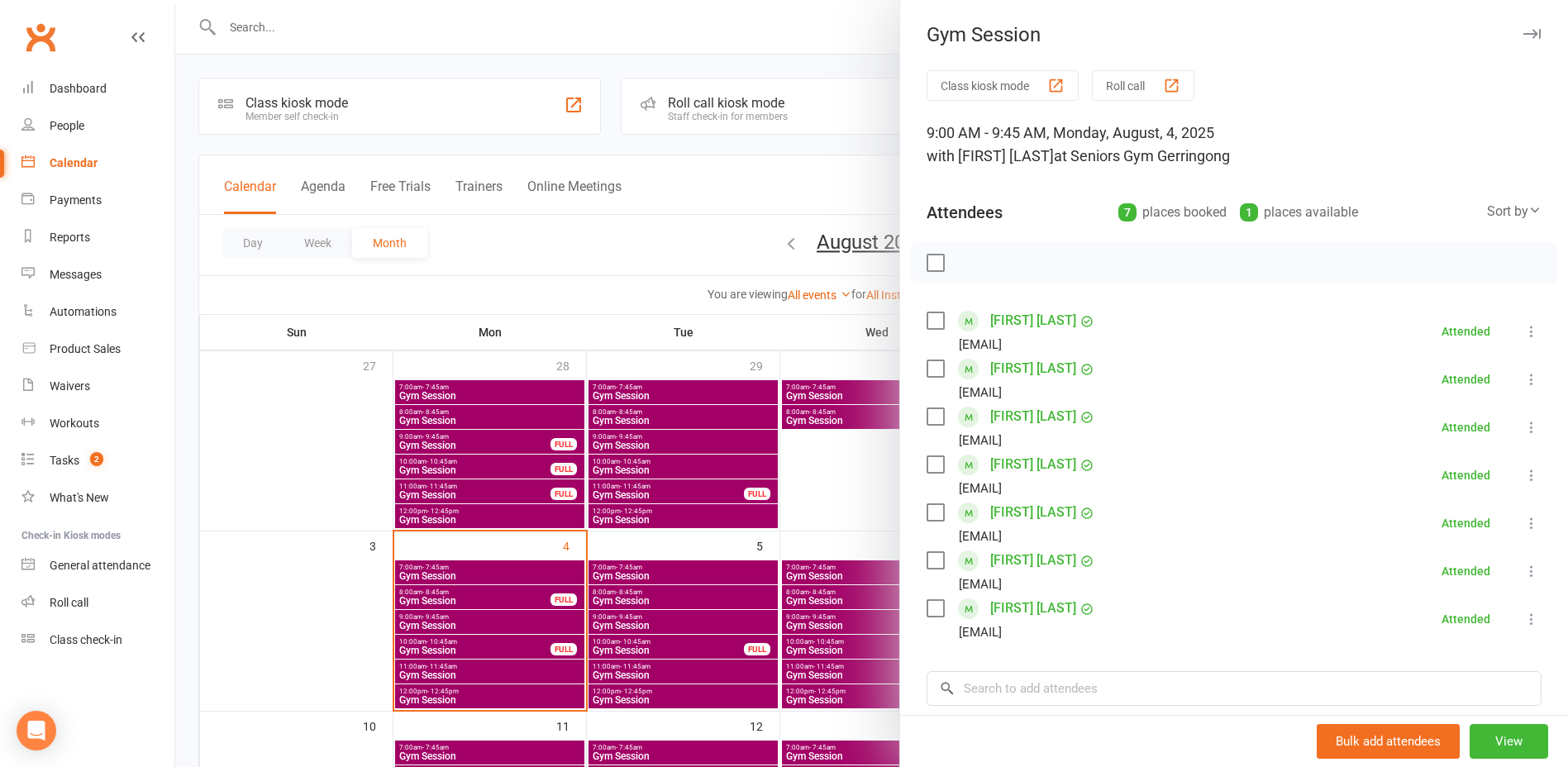 click at bounding box center [871, 384] 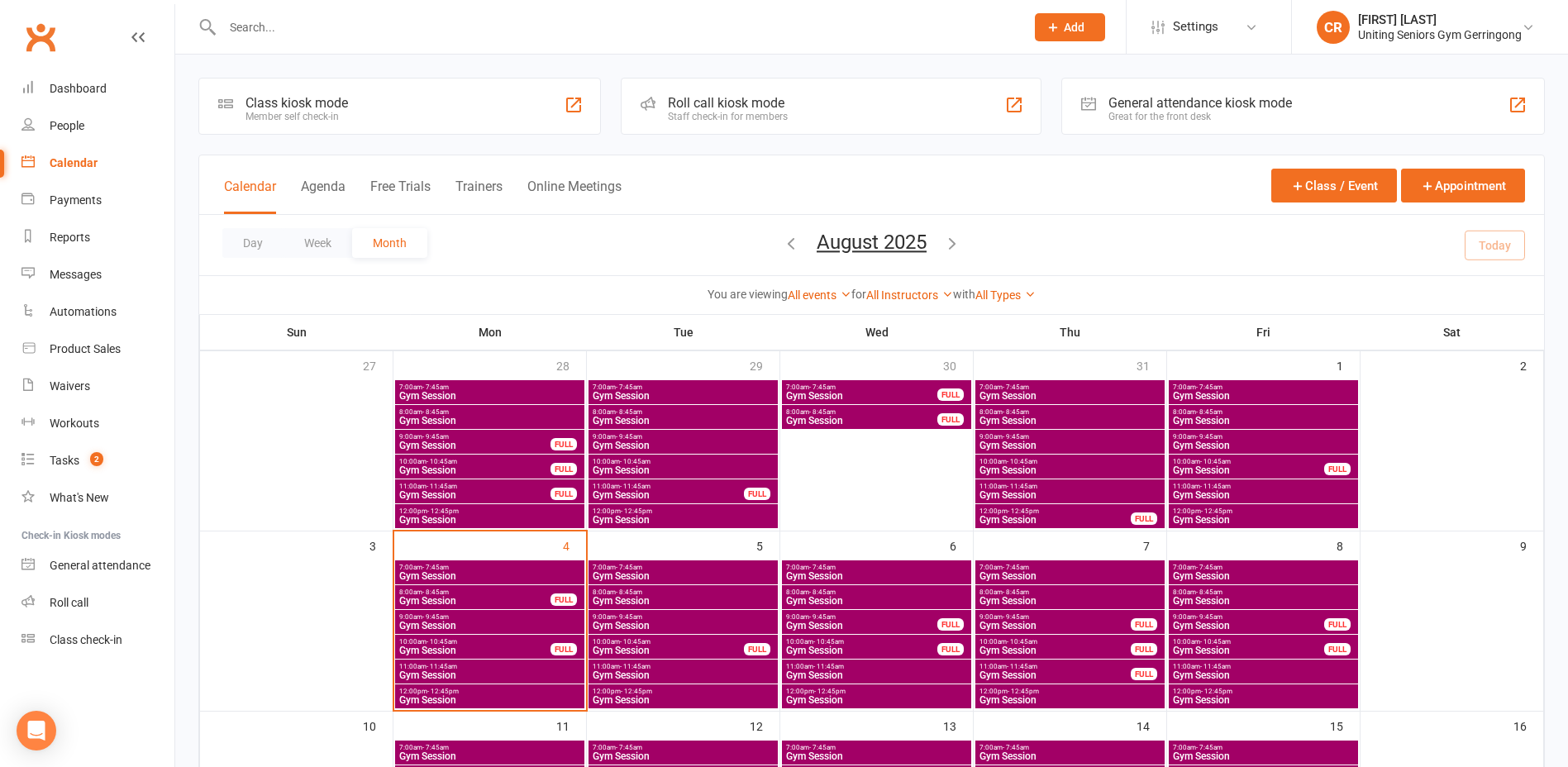 click on "10:00am  - 10:45am" at bounding box center (474, 641) 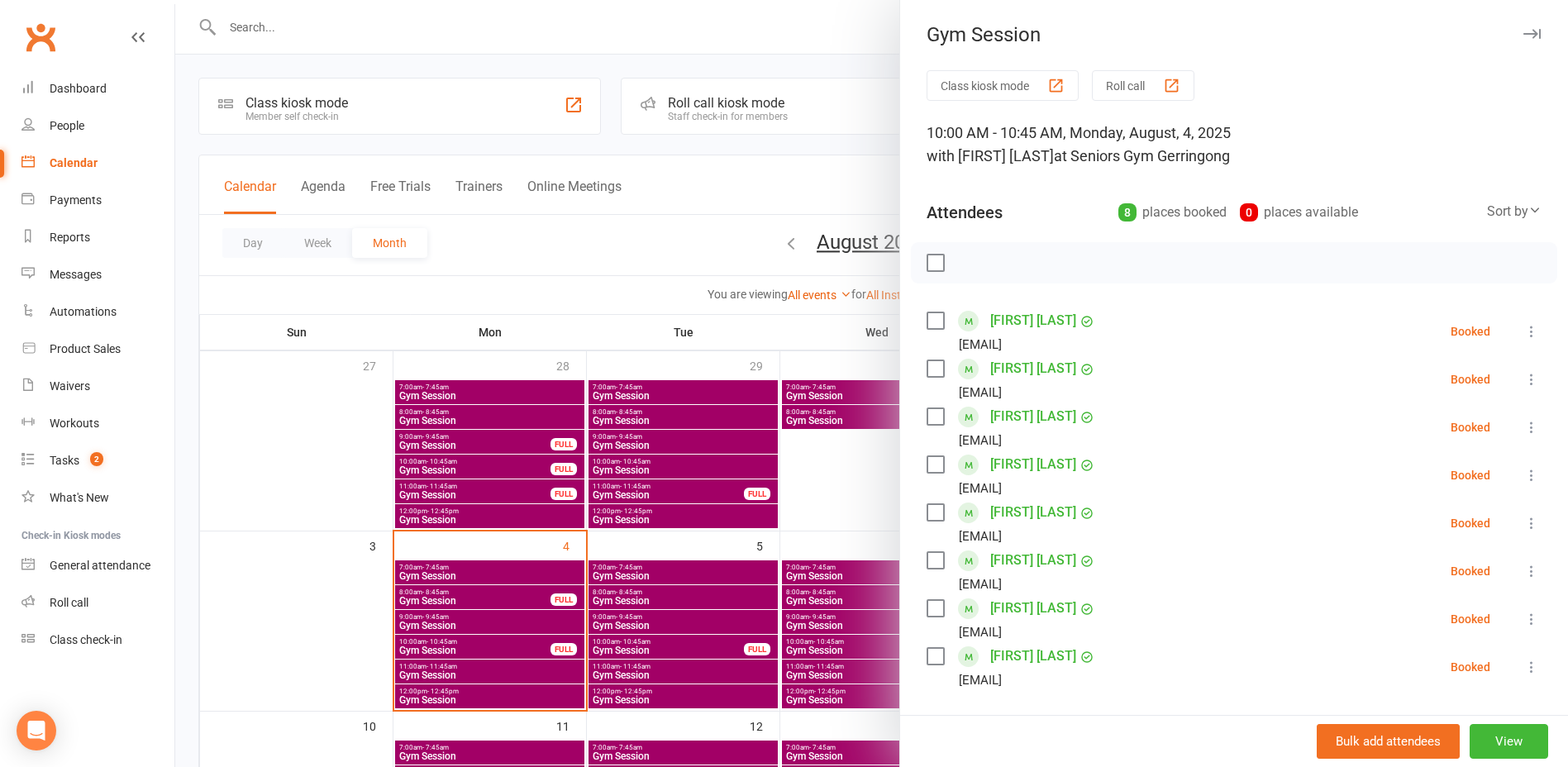 click at bounding box center (871, 384) 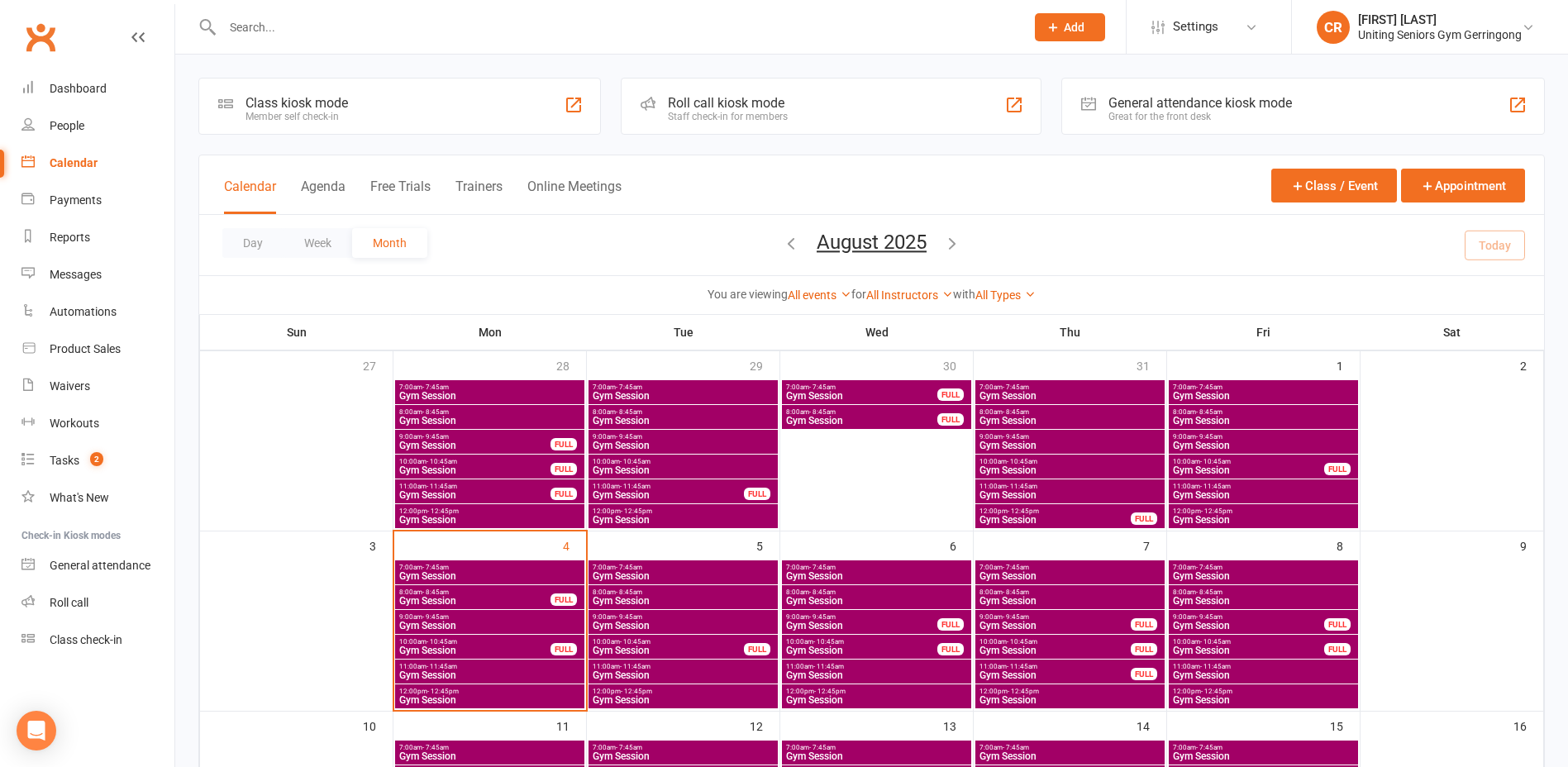 click on "Gym Session" at bounding box center (489, 626) 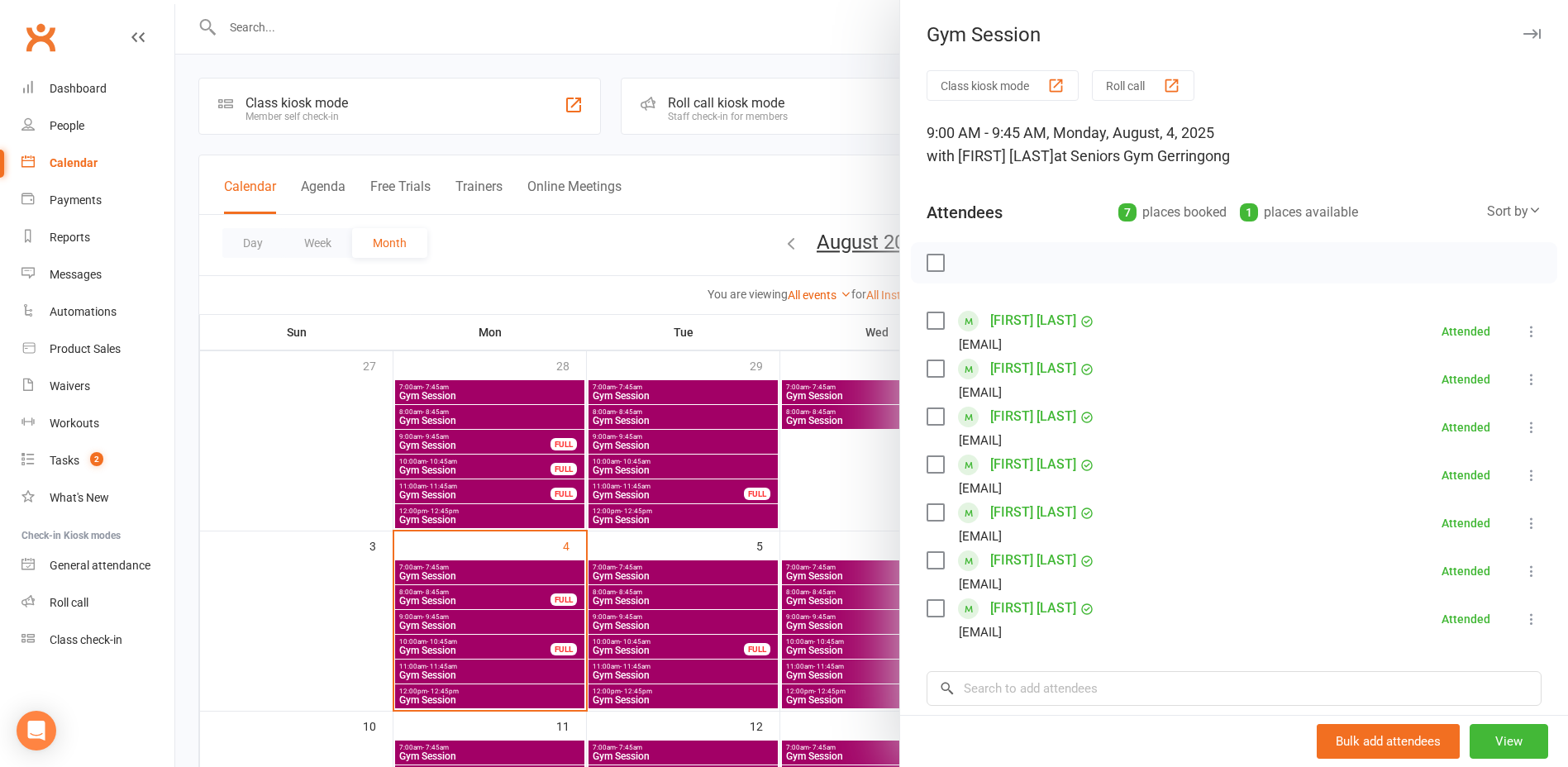 click on "John Paterson" at bounding box center (1033, 512) 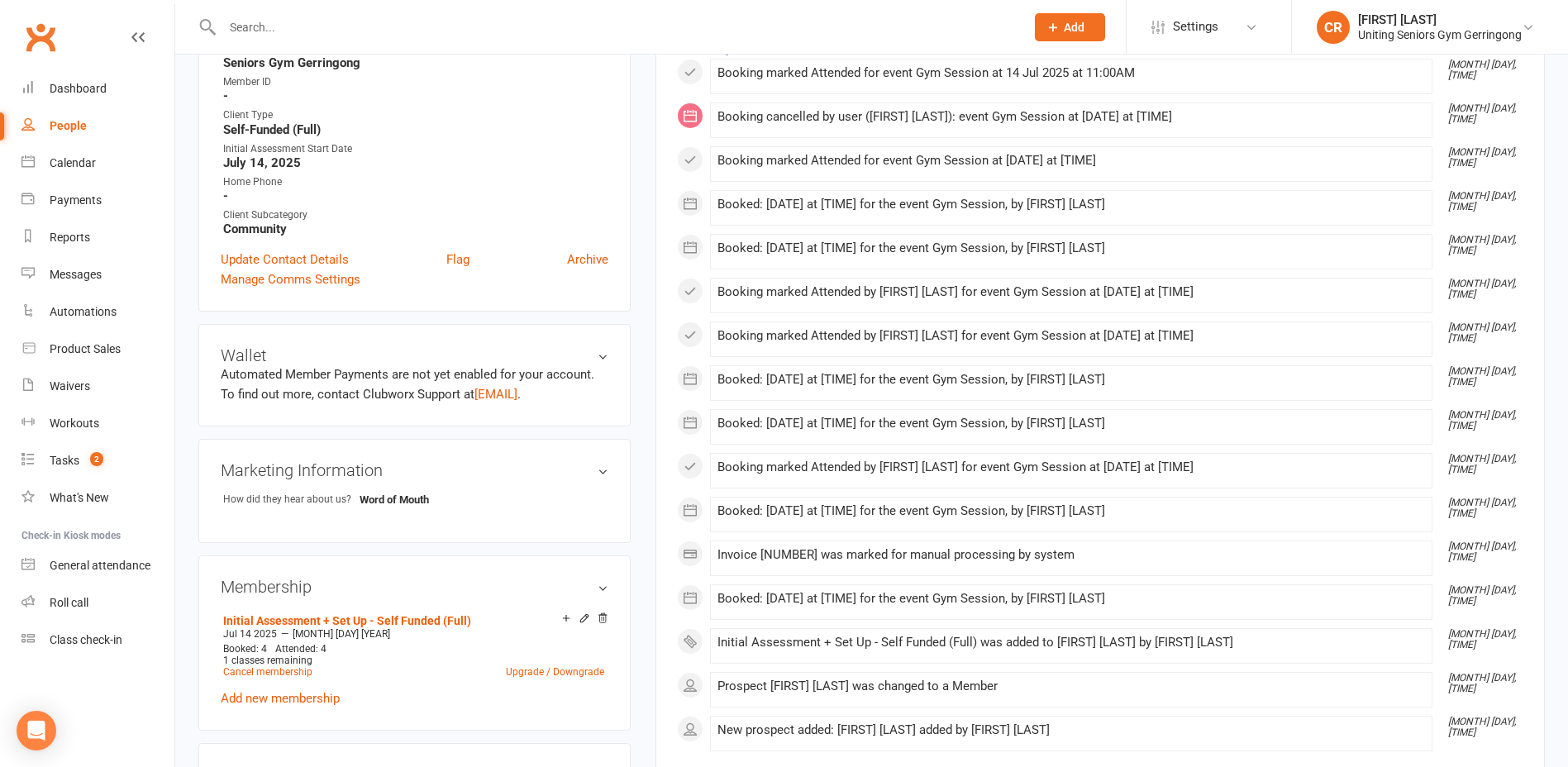 scroll, scrollTop: 0, scrollLeft: 0, axis: both 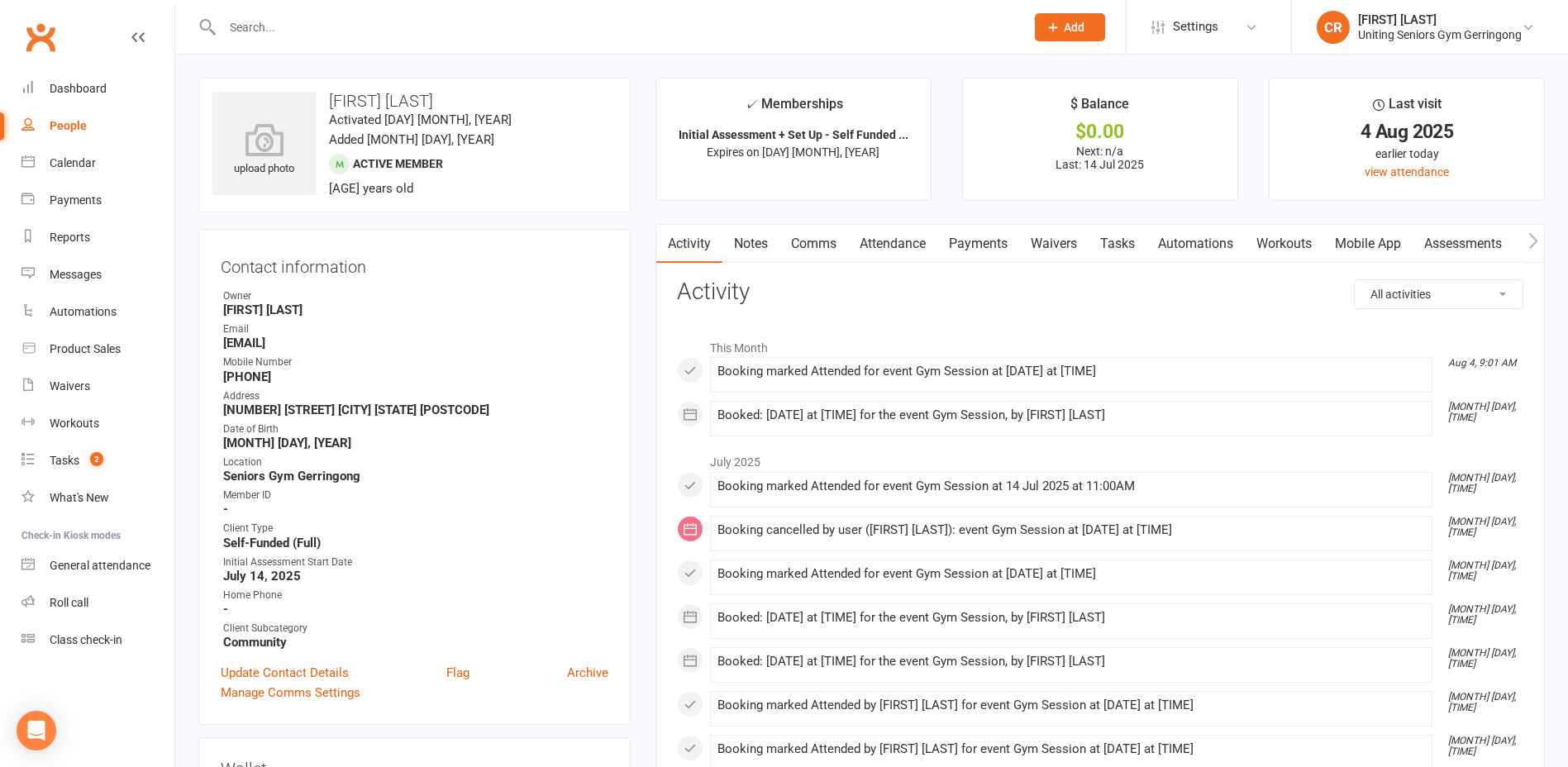 click on "Mobile App" at bounding box center (1368, 244) 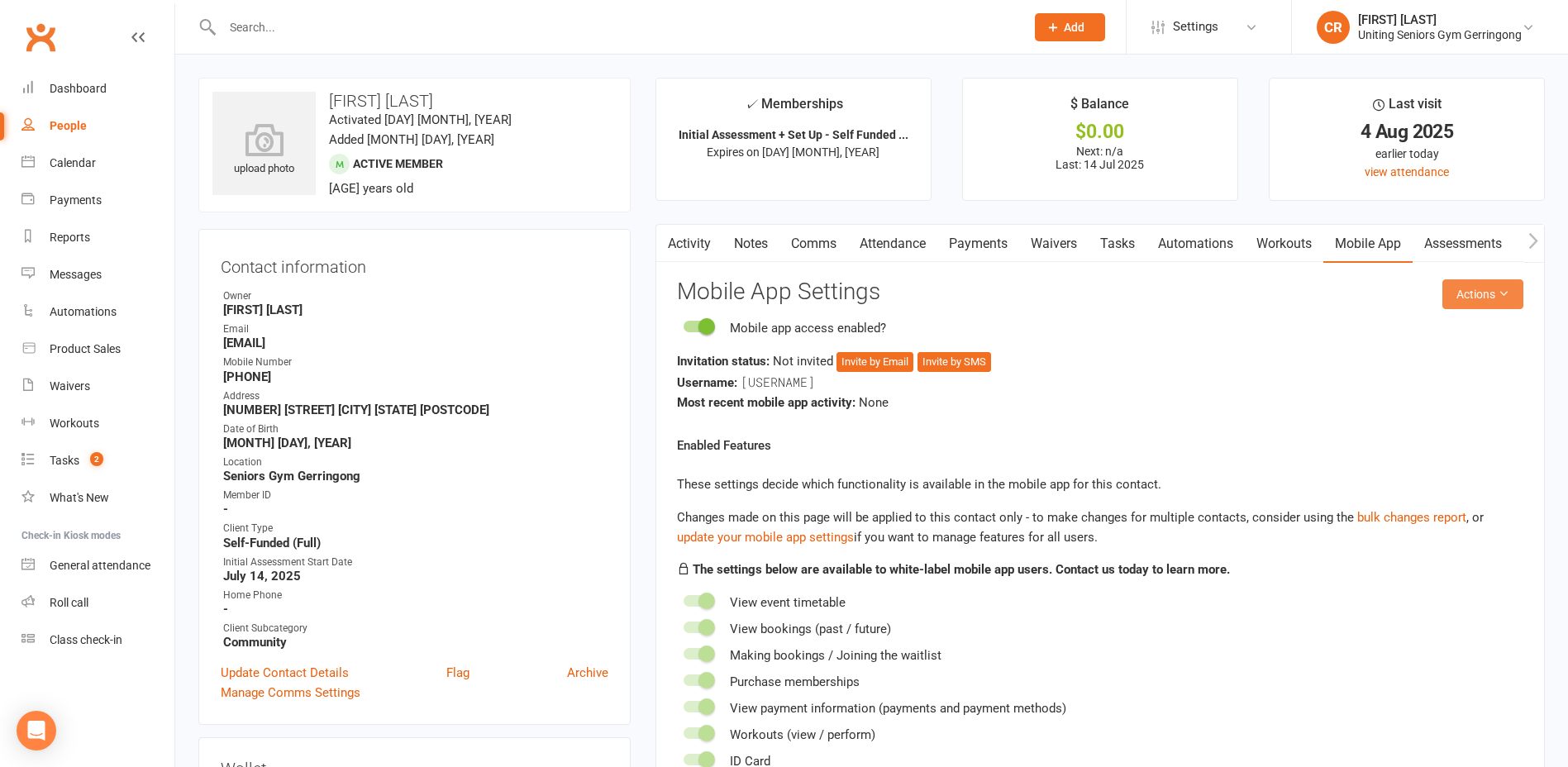 click on "Actions" at bounding box center [1483, 294] 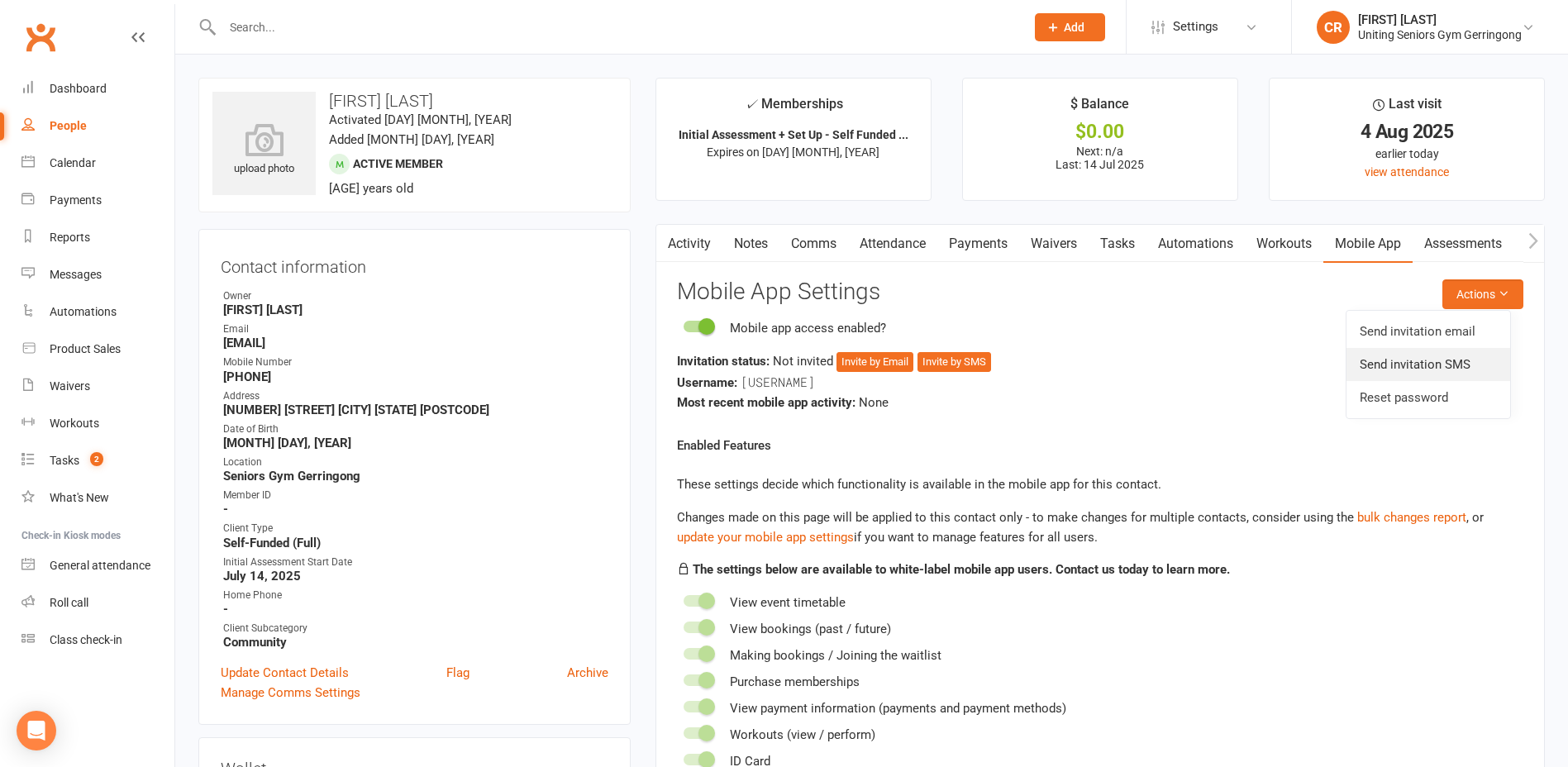 click on "Send invitation SMS" at bounding box center [1428, 364] 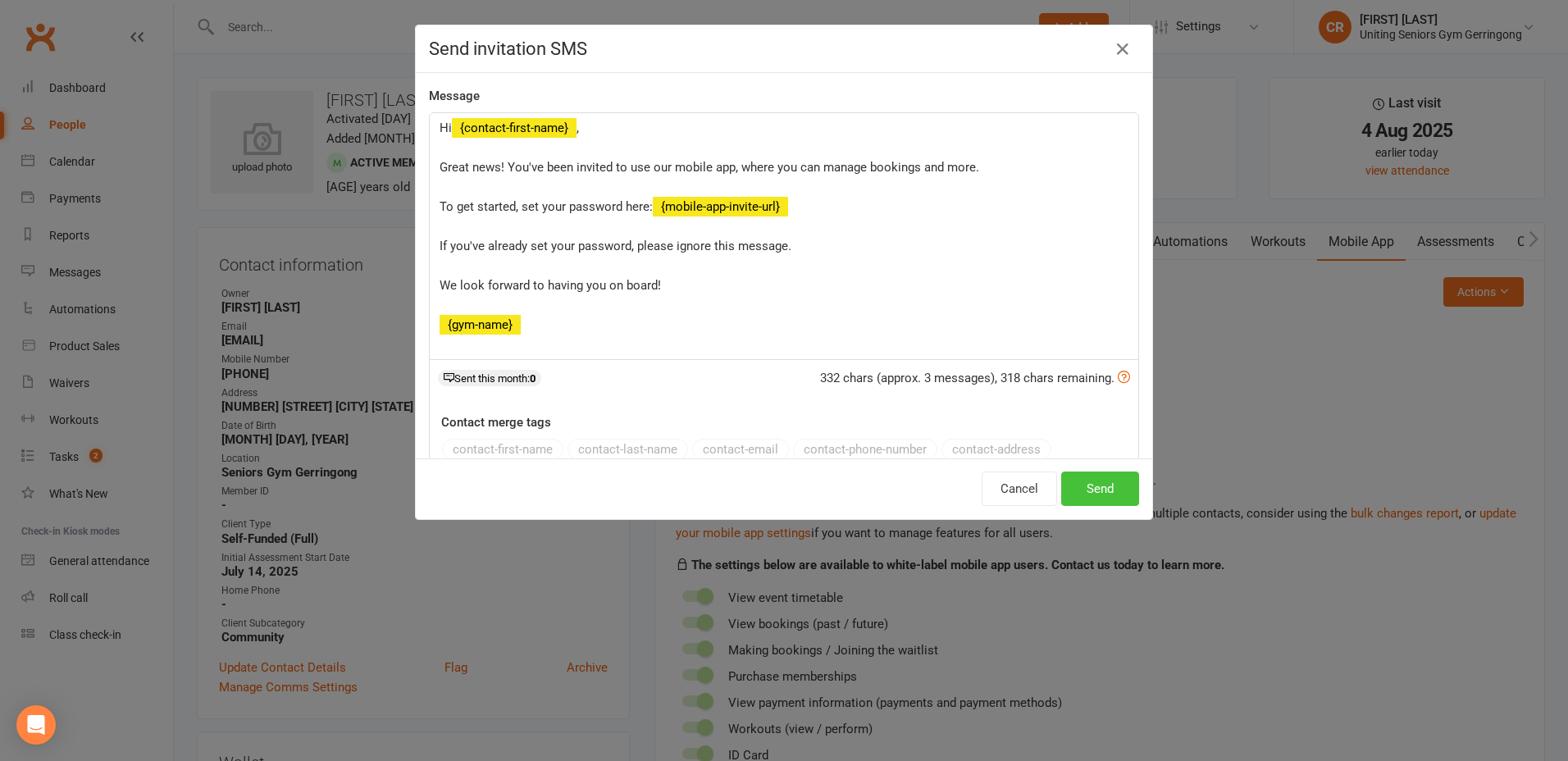 click on "Send" at bounding box center (1100, 489) 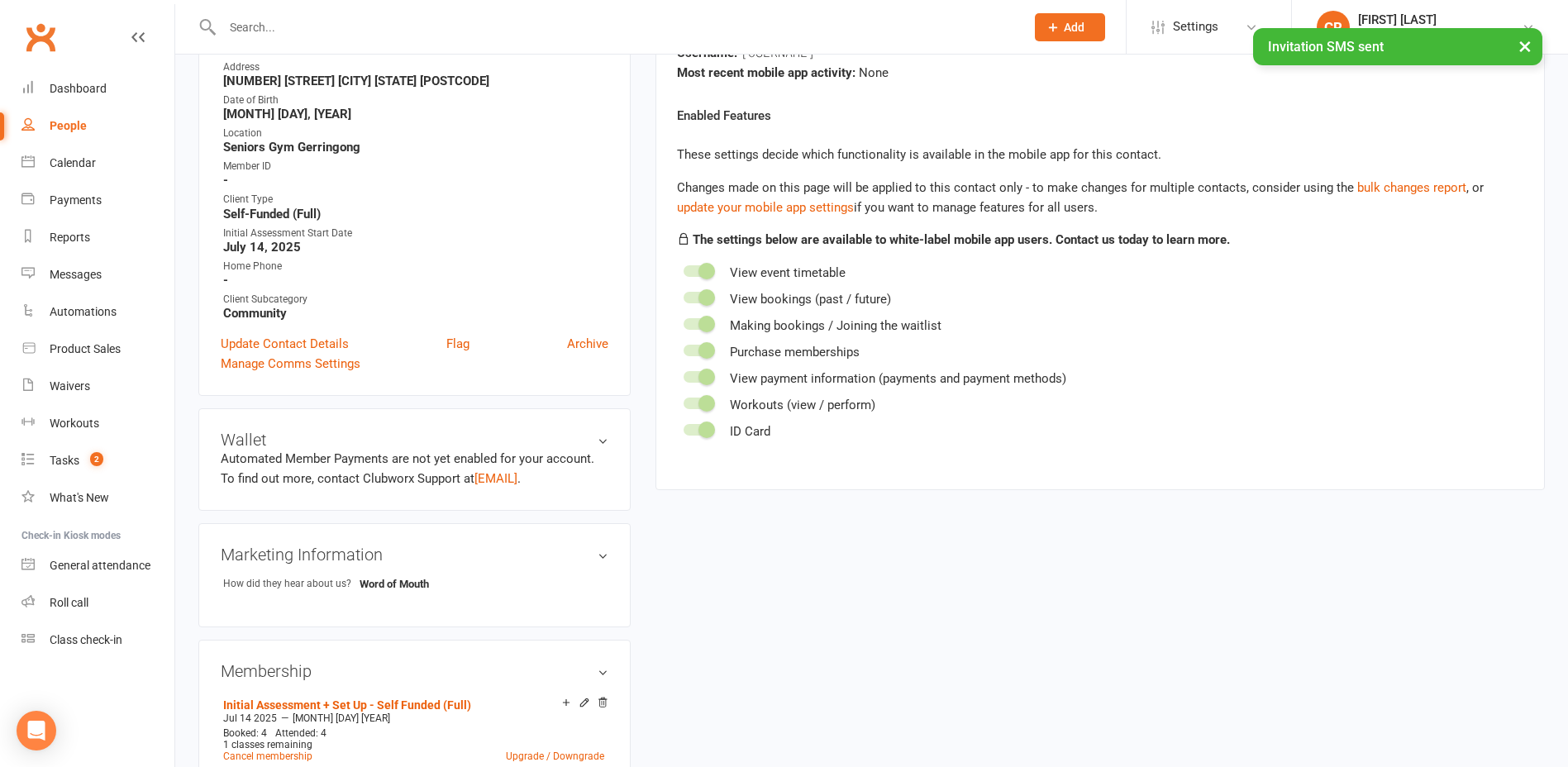 scroll, scrollTop: 331, scrollLeft: 0, axis: vertical 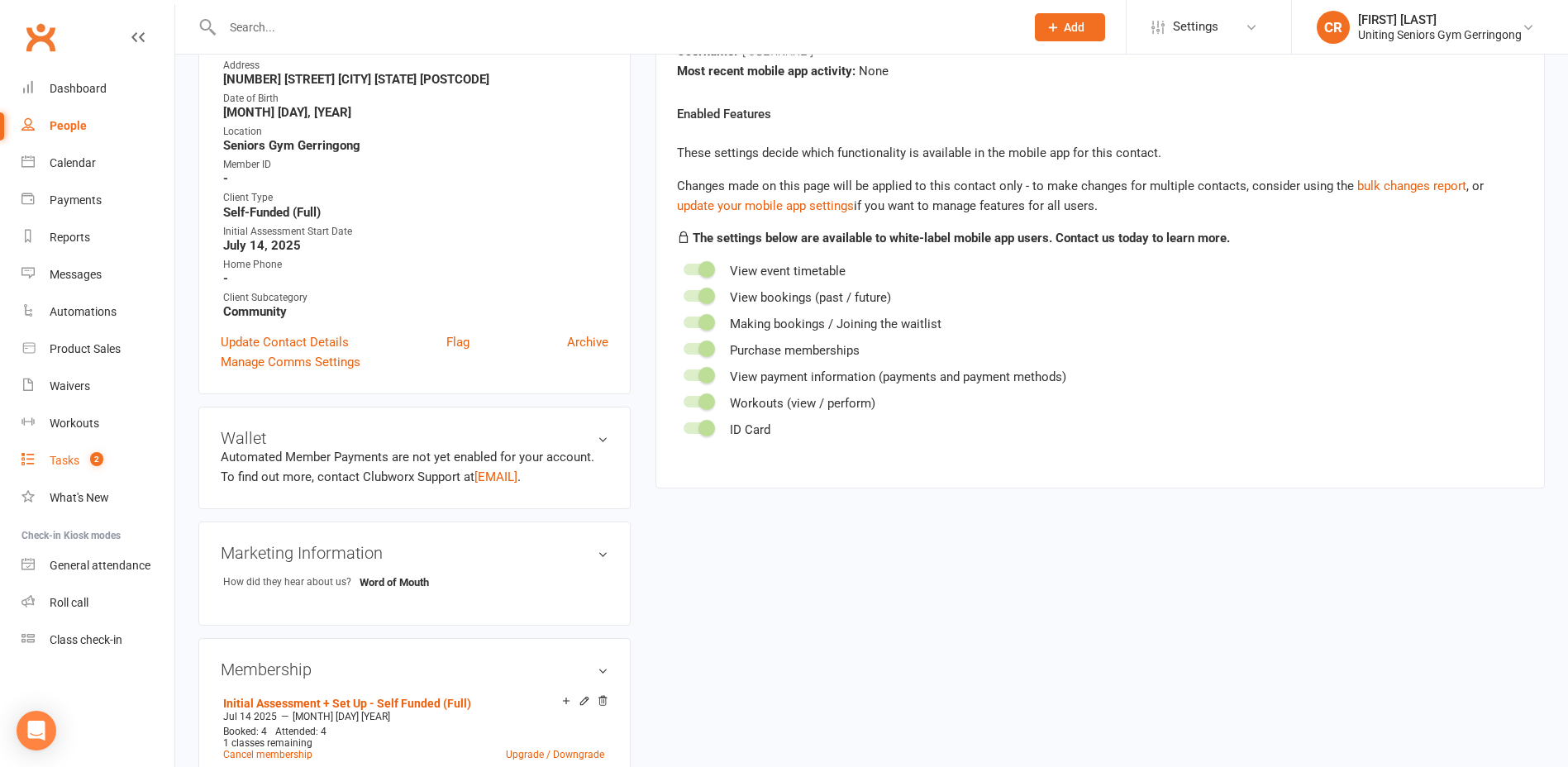 click on "Tasks   2" at bounding box center [98, 460] 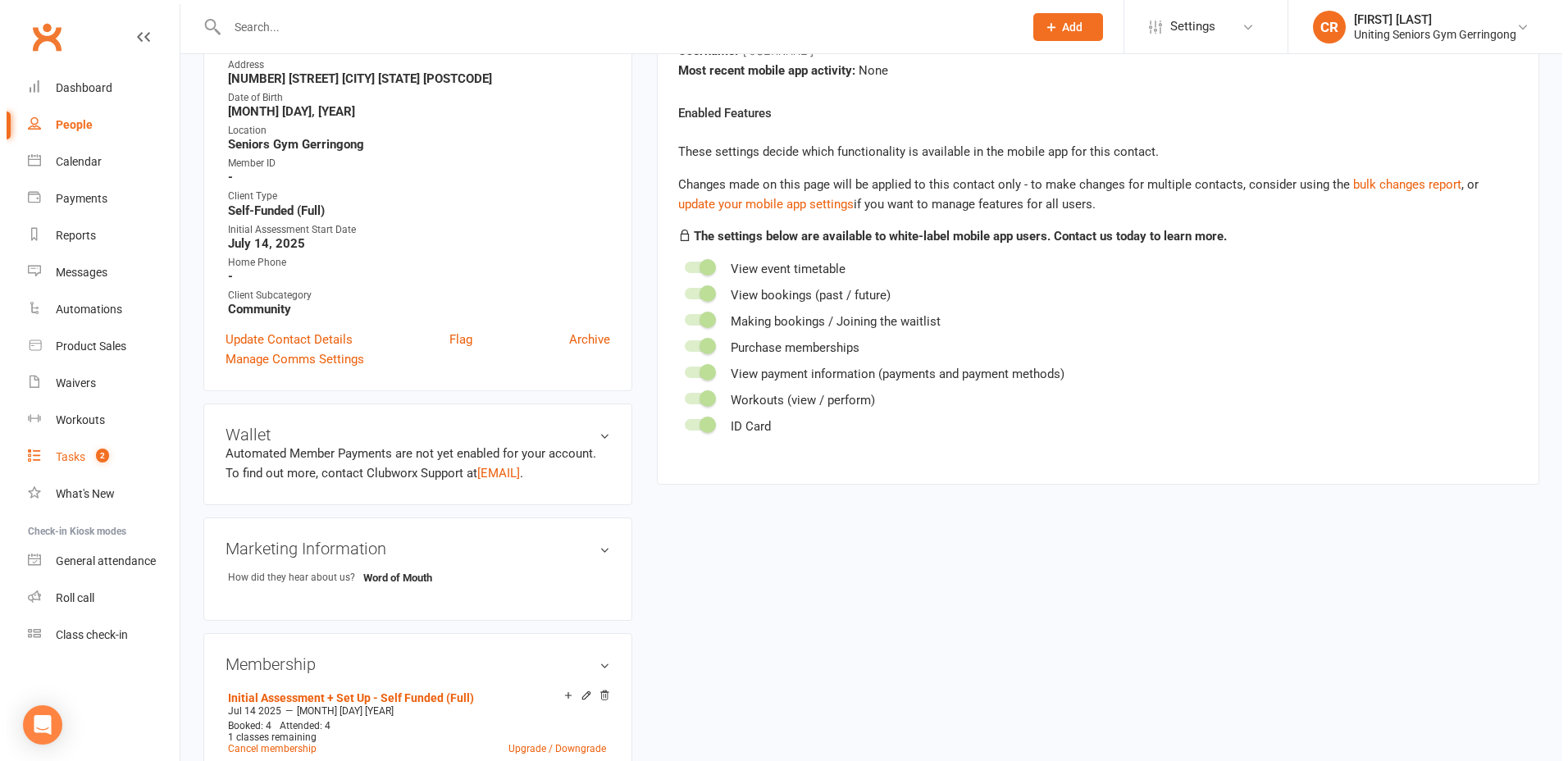 scroll, scrollTop: 0, scrollLeft: 0, axis: both 